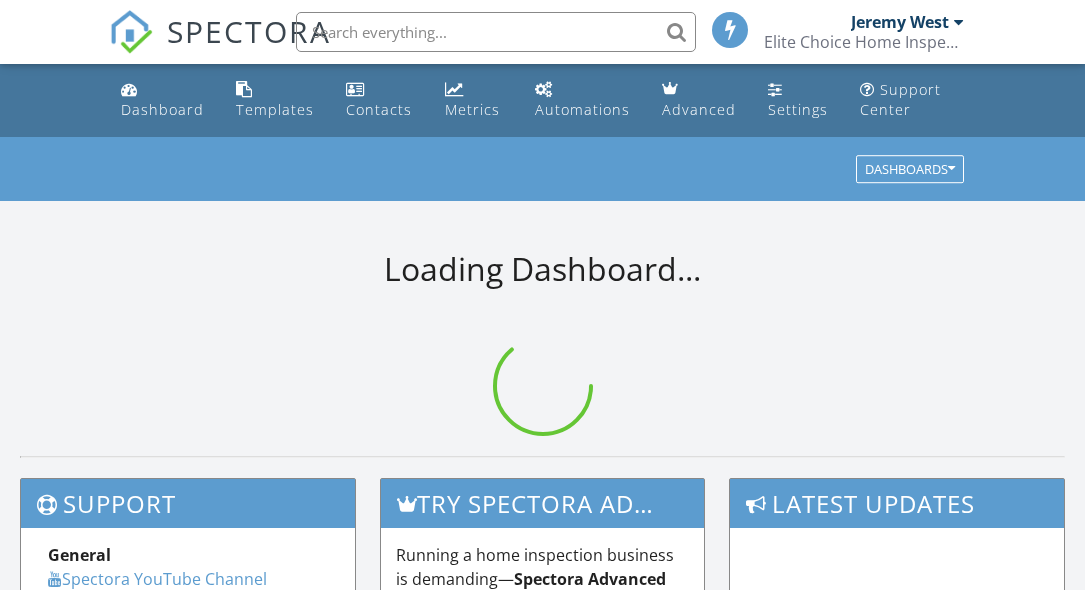 scroll, scrollTop: 0, scrollLeft: 0, axis: both 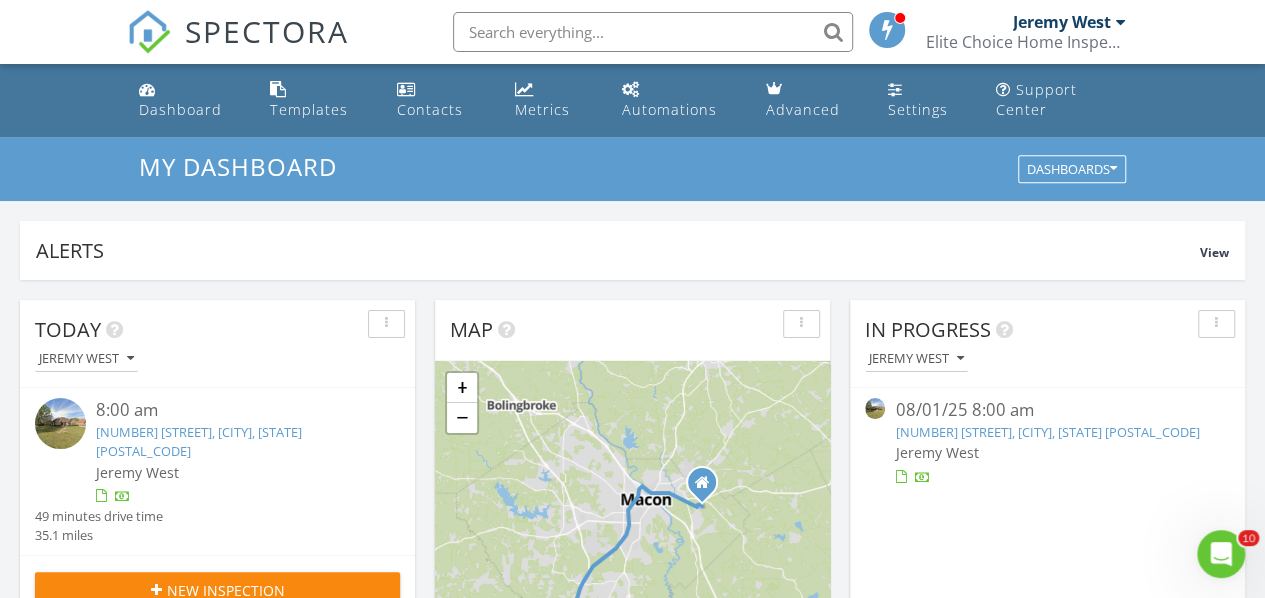 click on "404 Jubilee Cir, Bonaire, GA 31005" at bounding box center [199, 441] 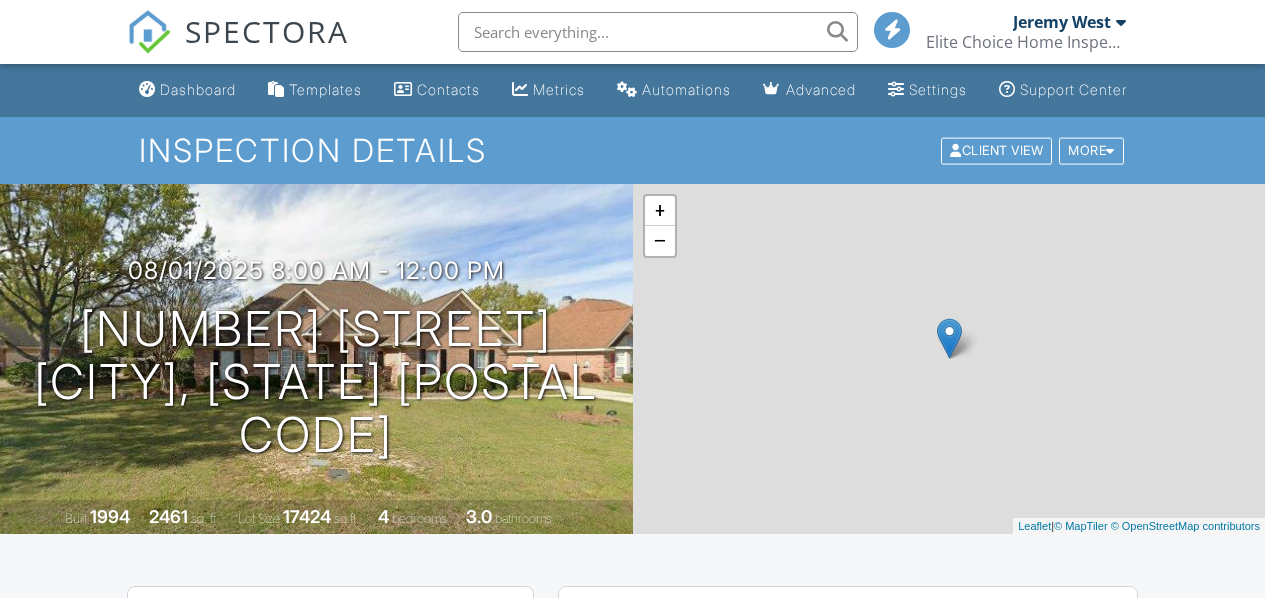 scroll, scrollTop: 0, scrollLeft: 0, axis: both 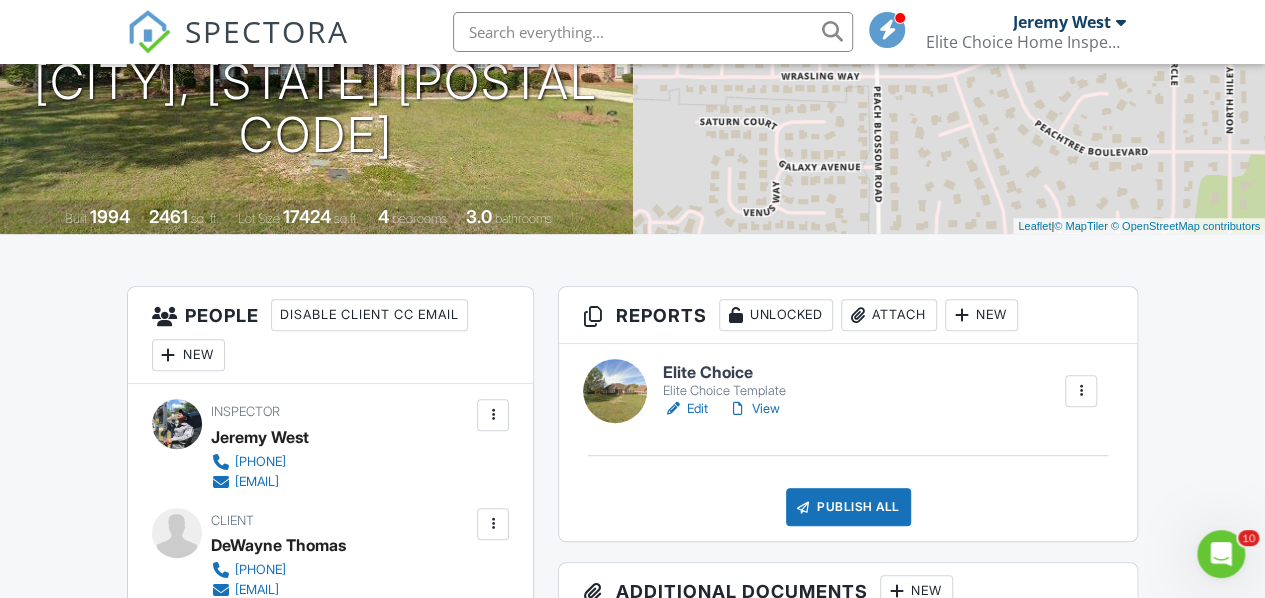 click on "Edit" at bounding box center [685, 409] 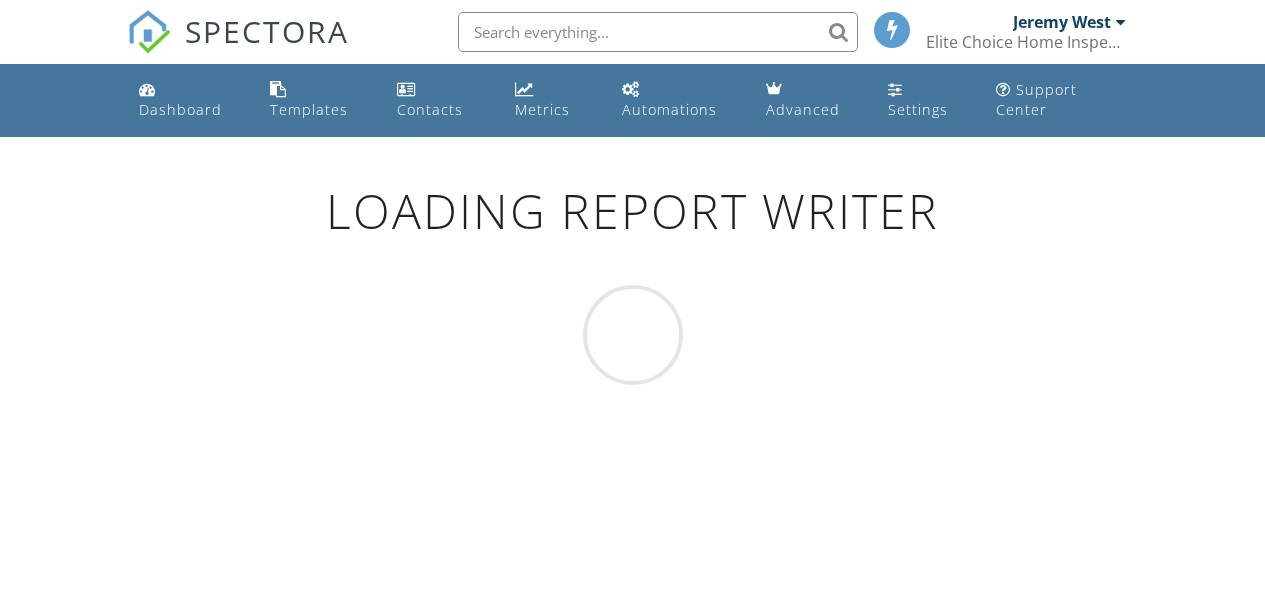 scroll, scrollTop: 0, scrollLeft: 0, axis: both 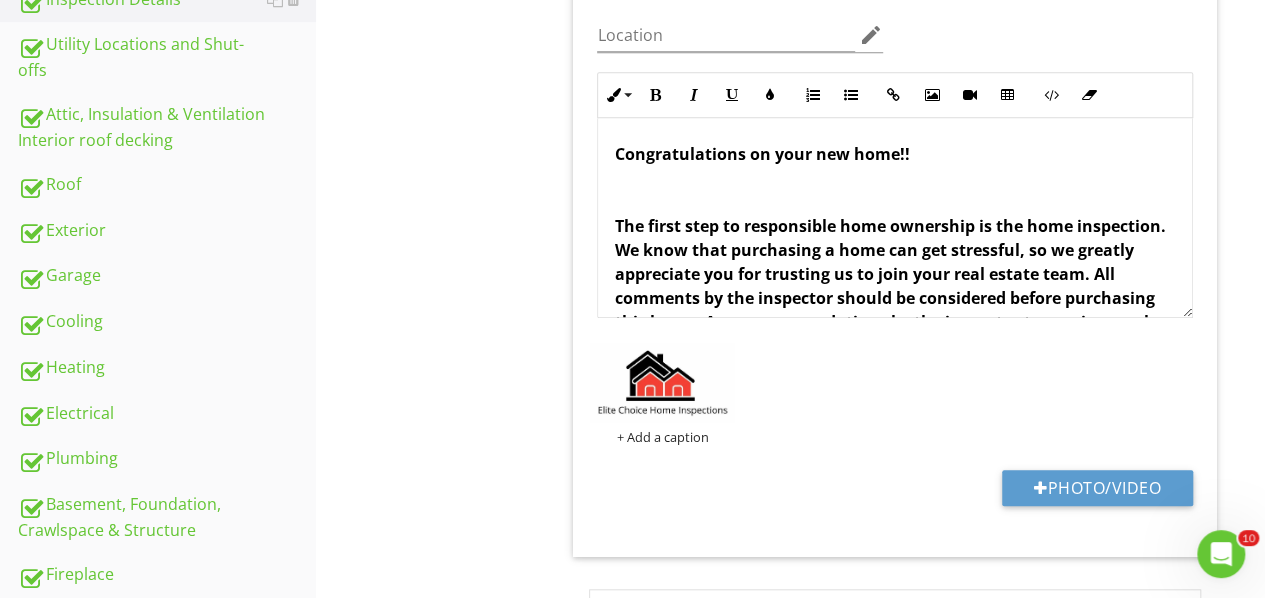 type 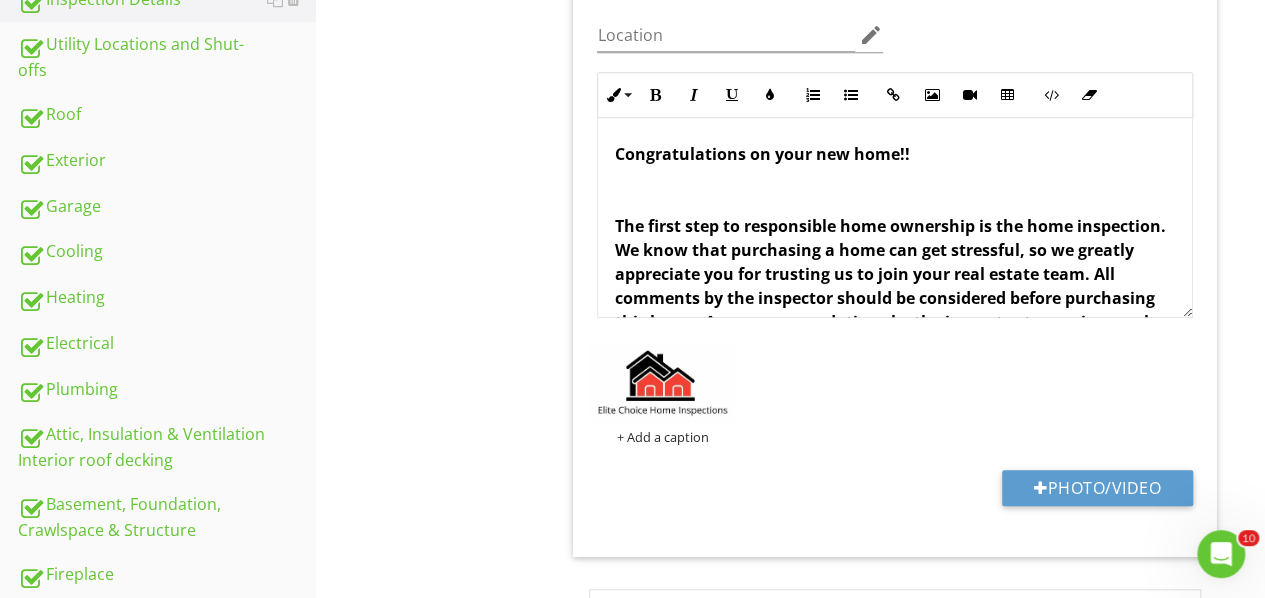 scroll, scrollTop: 640, scrollLeft: 0, axis: vertical 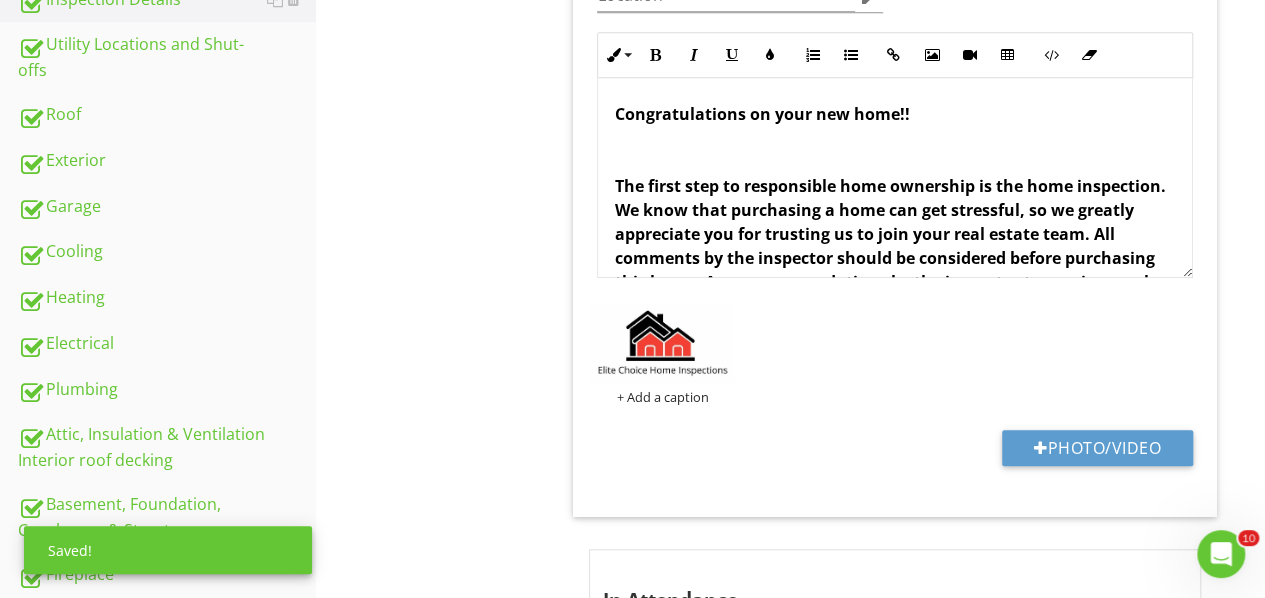 click on "Heating" at bounding box center [167, 298] 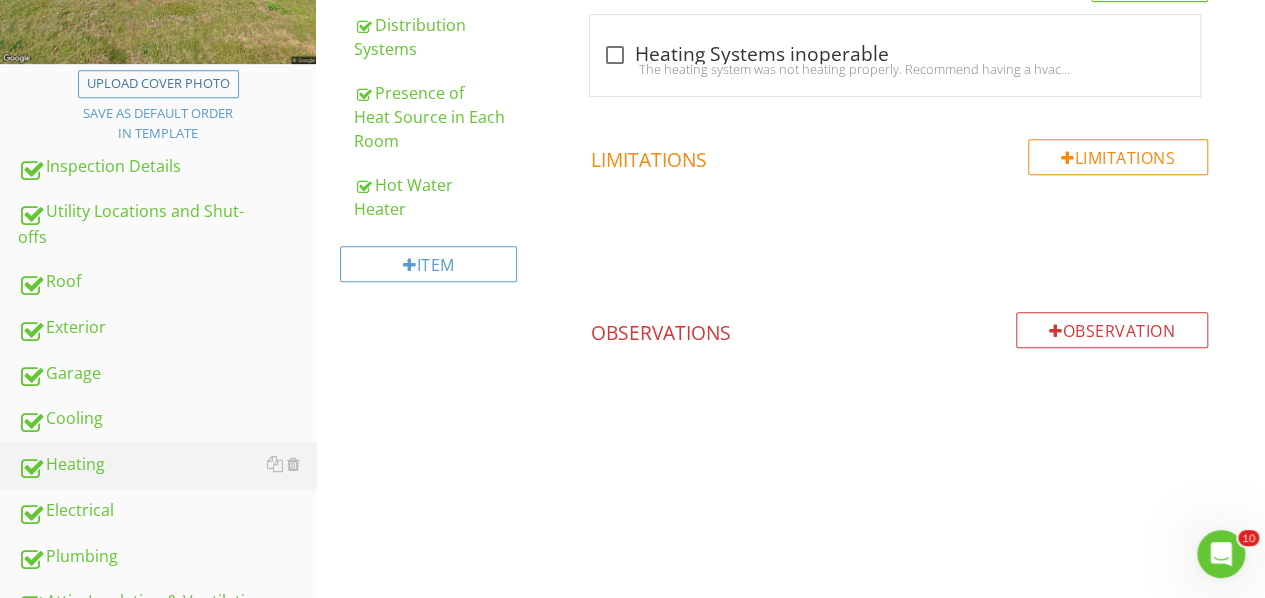 scroll, scrollTop: 240, scrollLeft: 0, axis: vertical 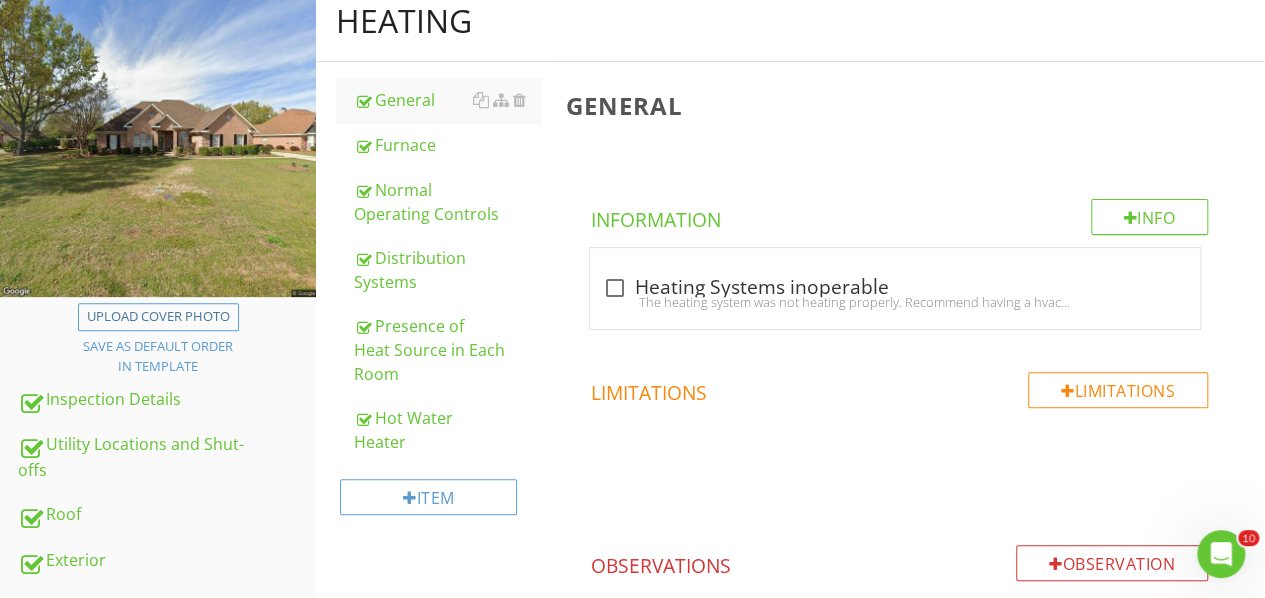 click on "Hot Water Heater" at bounding box center [447, 430] 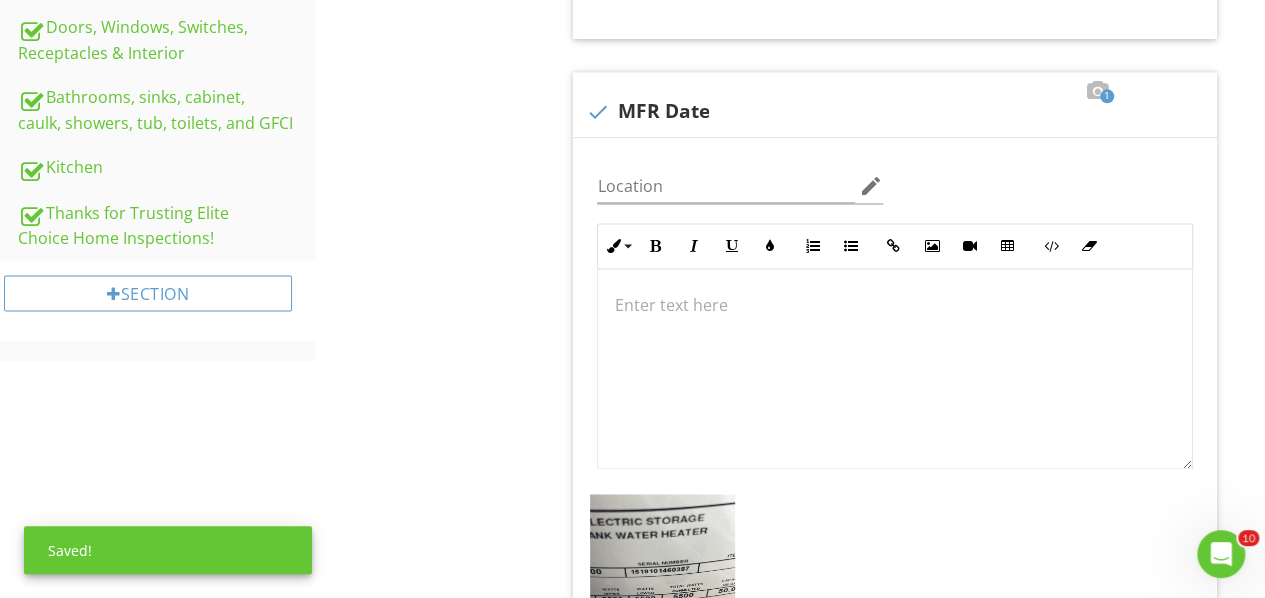 scroll, scrollTop: 1240, scrollLeft: 0, axis: vertical 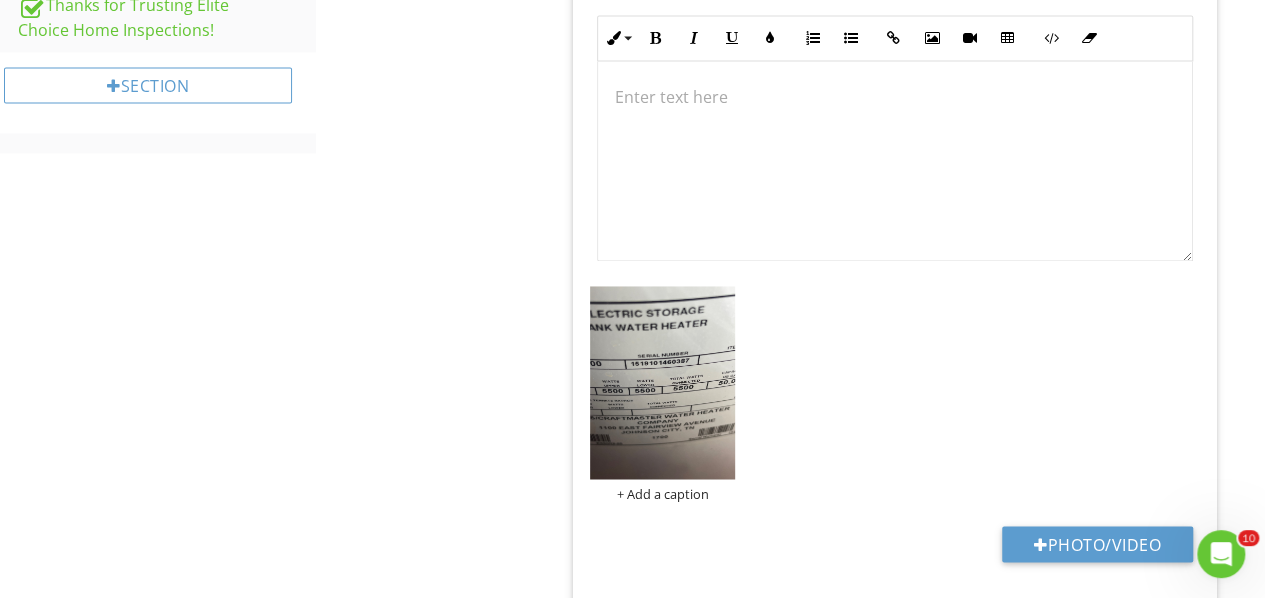 click on "Photo/Video" at bounding box center [1097, 544] 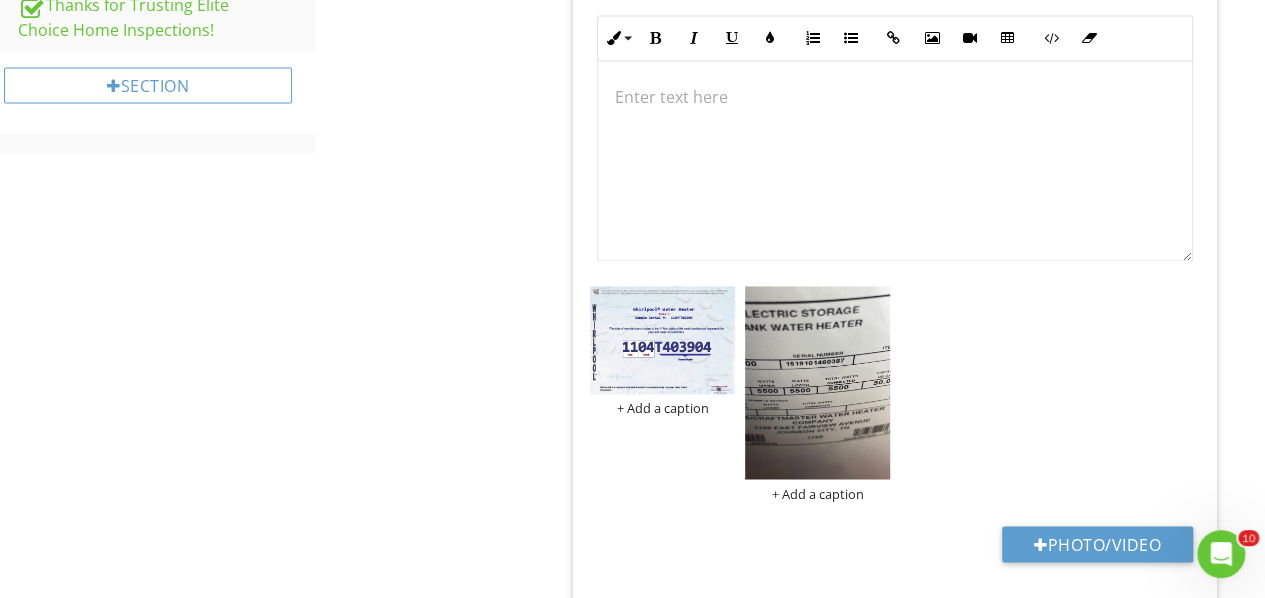click on "Photo/Video" at bounding box center [1097, 544] 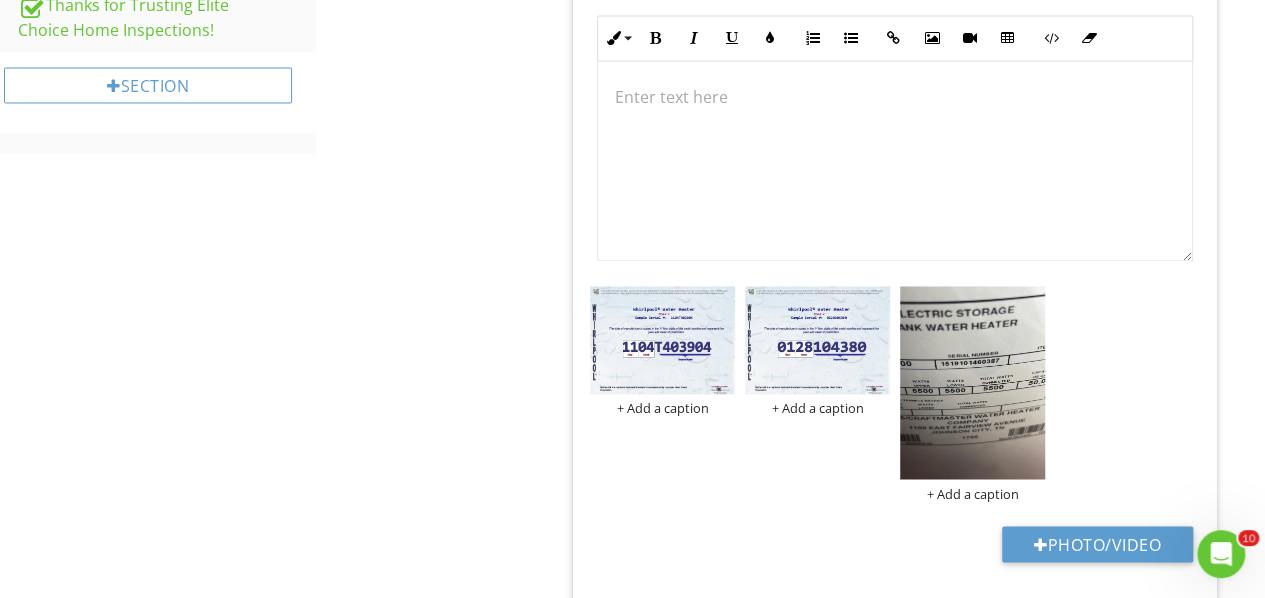 click at bounding box center [0, 0] 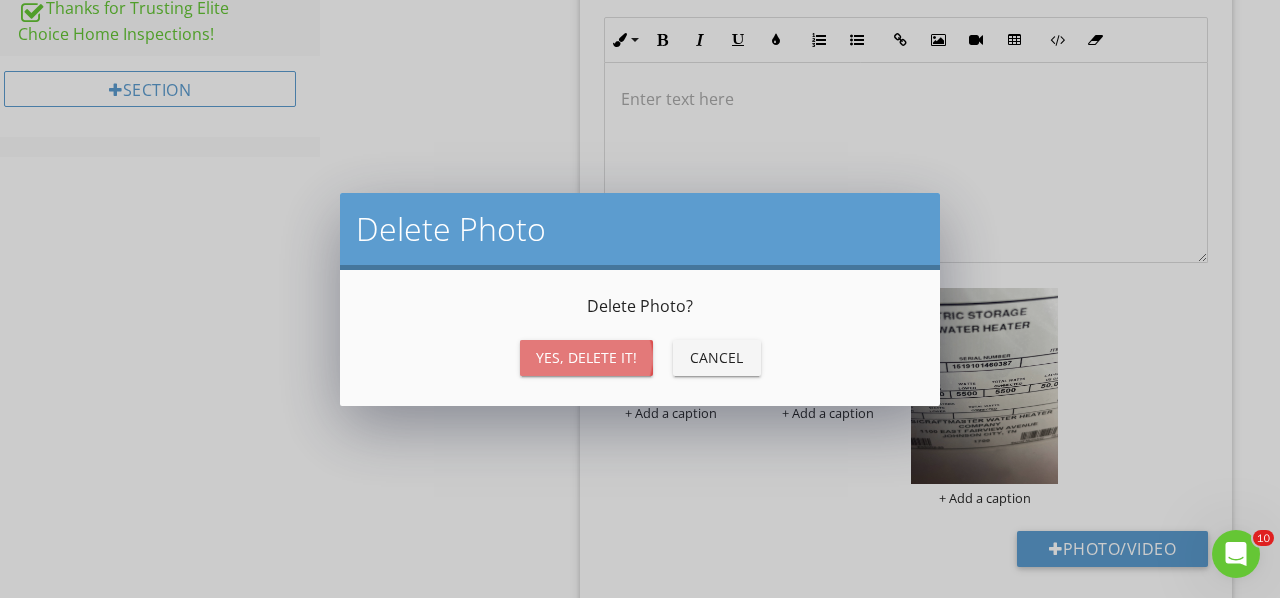 click on "Yes, Delete it!" at bounding box center [586, 357] 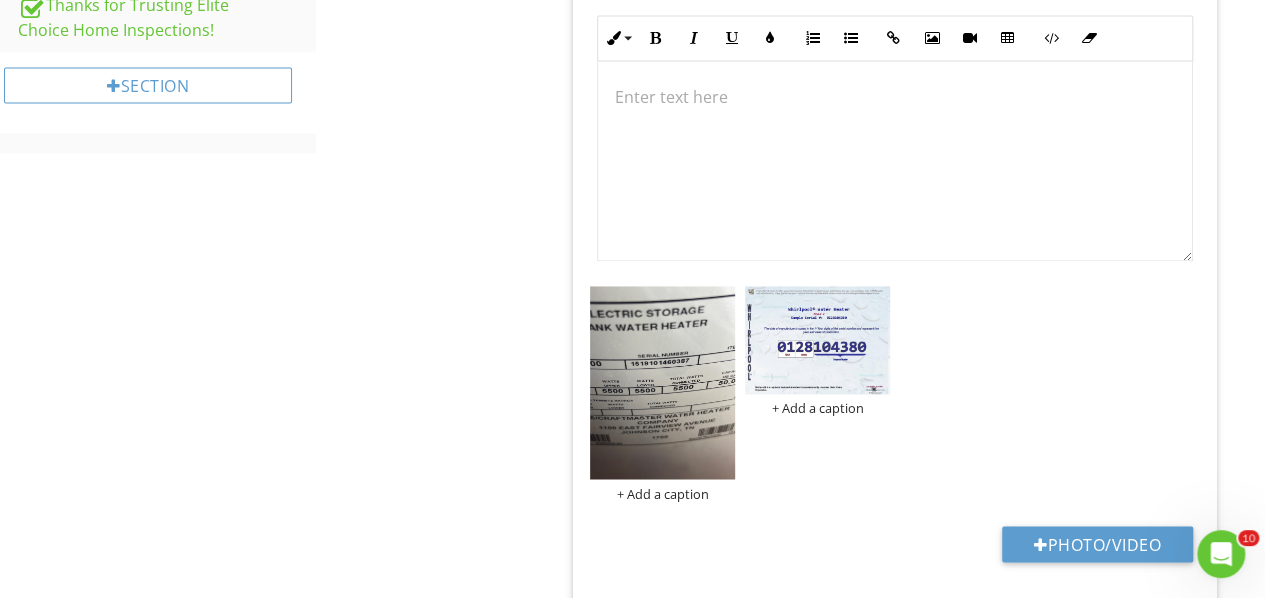 click at bounding box center (662, 382) 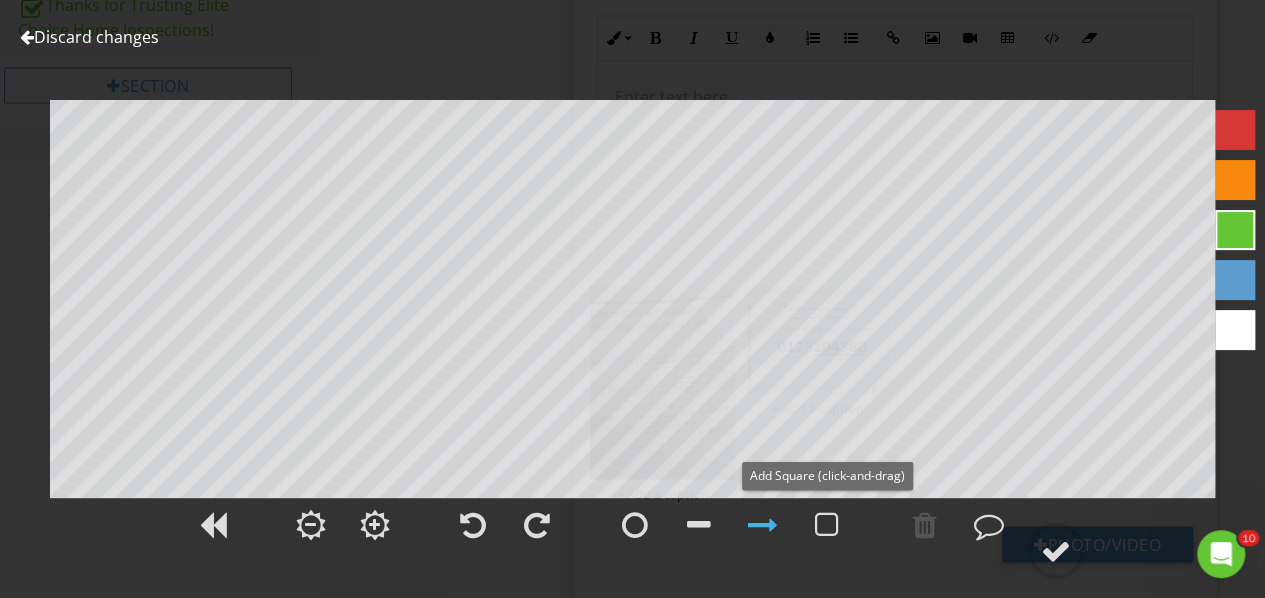 click at bounding box center [827, 525] 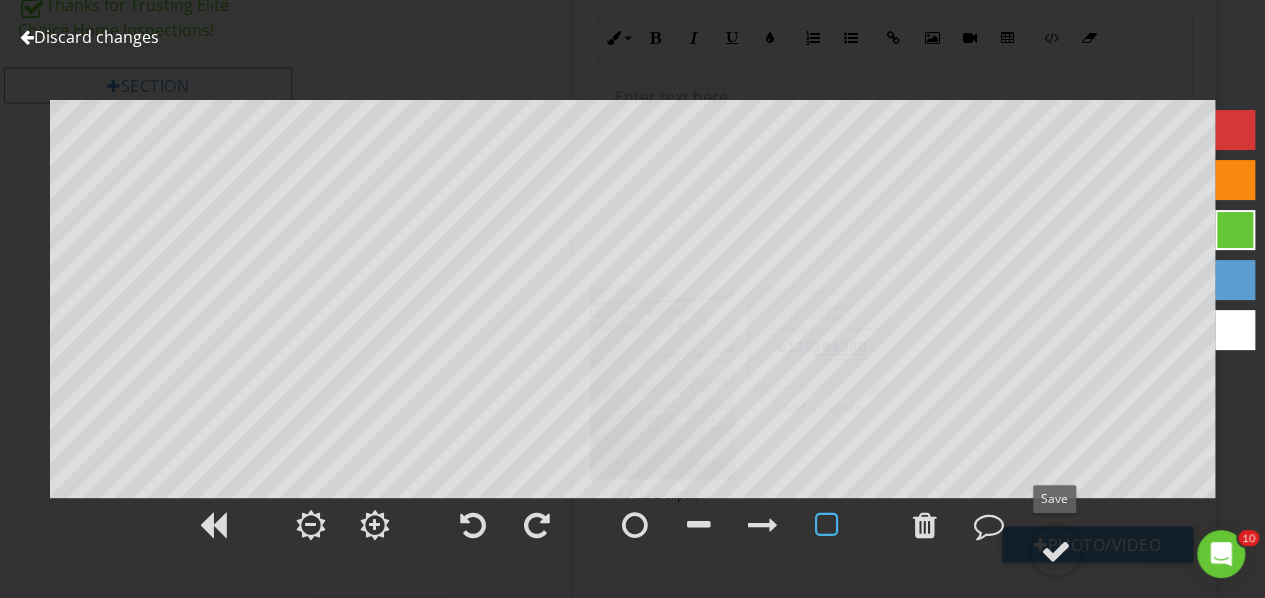 click at bounding box center [1056, 551] 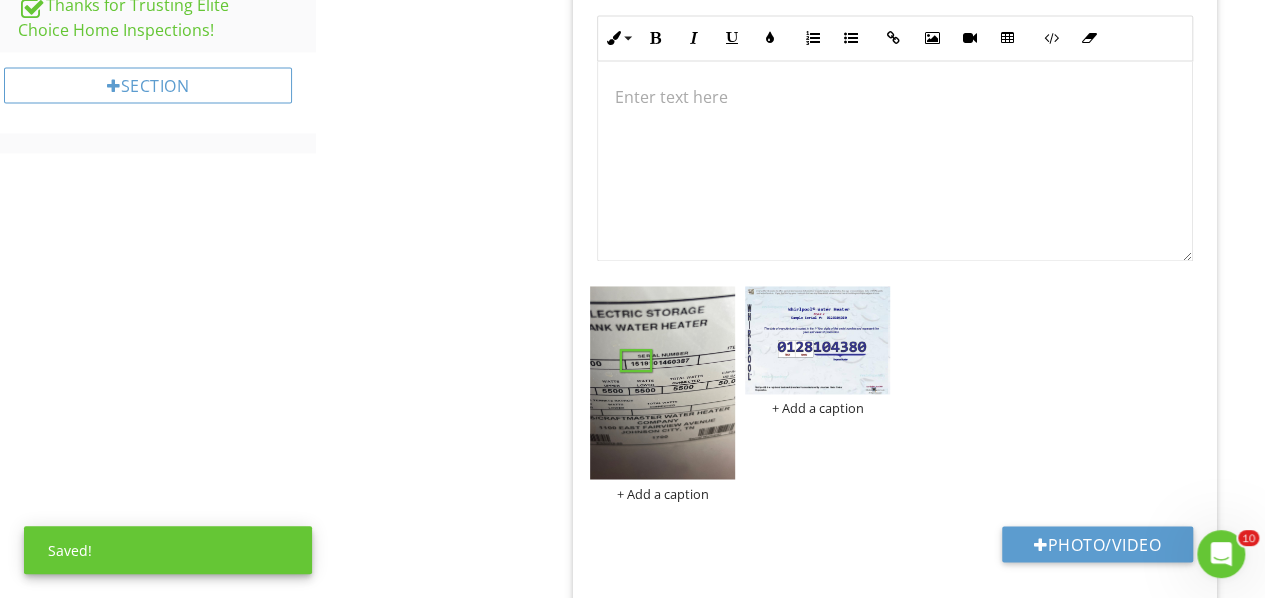 click at bounding box center (817, 340) 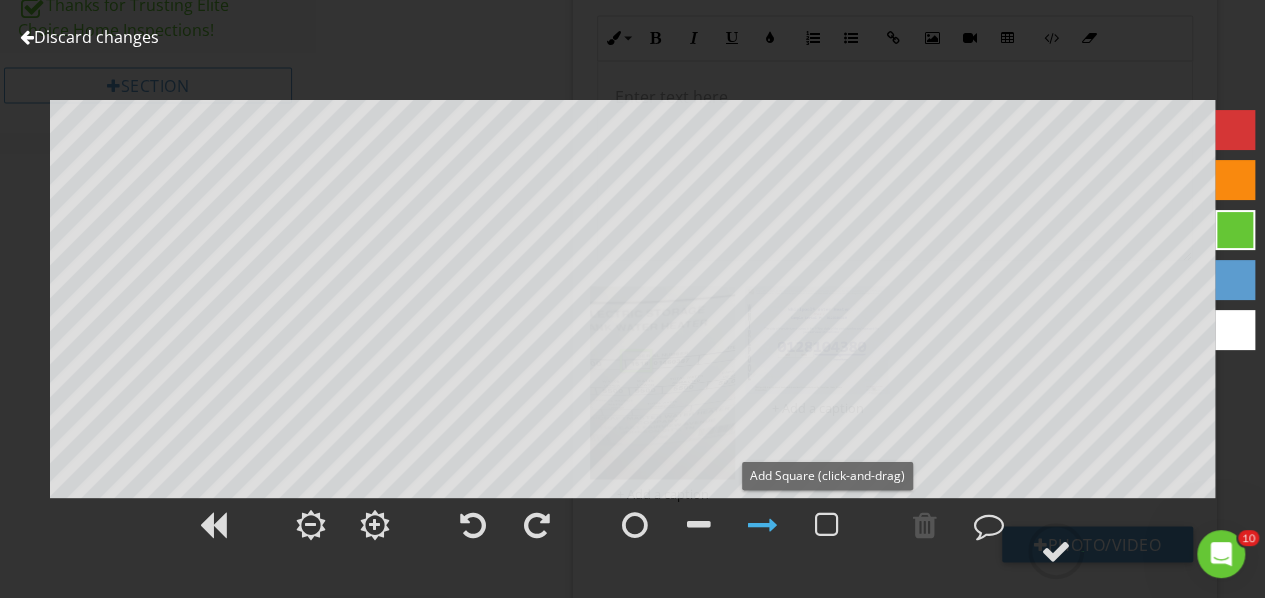 click at bounding box center (827, 525) 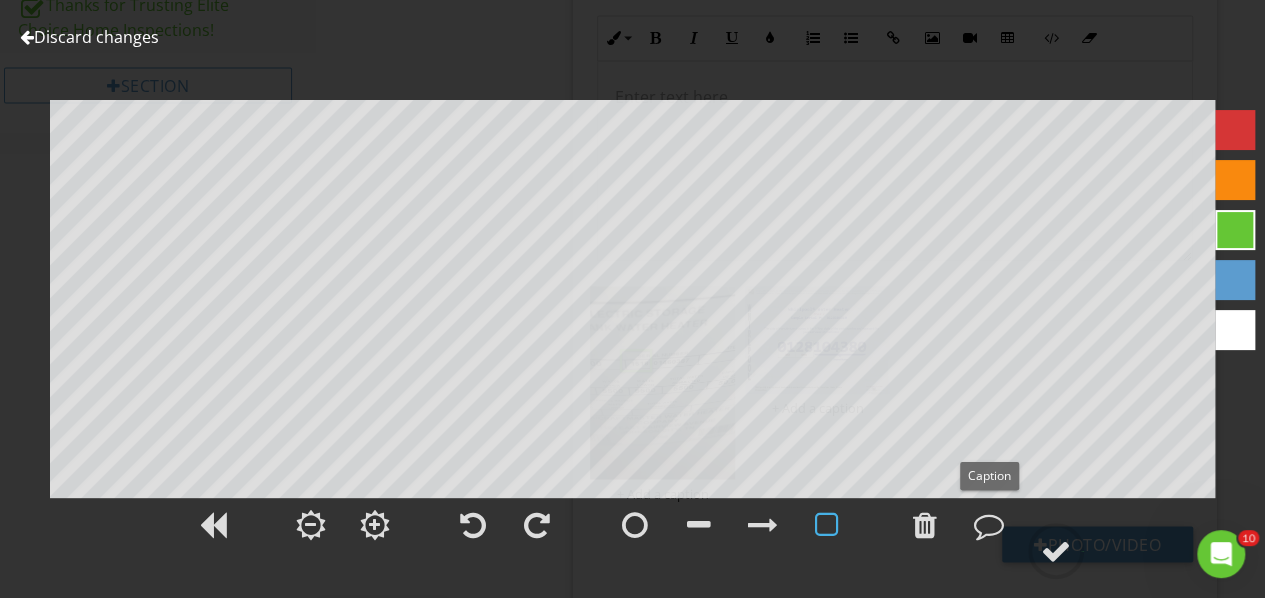 click at bounding box center [989, 525] 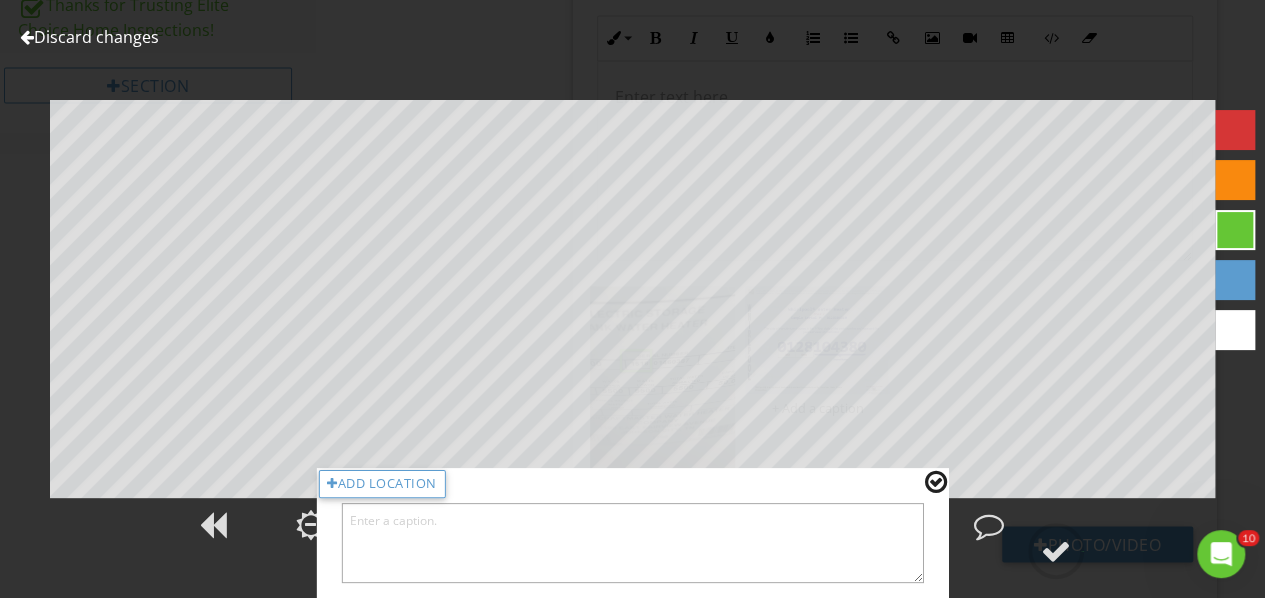 click at bounding box center (632, 543) 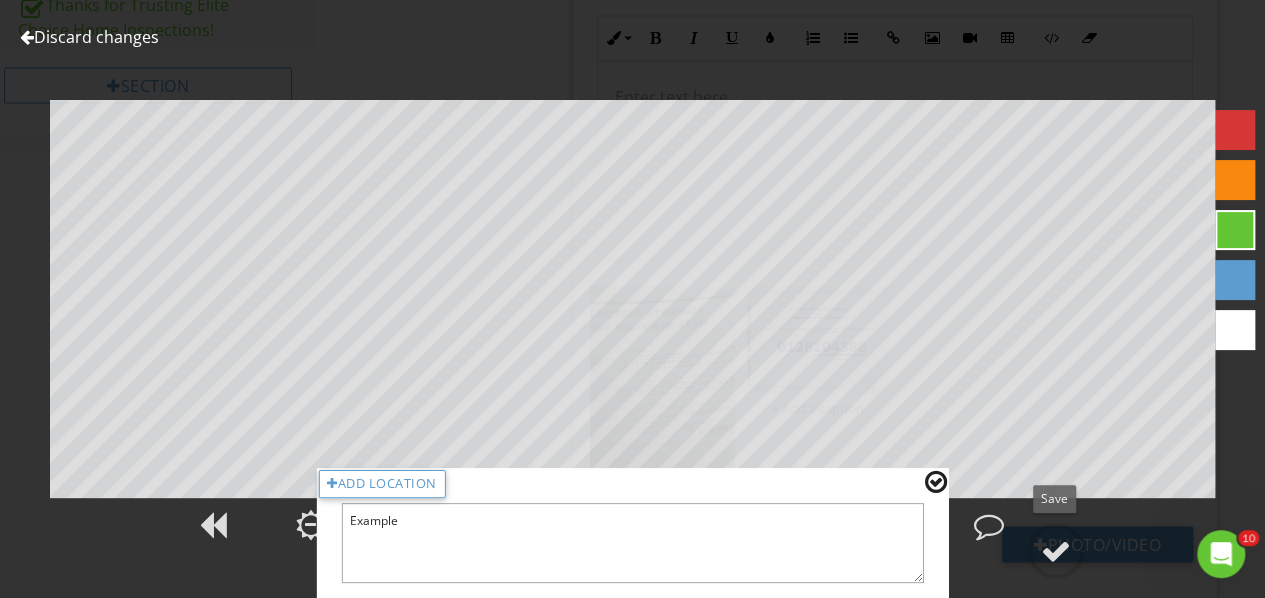type on "Example" 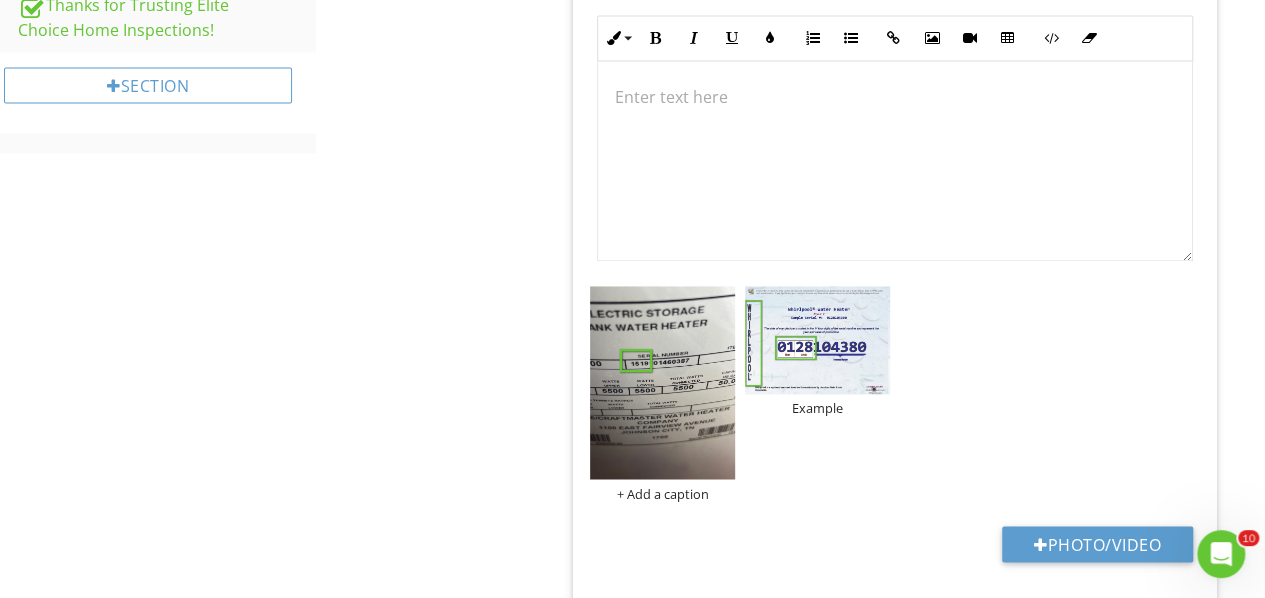click at bounding box center [817, 340] 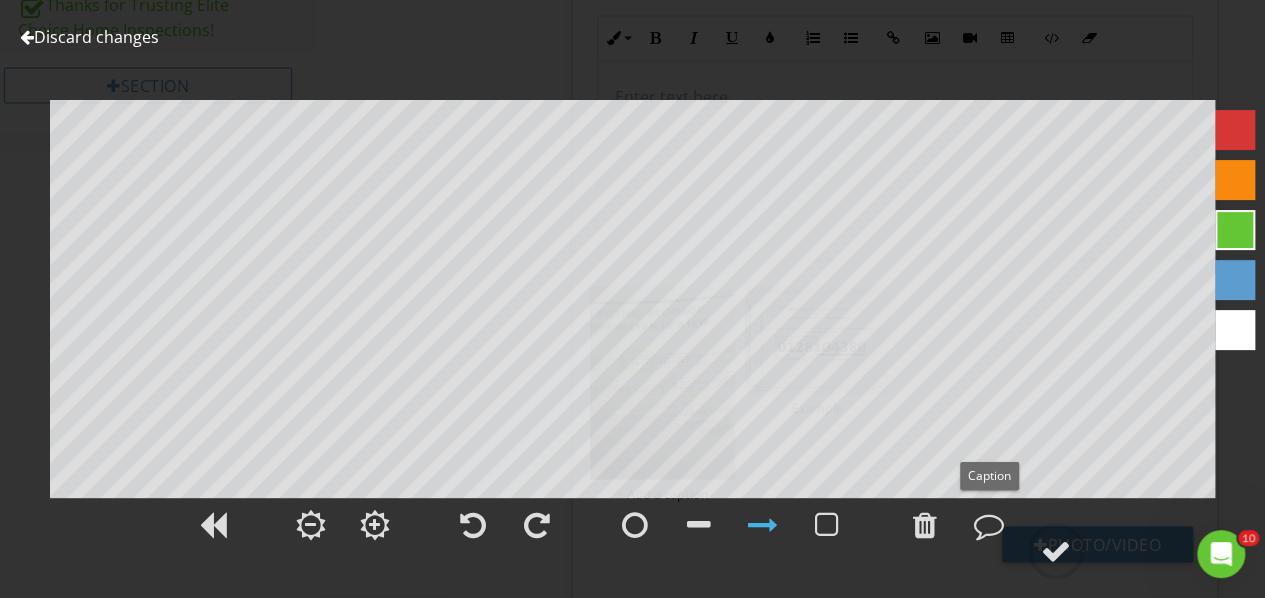 click at bounding box center (989, 525) 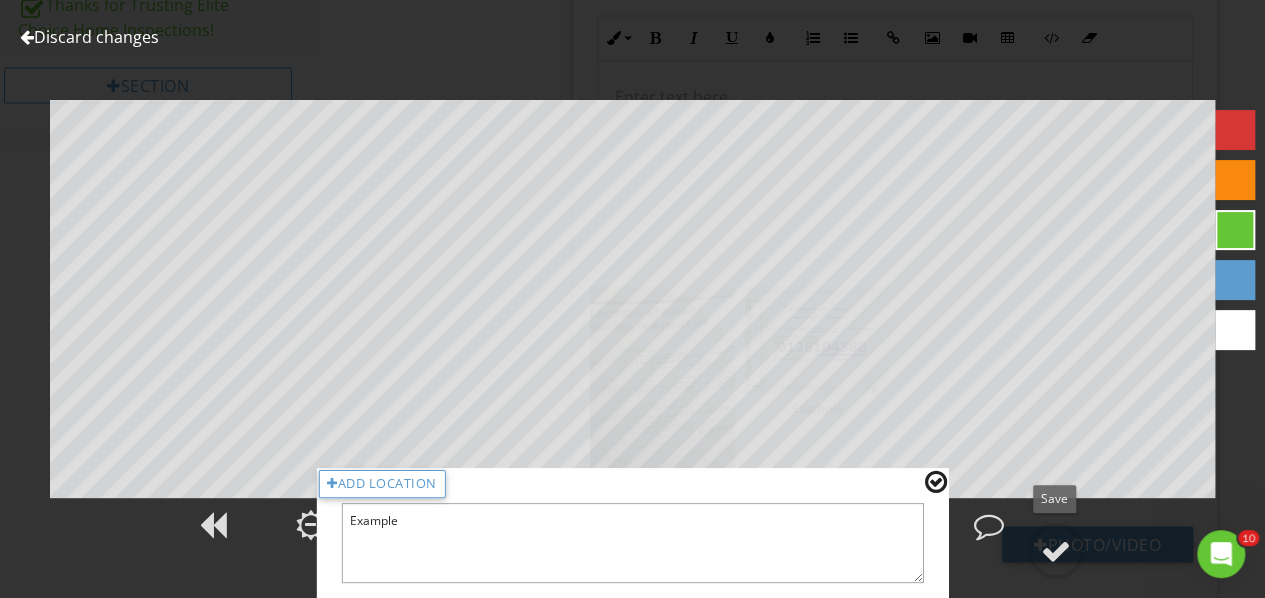 click at bounding box center [1056, 551] 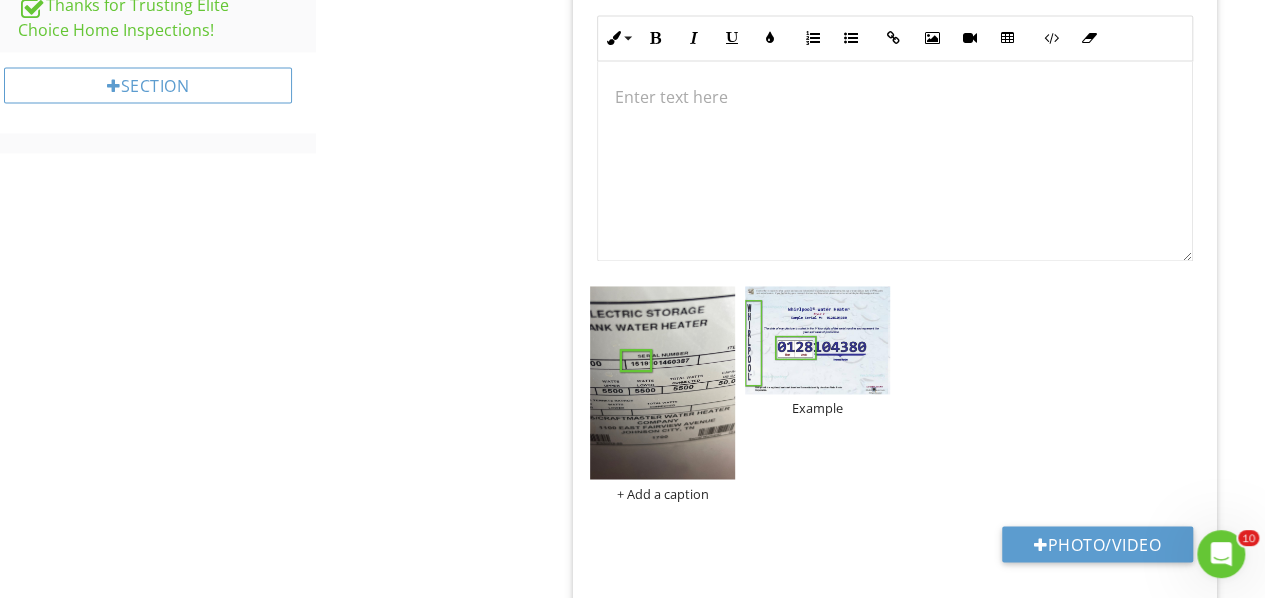 click on "+ Add a caption" at bounding box center [662, 493] 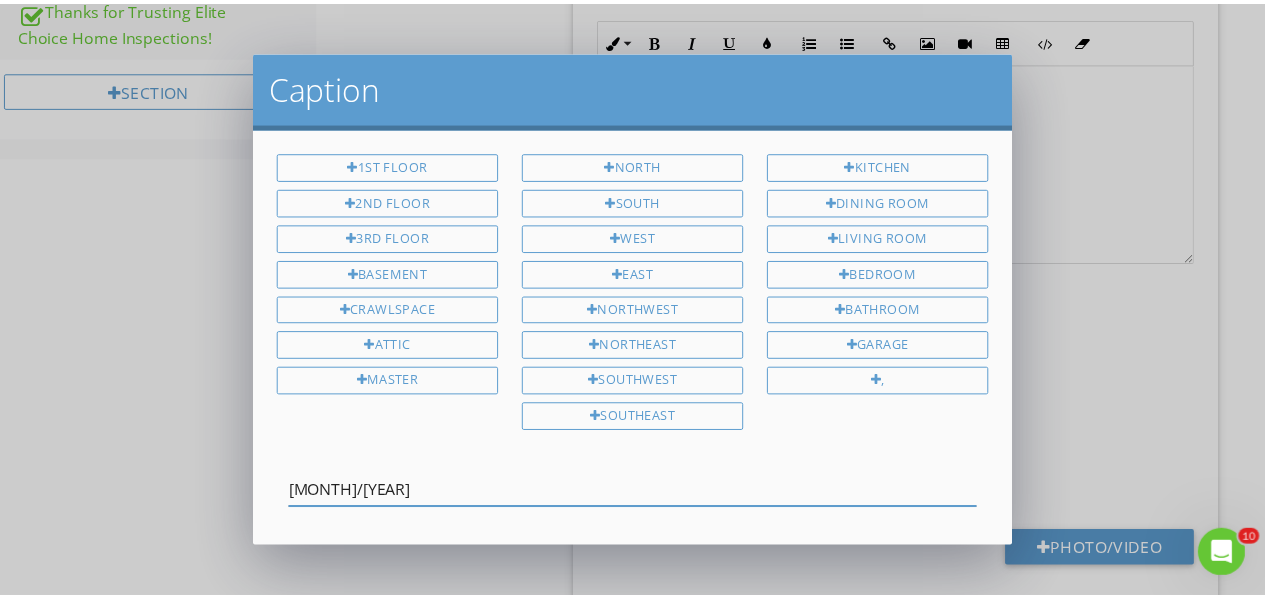 scroll, scrollTop: 84, scrollLeft: 0, axis: vertical 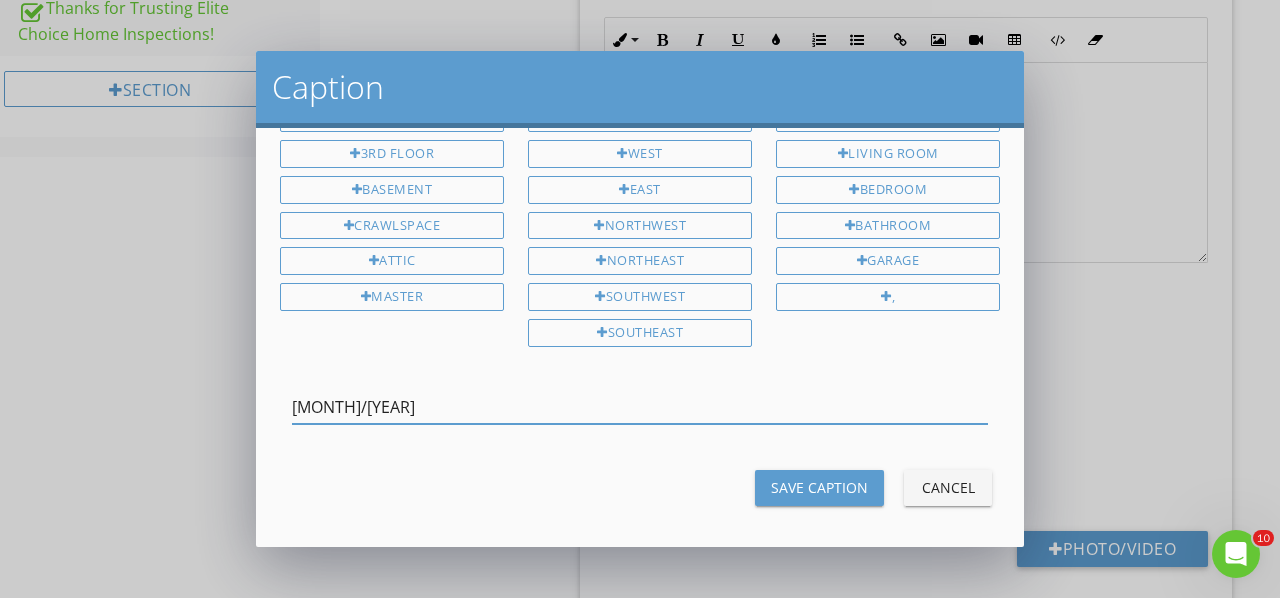 type on "03/2015" 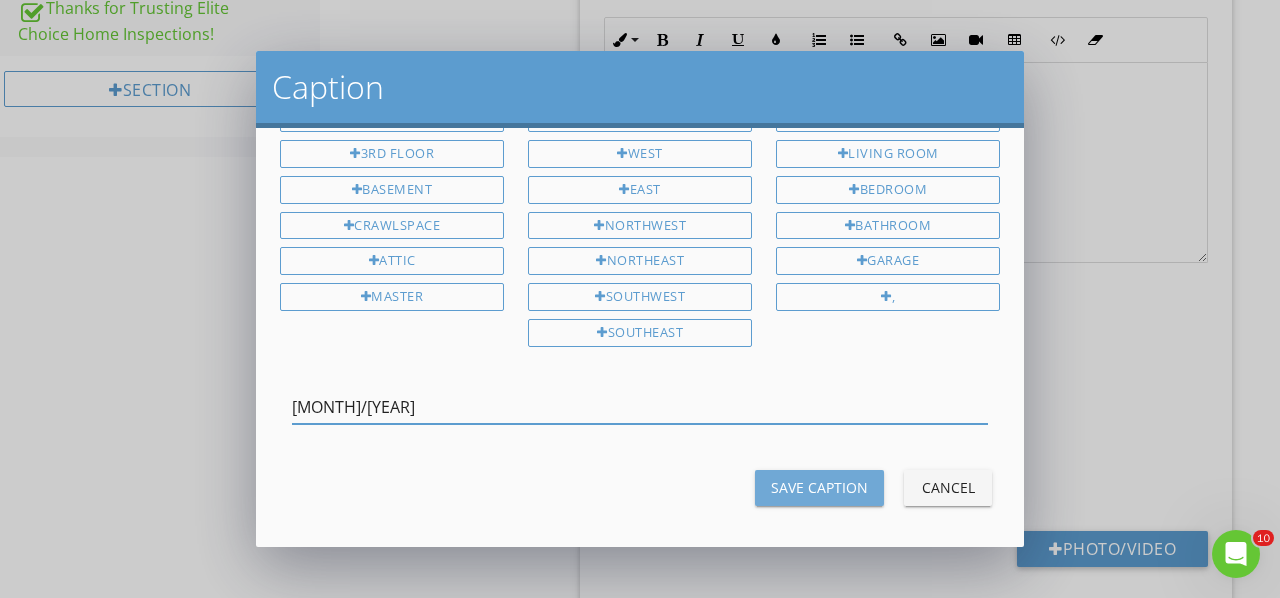 click on "Save Caption" at bounding box center (819, 487) 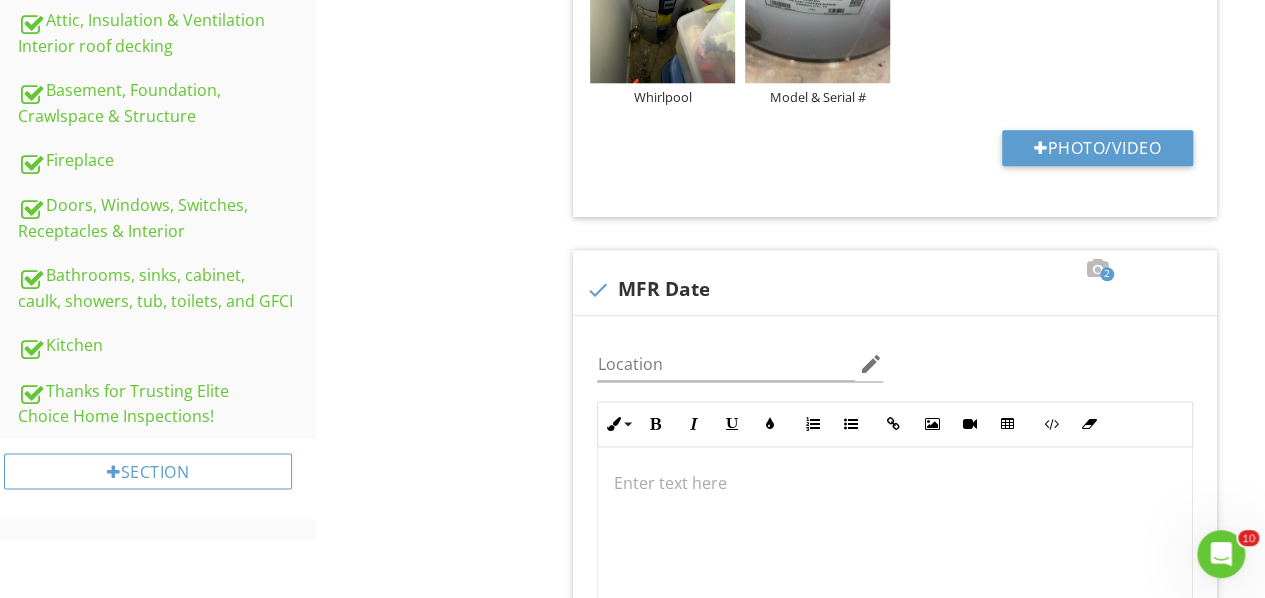 scroll, scrollTop: 1040, scrollLeft: 0, axis: vertical 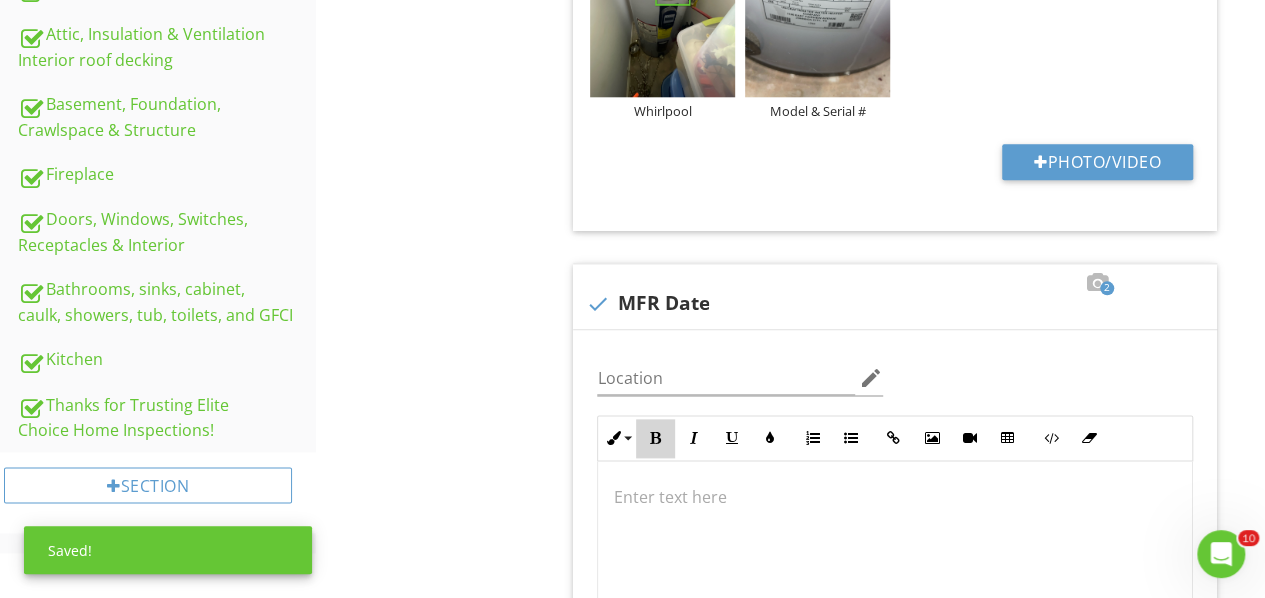 click on "Bold" at bounding box center (655, 438) 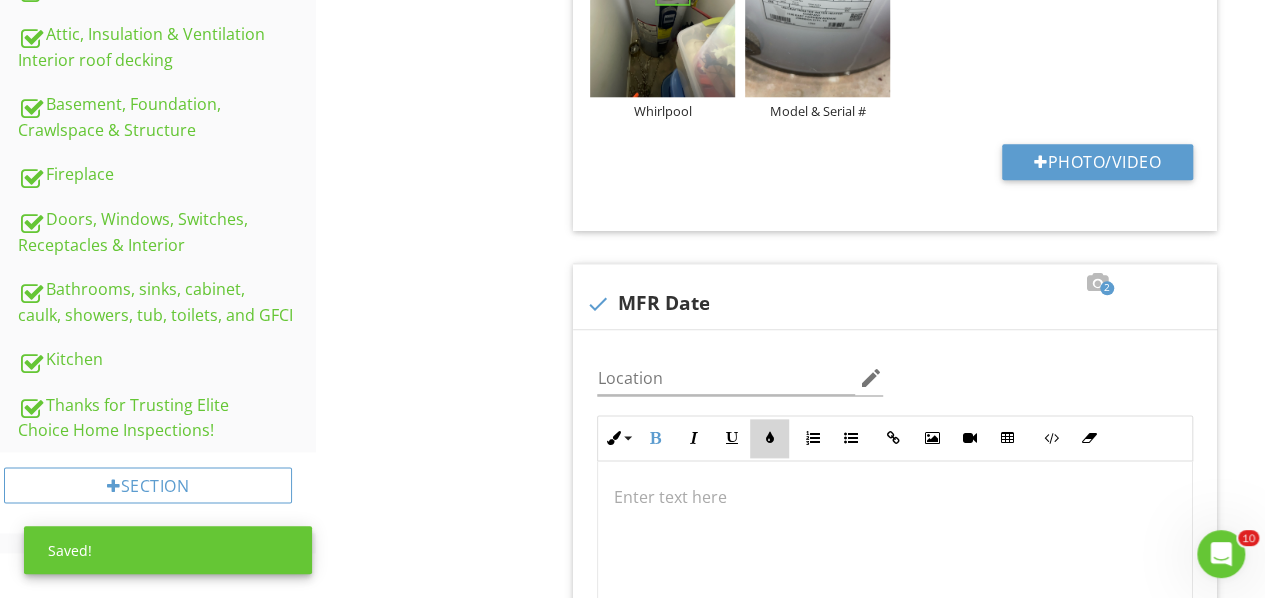 click on "Colors" at bounding box center (769, 438) 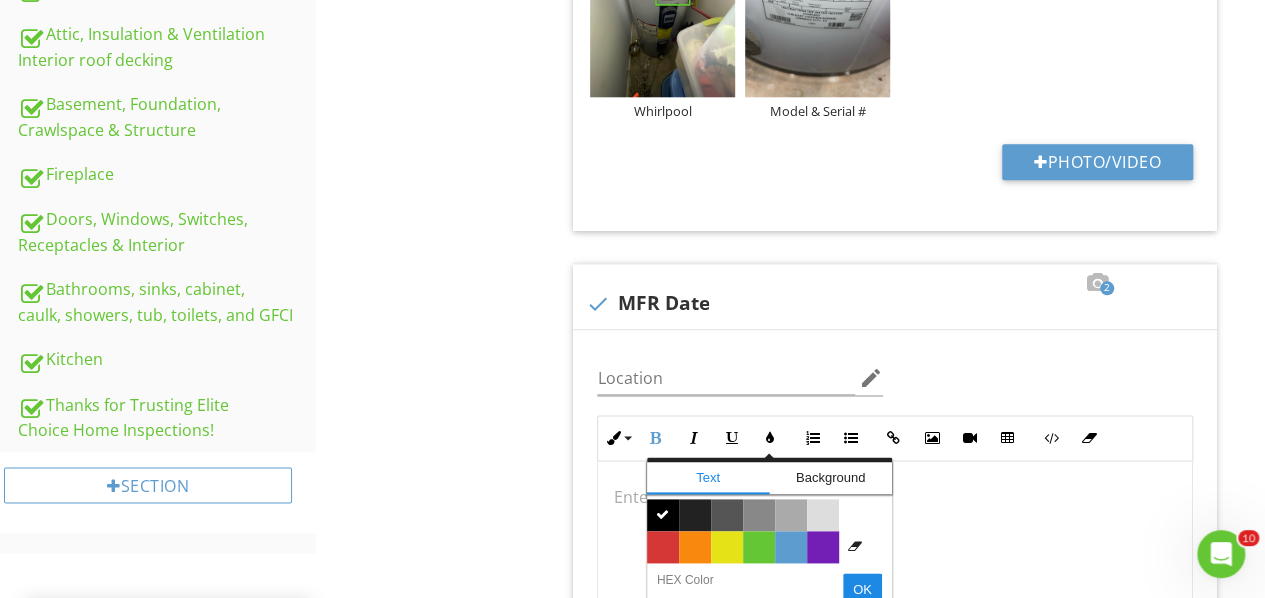 click on "Color #65c635" at bounding box center (759, 547) 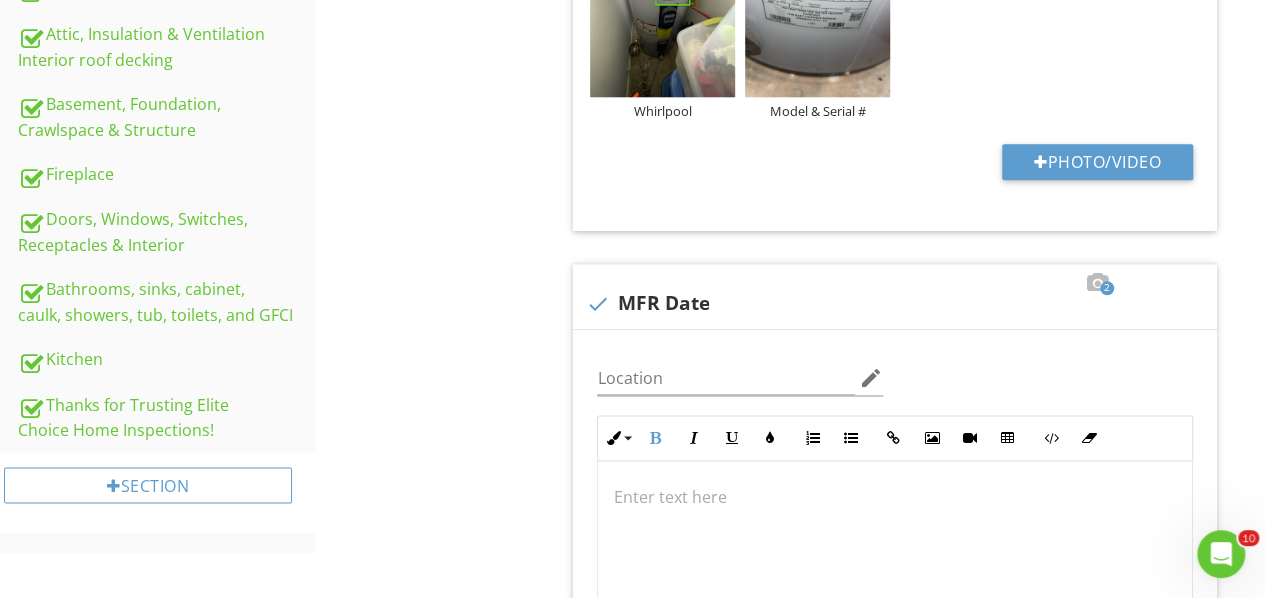 type 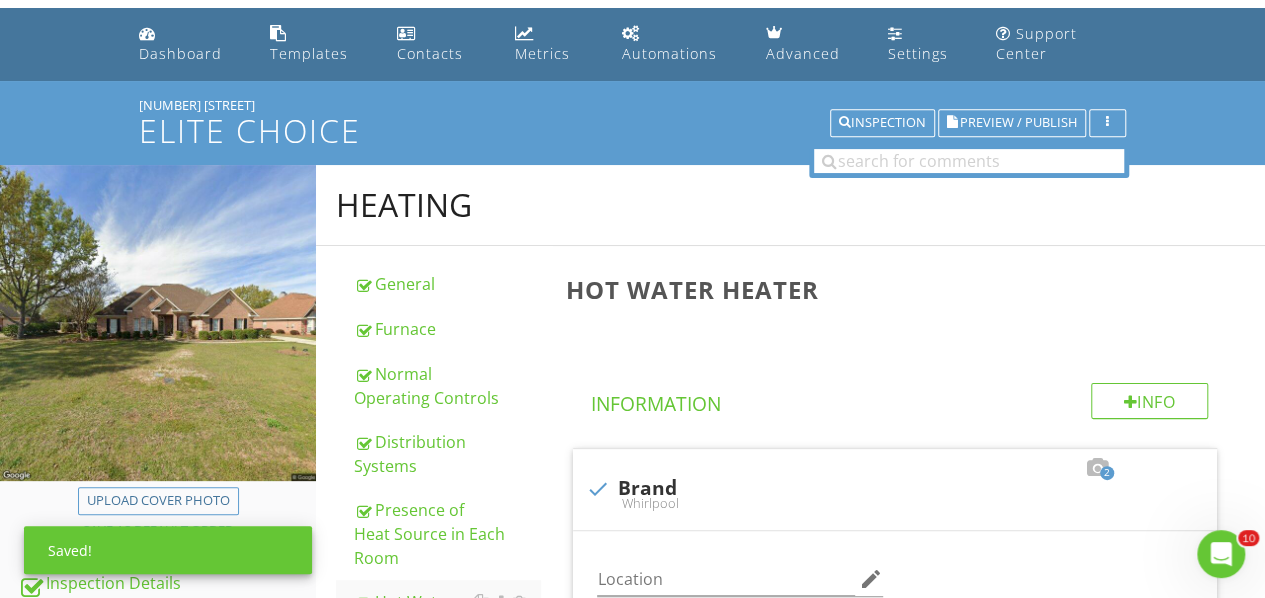 scroll, scrollTop: 0, scrollLeft: 0, axis: both 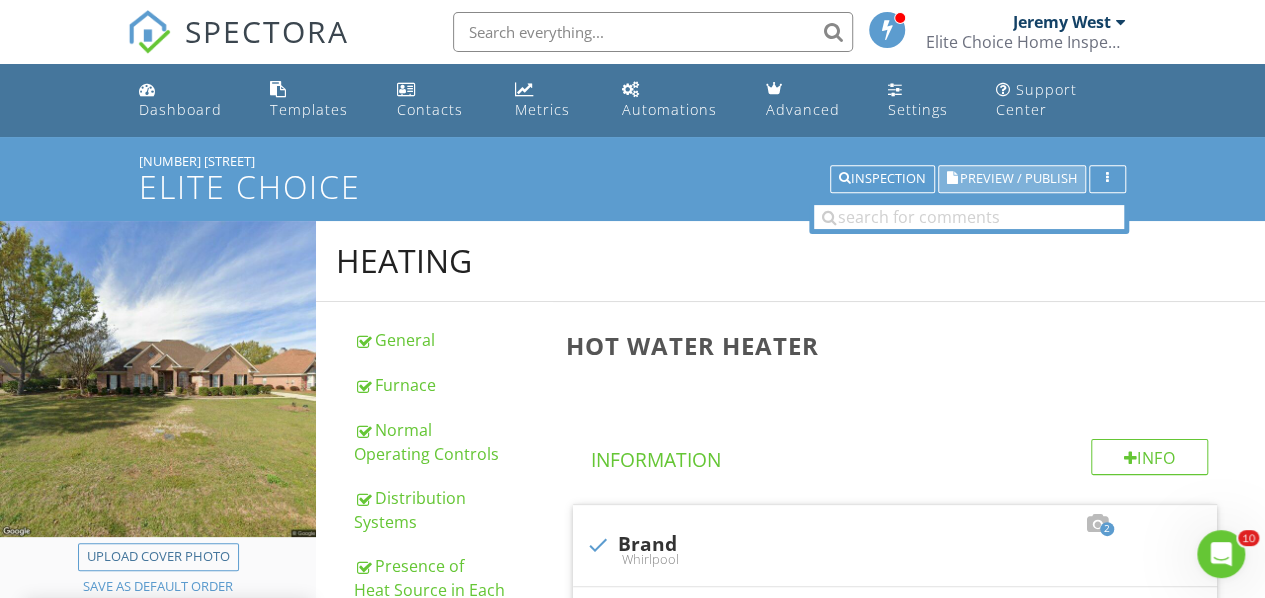 click on "Preview / Publish" at bounding box center [1018, 179] 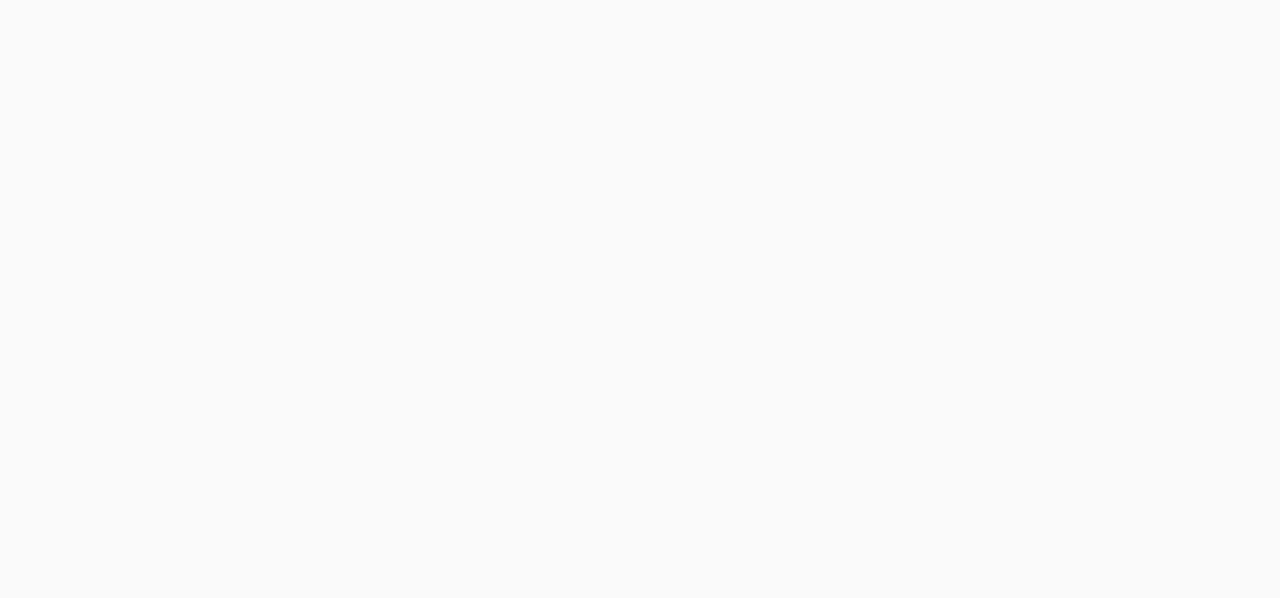 scroll, scrollTop: 0, scrollLeft: 0, axis: both 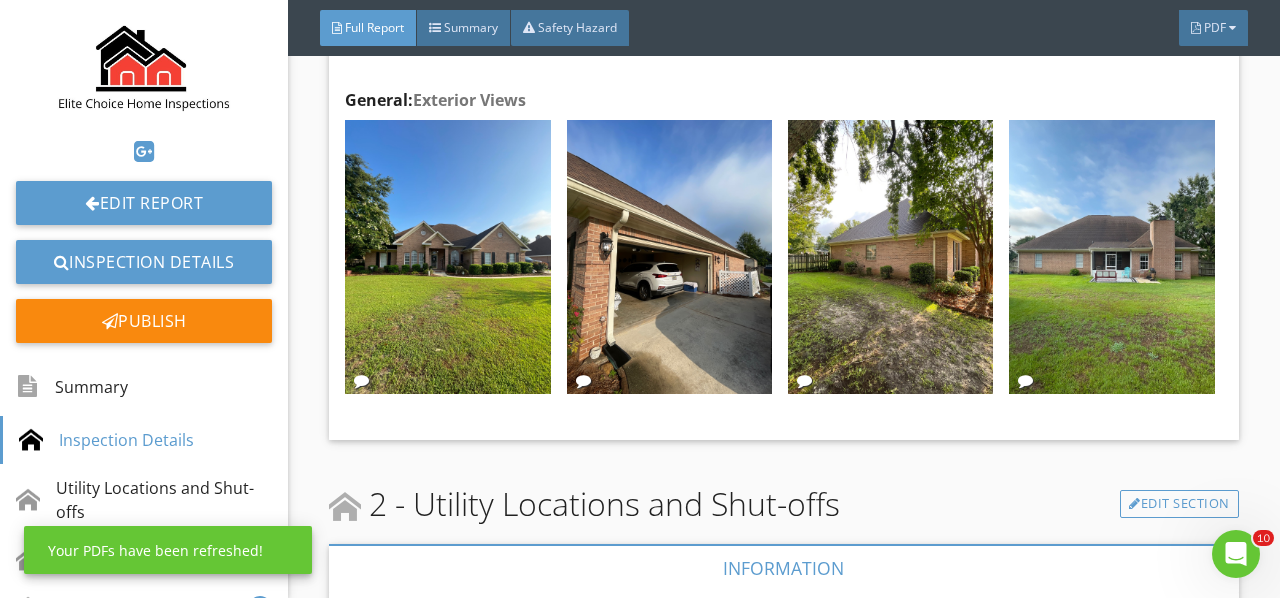 click at bounding box center (890, 257) 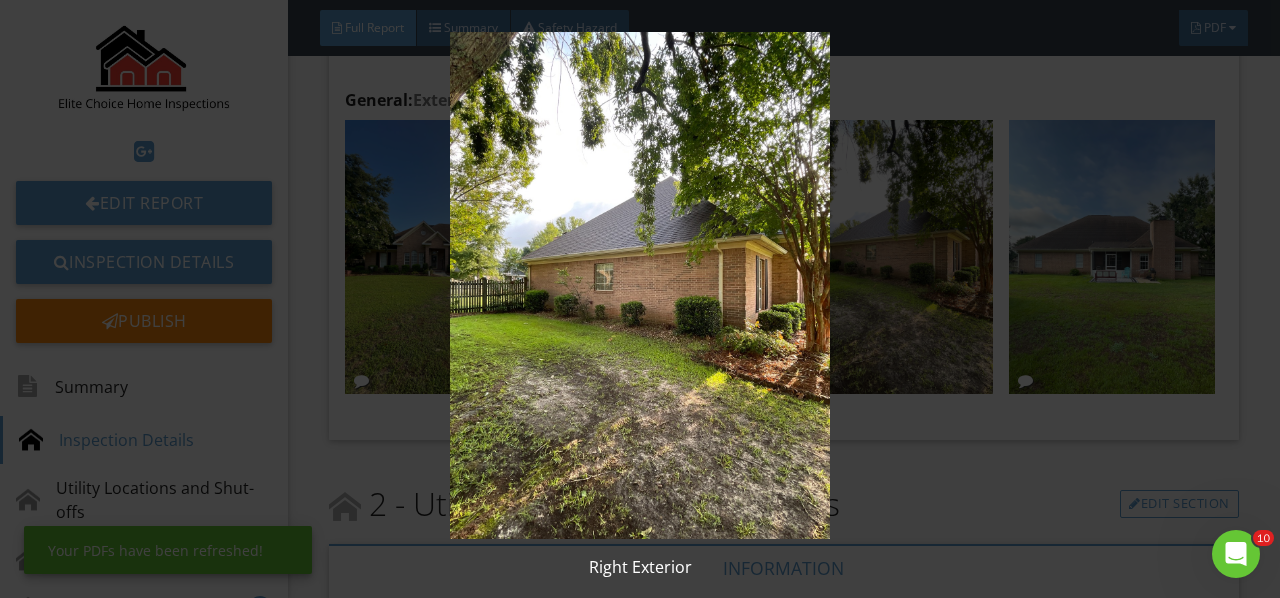 click at bounding box center (639, 285) 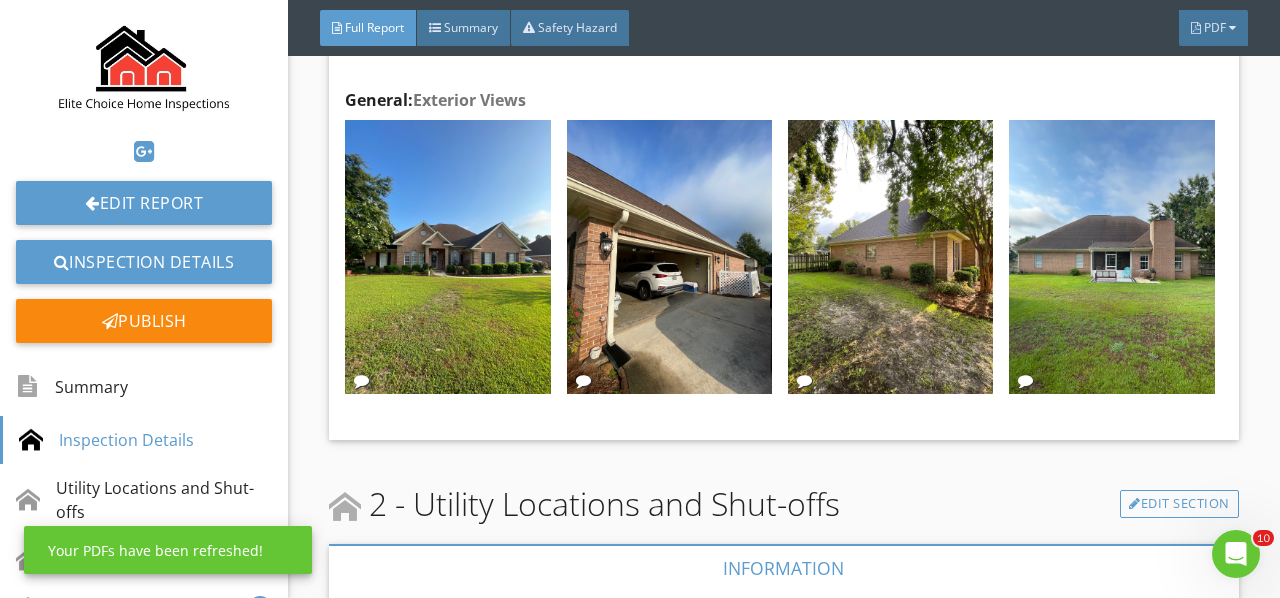 click at bounding box center [1111, 257] 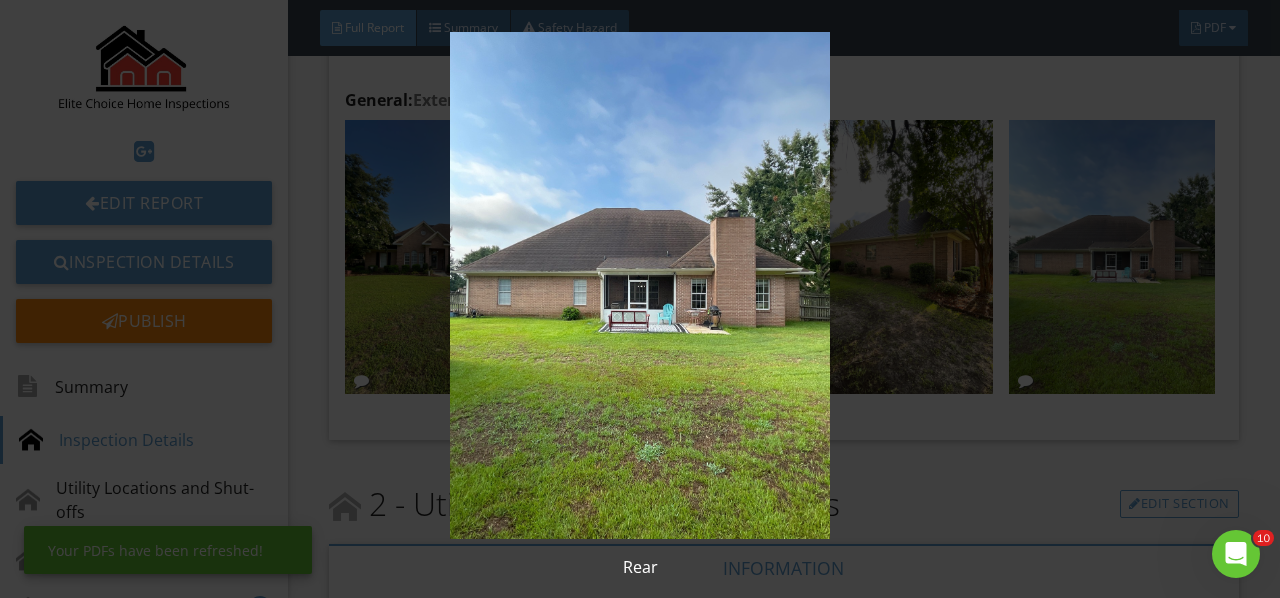 click at bounding box center [639, 285] 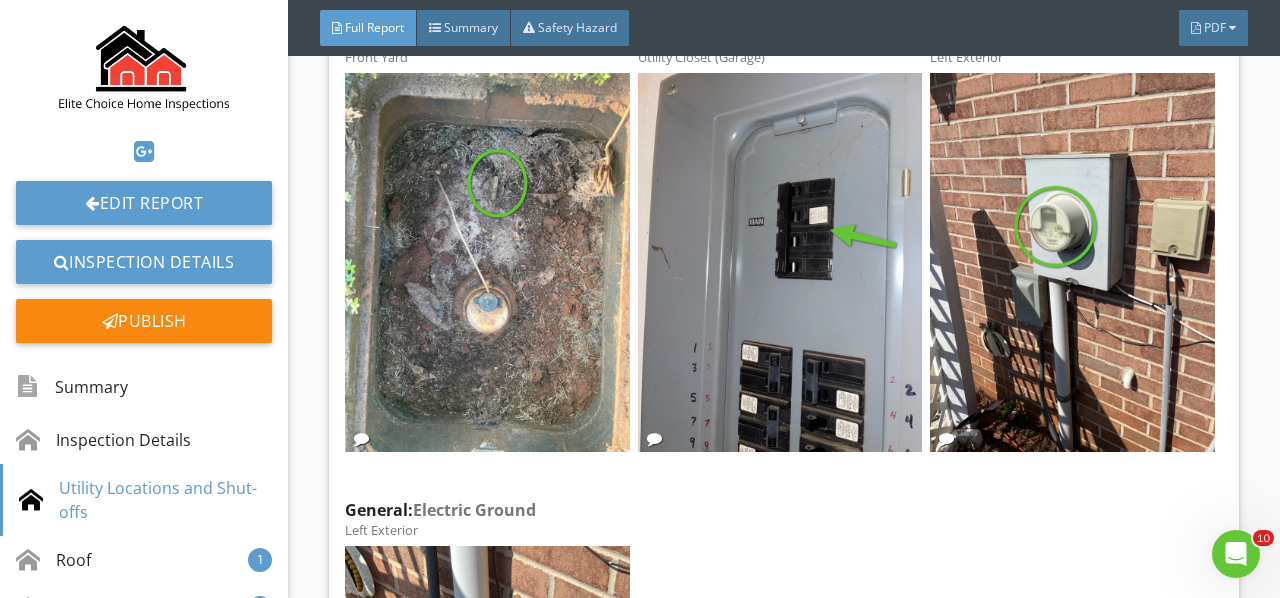 scroll, scrollTop: 2300, scrollLeft: 0, axis: vertical 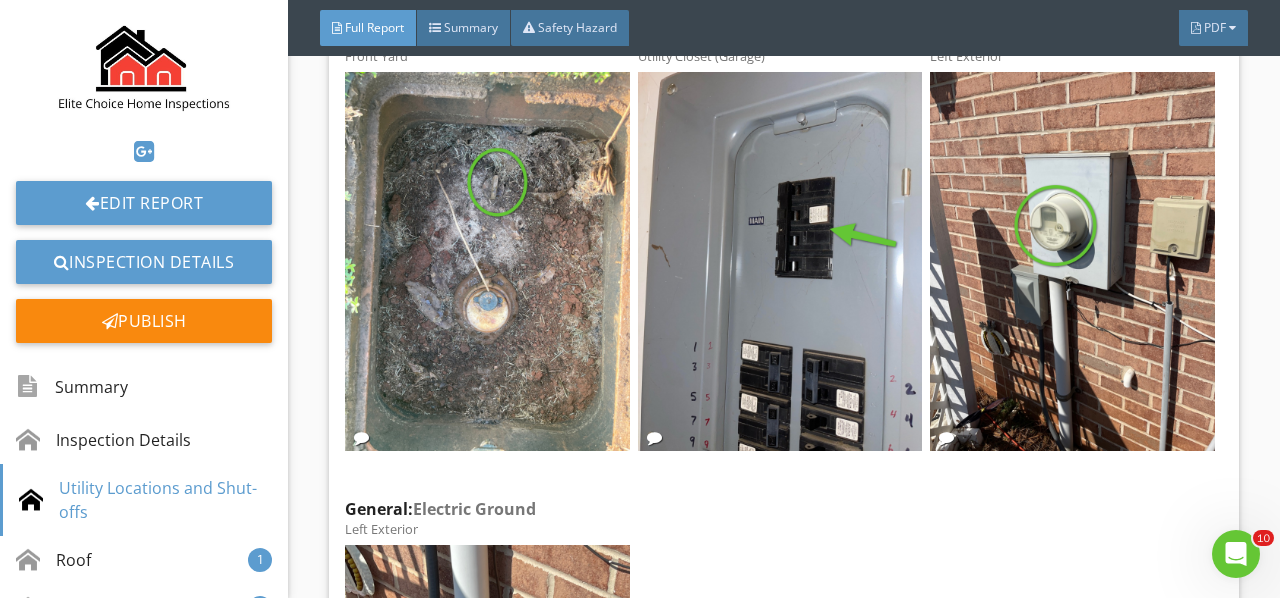 click at bounding box center (487, 261) 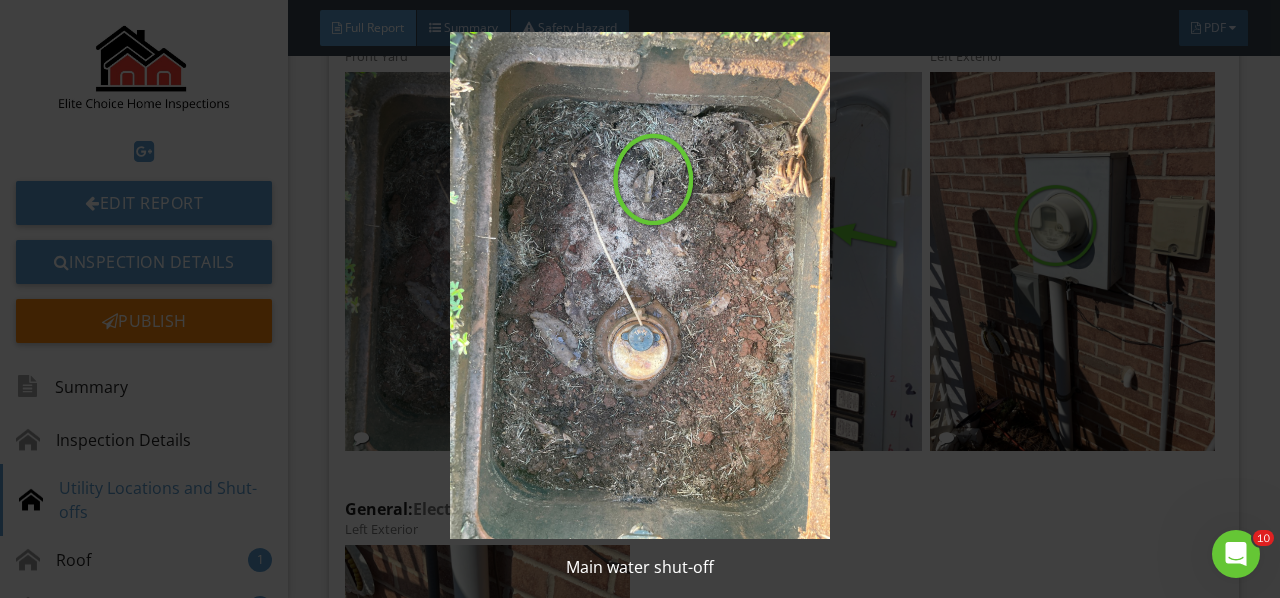 click at bounding box center (639, 285) 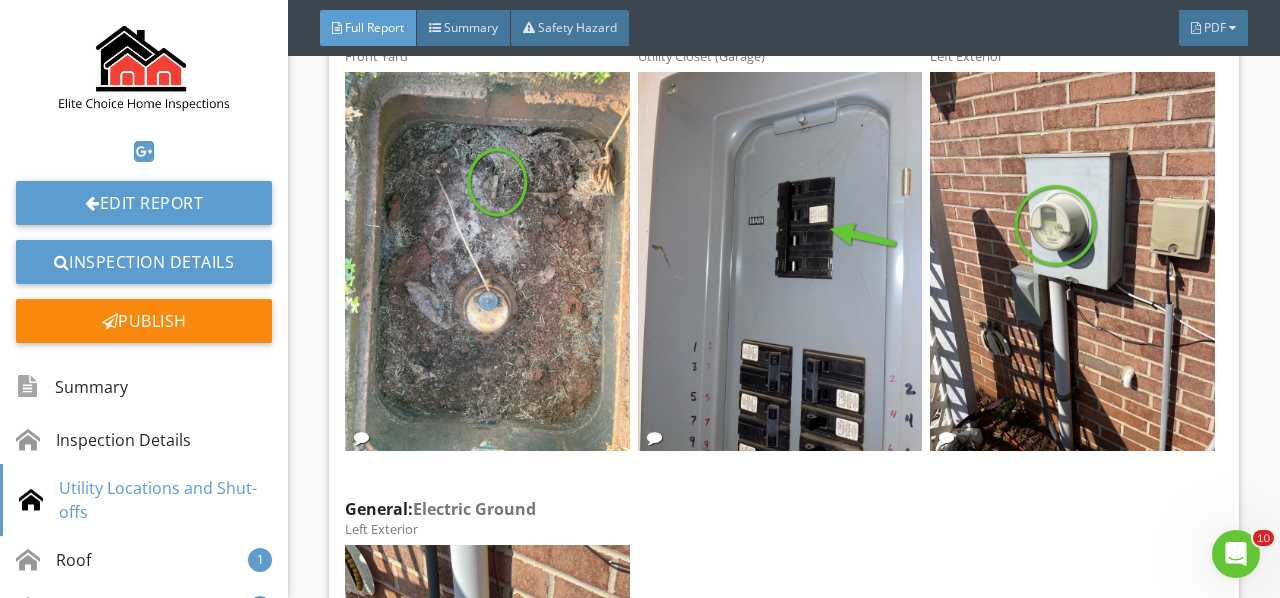 click at bounding box center [780, 261] 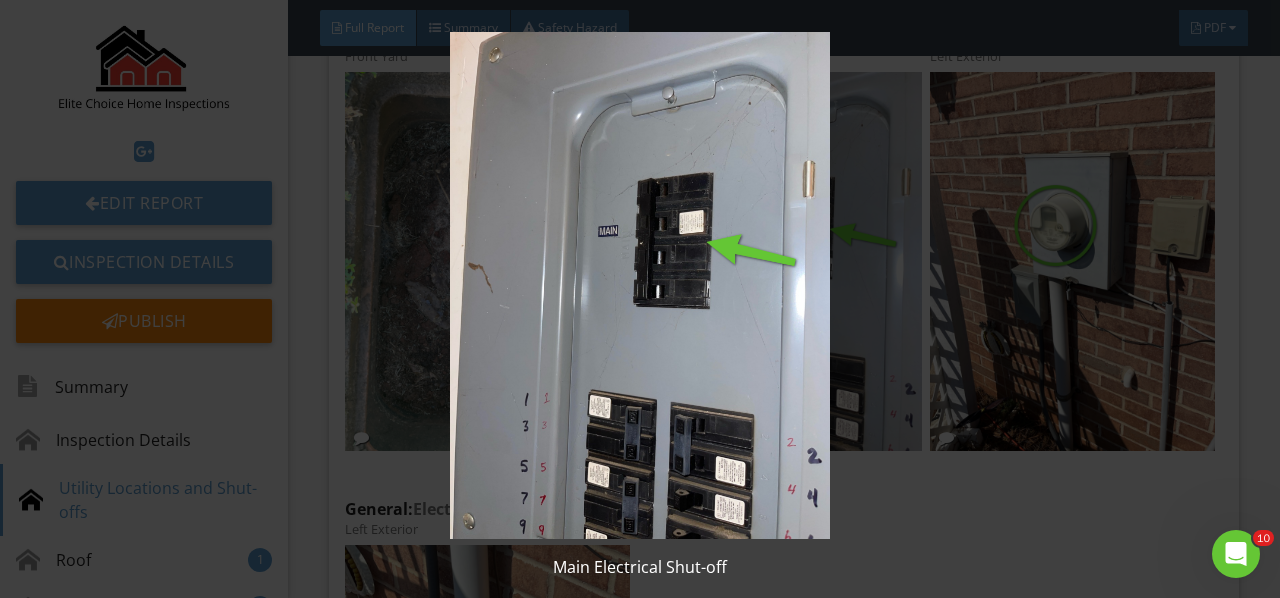 click at bounding box center (639, 285) 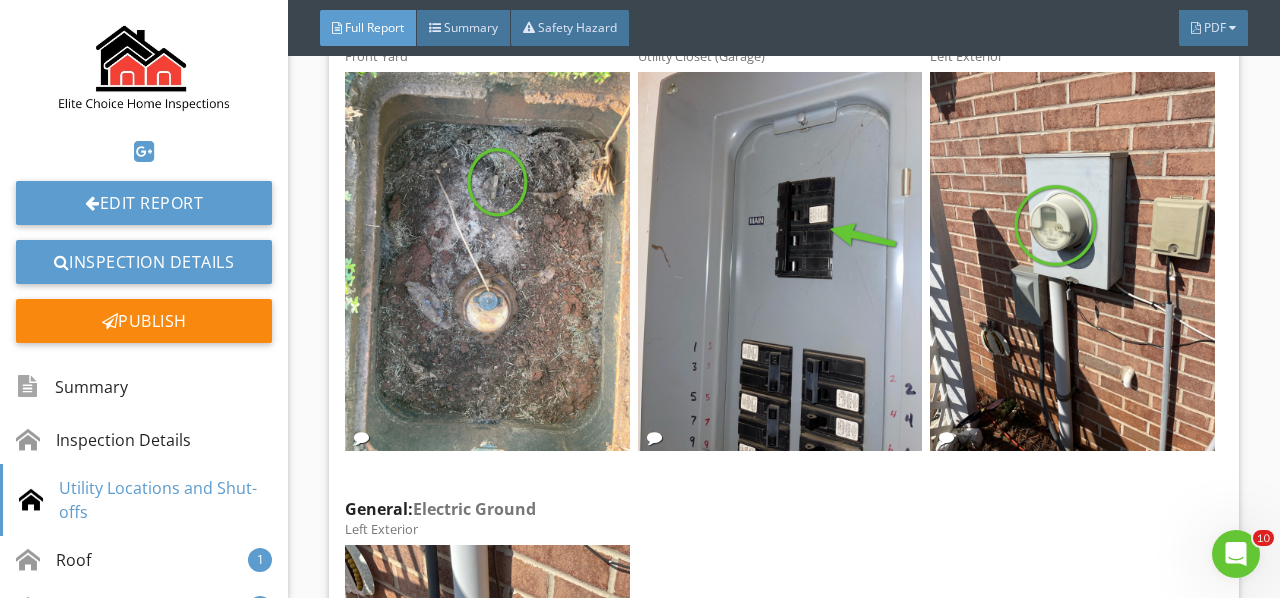 click at bounding box center [1072, 261] 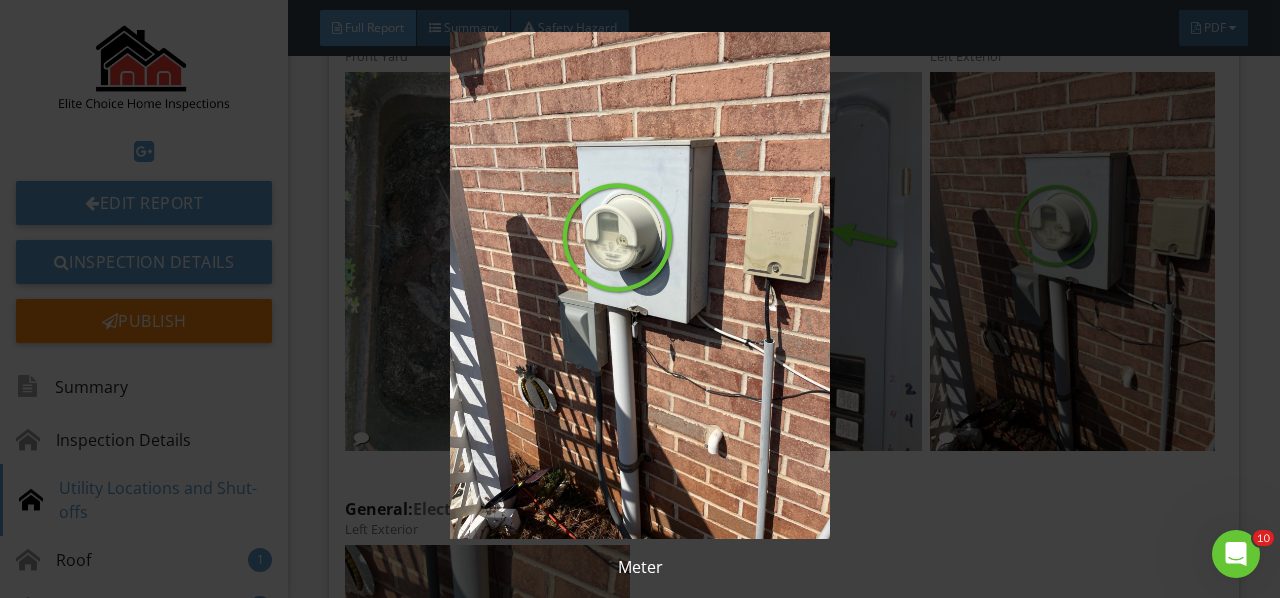click at bounding box center (639, 285) 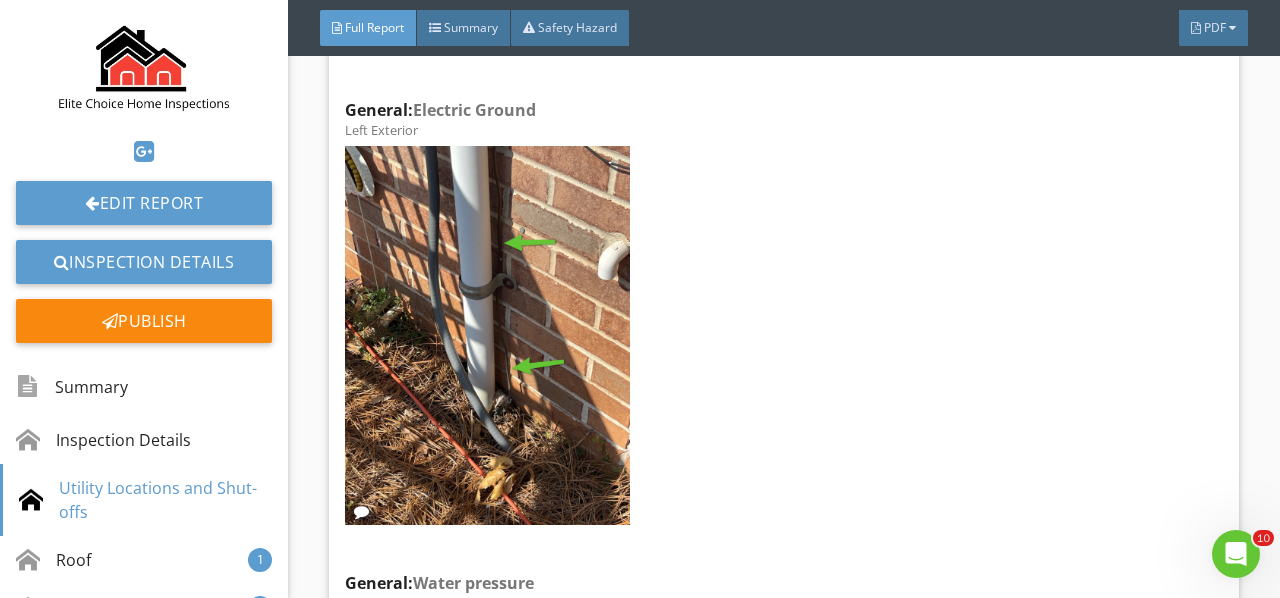scroll, scrollTop: 2700, scrollLeft: 0, axis: vertical 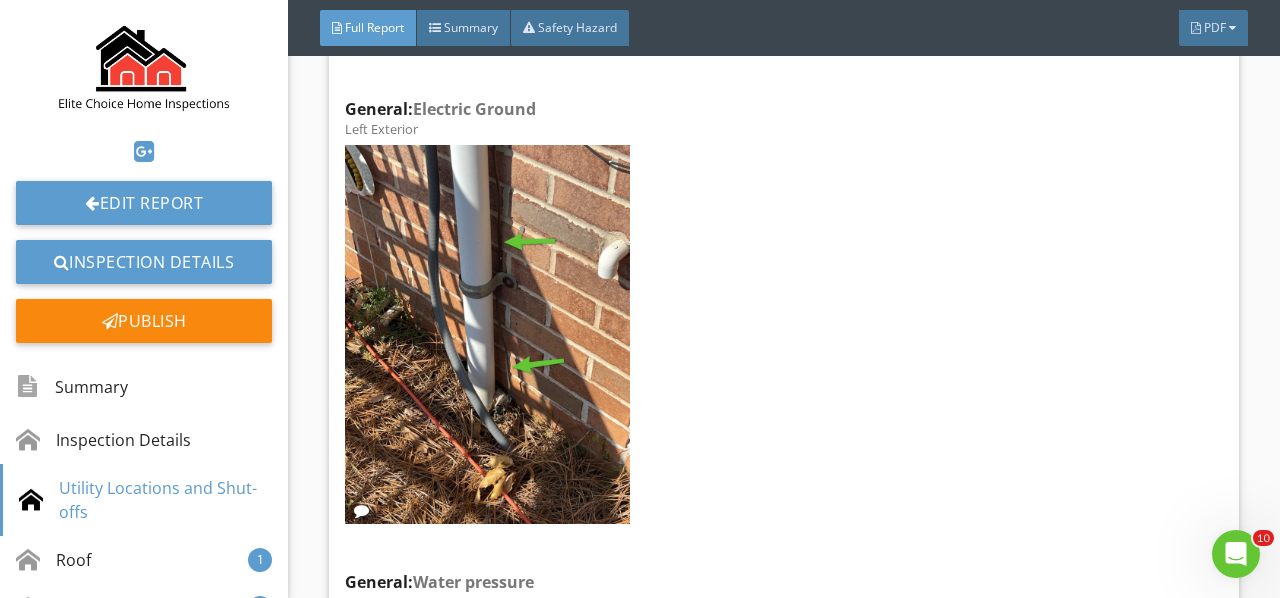 click at bounding box center [487, 334] 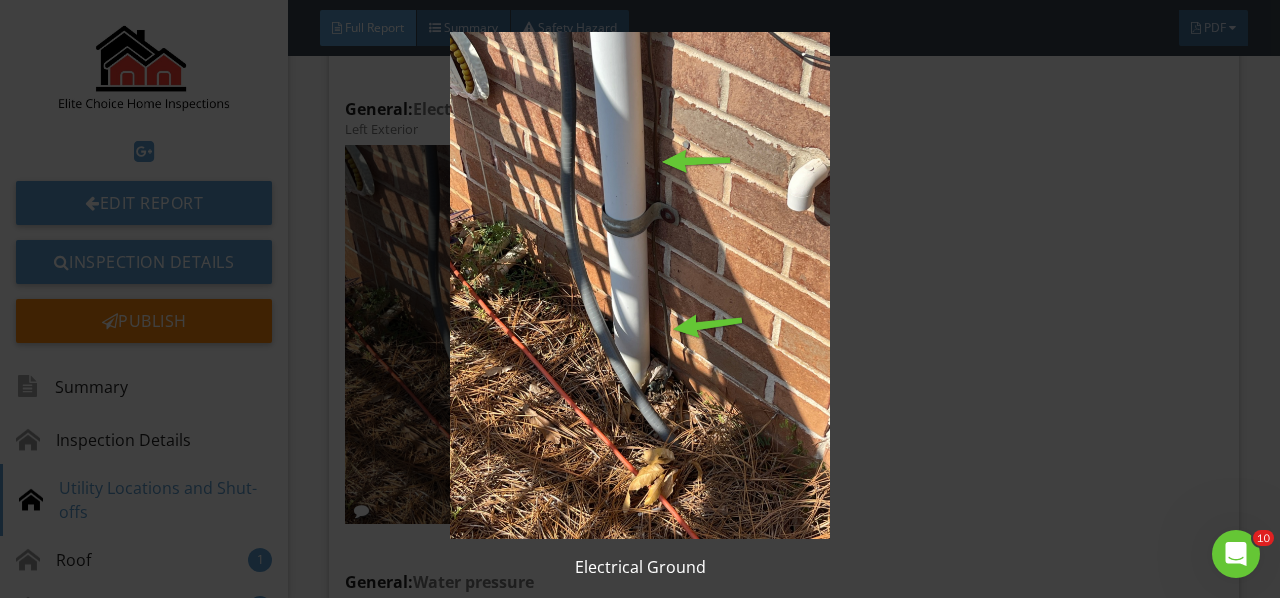 click at bounding box center [639, 285] 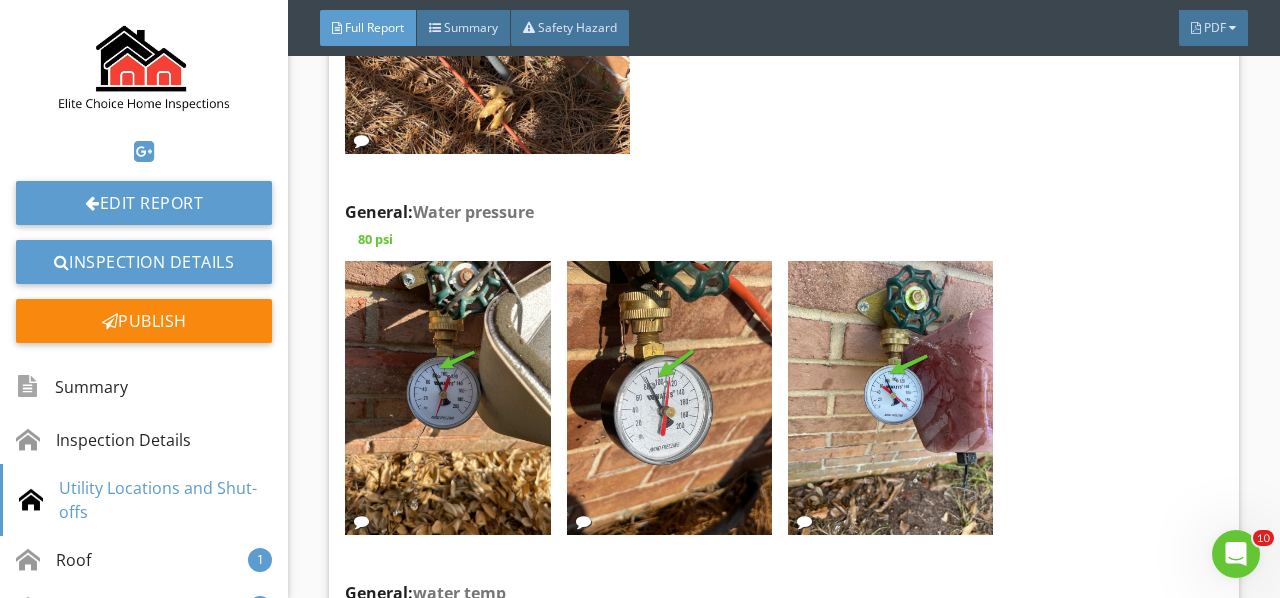 scroll, scrollTop: 3100, scrollLeft: 0, axis: vertical 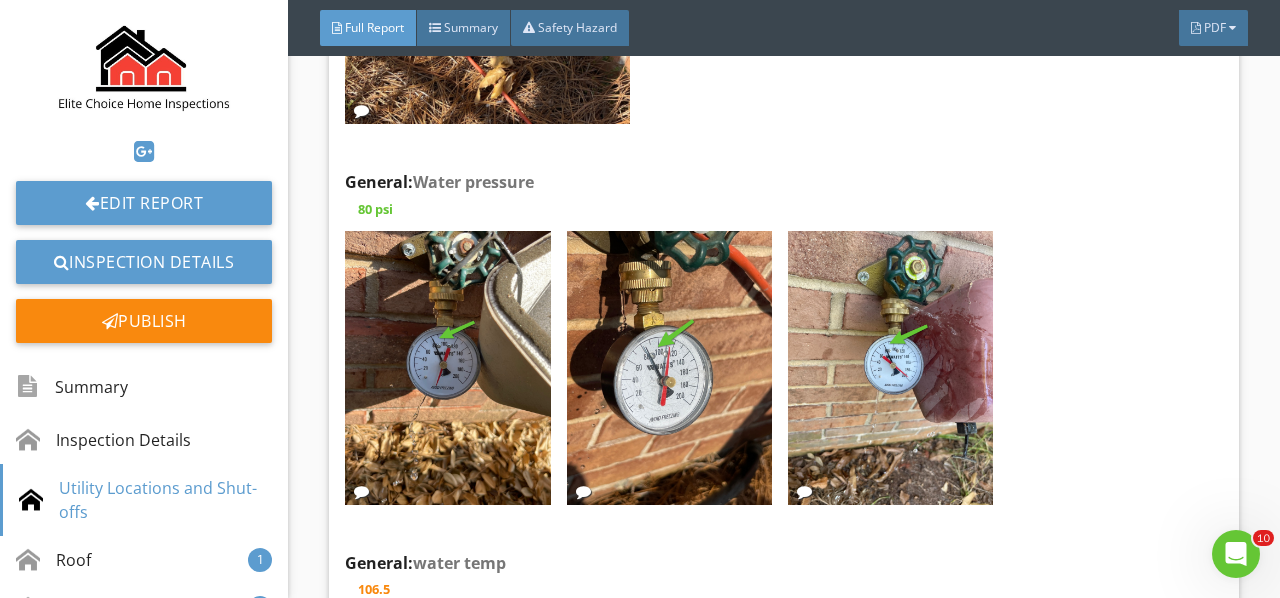 click at bounding box center [447, 368] 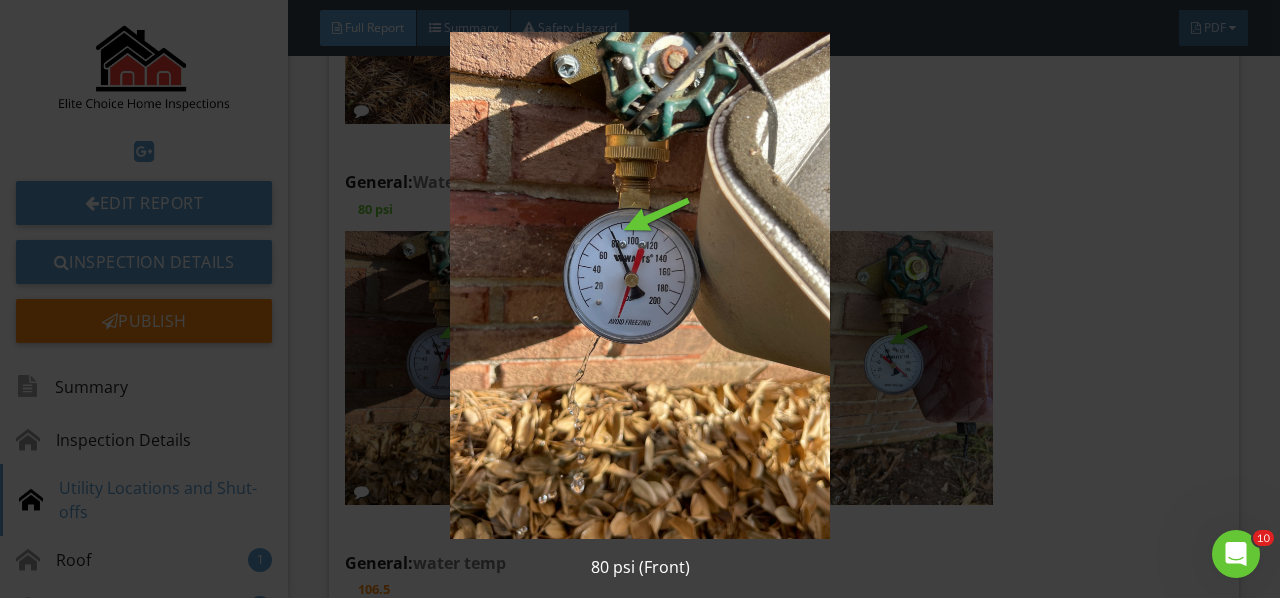 click at bounding box center (639, 285) 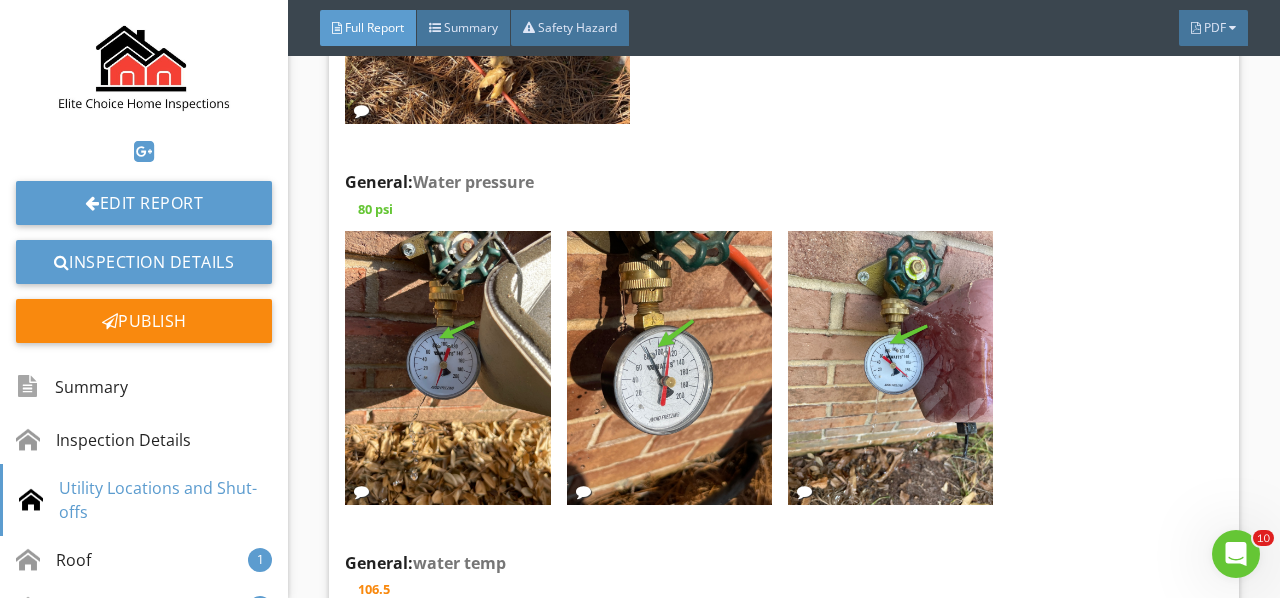 click at bounding box center [669, 368] 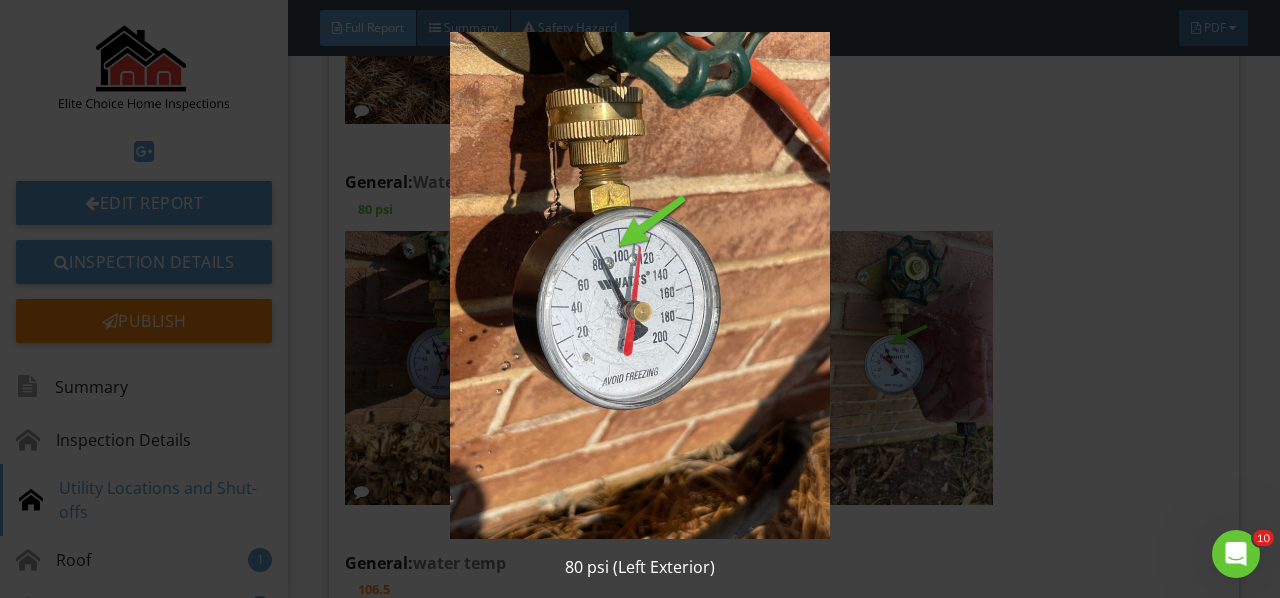 click at bounding box center (639, 285) 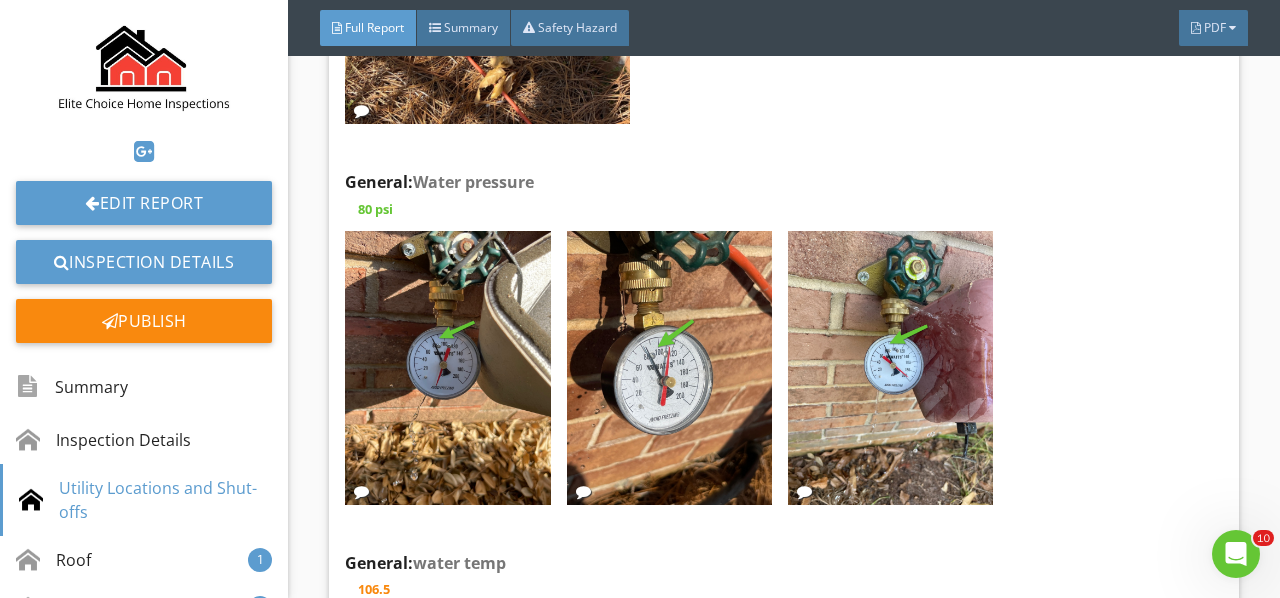 click at bounding box center (890, 368) 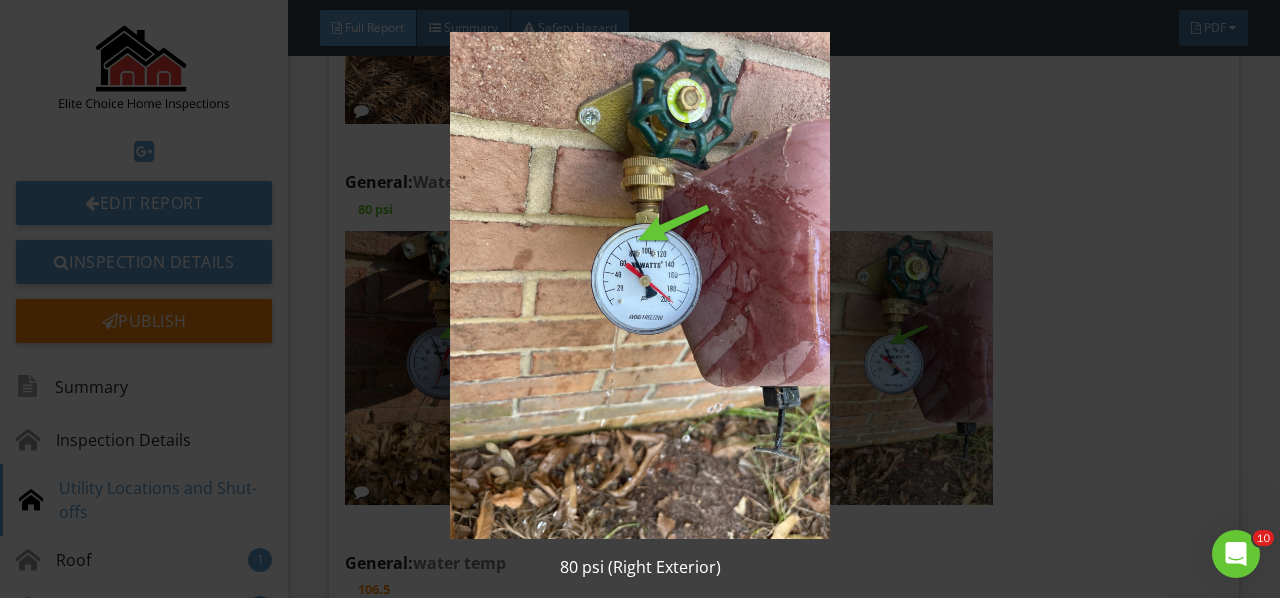 click at bounding box center (639, 285) 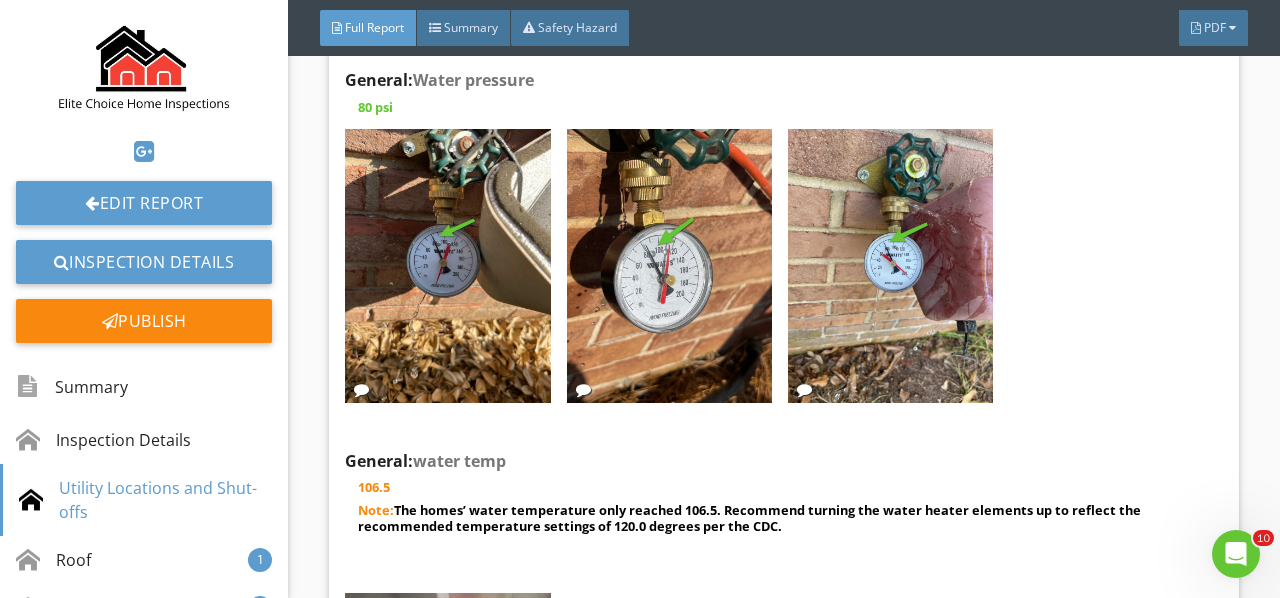 scroll, scrollTop: 3500, scrollLeft: 0, axis: vertical 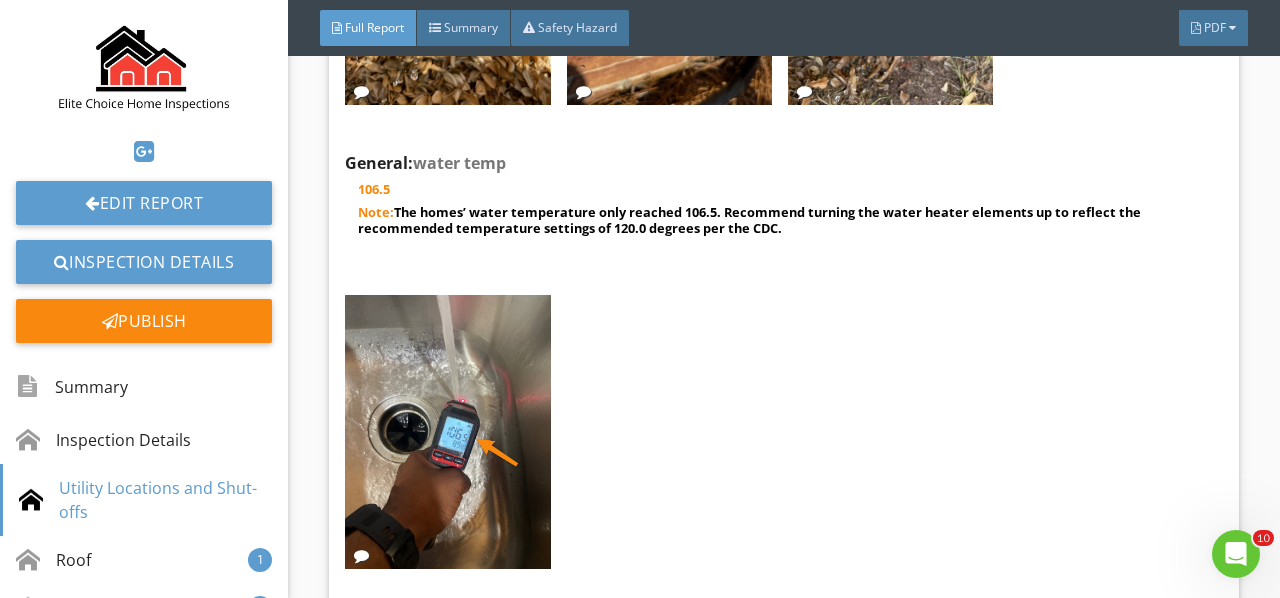 click on "The homes’ water temperature only reached 106.5. Recommend turning the water heater elements up to reflect the recommended temperature settings of 120.0 degrees per the CDC." at bounding box center [749, 220] 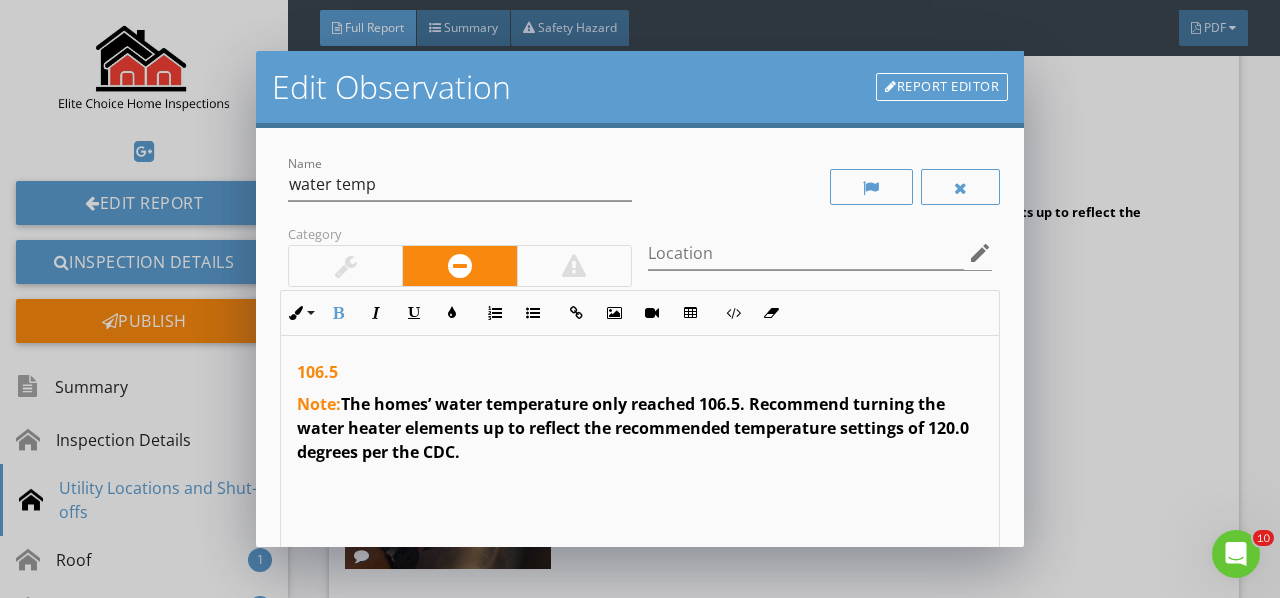 click on "The homes’ water temperature only reached 106.5. Recommend turning the water heater elements up to reflect the recommended temperature settings of 120.0 degrees per the CDC." at bounding box center [633, 428] 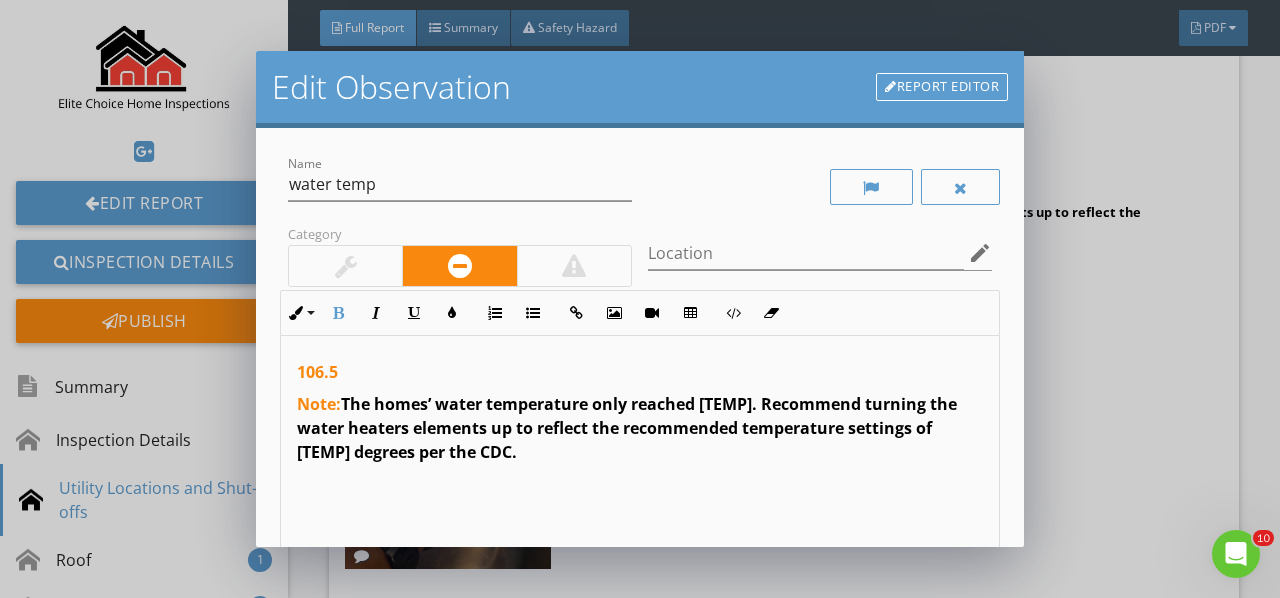 click on "The homes’ water temperature only reached 106.5. Recommend turning the water heaters elements up to reflect the recommended temperature settings of 120.0 degrees per the CDC." at bounding box center (627, 428) 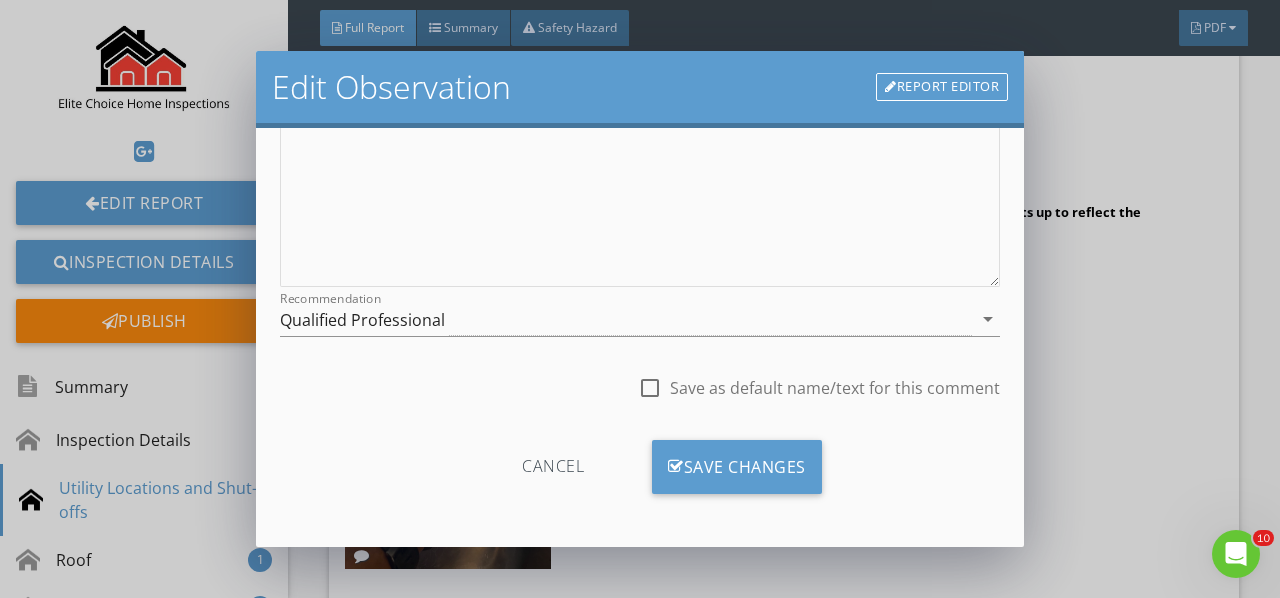 scroll, scrollTop: 366, scrollLeft: 0, axis: vertical 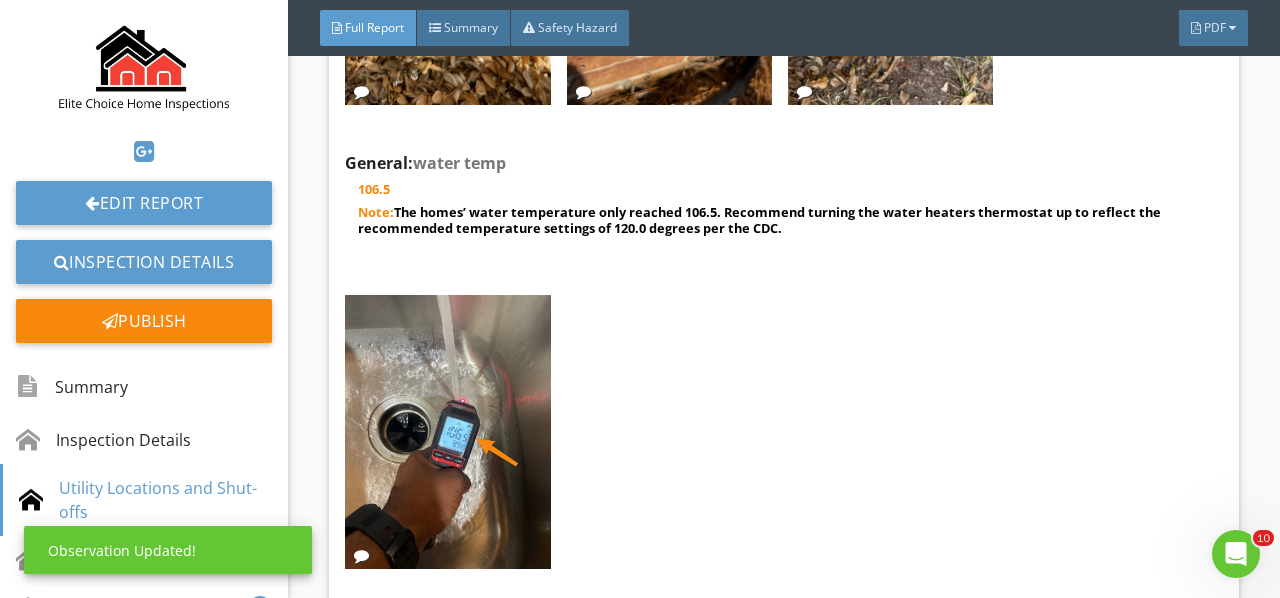 click at bounding box center [447, 432] 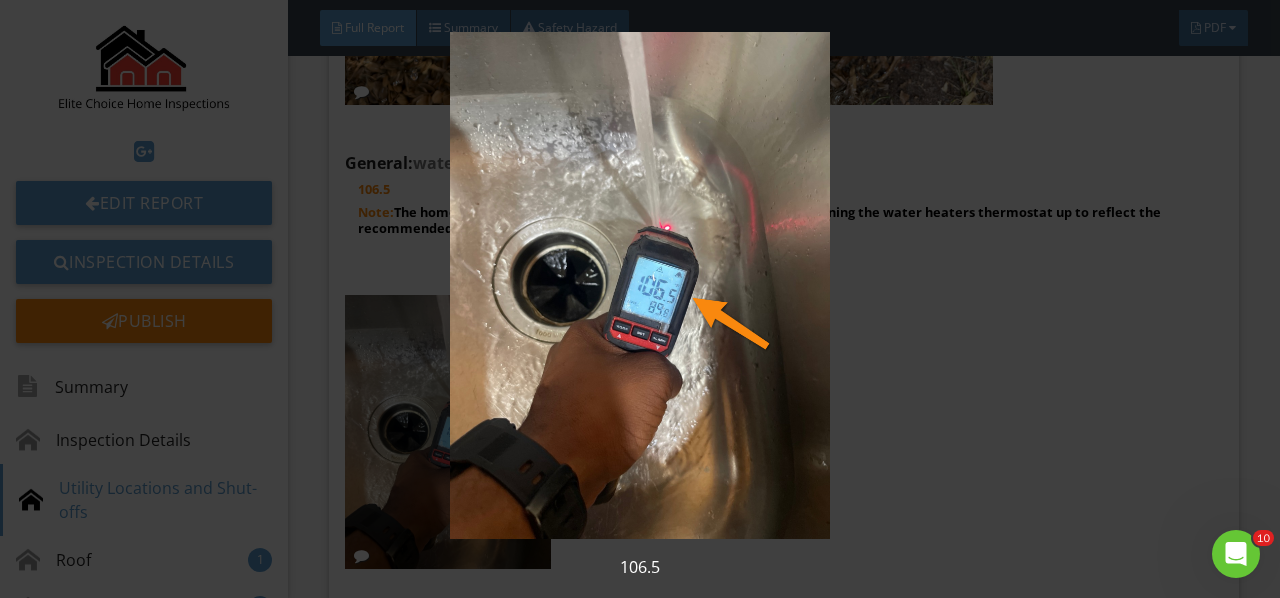 click at bounding box center [639, 285] 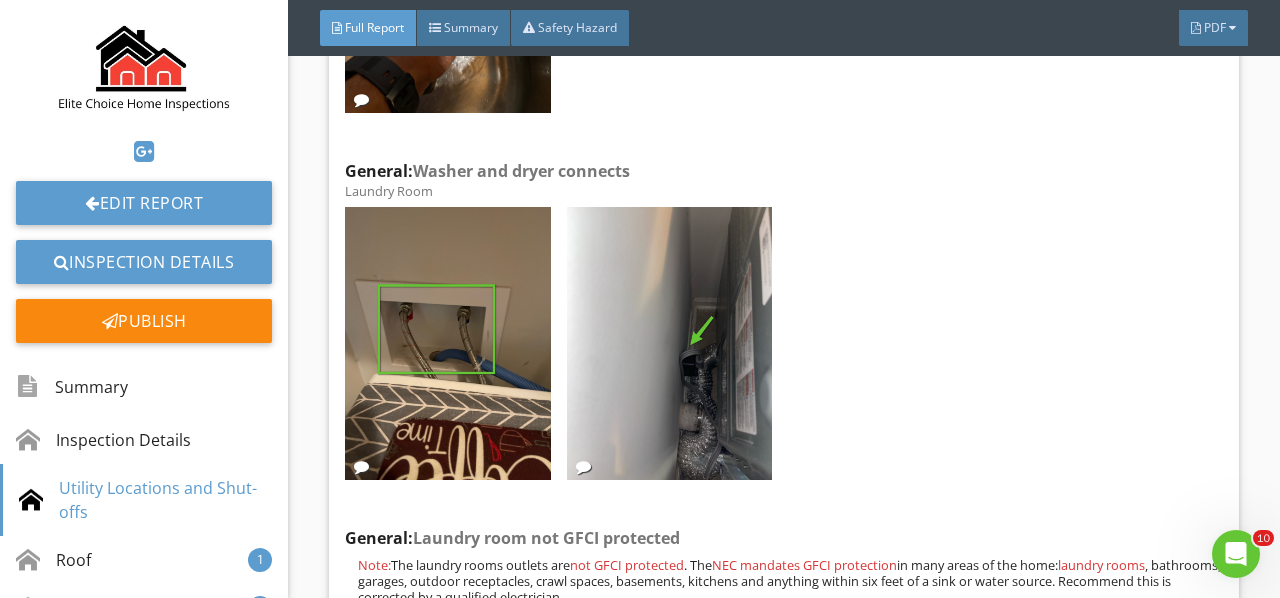 scroll, scrollTop: 4000, scrollLeft: 0, axis: vertical 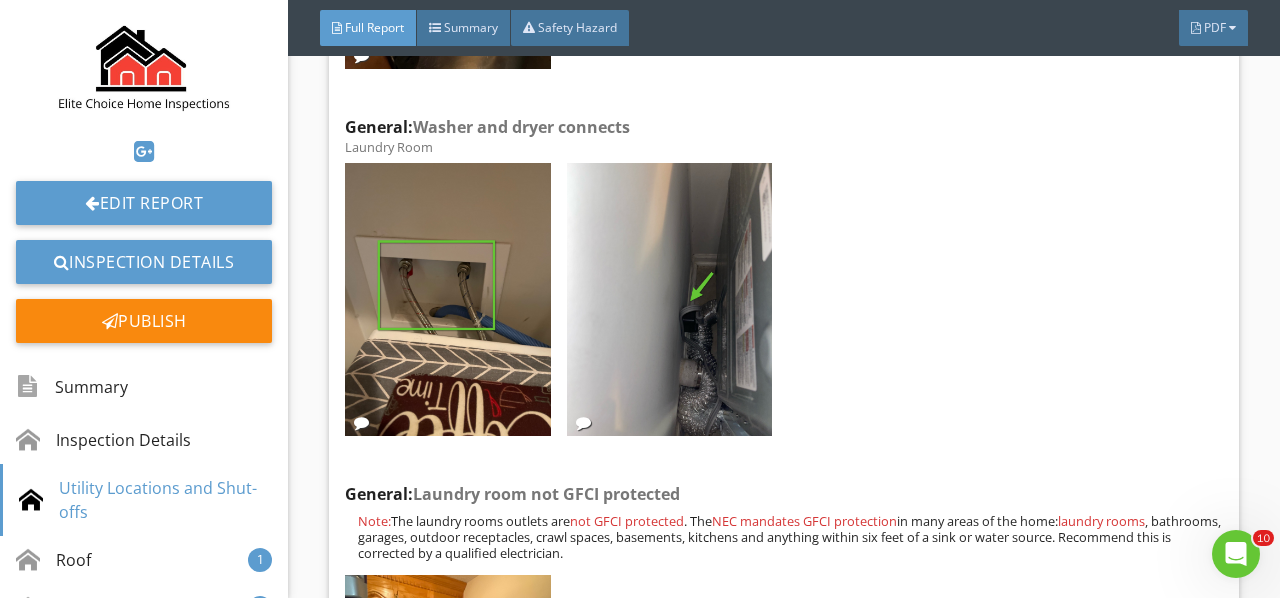 click at bounding box center [447, 300] 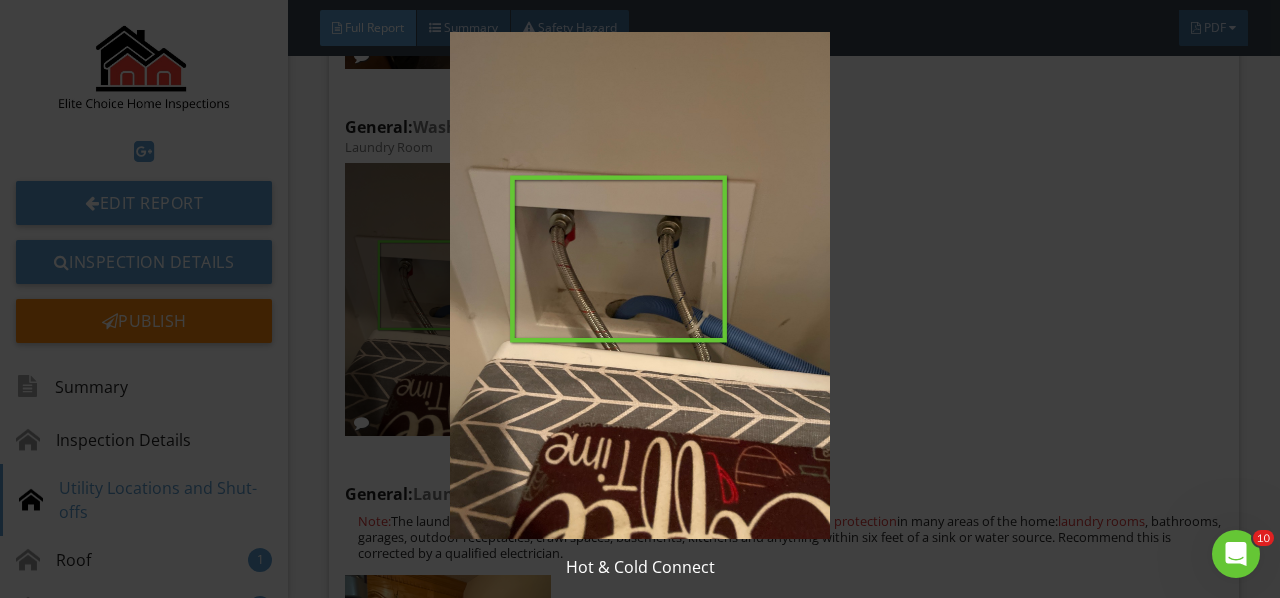 click at bounding box center [639, 285] 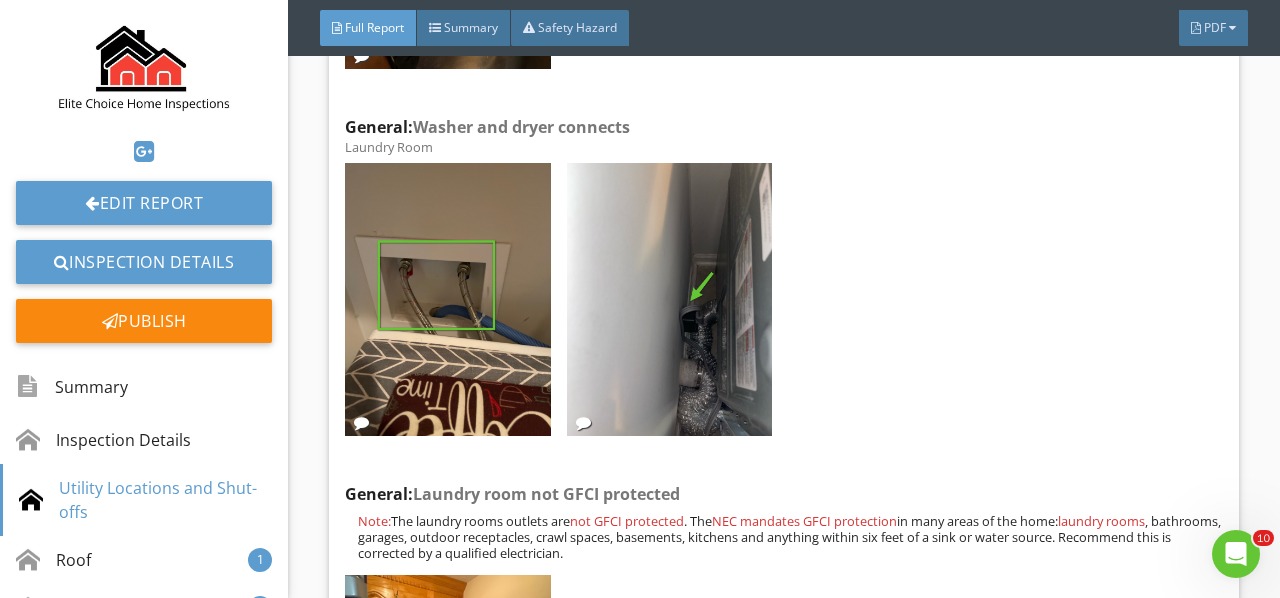 click at bounding box center [669, 300] 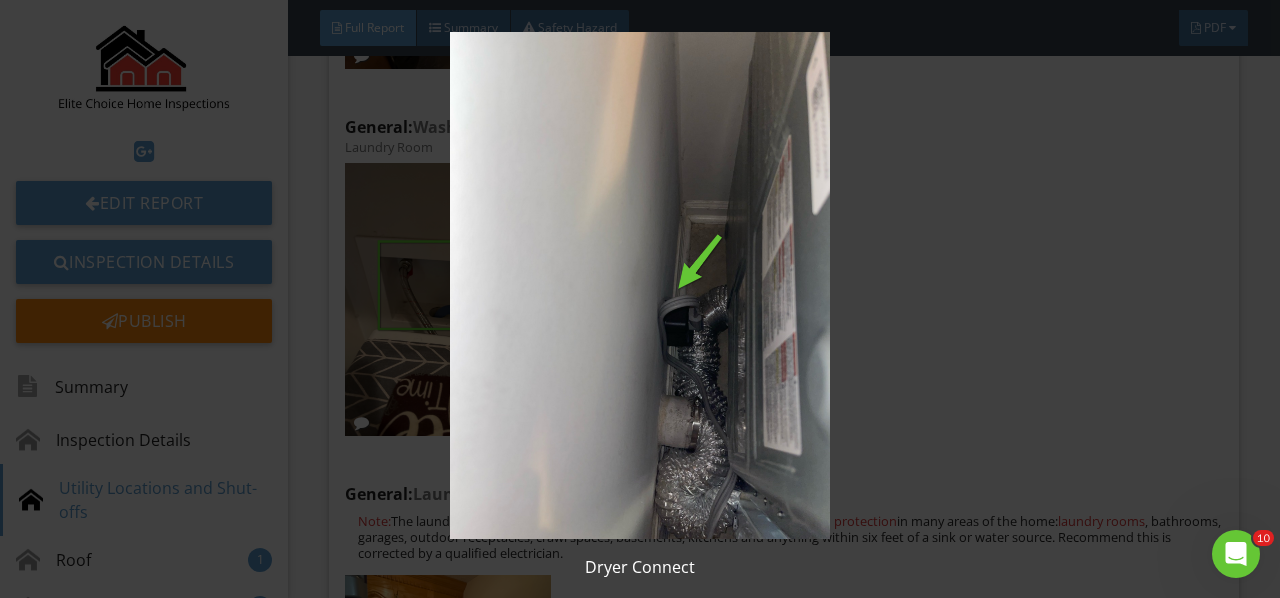 click at bounding box center (639, 285) 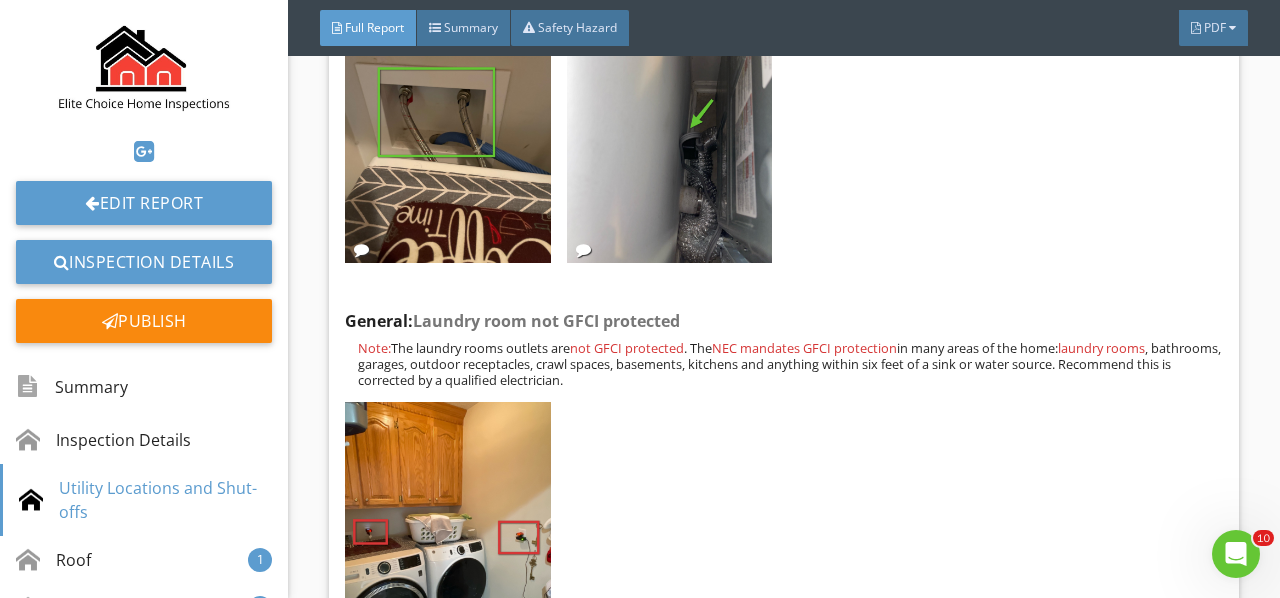 scroll, scrollTop: 4200, scrollLeft: 0, axis: vertical 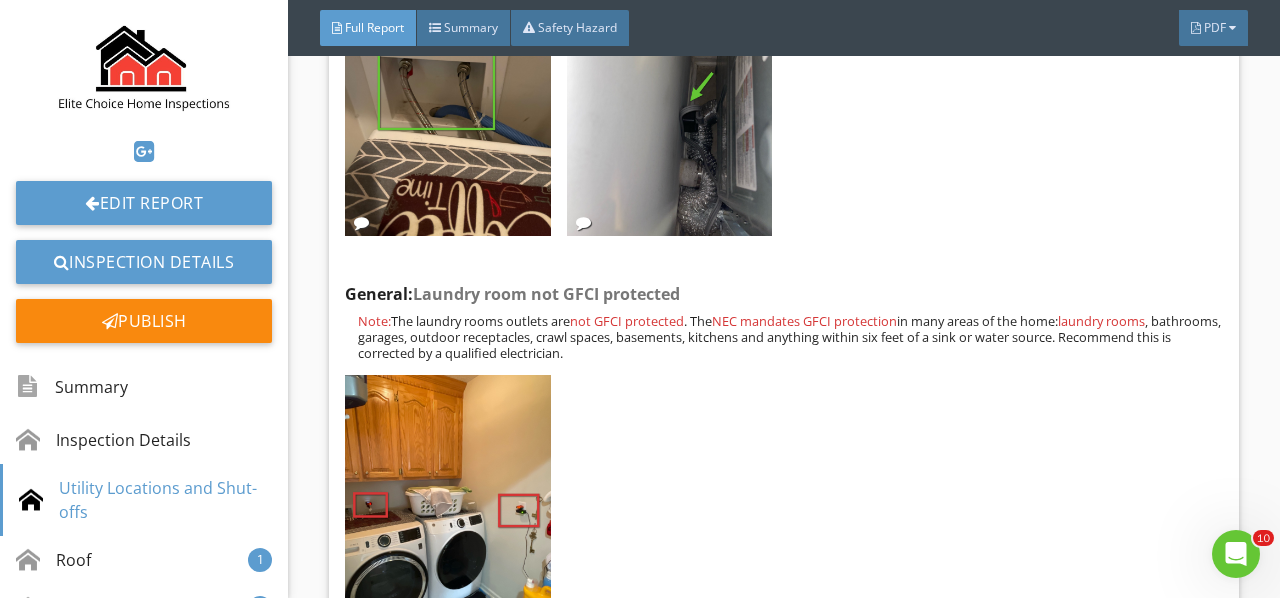 click at bounding box center [447, 512] 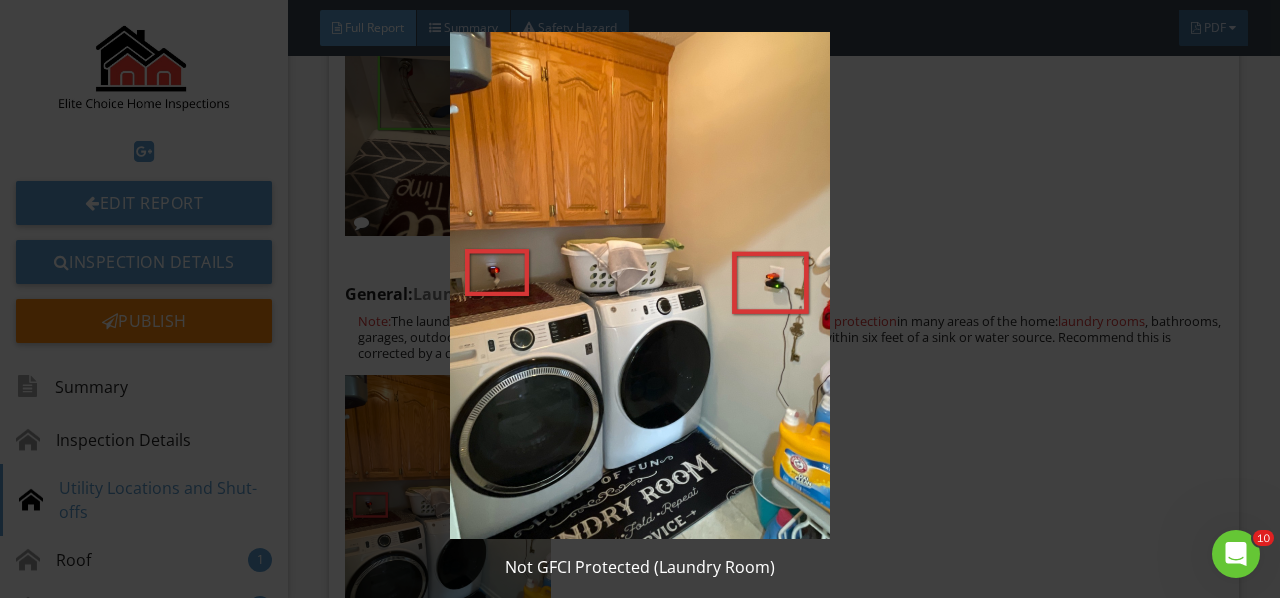 click at bounding box center [639, 285] 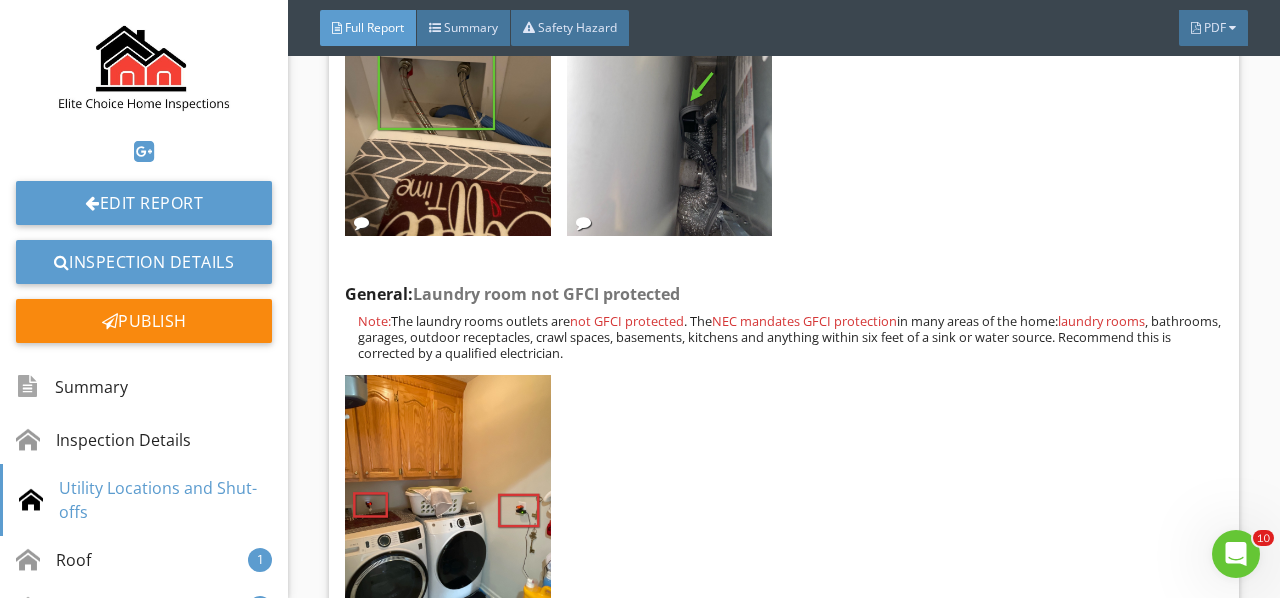 click on "Edit" at bounding box center (0, 0) 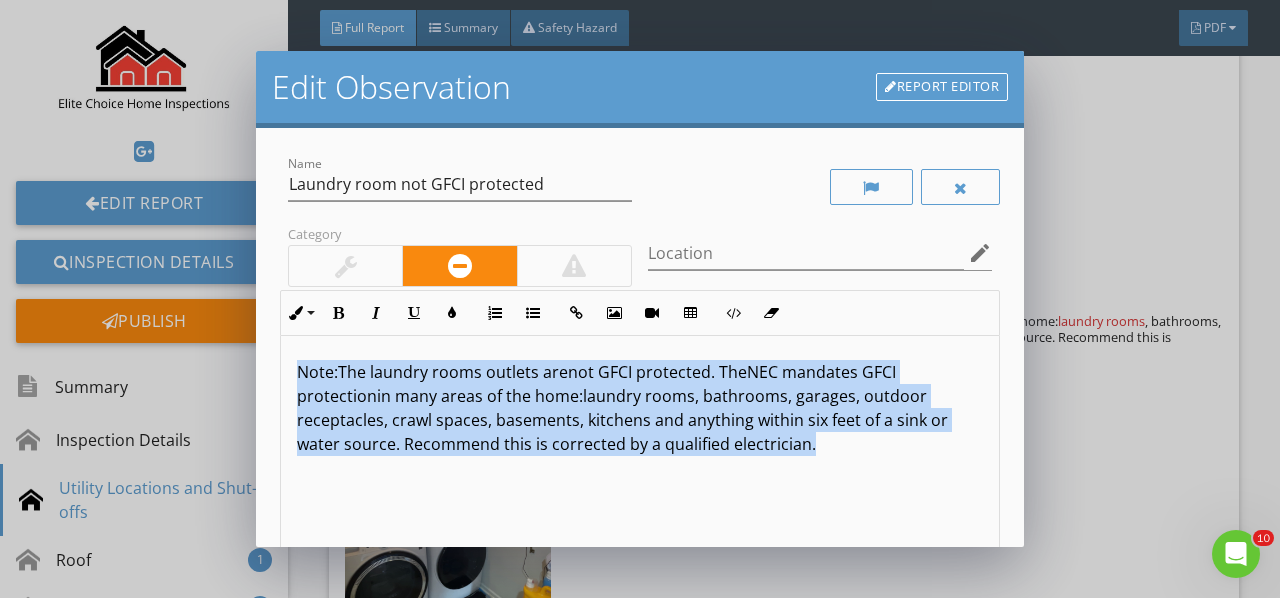 drag, startPoint x: 856, startPoint y: 470, endPoint x: 222, endPoint y: 324, distance: 650.59357 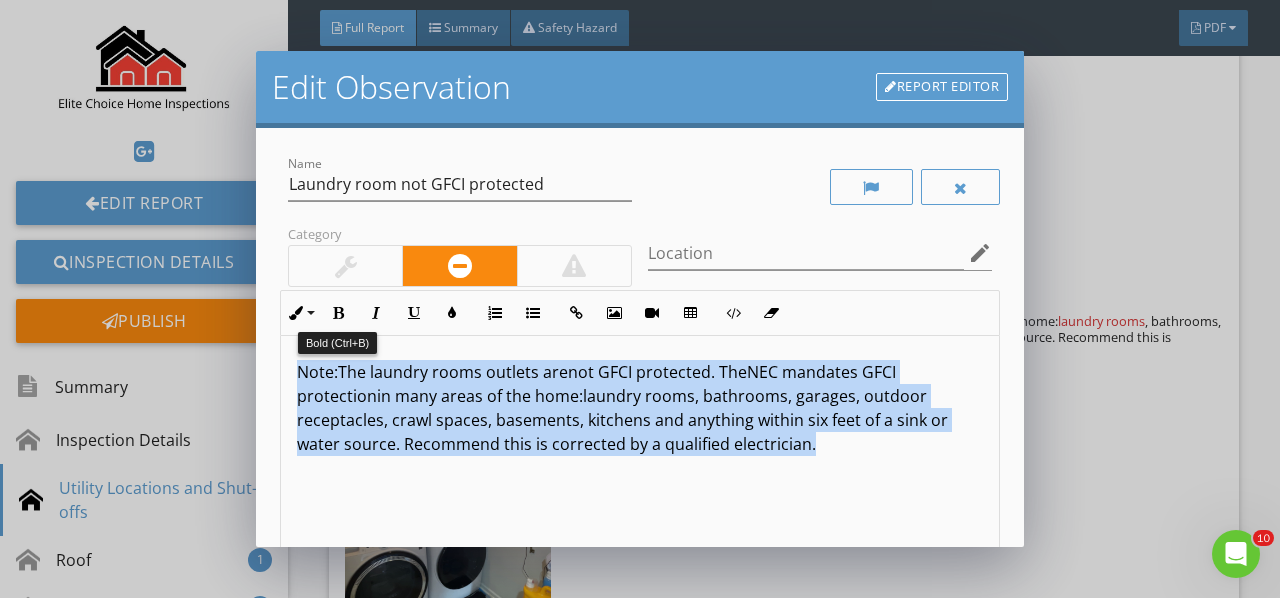 click at bounding box center (338, 313) 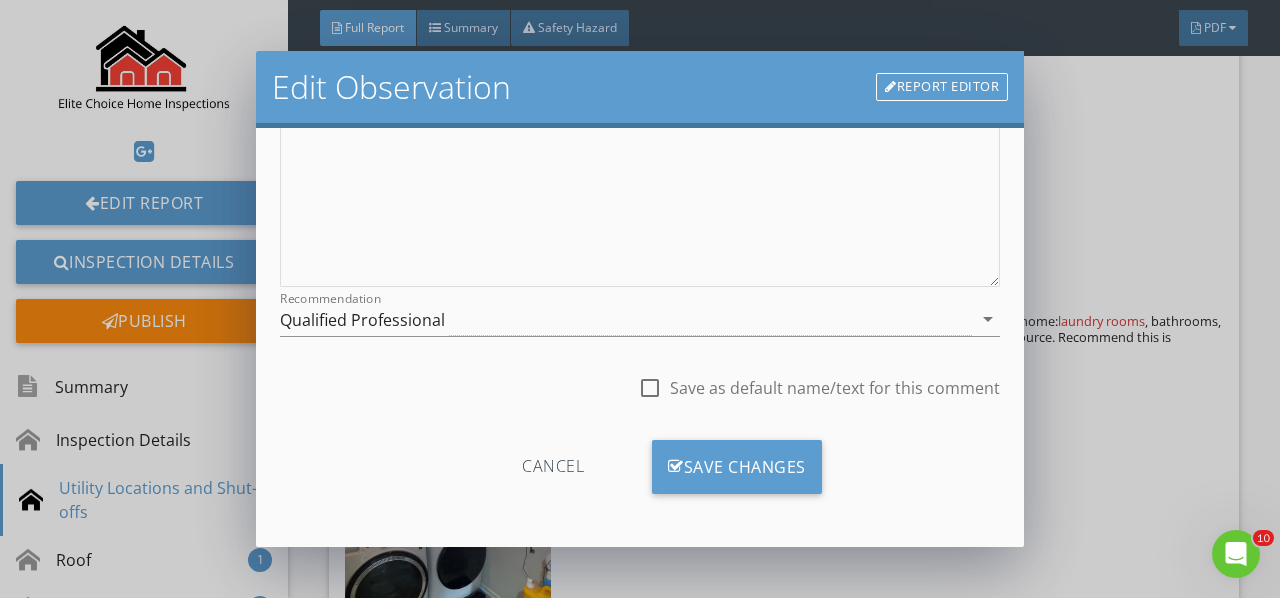 click on "Save Changes" at bounding box center [737, 467] 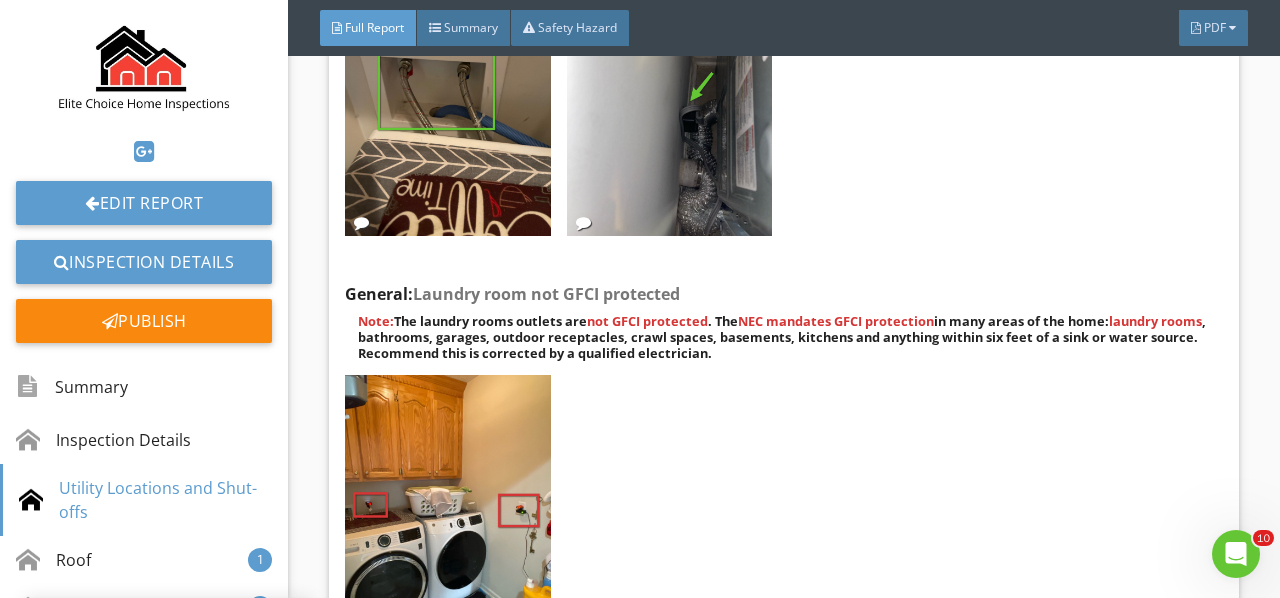 scroll, scrollTop: 130, scrollLeft: 0, axis: vertical 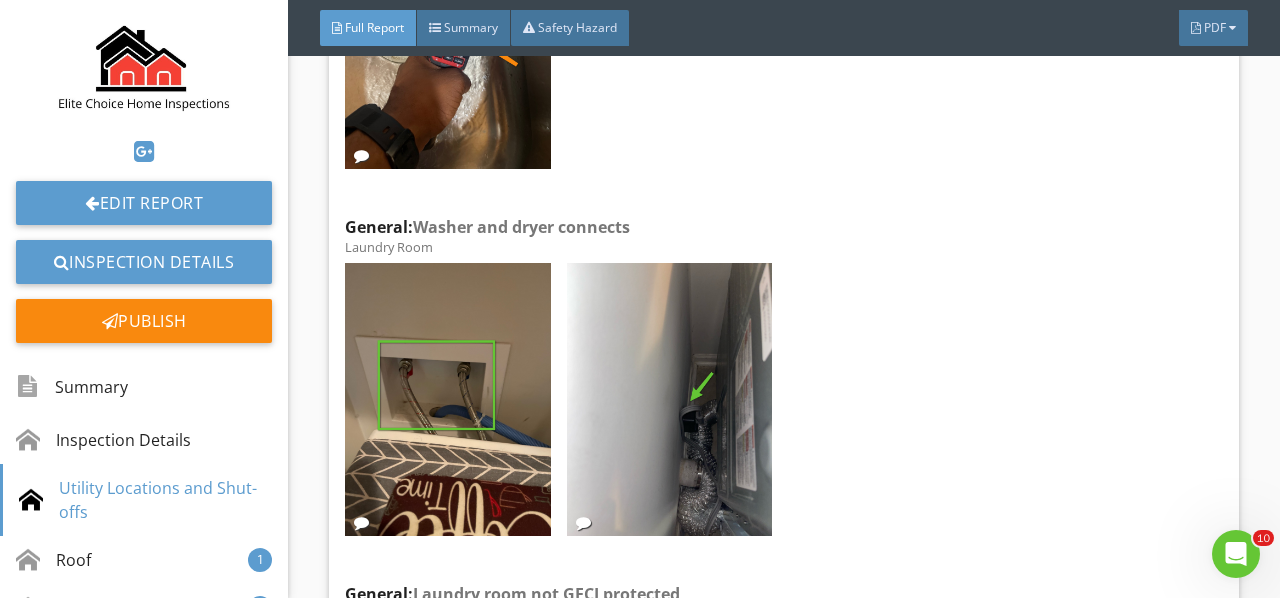 click at bounding box center [669, 400] 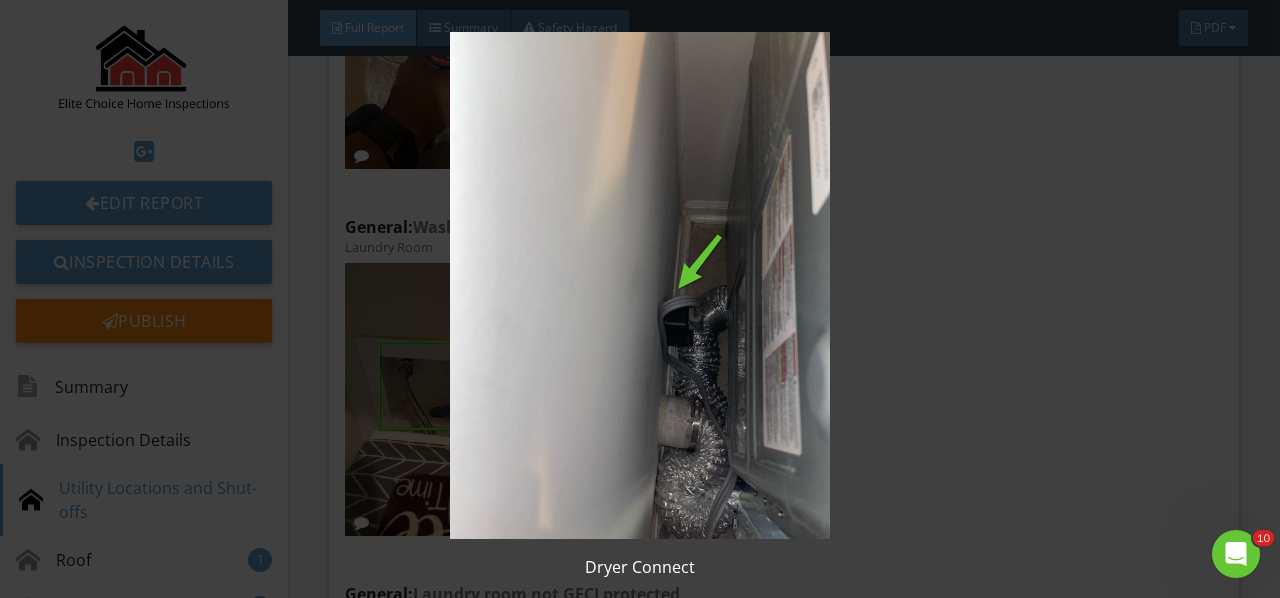 click at bounding box center (639, 285) 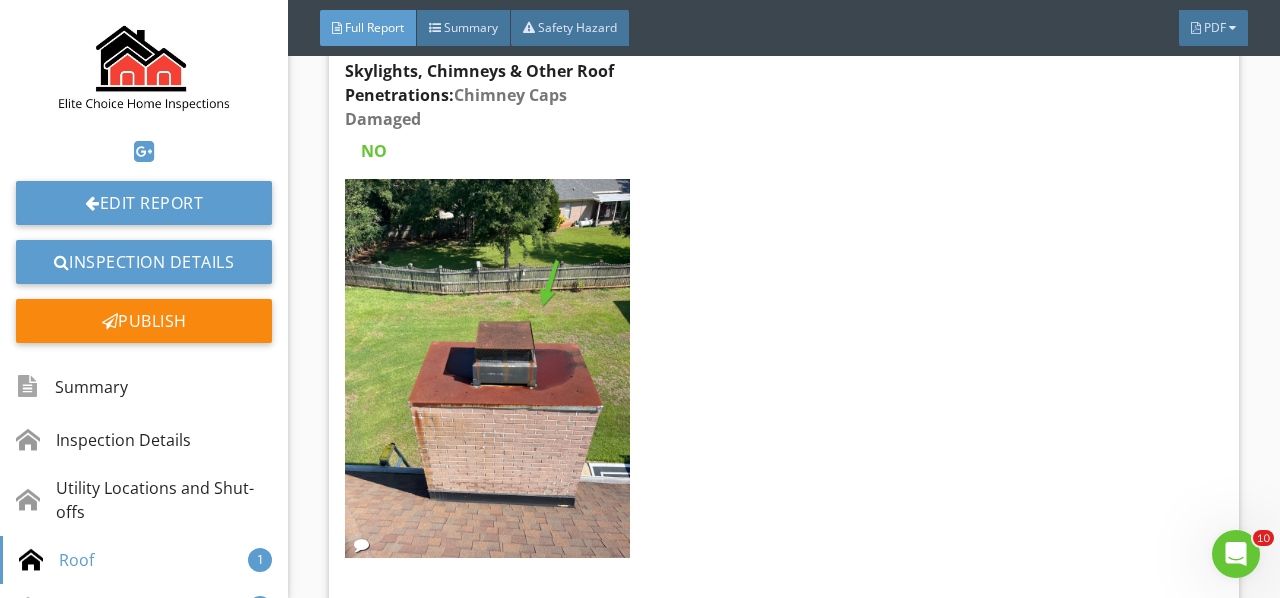 scroll, scrollTop: 5200, scrollLeft: 0, axis: vertical 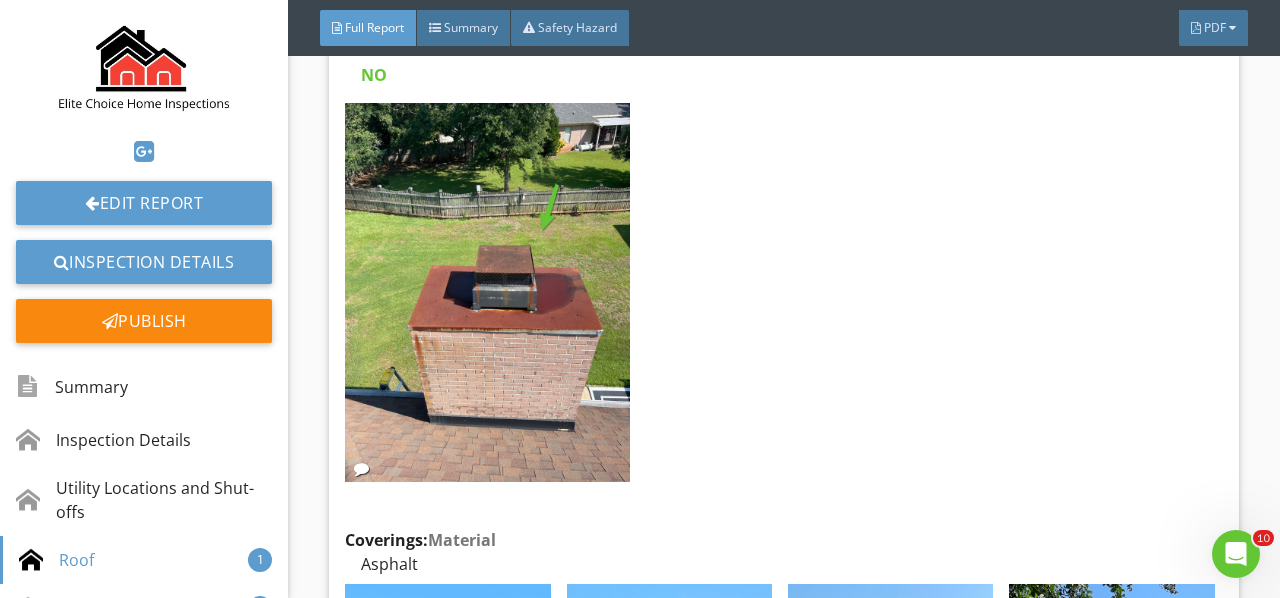 click at bounding box center [487, 292] 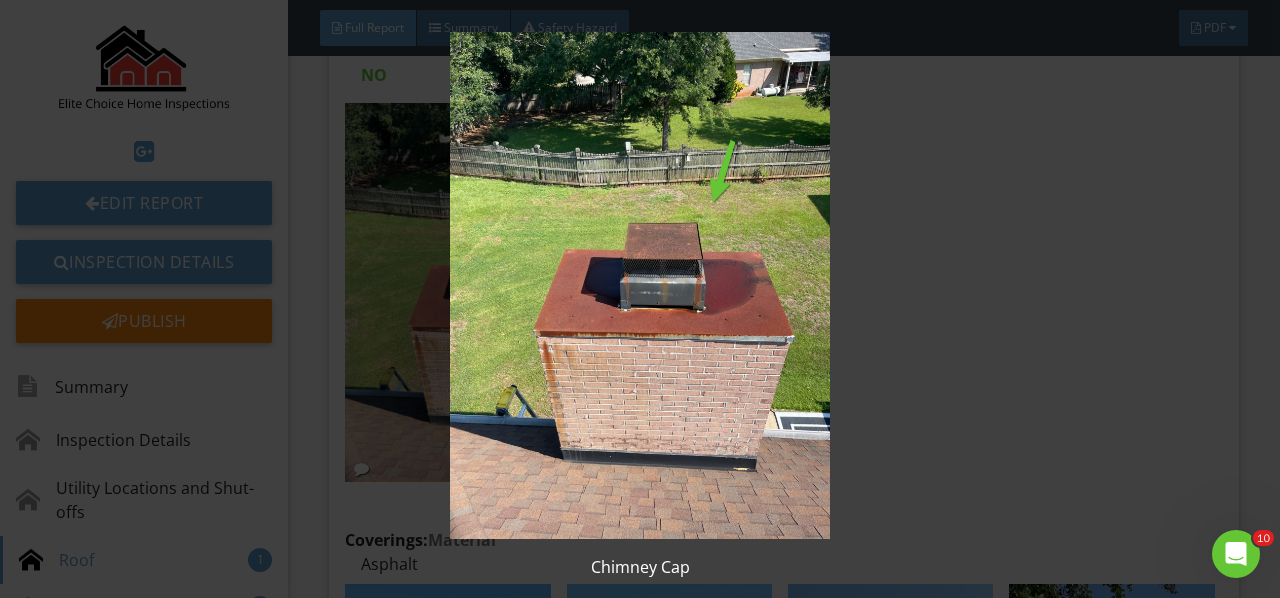 click at bounding box center [639, 285] 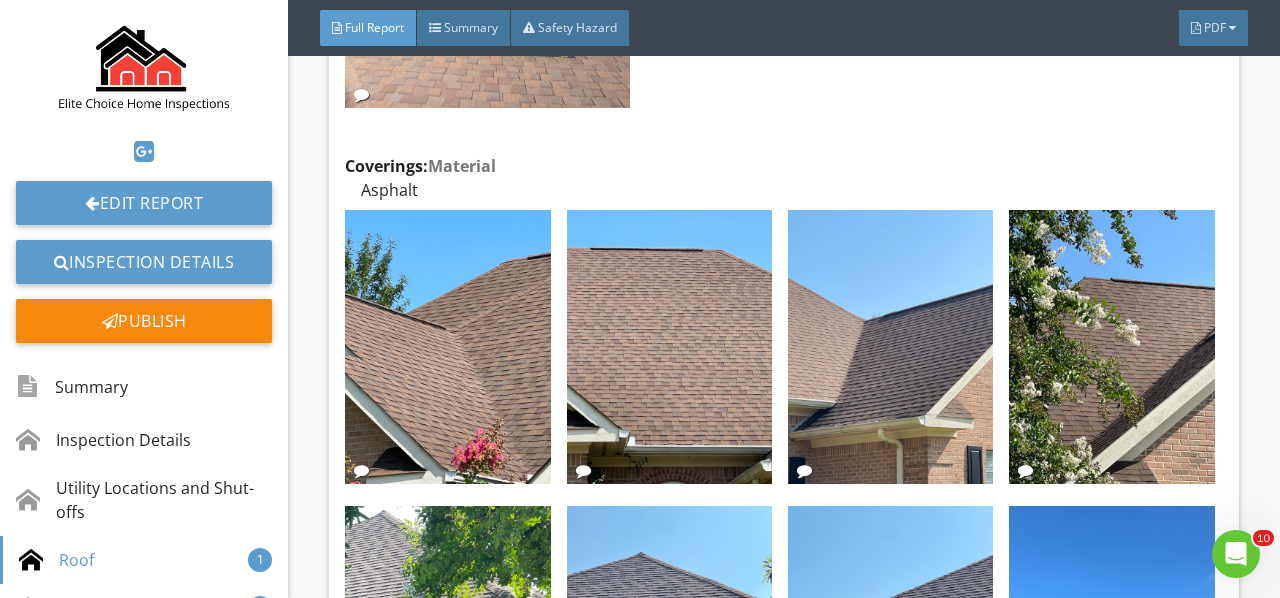 scroll, scrollTop: 5600, scrollLeft: 0, axis: vertical 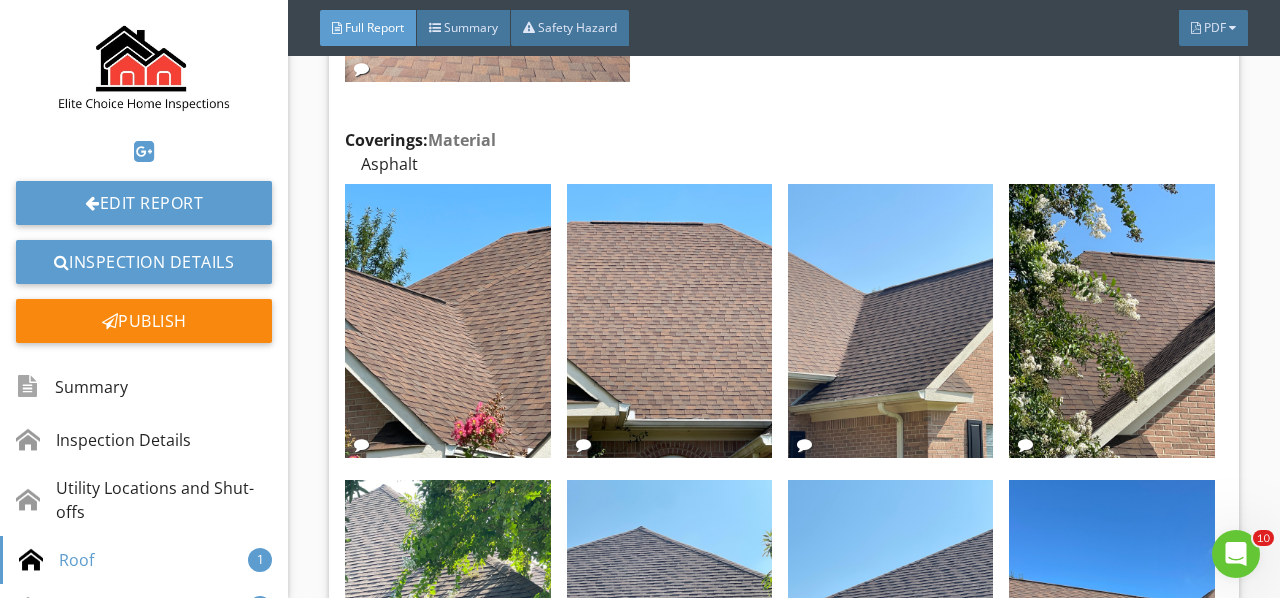 click at bounding box center [447, 321] 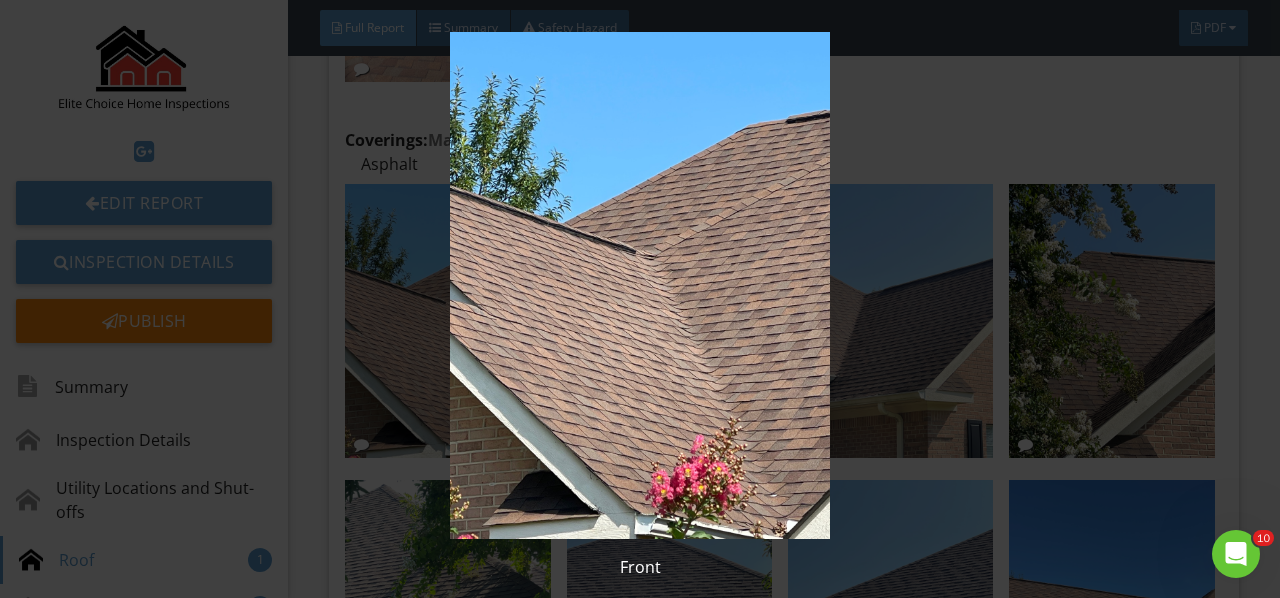 click at bounding box center (639, 285) 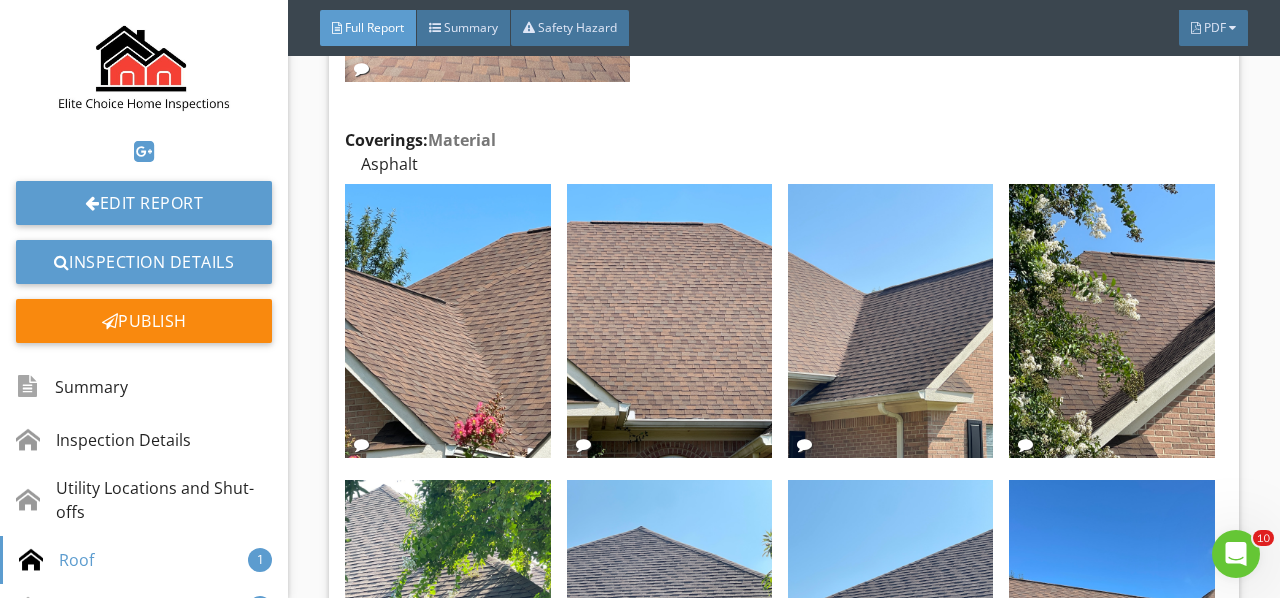 click at bounding box center (669, 321) 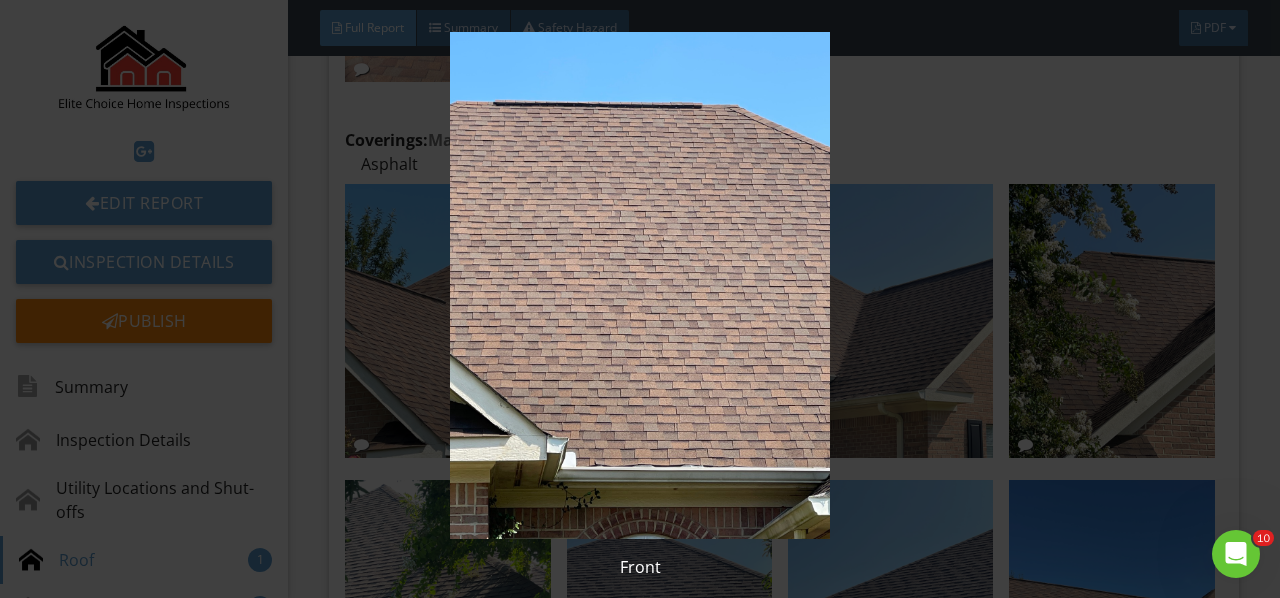 click at bounding box center (639, 285) 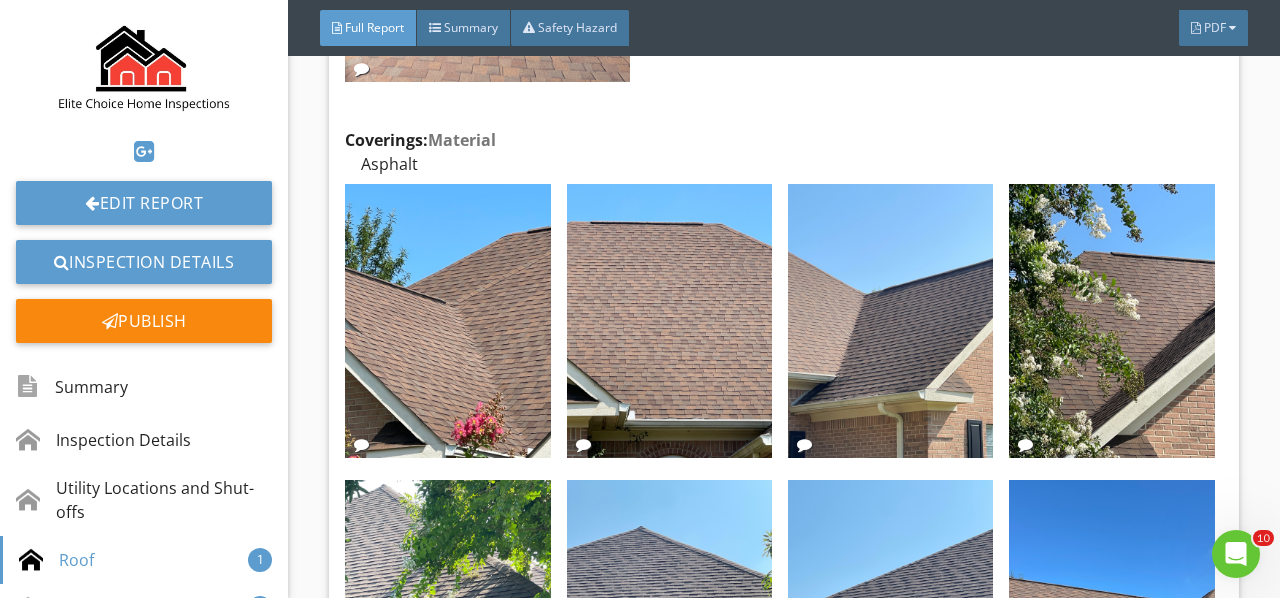 click at bounding box center [890, 321] 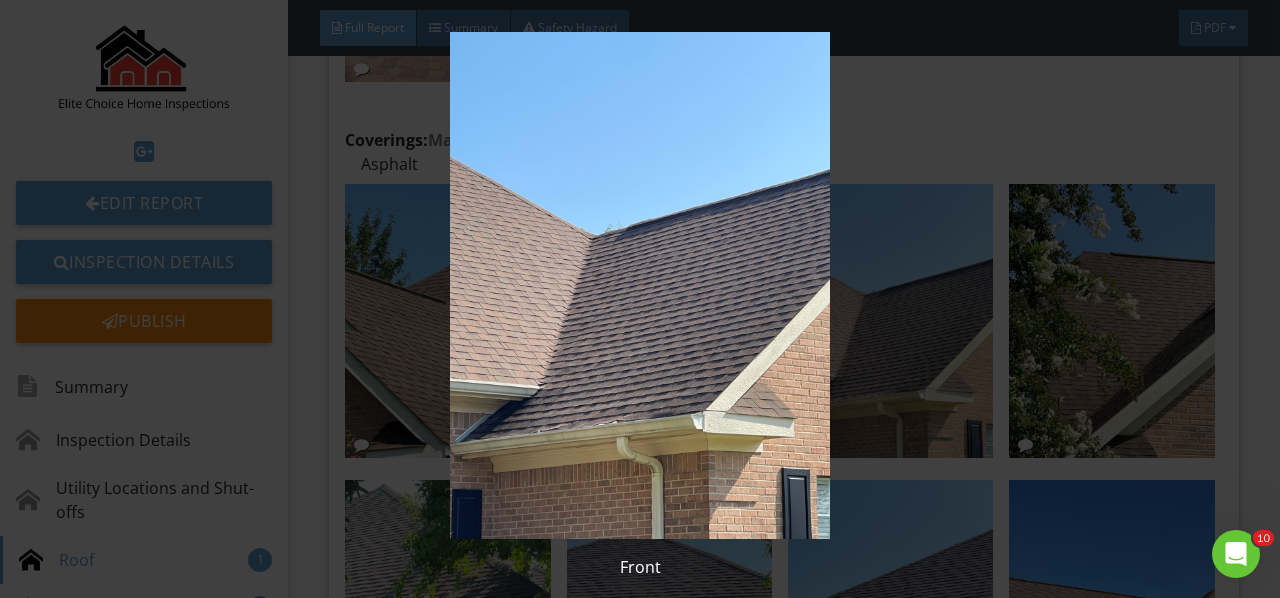 click at bounding box center [639, 285] 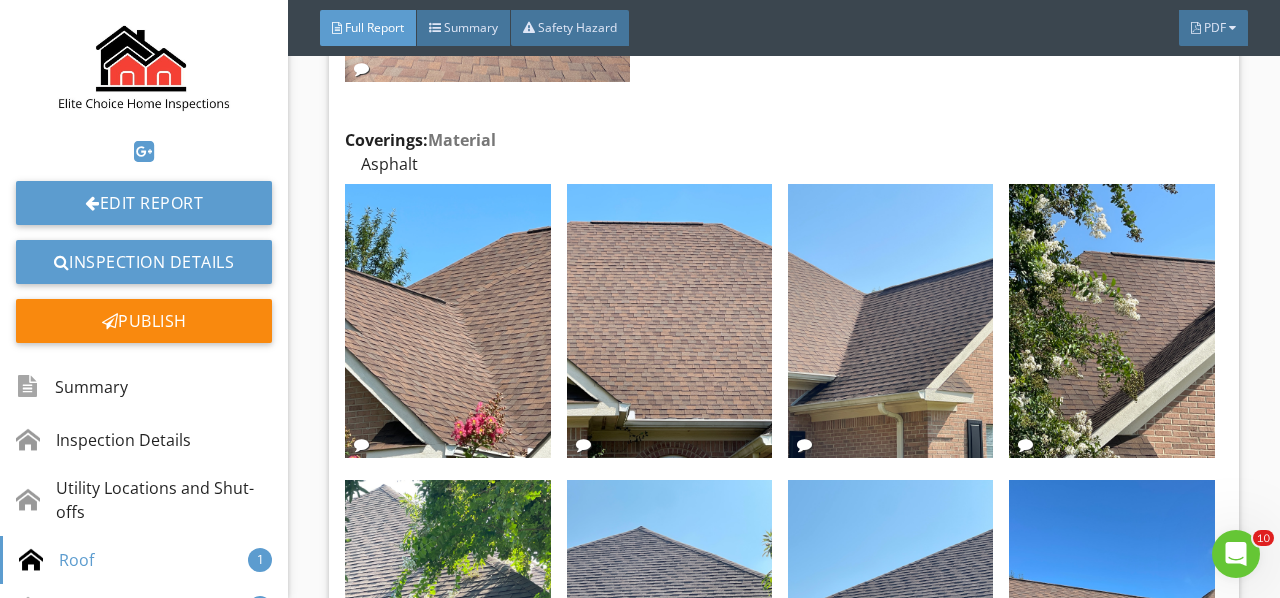click at bounding box center (1111, 321) 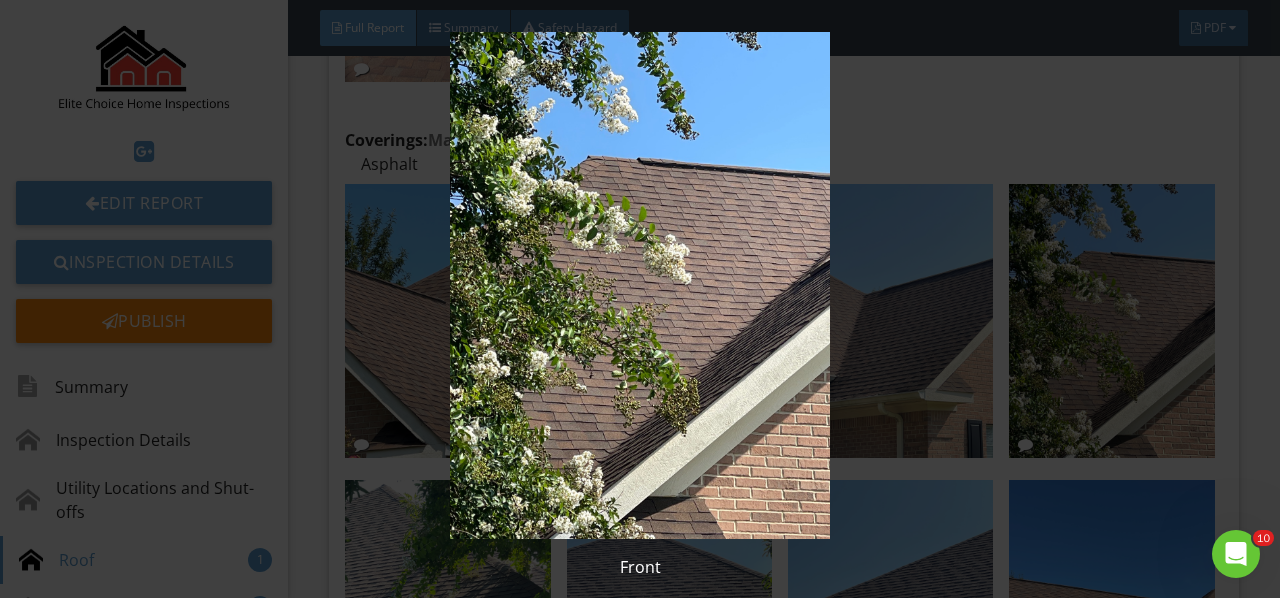 click at bounding box center [639, 285] 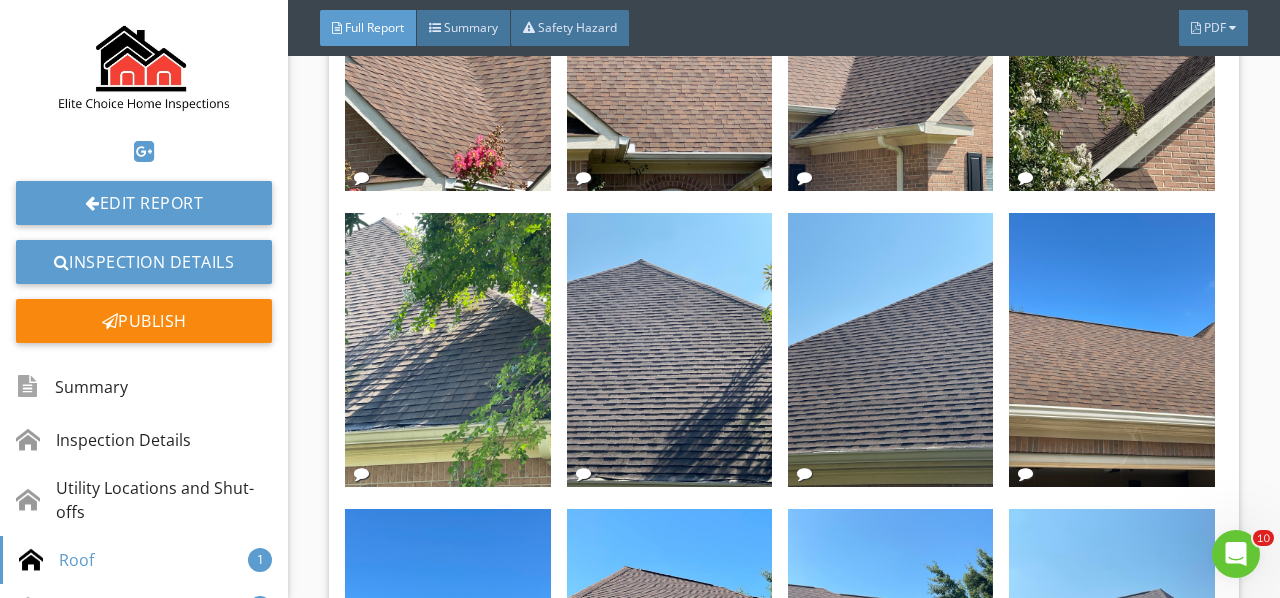 scroll, scrollTop: 5900, scrollLeft: 0, axis: vertical 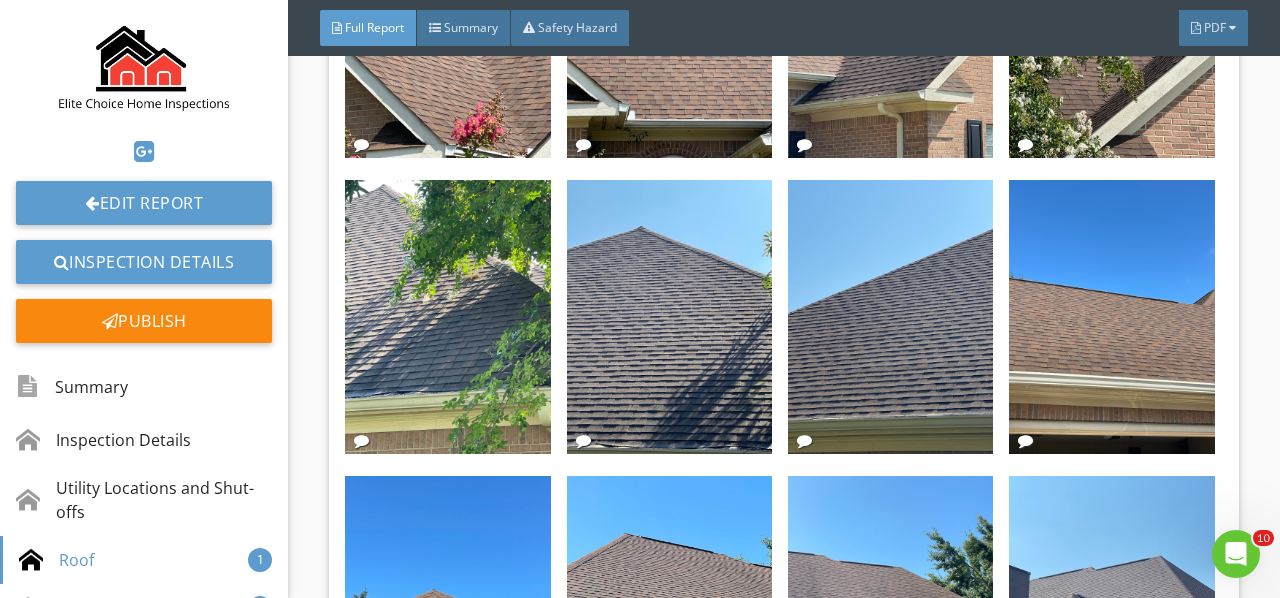 click at bounding box center [447, 317] 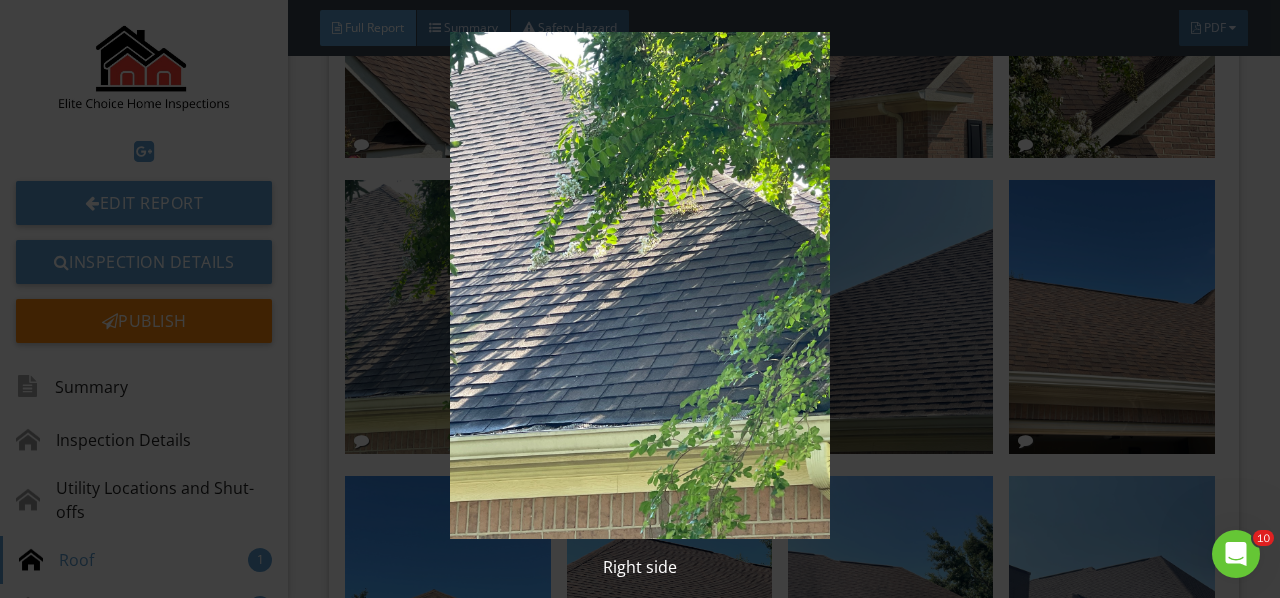 click at bounding box center [639, 285] 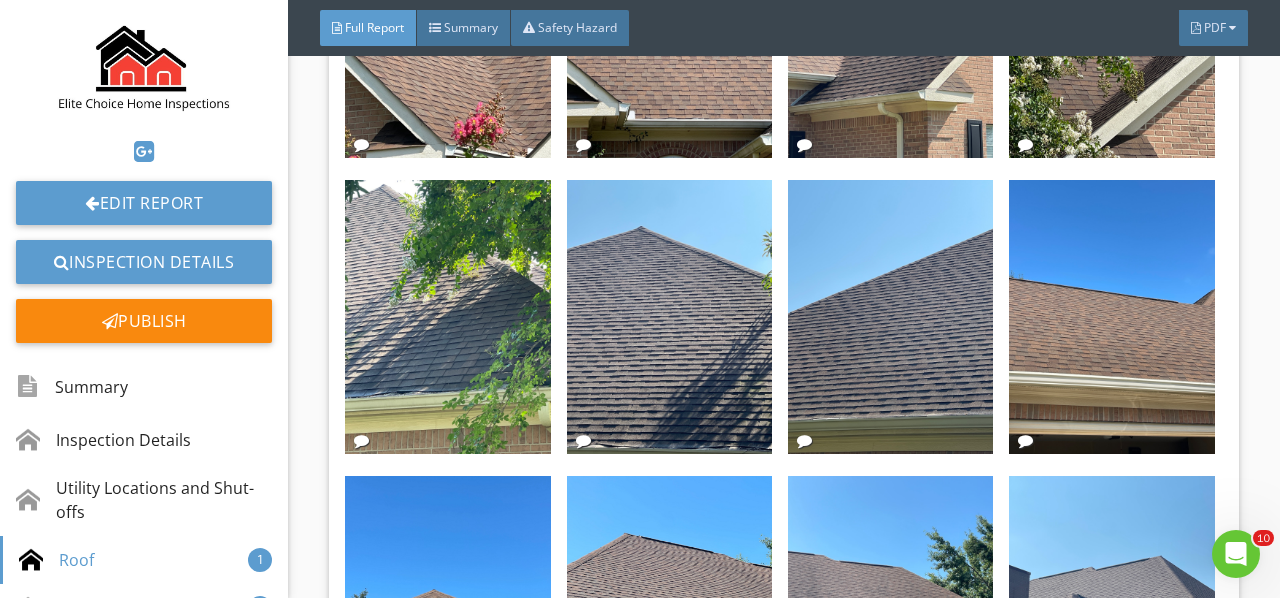 click at bounding box center [669, 317] 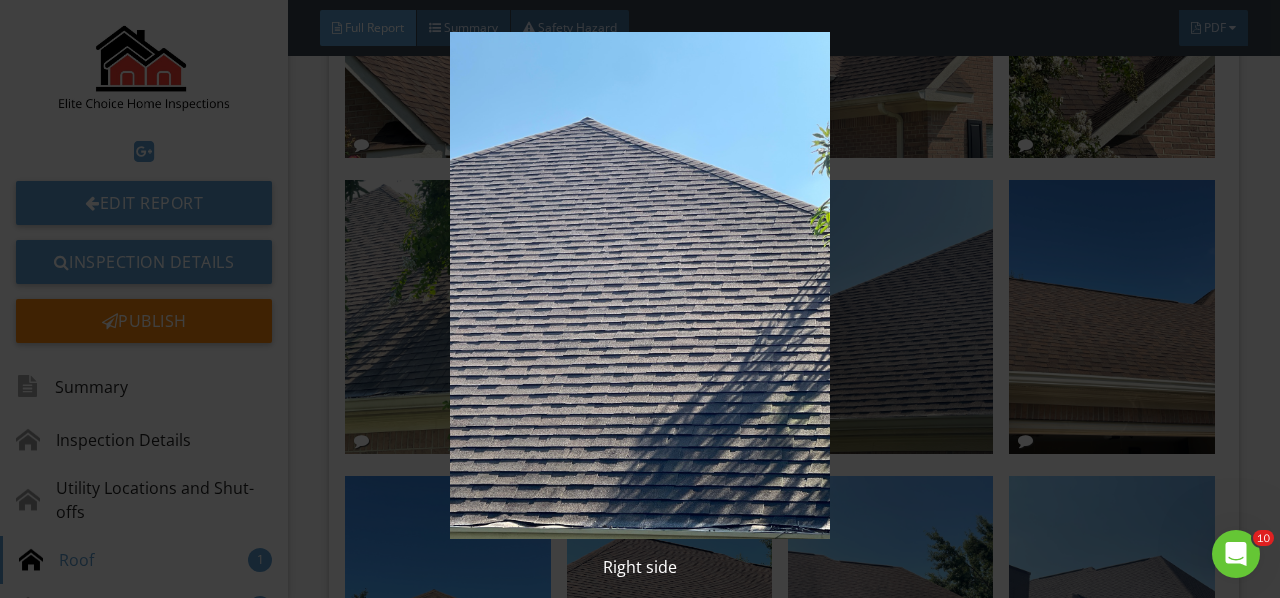 click at bounding box center [639, 285] 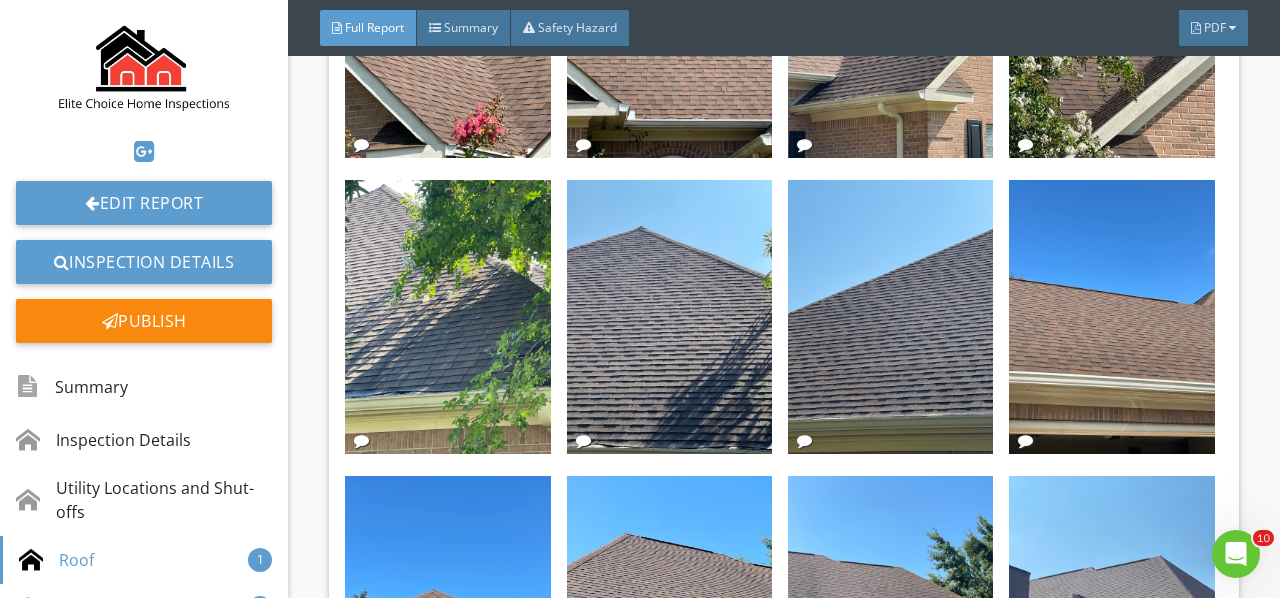 click at bounding box center [890, 317] 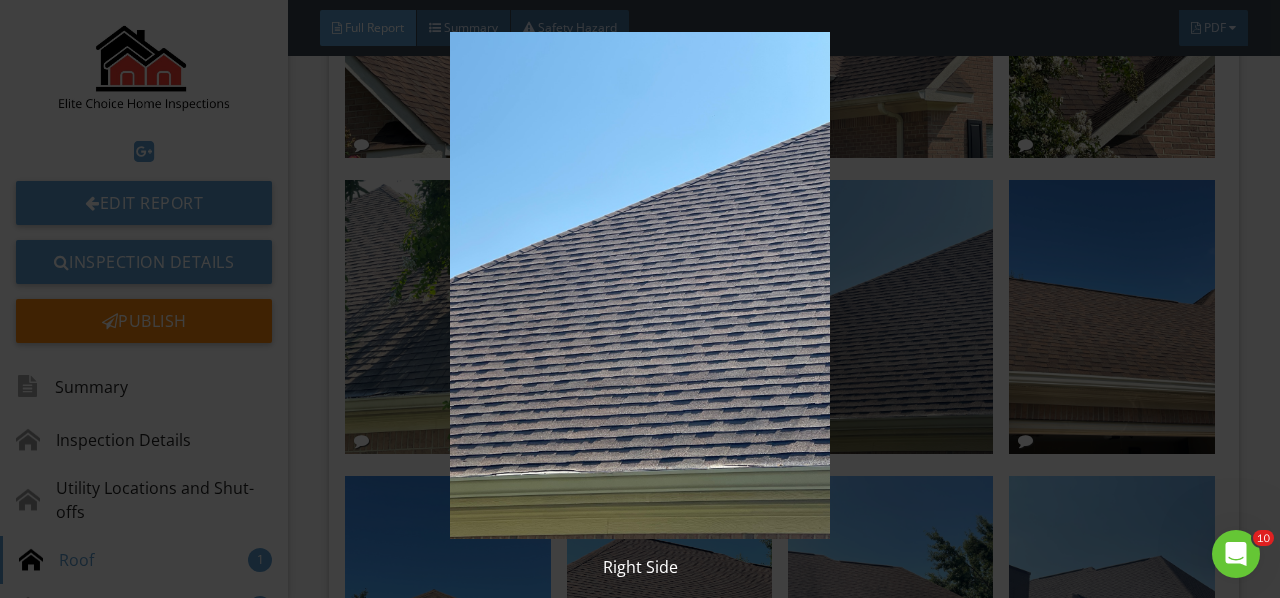 click at bounding box center (639, 285) 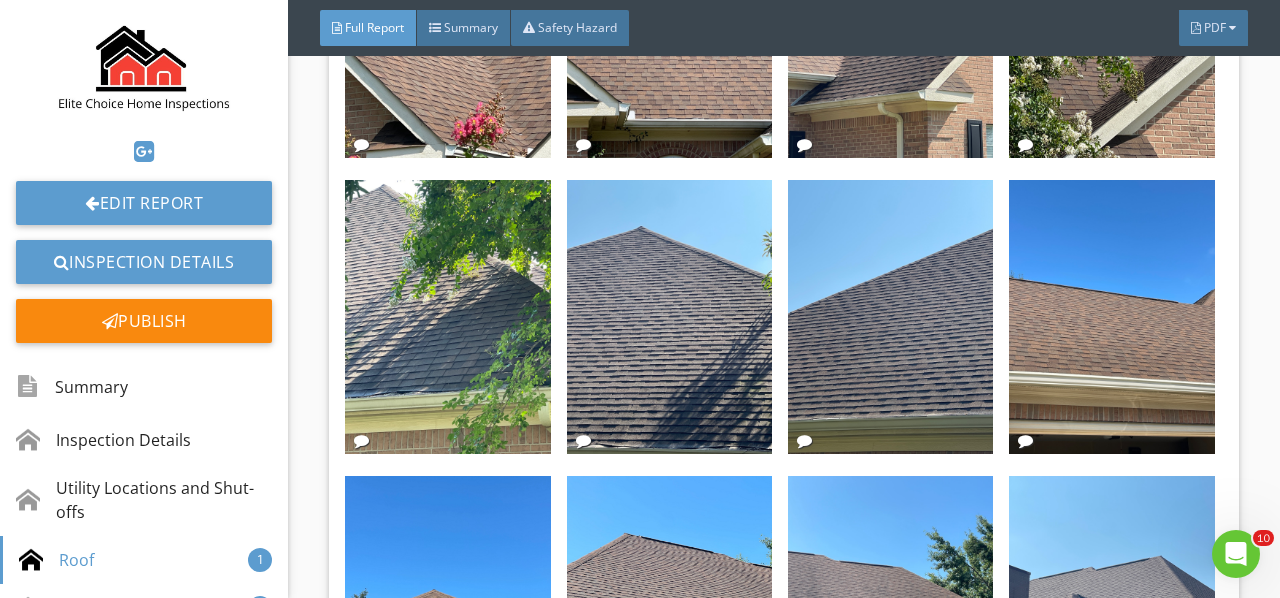 click at bounding box center [1111, 317] 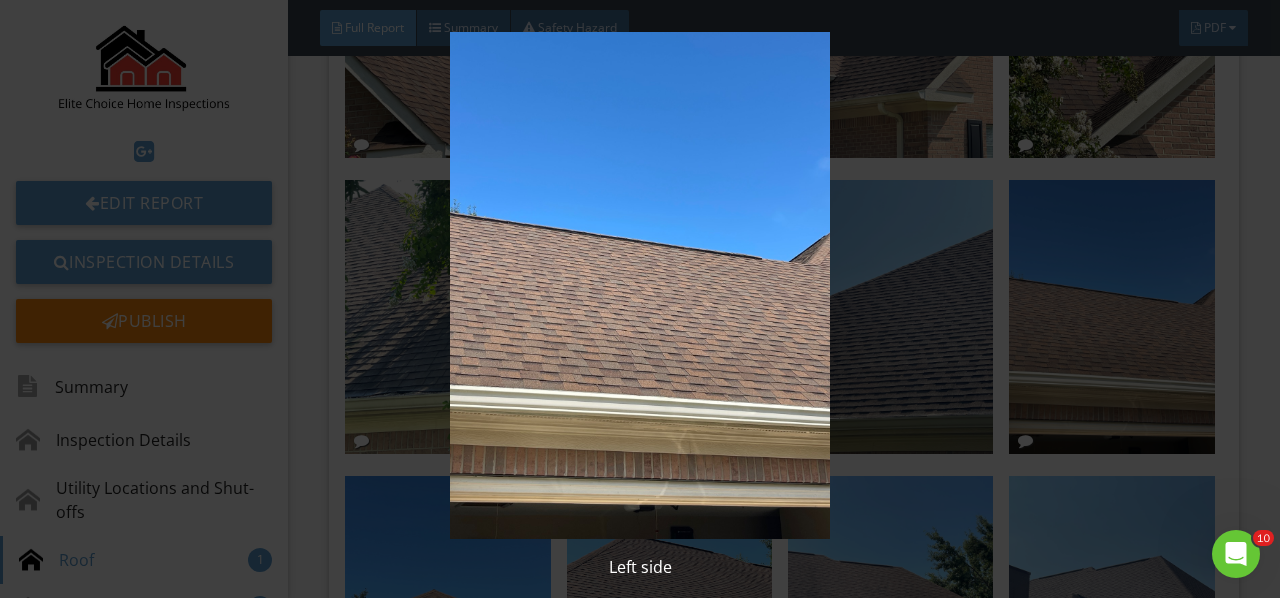 click at bounding box center (639, 285) 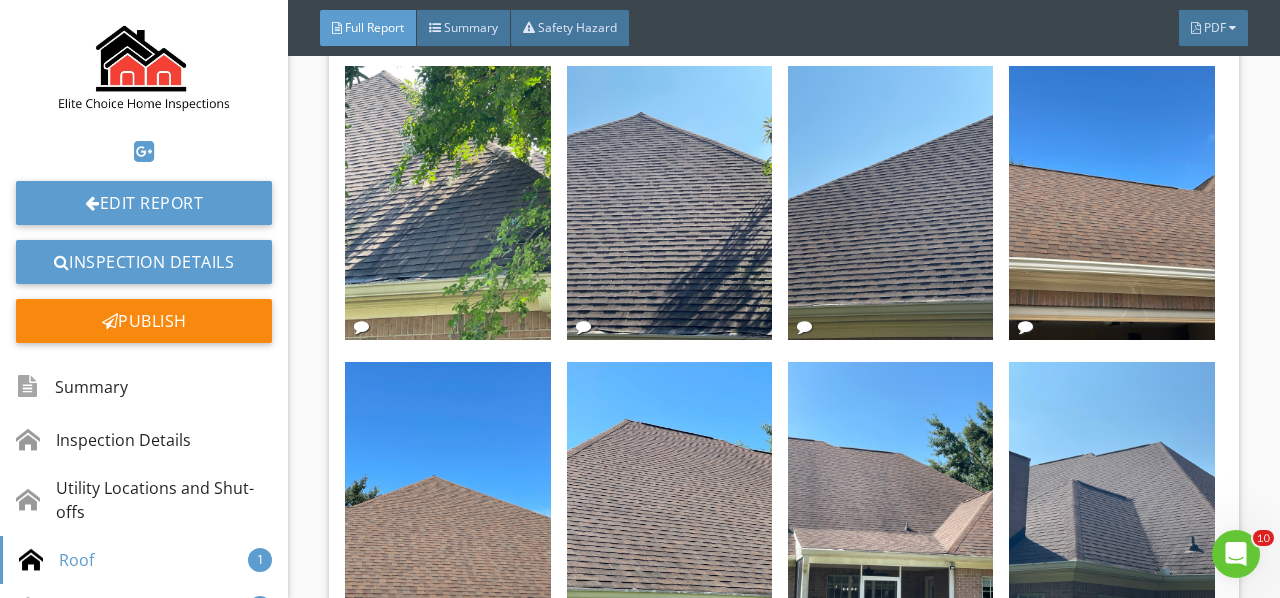 scroll, scrollTop: 6200, scrollLeft: 0, axis: vertical 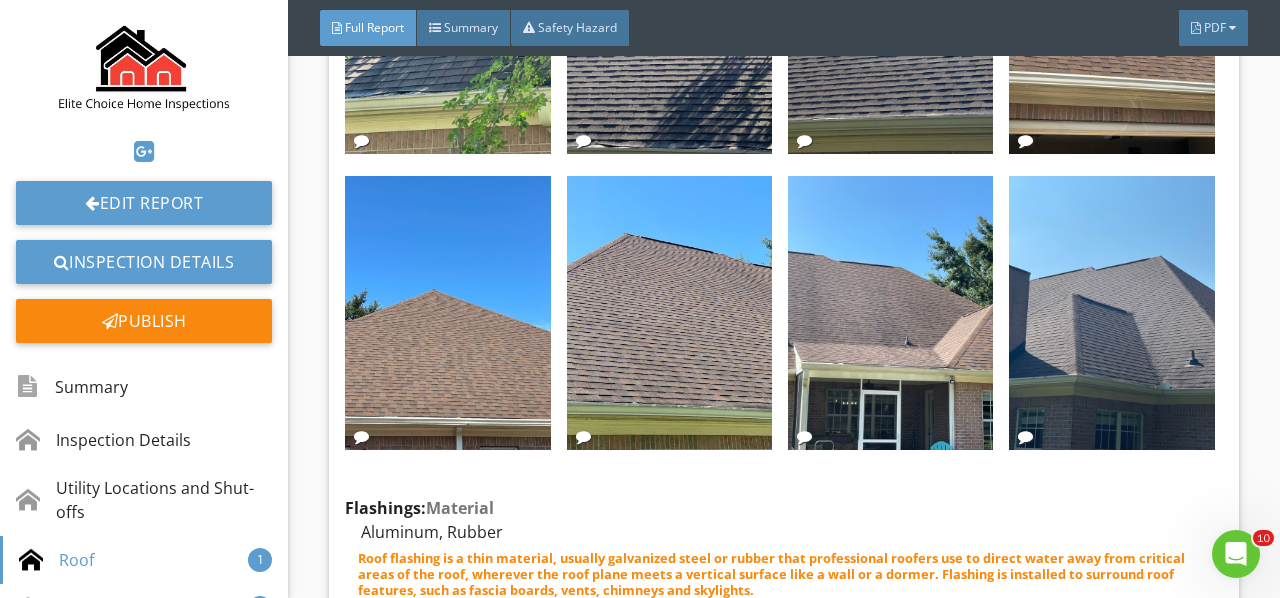 click at bounding box center (447, 313) 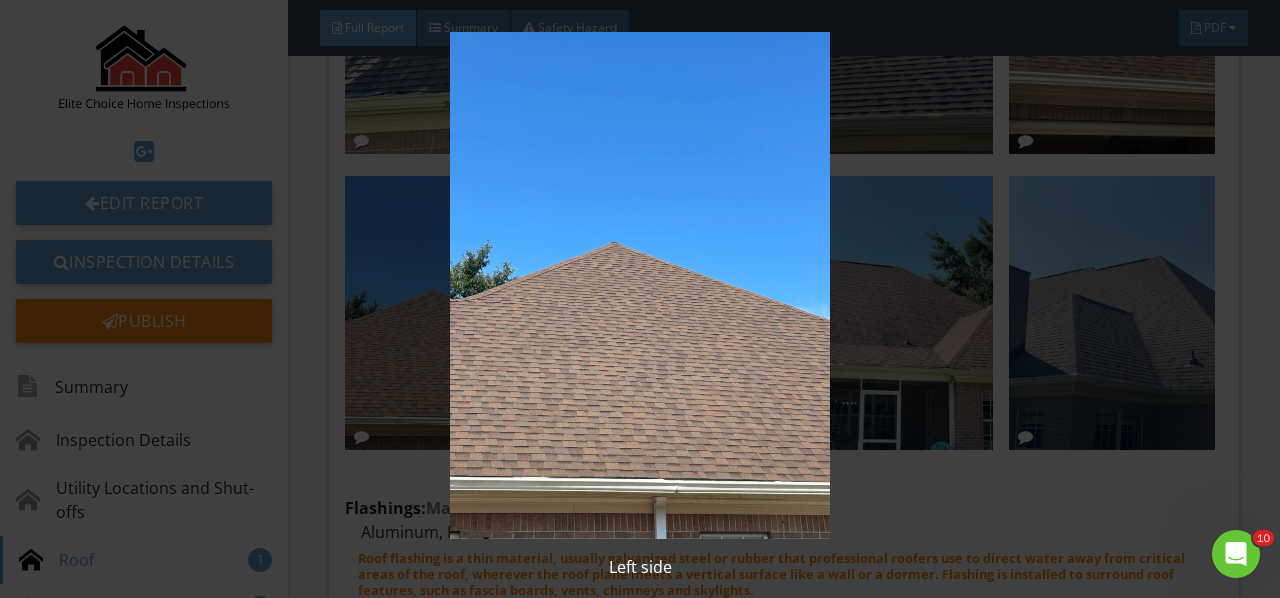 click at bounding box center [639, 285] 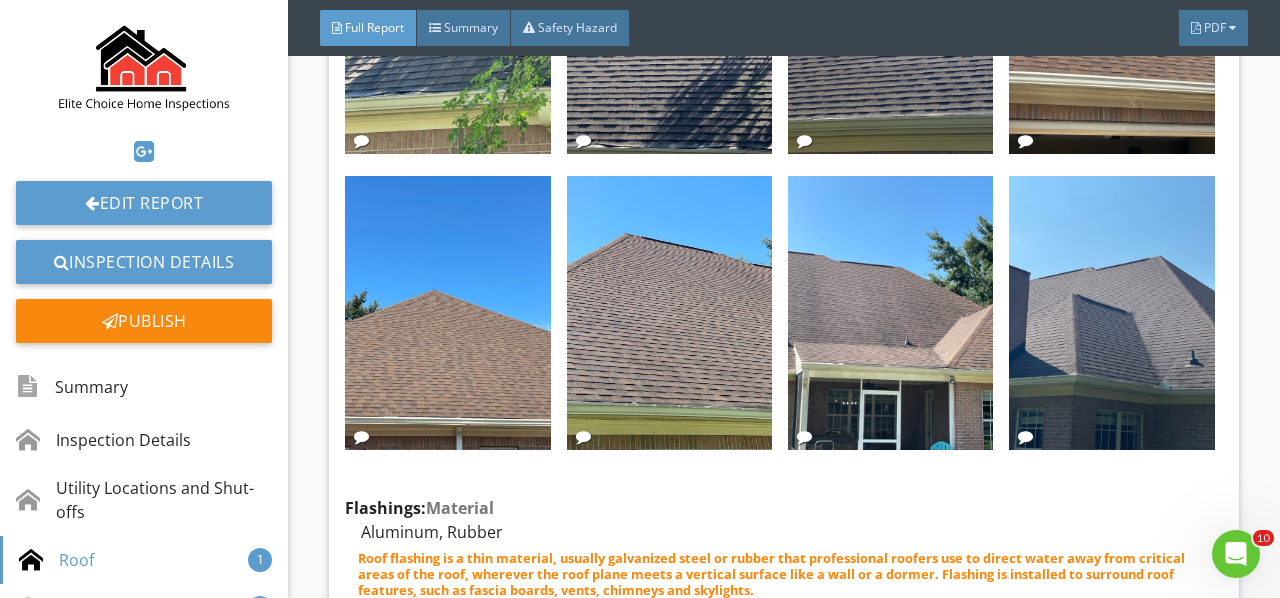 click at bounding box center [669, 313] 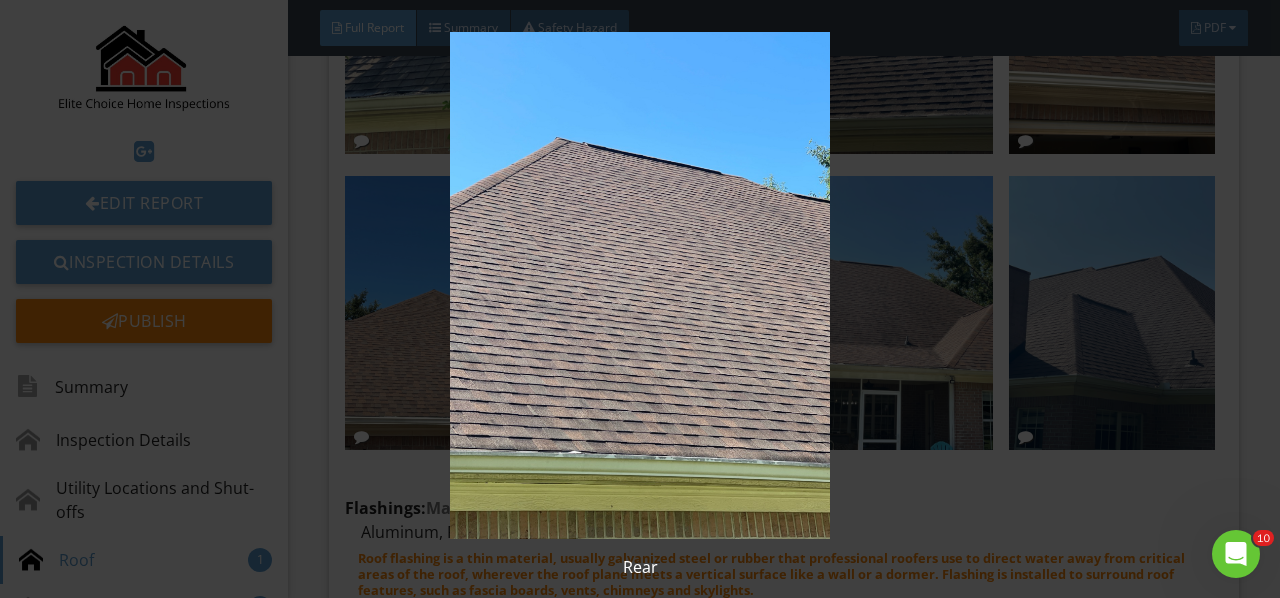 click at bounding box center (639, 285) 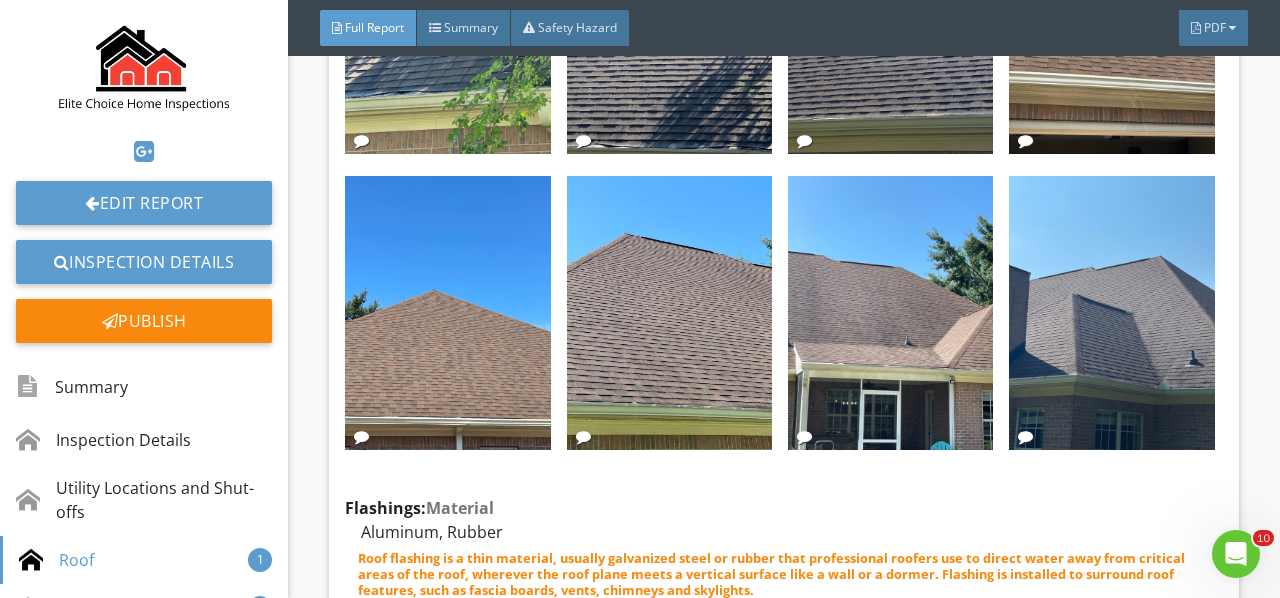 click at bounding box center (890, 313) 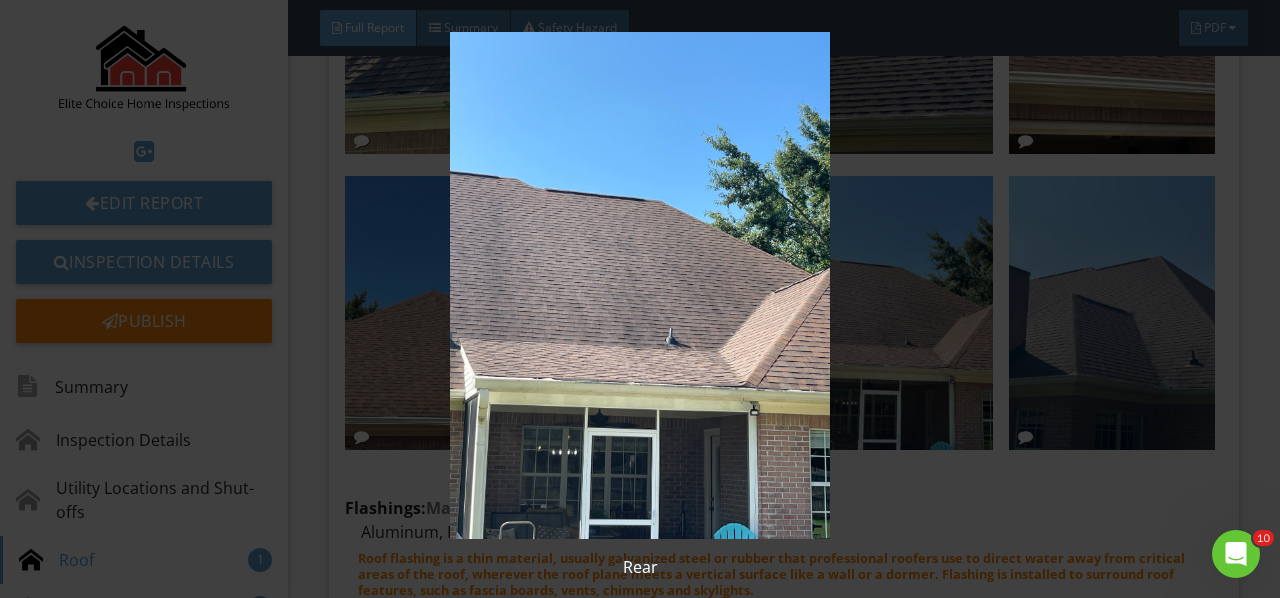click at bounding box center [639, 285] 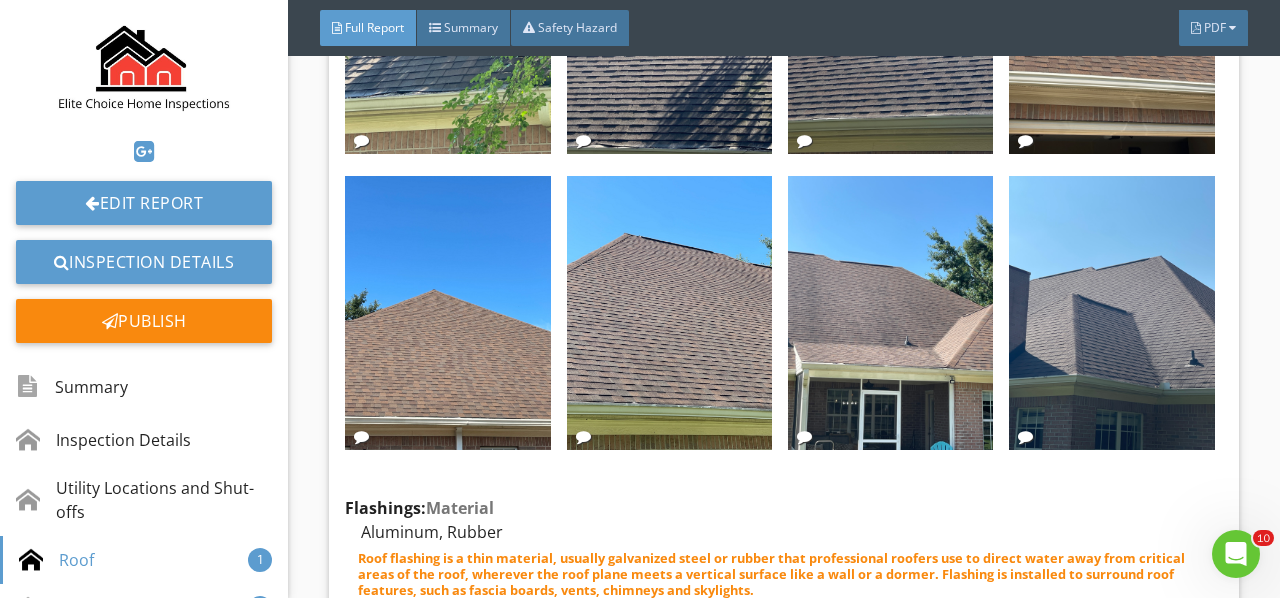 click at bounding box center (1111, 313) 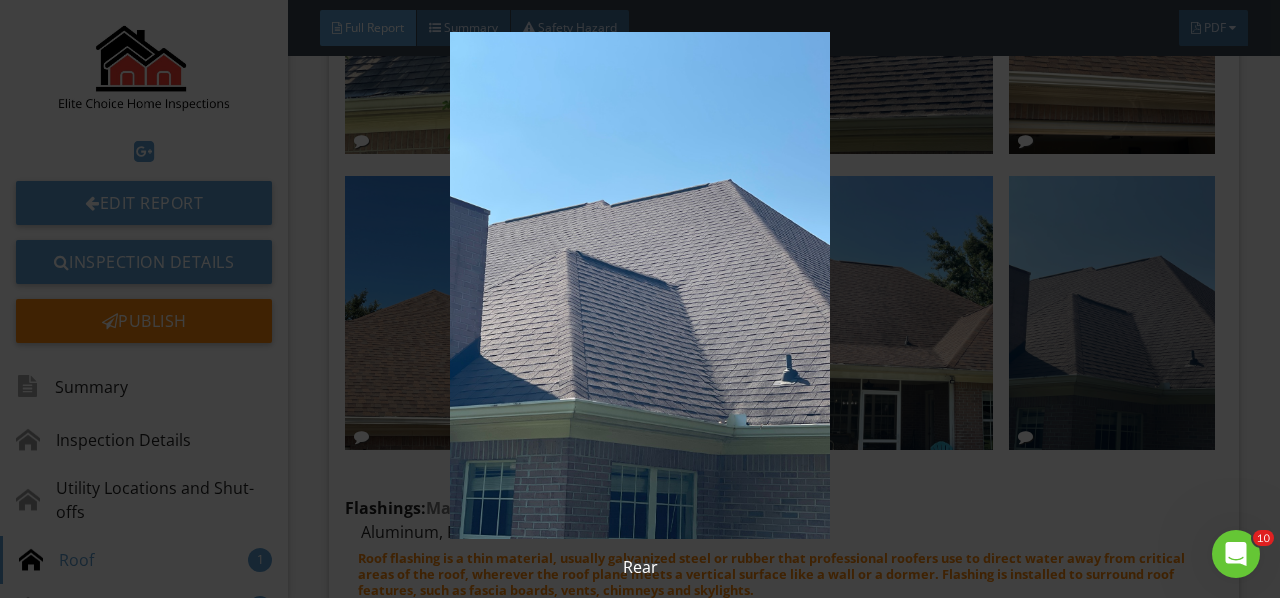 click at bounding box center (639, 285) 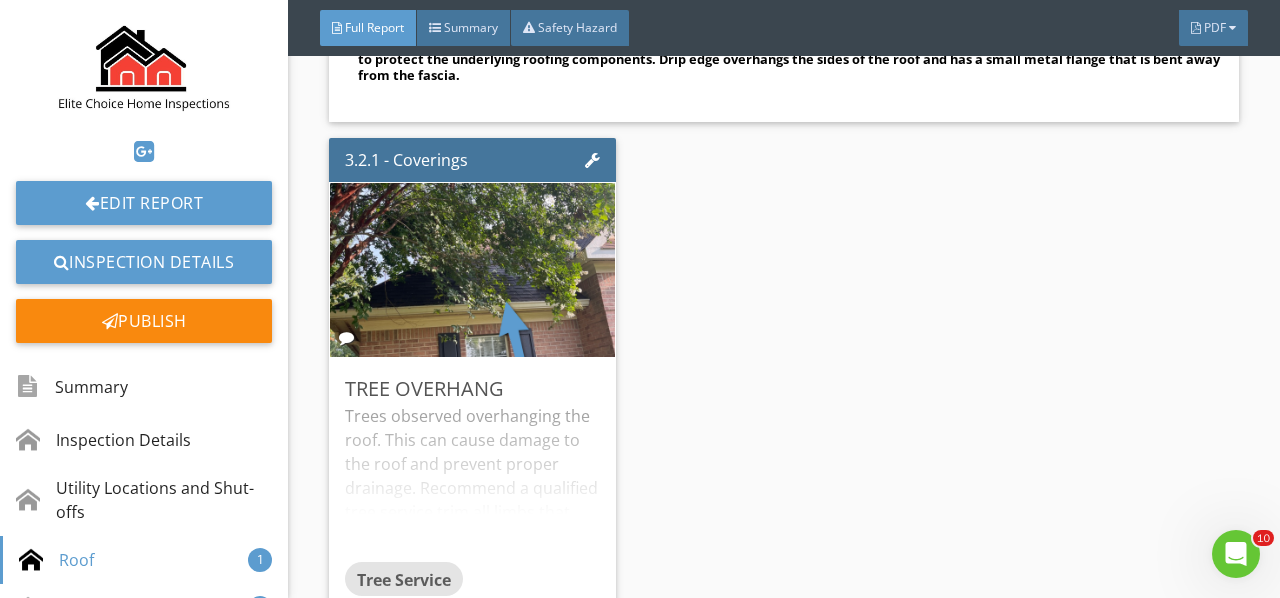 scroll, scrollTop: 7000, scrollLeft: 0, axis: vertical 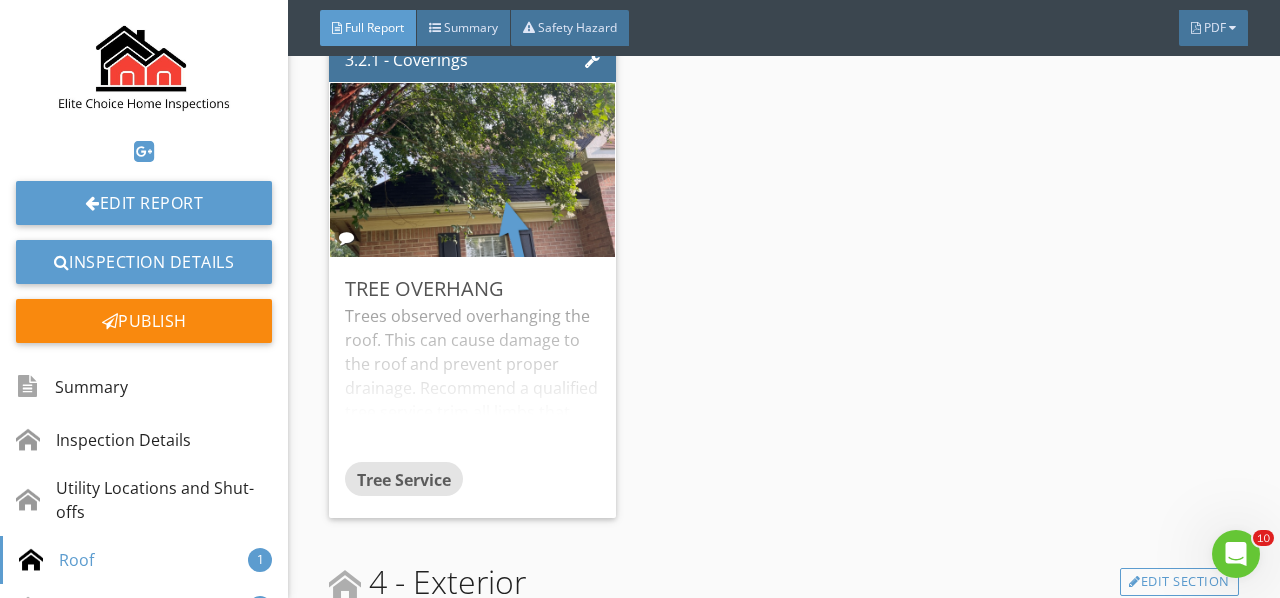 click on "Trees observed overhanging the roof. This can cause damage to the roof and prevent proper drainage. Recommend a qualified tree service trim all limbs that overhang the homes' roof." at bounding box center [472, 383] 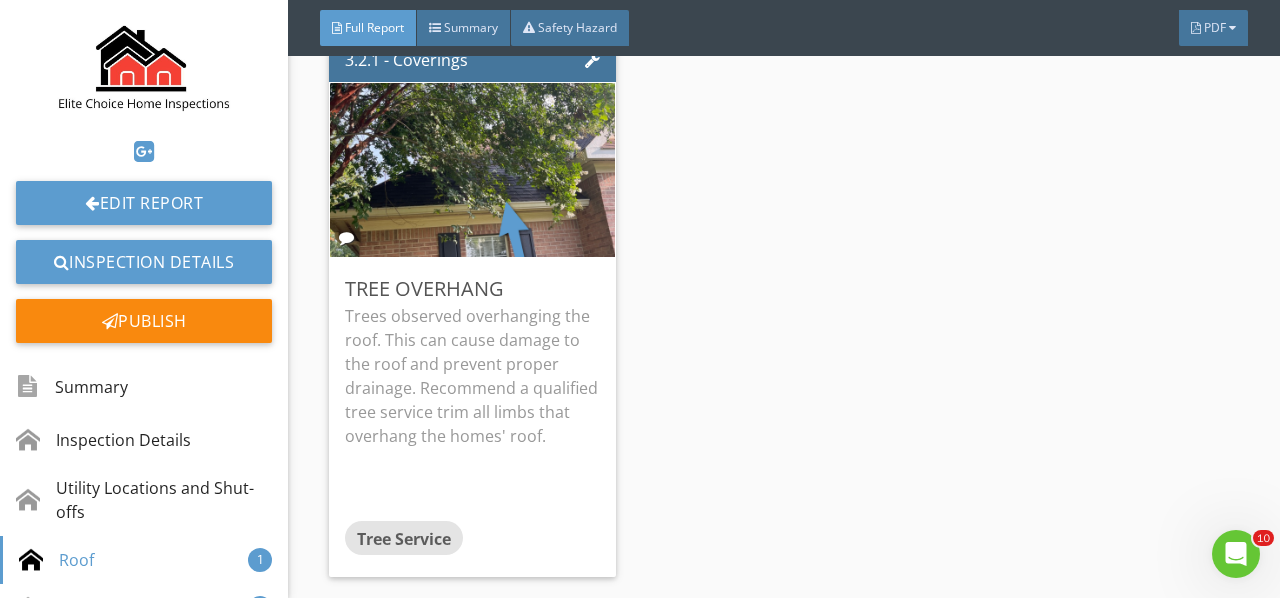 click at bounding box center (473, 169) 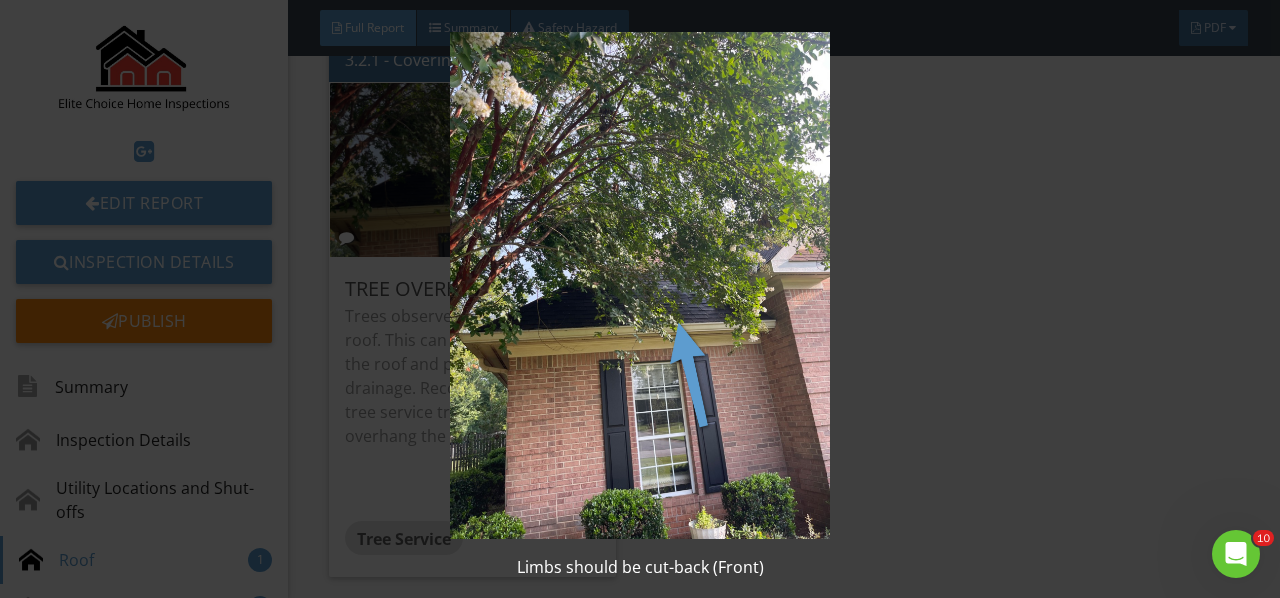 click at bounding box center [639, 285] 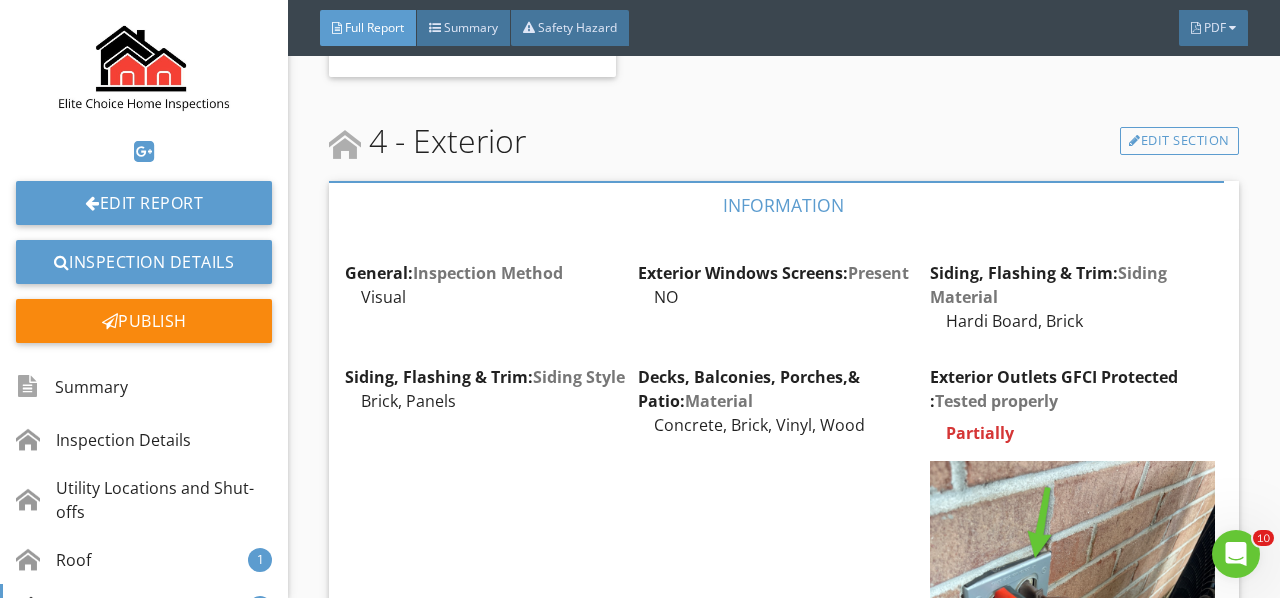 scroll, scrollTop: 7600, scrollLeft: 0, axis: vertical 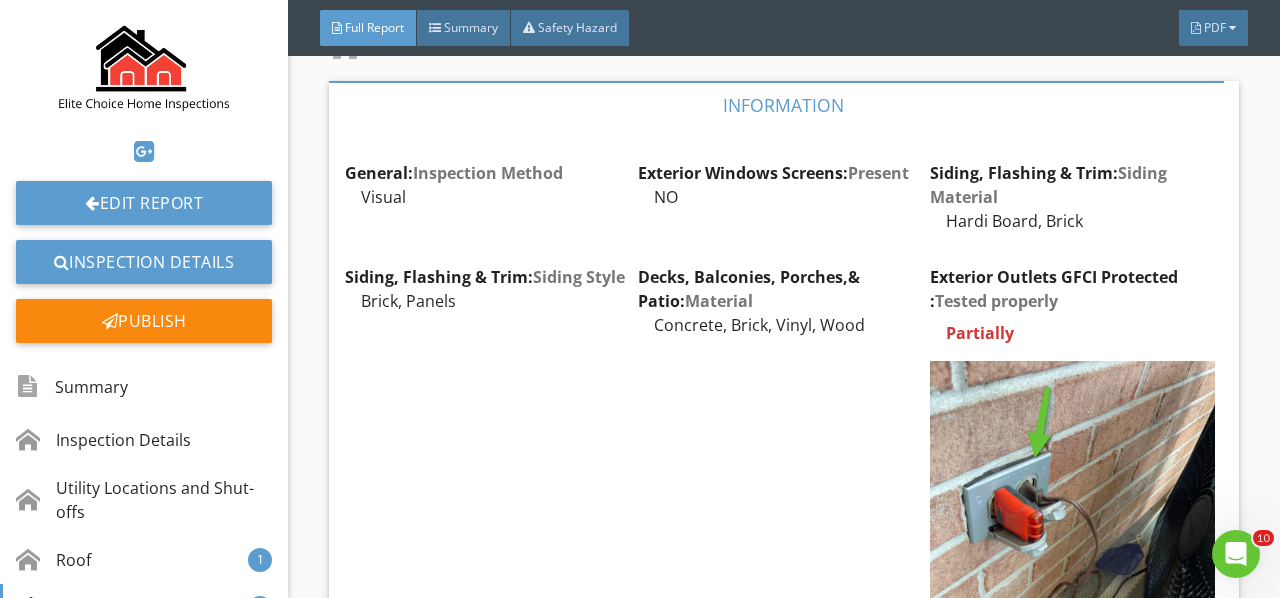 click at bounding box center [1072, 550] 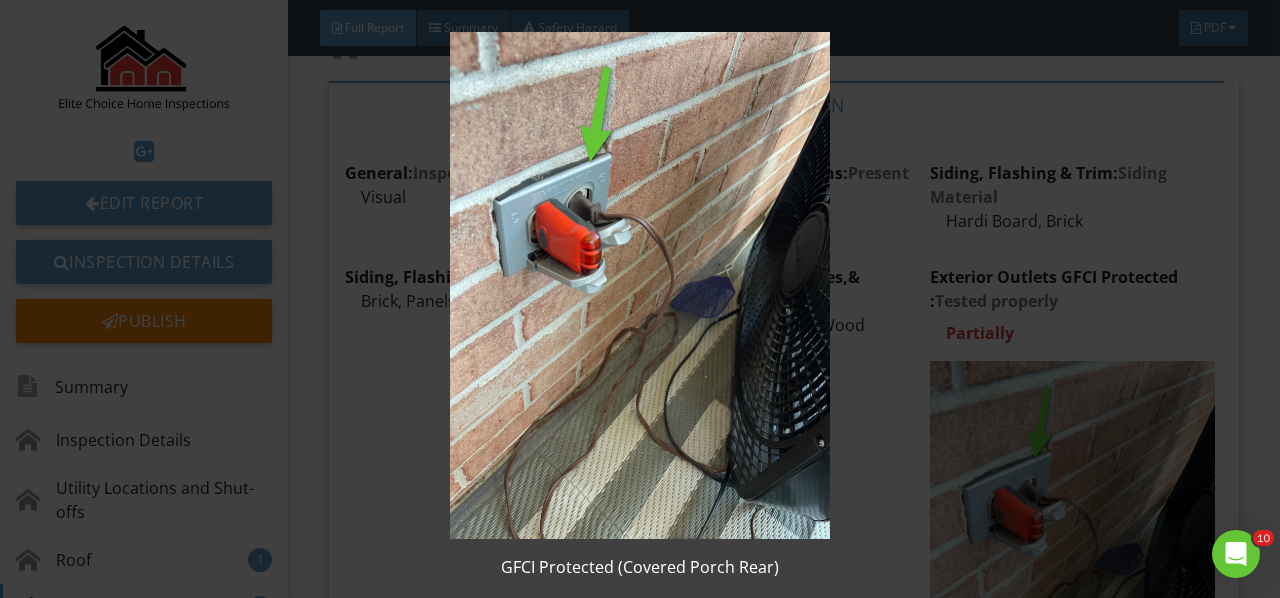 click at bounding box center [639, 285] 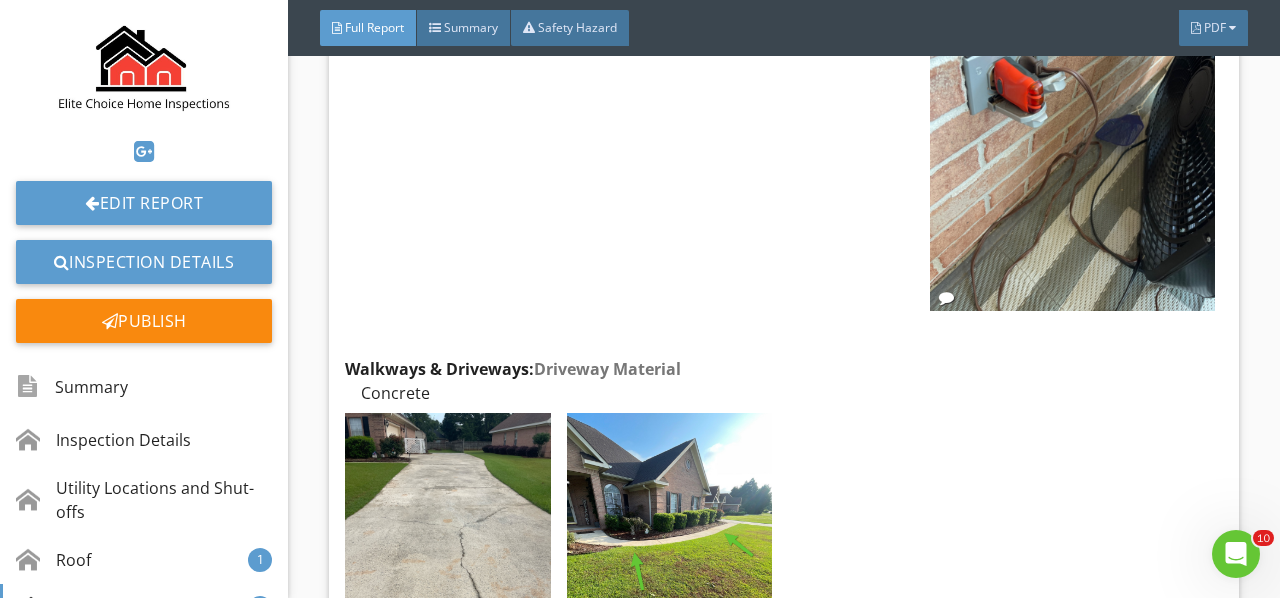 scroll, scrollTop: 8100, scrollLeft: 0, axis: vertical 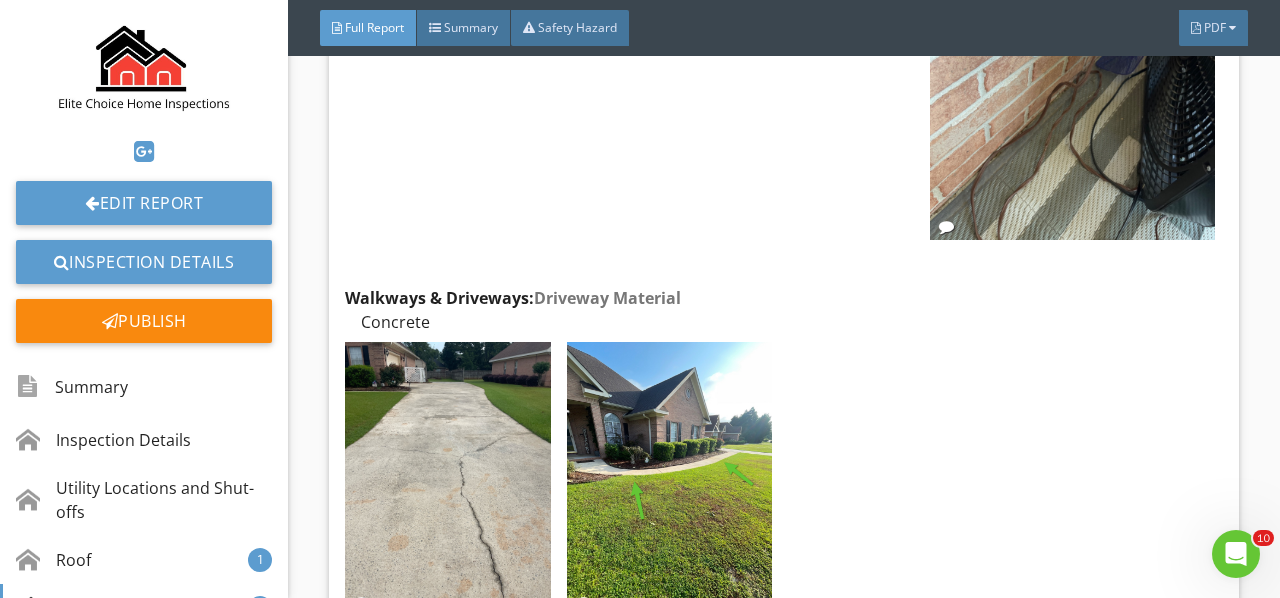 click at bounding box center [447, 479] 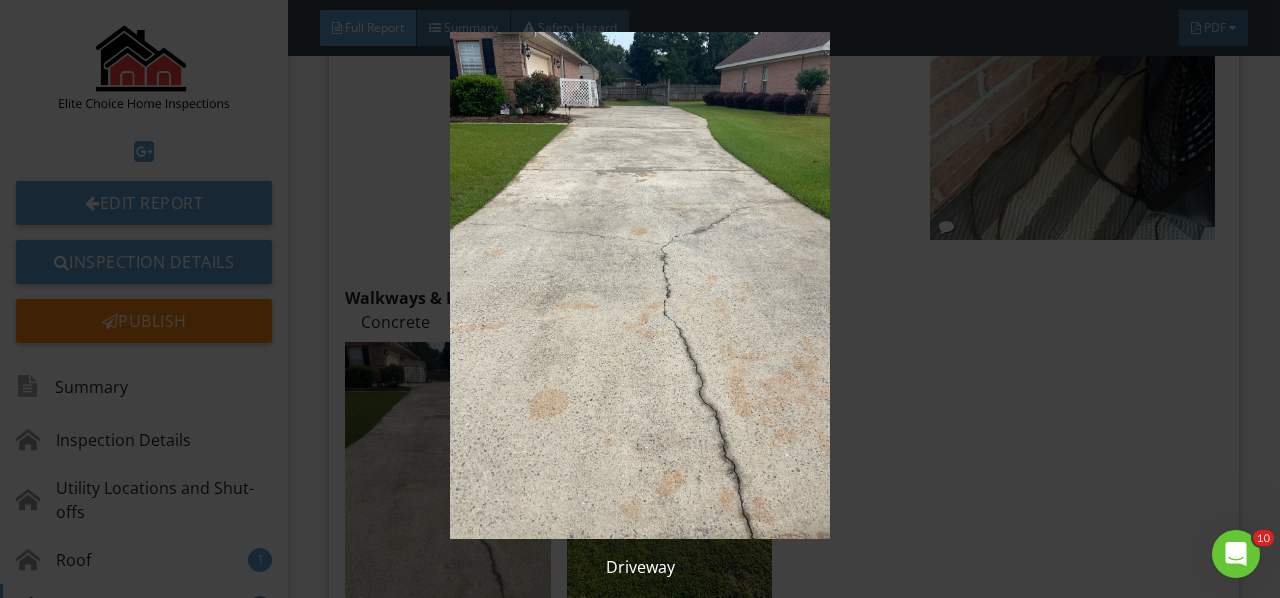 click at bounding box center (639, 285) 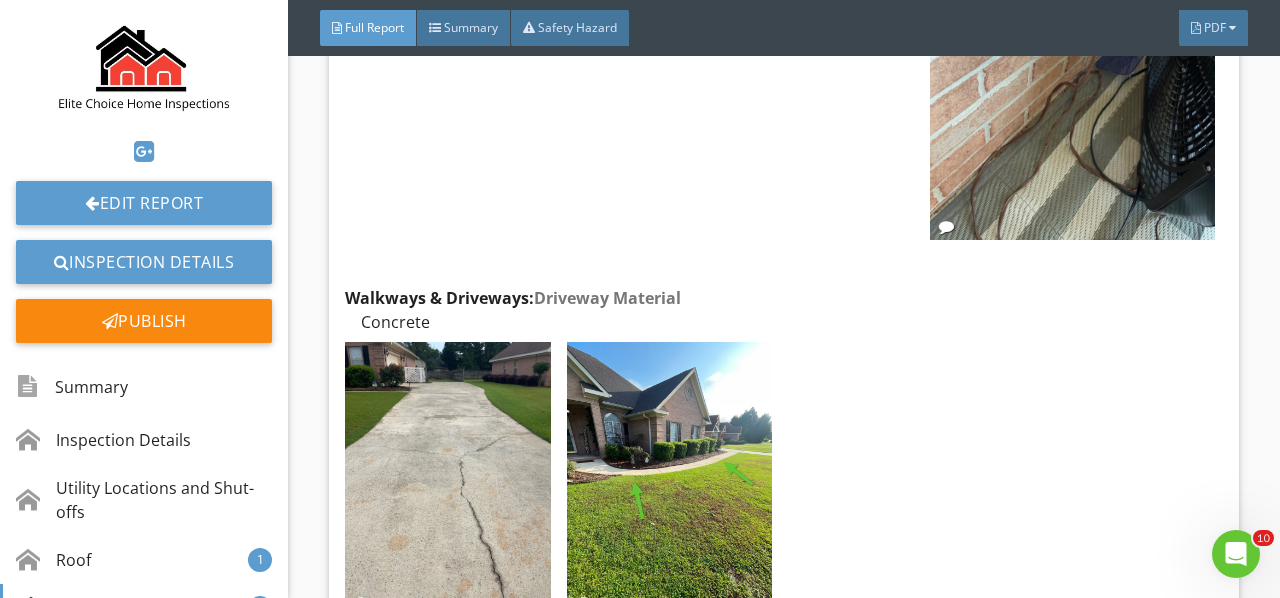 click at bounding box center [669, 479] 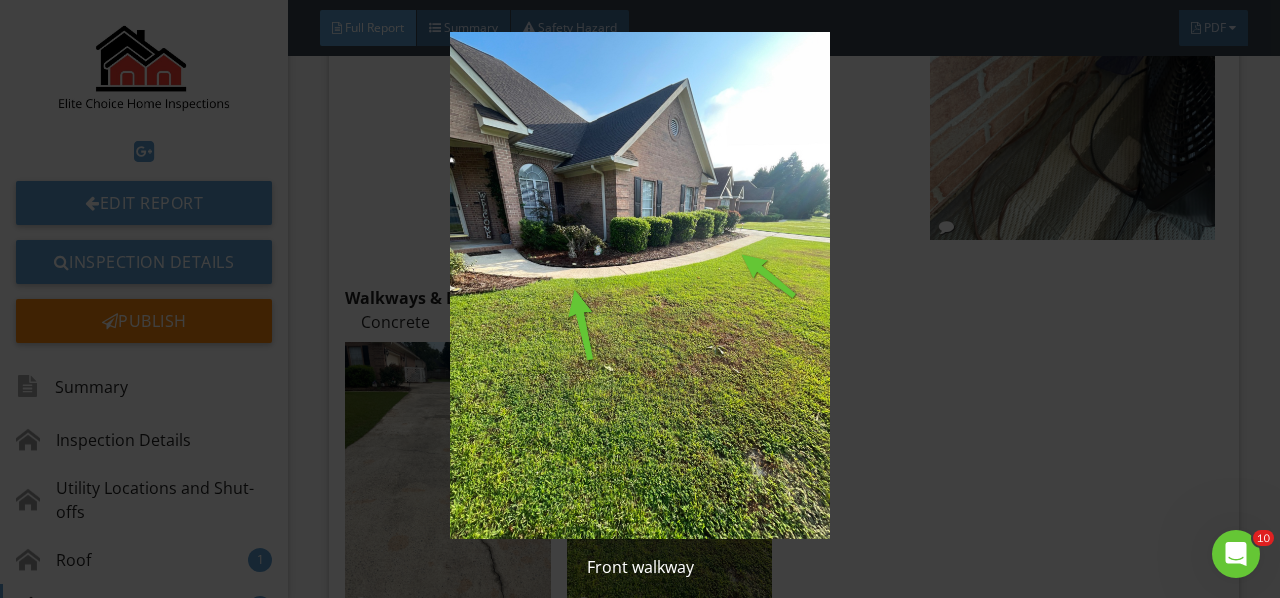 click at bounding box center (639, 285) 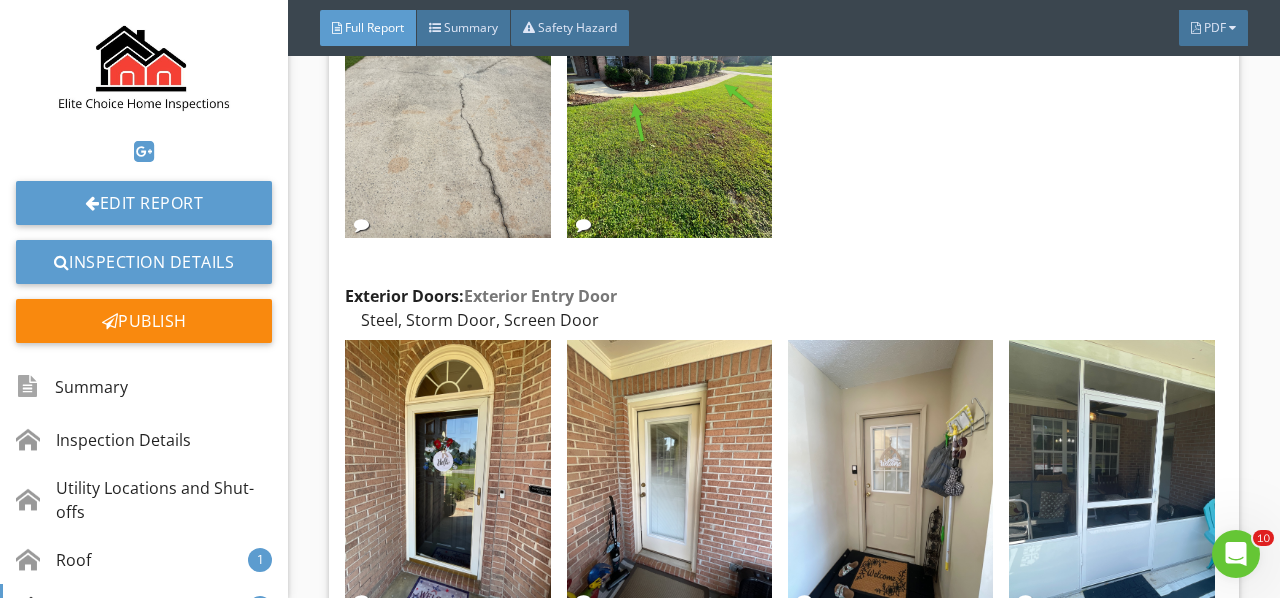 scroll, scrollTop: 8500, scrollLeft: 0, axis: vertical 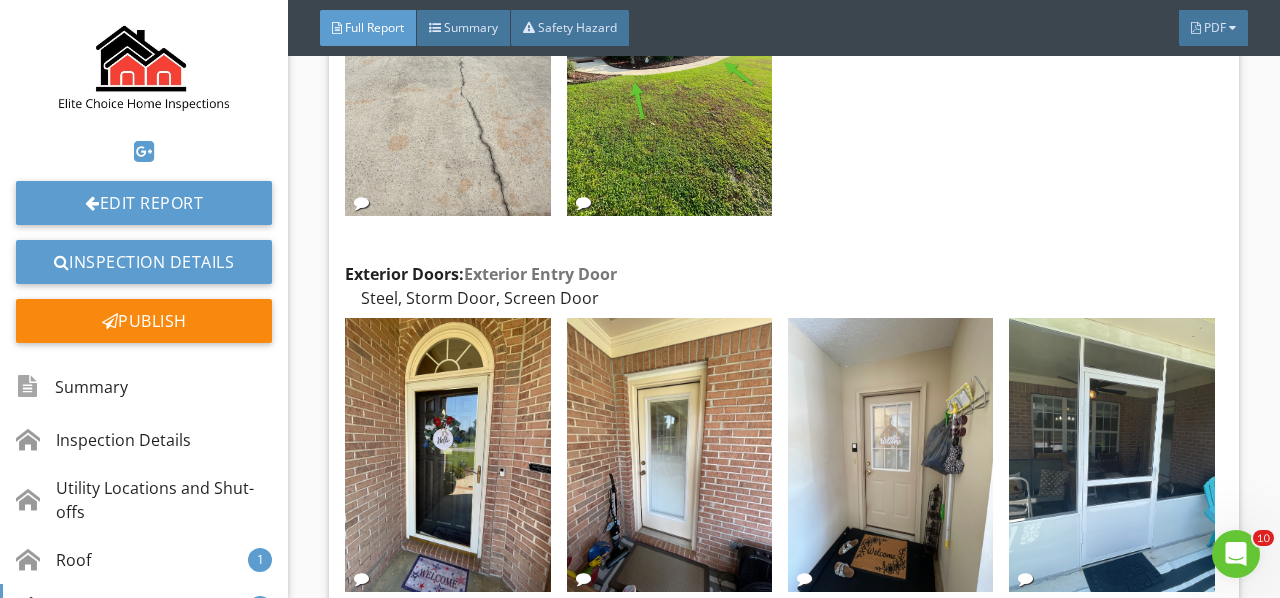 click at bounding box center [447, 455] 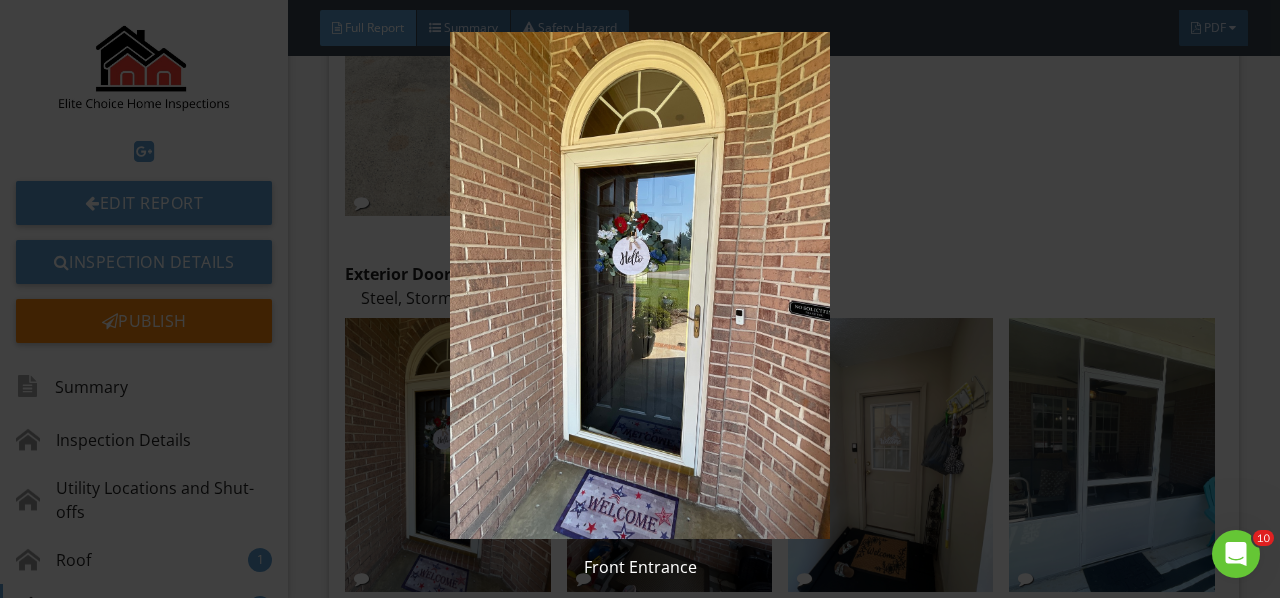 click at bounding box center (639, 285) 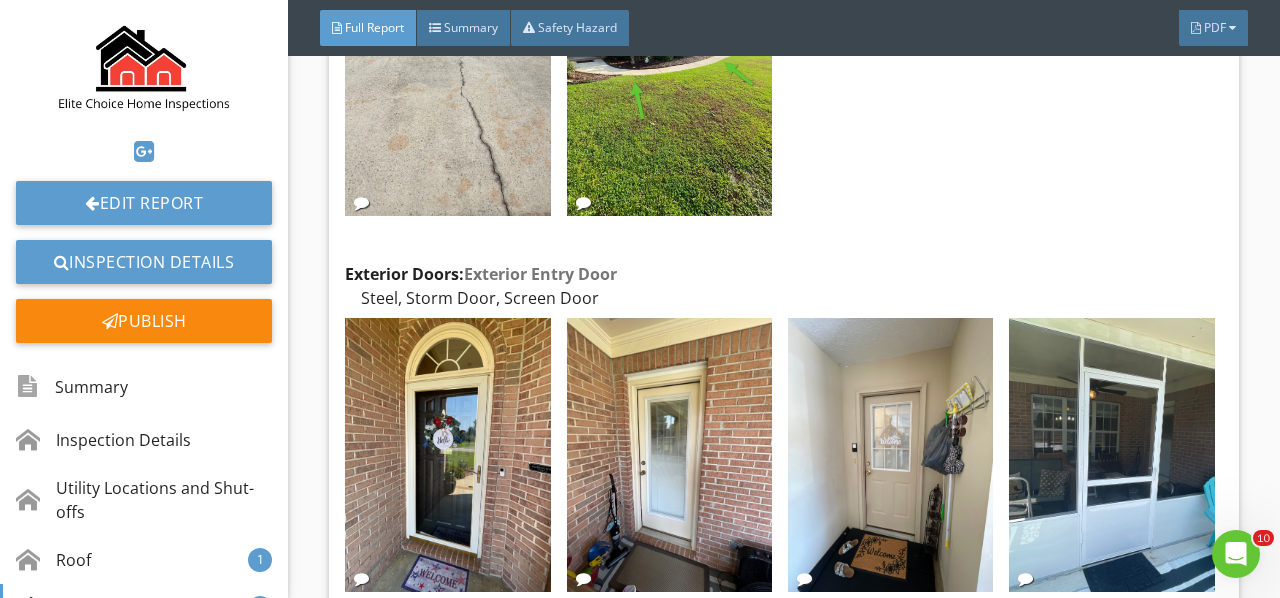 click at bounding box center [669, 455] 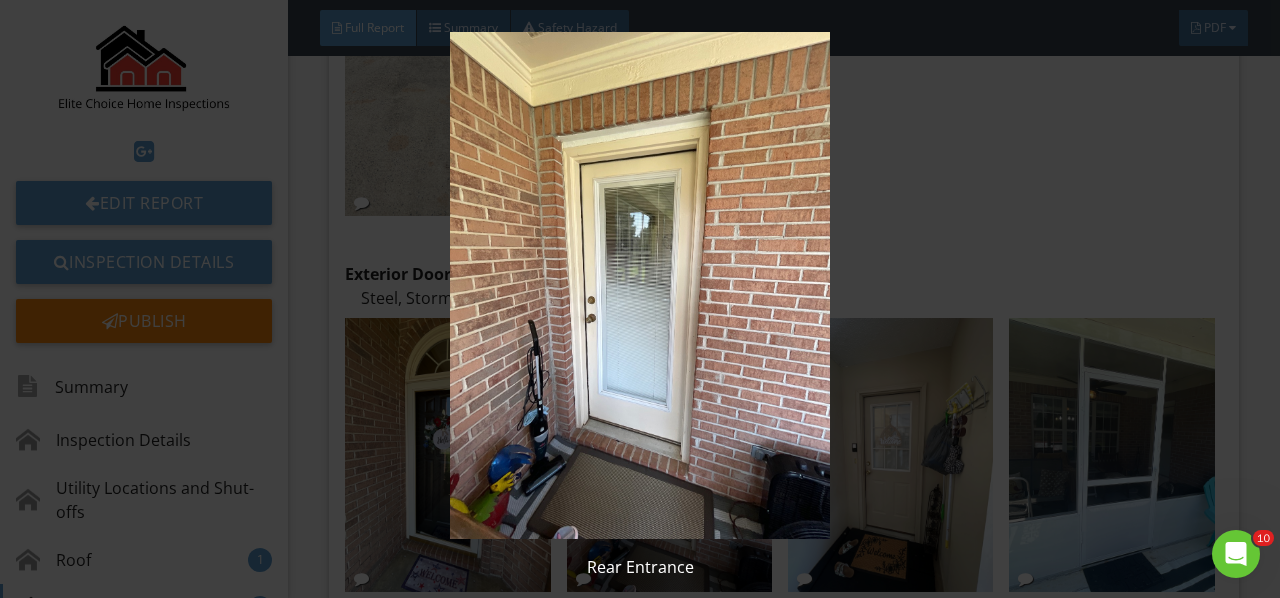 click at bounding box center (639, 285) 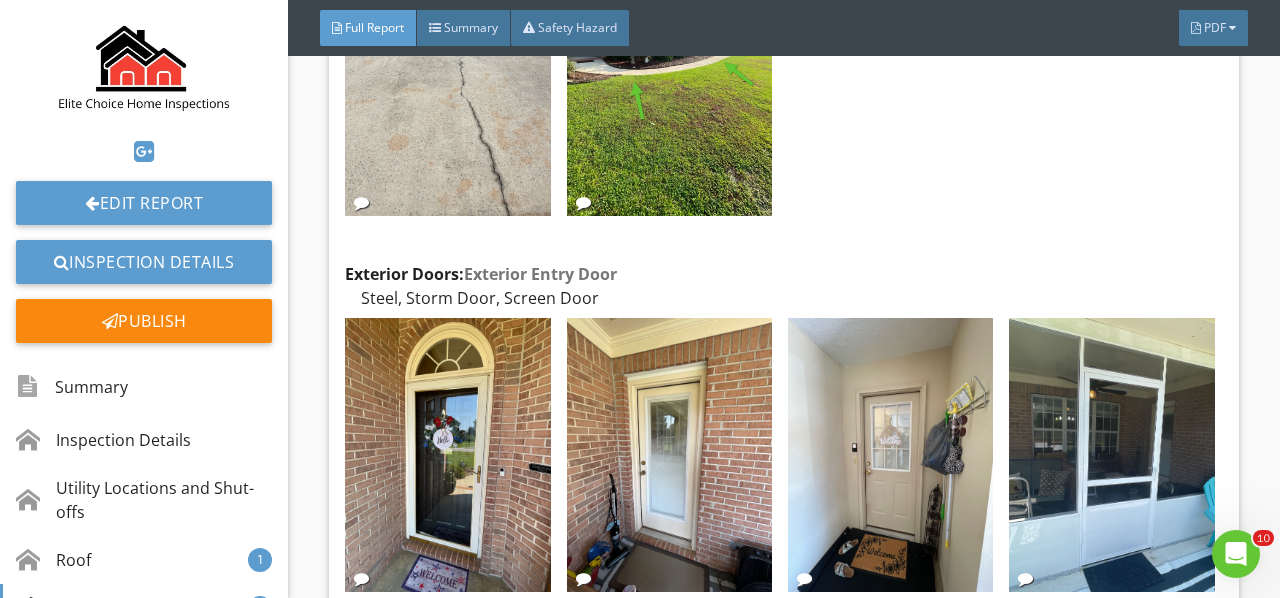 click at bounding box center [890, 455] 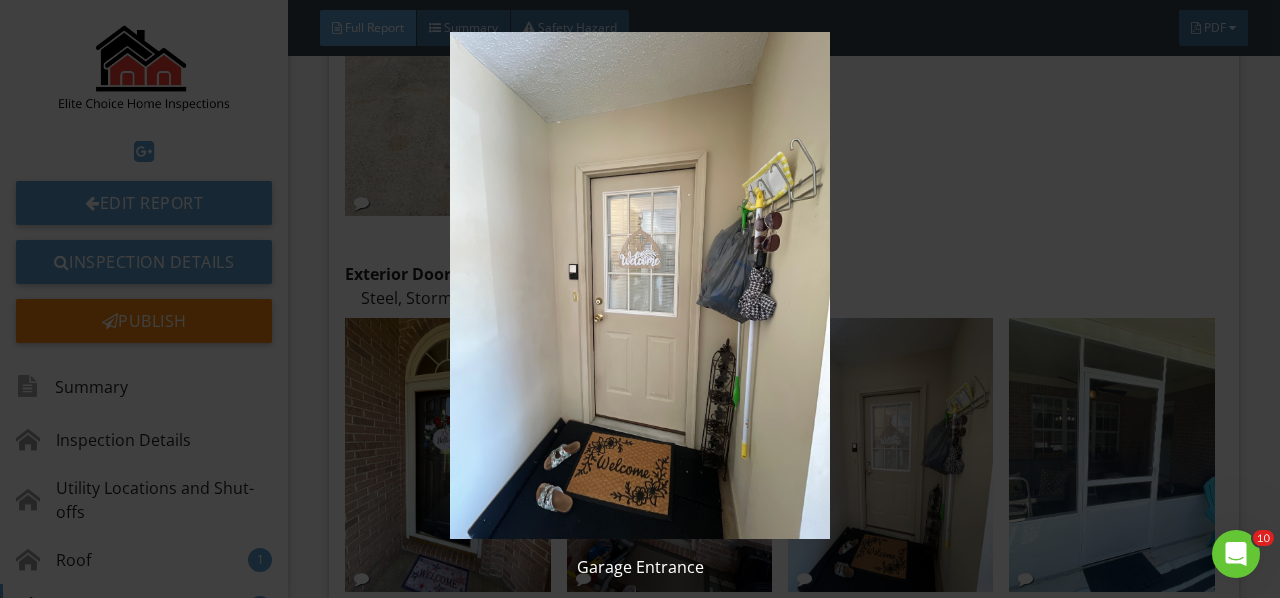 click at bounding box center [639, 285] 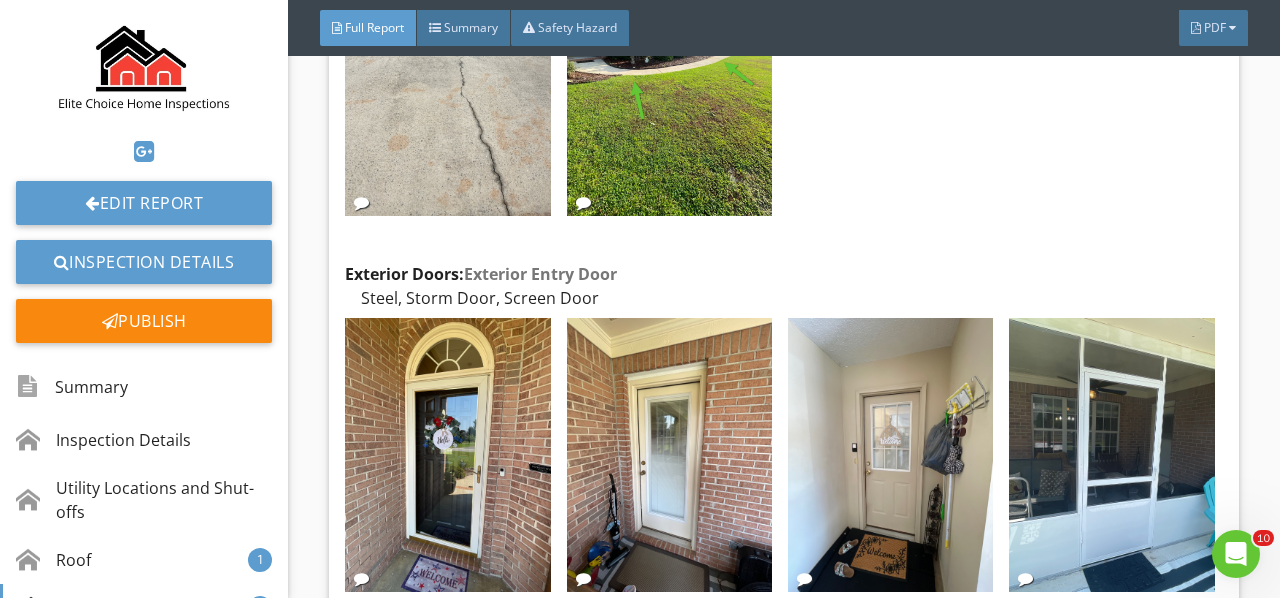 click at bounding box center [1111, 455] 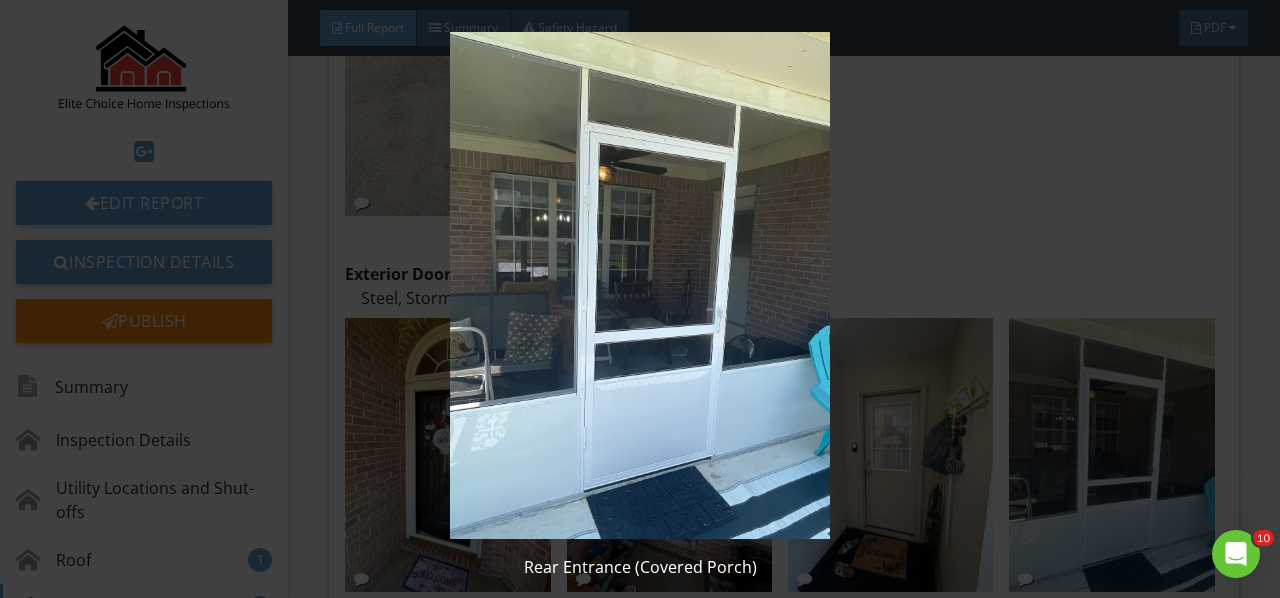 click at bounding box center (639, 285) 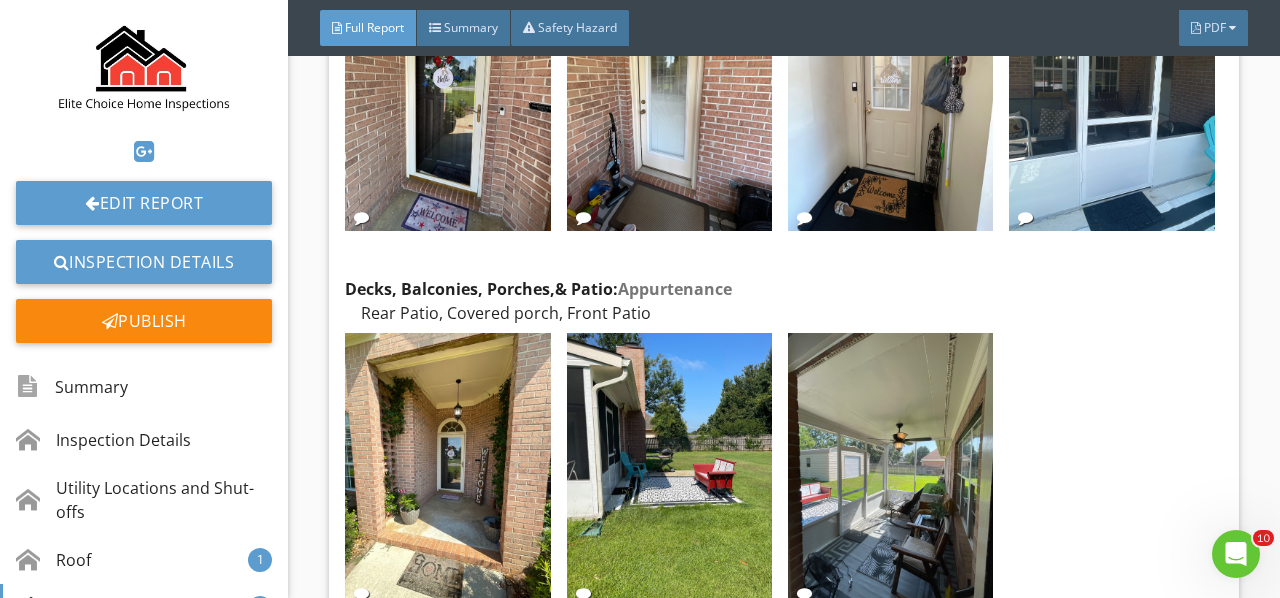 scroll, scrollTop: 8900, scrollLeft: 0, axis: vertical 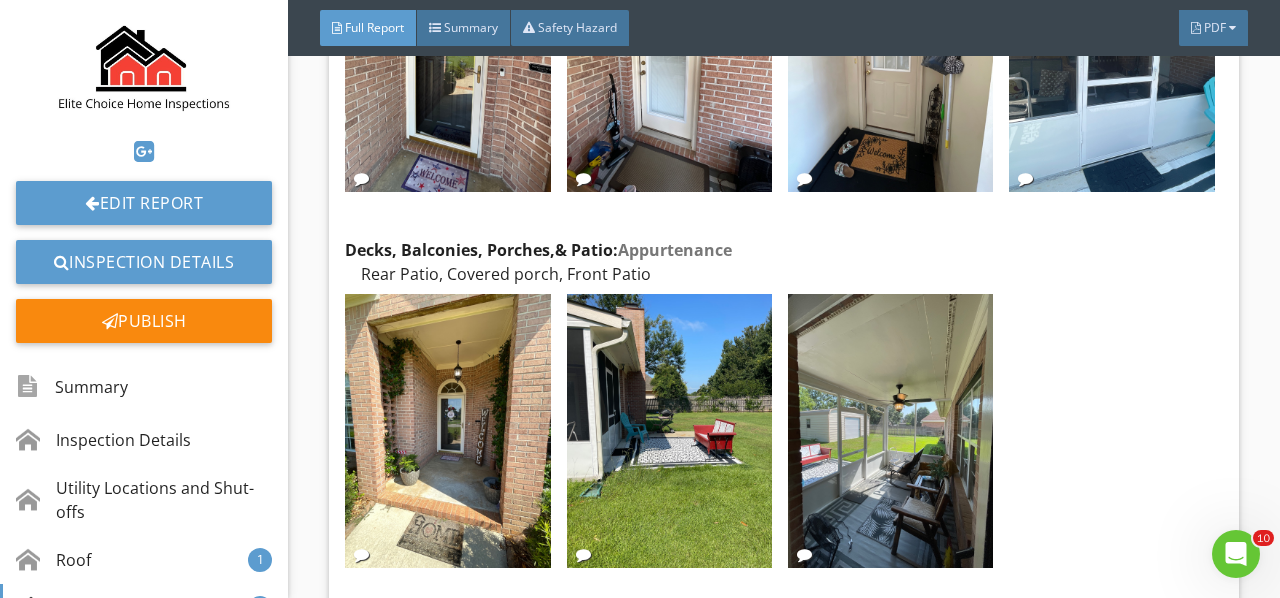 click at bounding box center (447, 431) 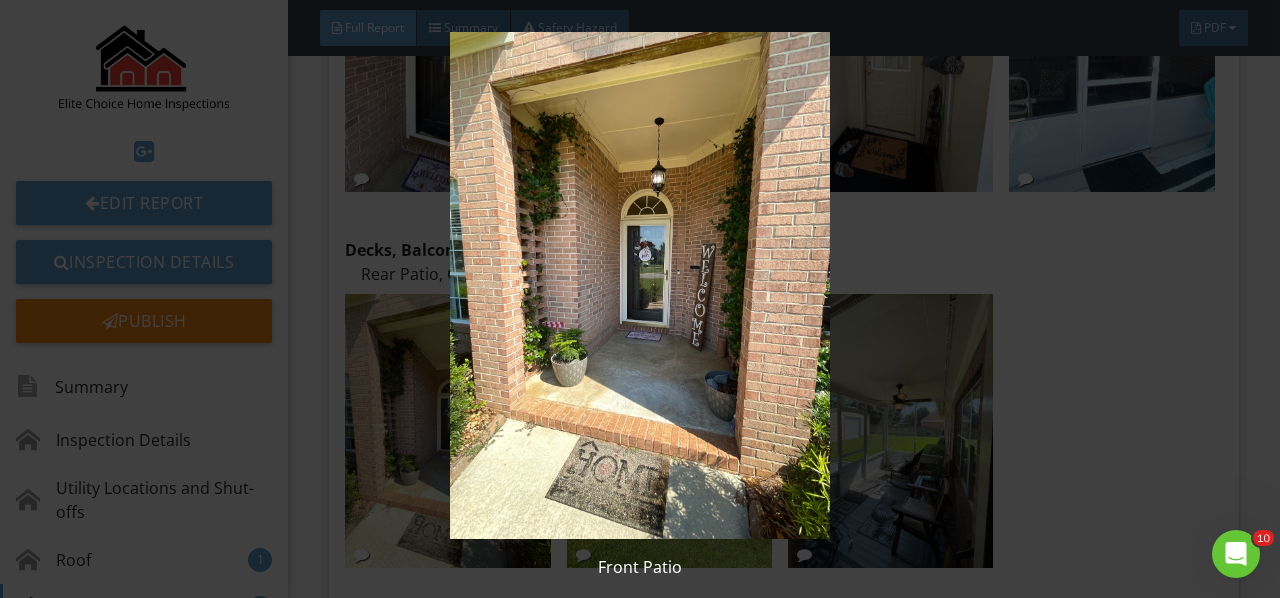 click at bounding box center [639, 285] 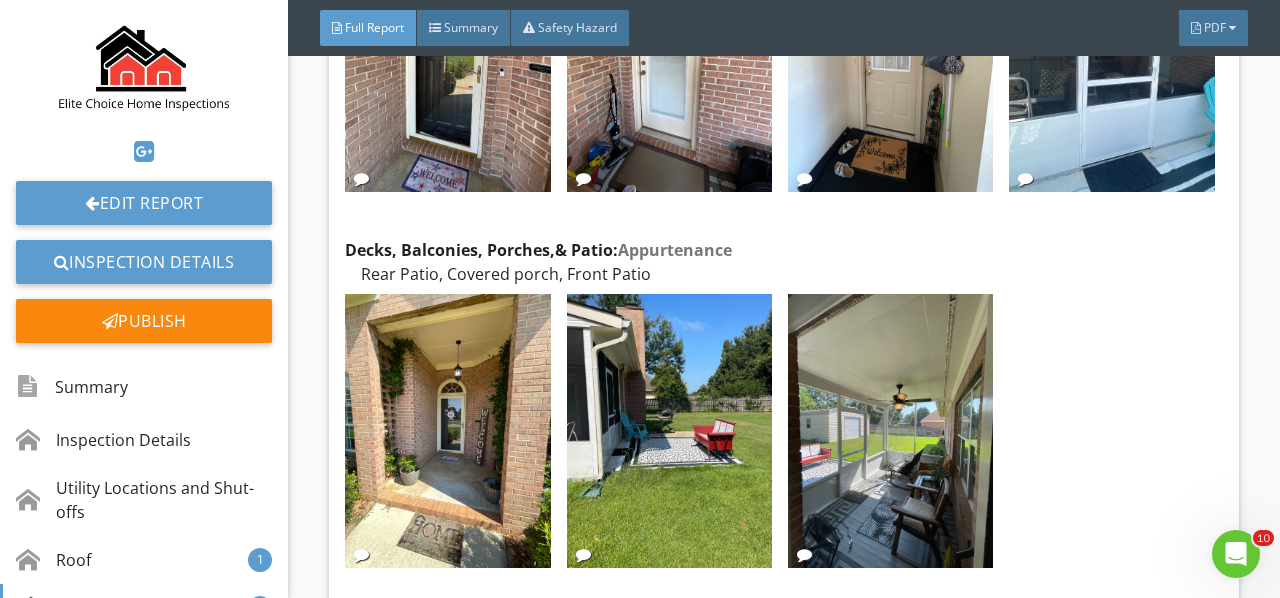 click at bounding box center (669, 431) 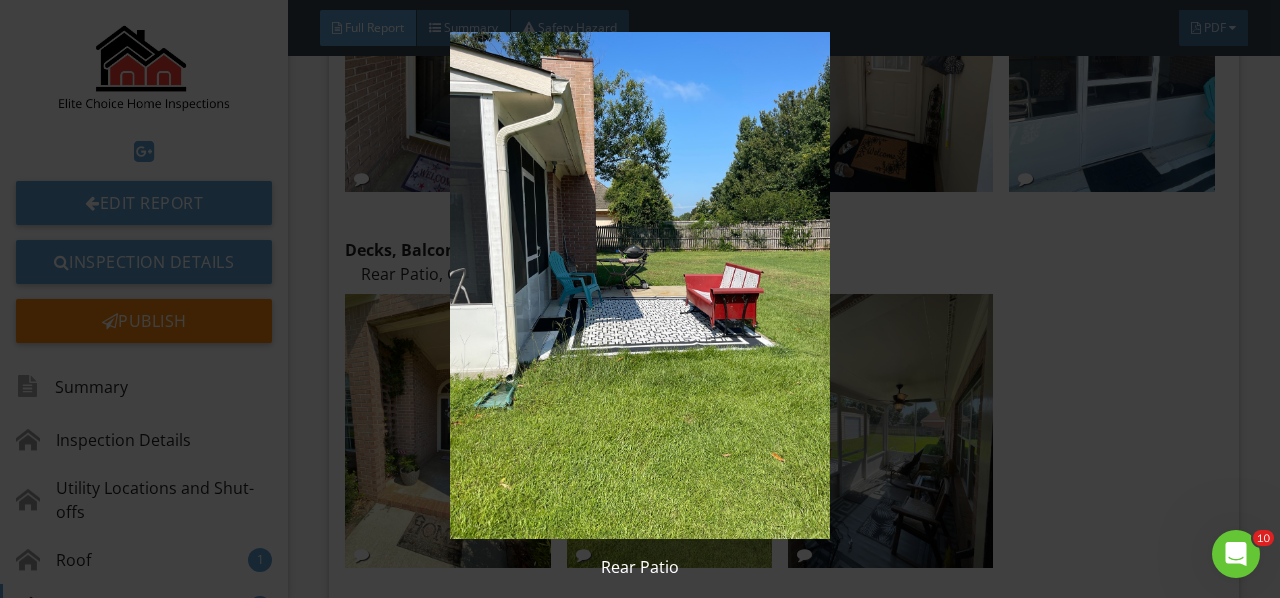 click at bounding box center (639, 285) 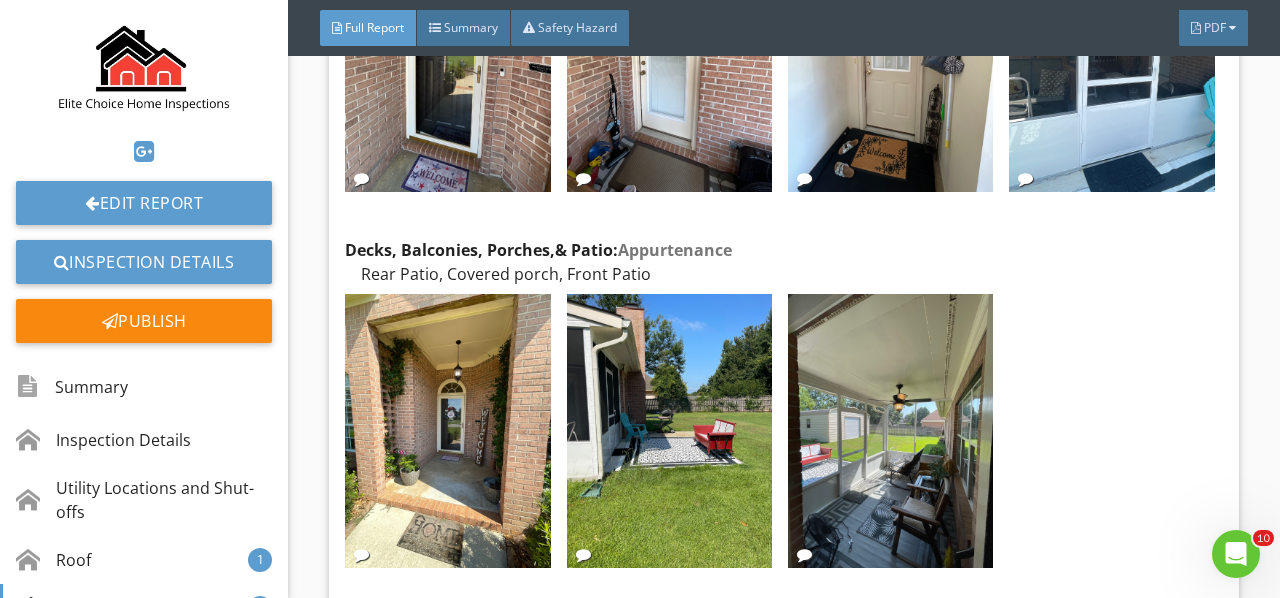 click at bounding box center [890, 431] 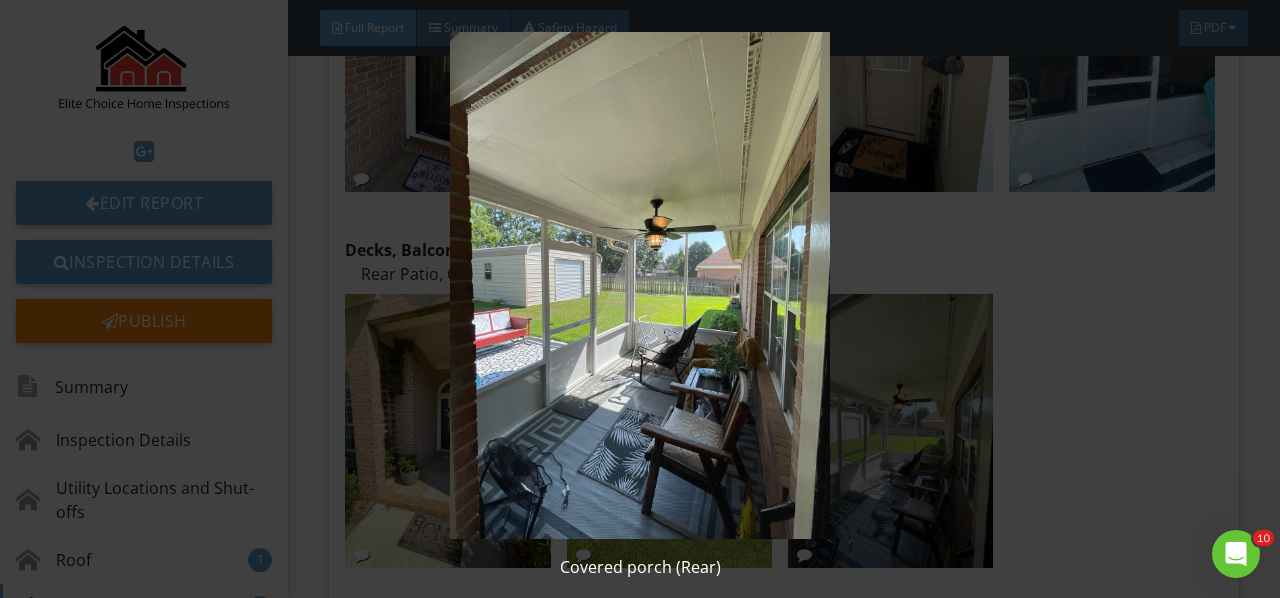 click at bounding box center [639, 285] 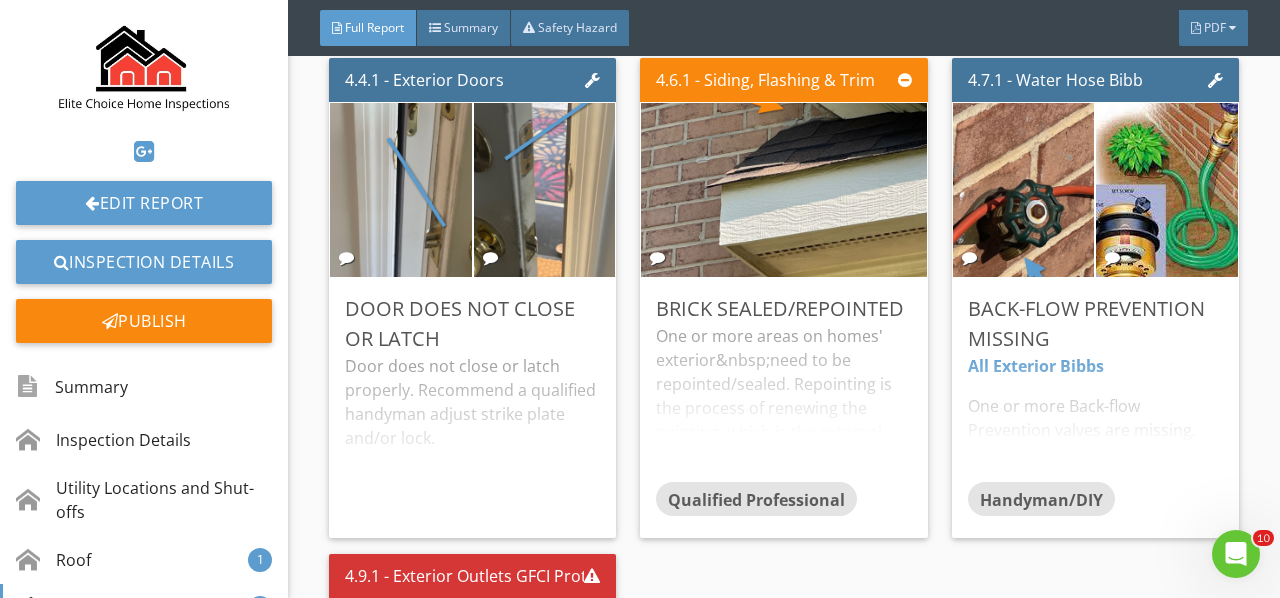 scroll, scrollTop: 9500, scrollLeft: 0, axis: vertical 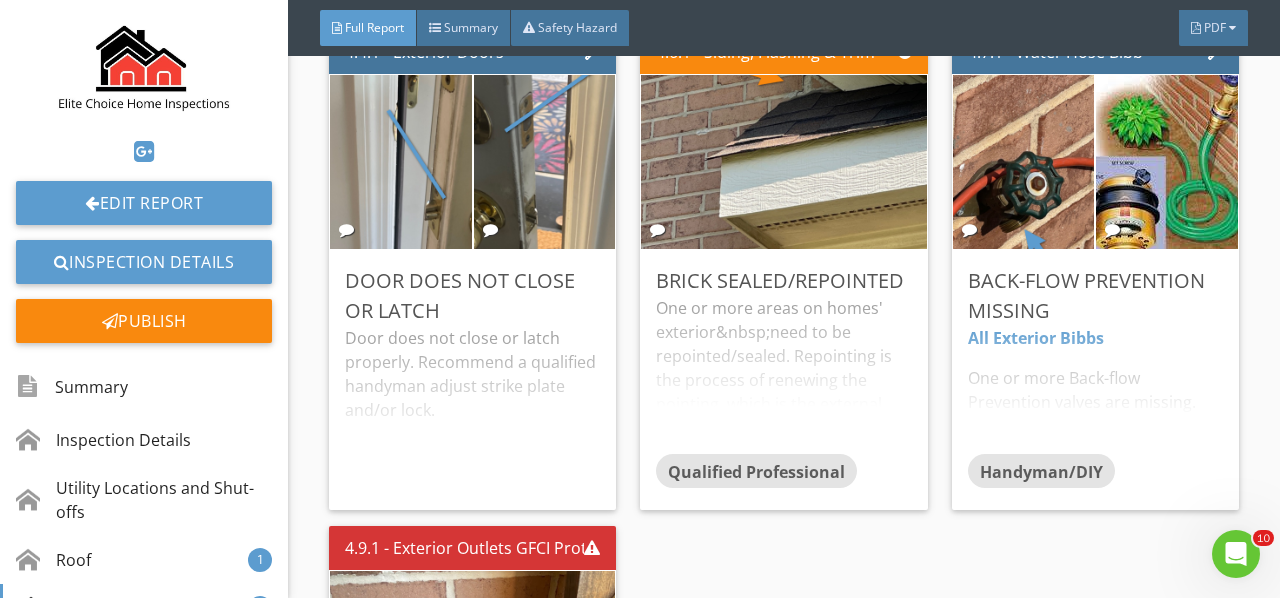 click on "Door does not close or latch properly. Recommend a qualified handyman adjust strike plate and/or lock. Here is a DIY troubleshooting article  on fixing door issues." at bounding box center (472, 410) 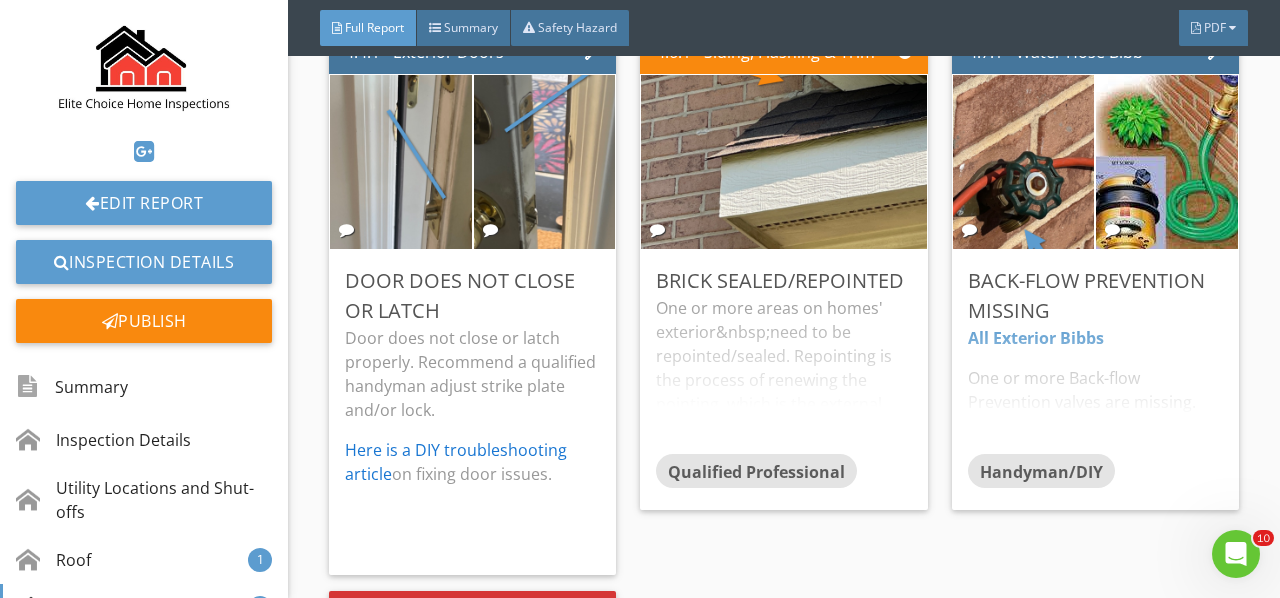 click on "Edit" at bounding box center (0, 0) 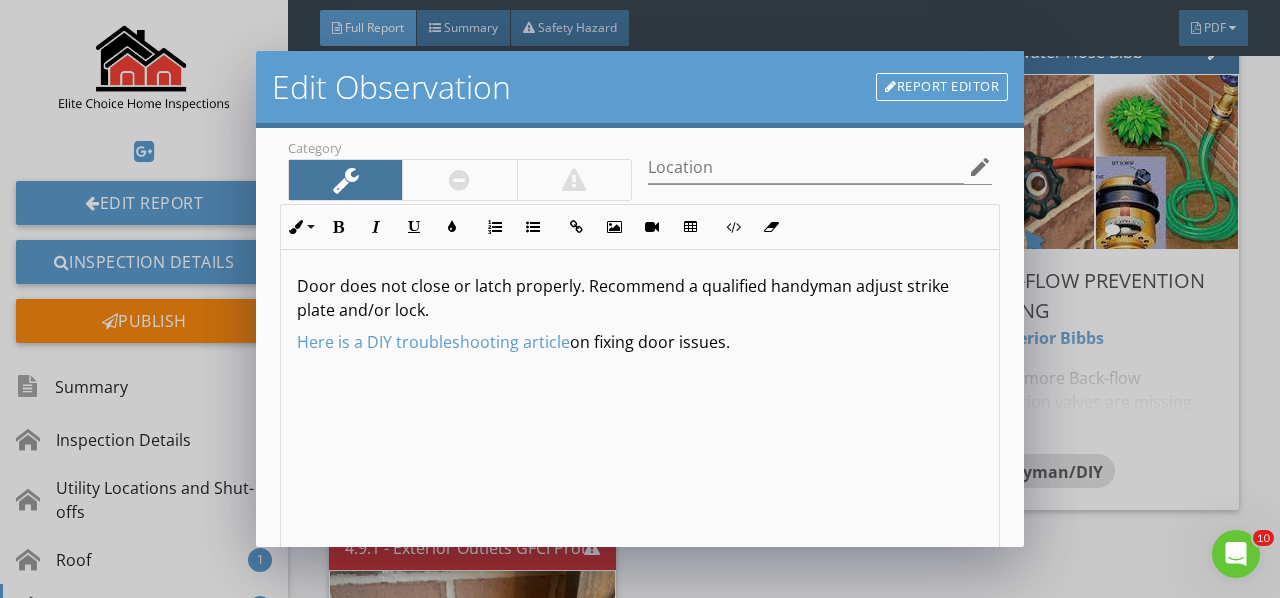 scroll, scrollTop: 366, scrollLeft: 0, axis: vertical 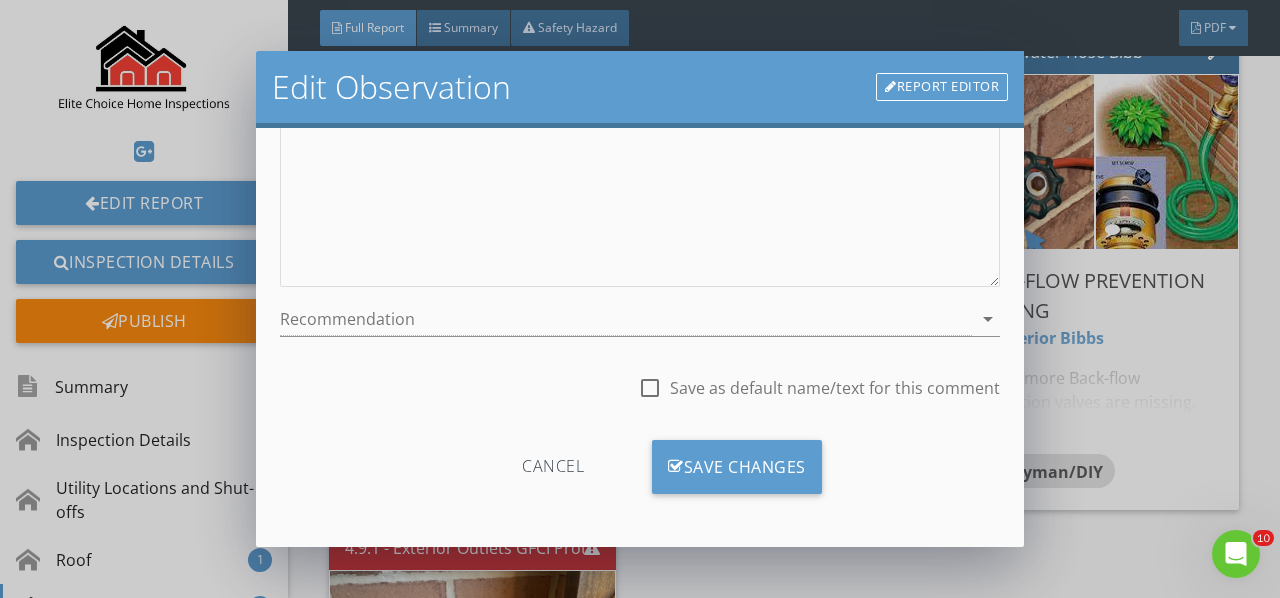 click on "arrow_drop_down" at bounding box center [988, 319] 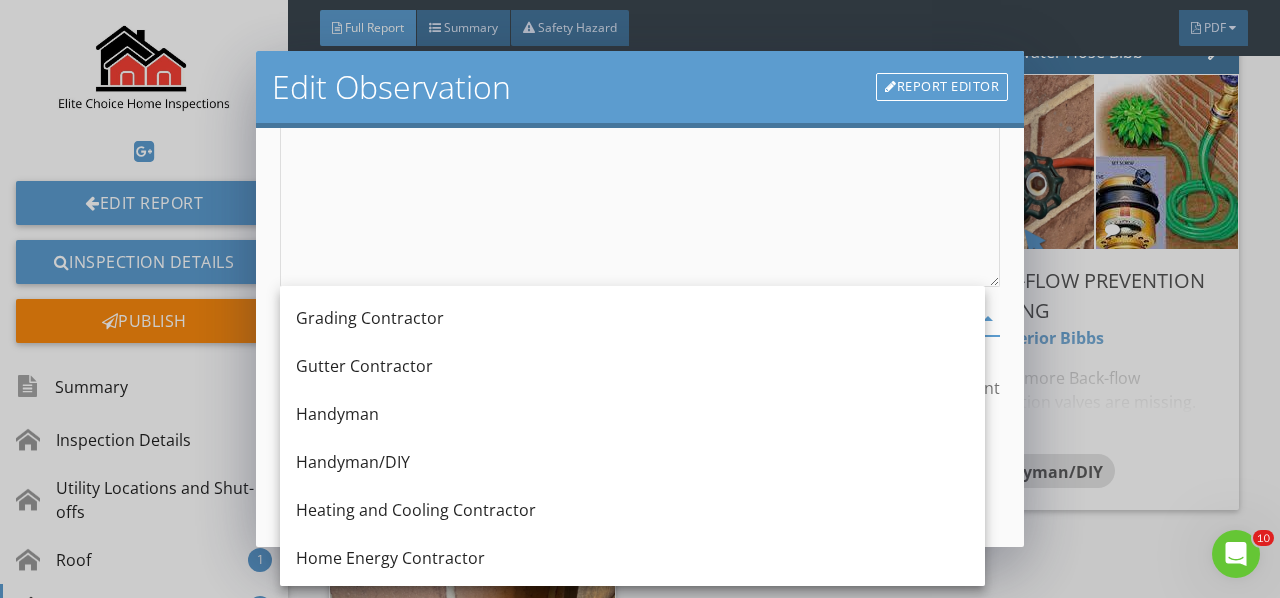scroll, scrollTop: 1300, scrollLeft: 0, axis: vertical 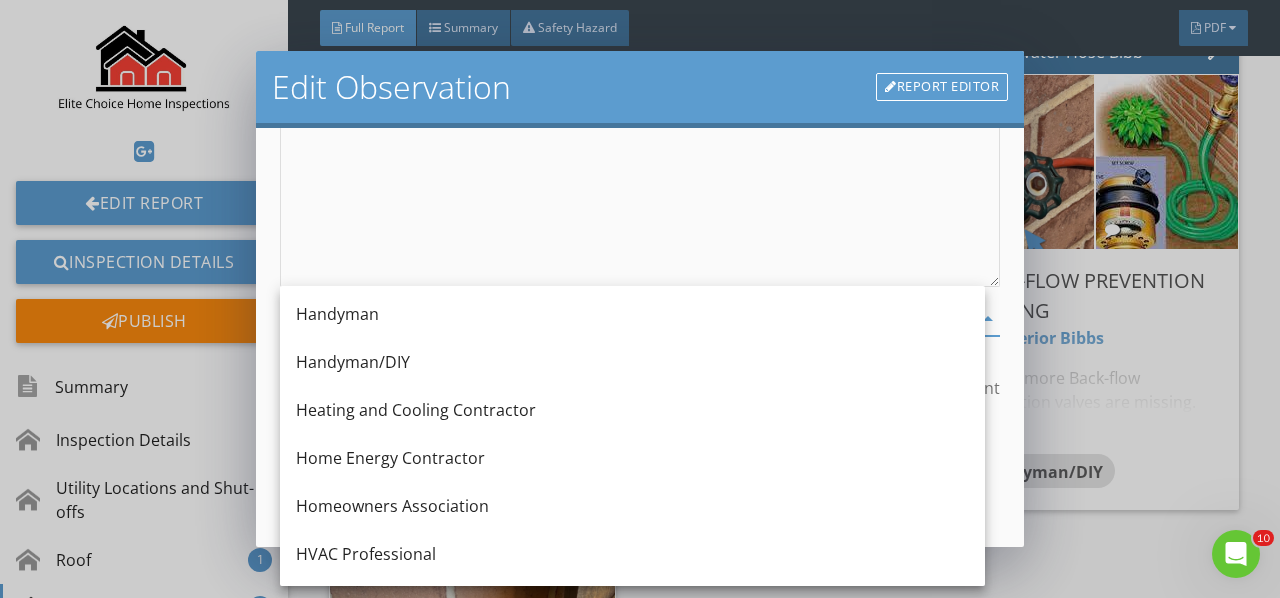 click on "Handyman" at bounding box center (632, 314) 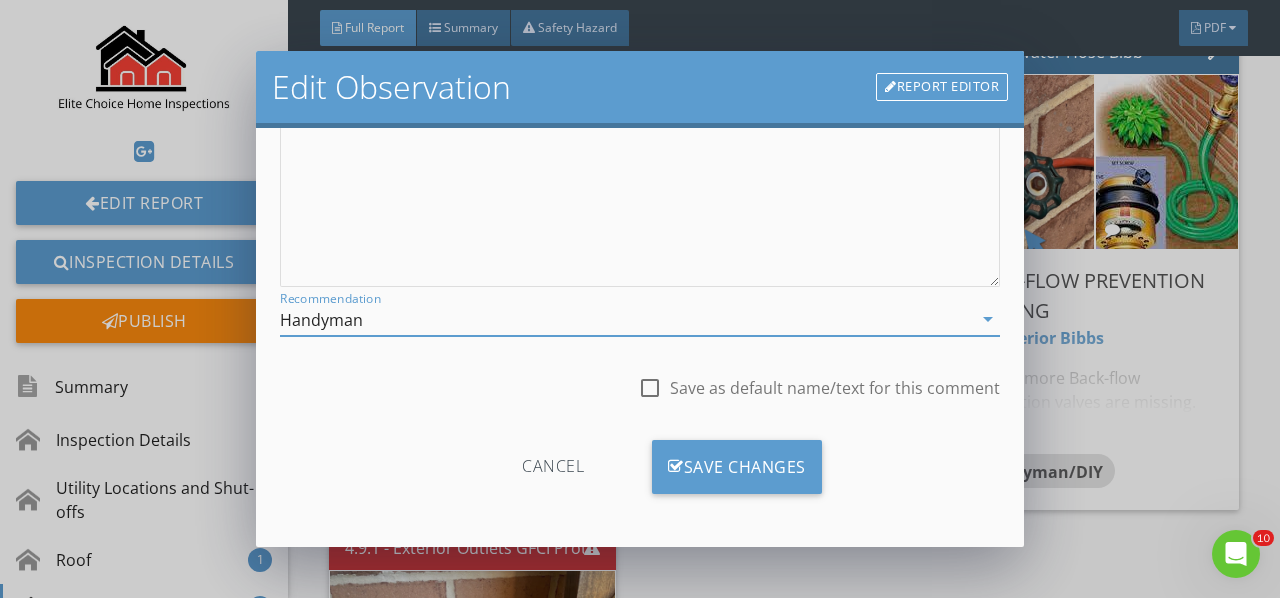 click on "Save Changes" at bounding box center (737, 467) 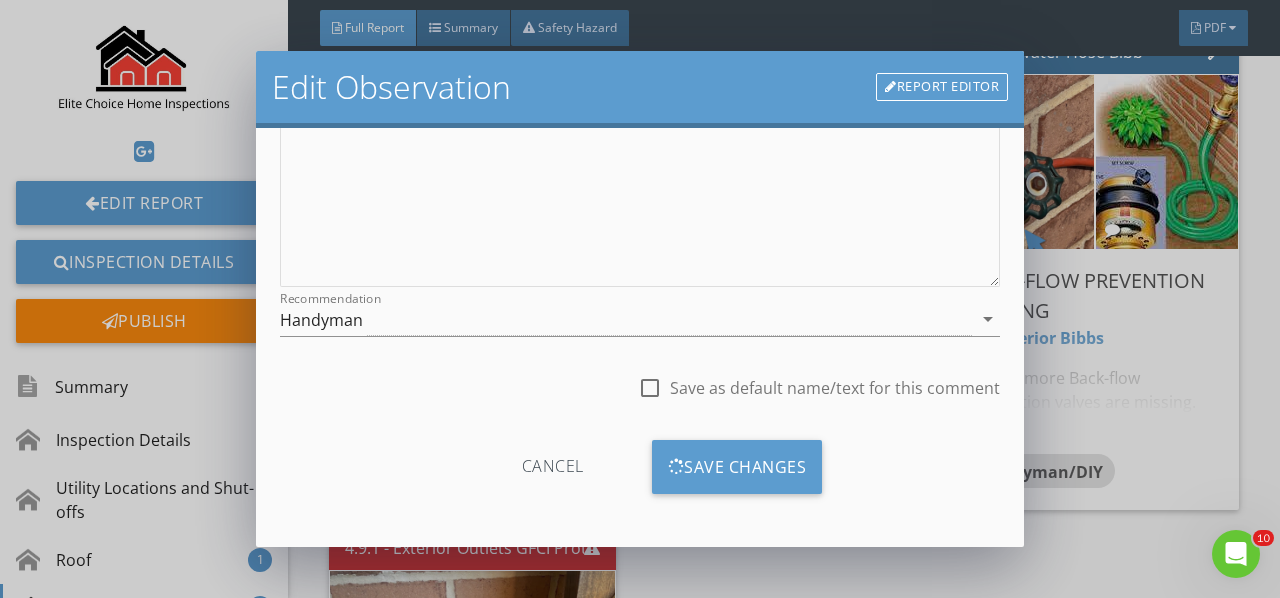 scroll, scrollTop: 130, scrollLeft: 0, axis: vertical 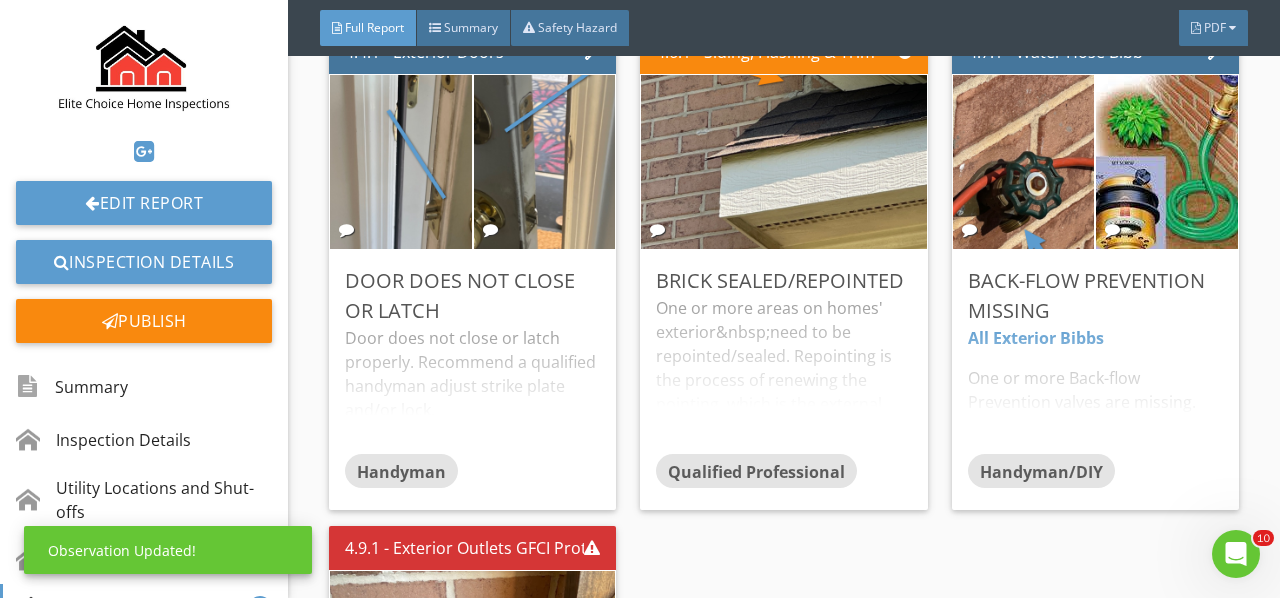 click on "One or more areas on homes' exterior need to be repointed/sealed. Repointing is the process of renewing the pointing, which is the external part of mortar joints, in masonry construction. Recommend this is corrected by a qualified masonry contractor." at bounding box center [783, 375] 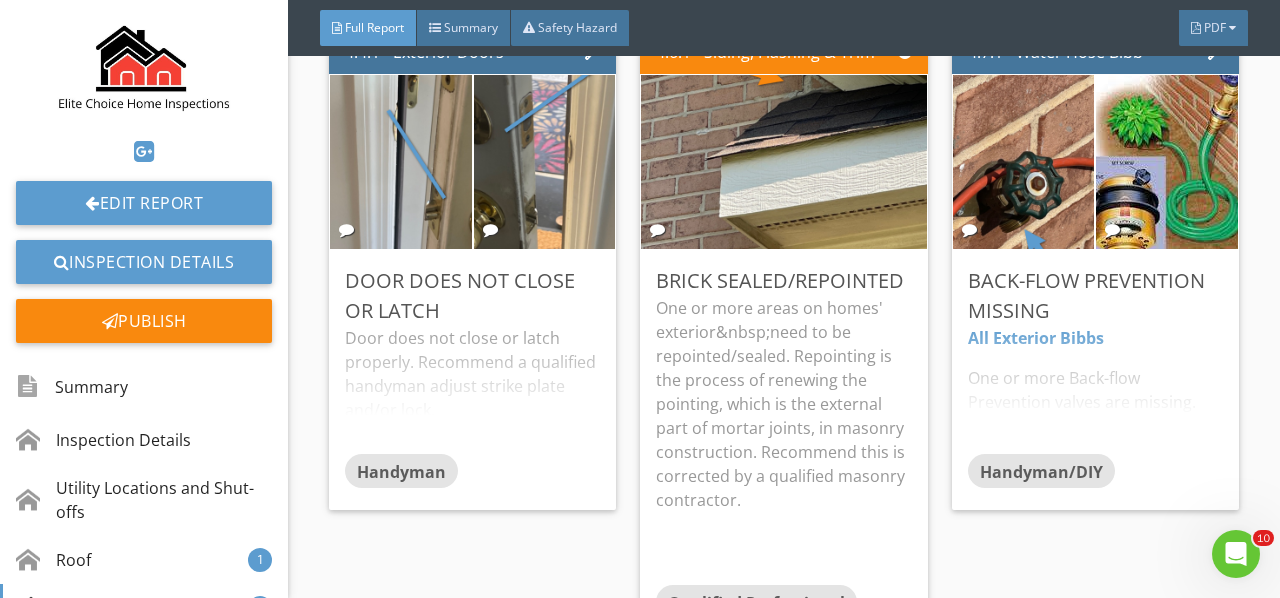 click on "Edit" at bounding box center (0, 0) 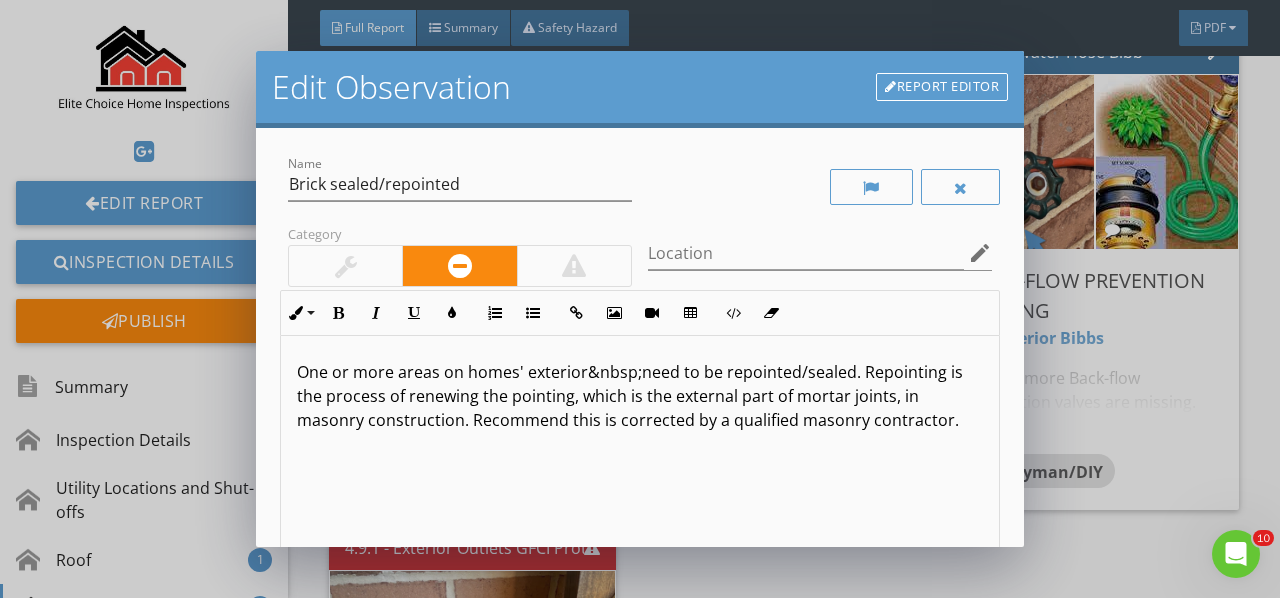 click on "One or more areas on homes' exterior need to be repointed/sealed. Repointing is the process of renewing the pointing, which is the external part of mortar joints, in masonry construction. Recommend this is corrected by a qualified masonry contractor." at bounding box center [640, 396] 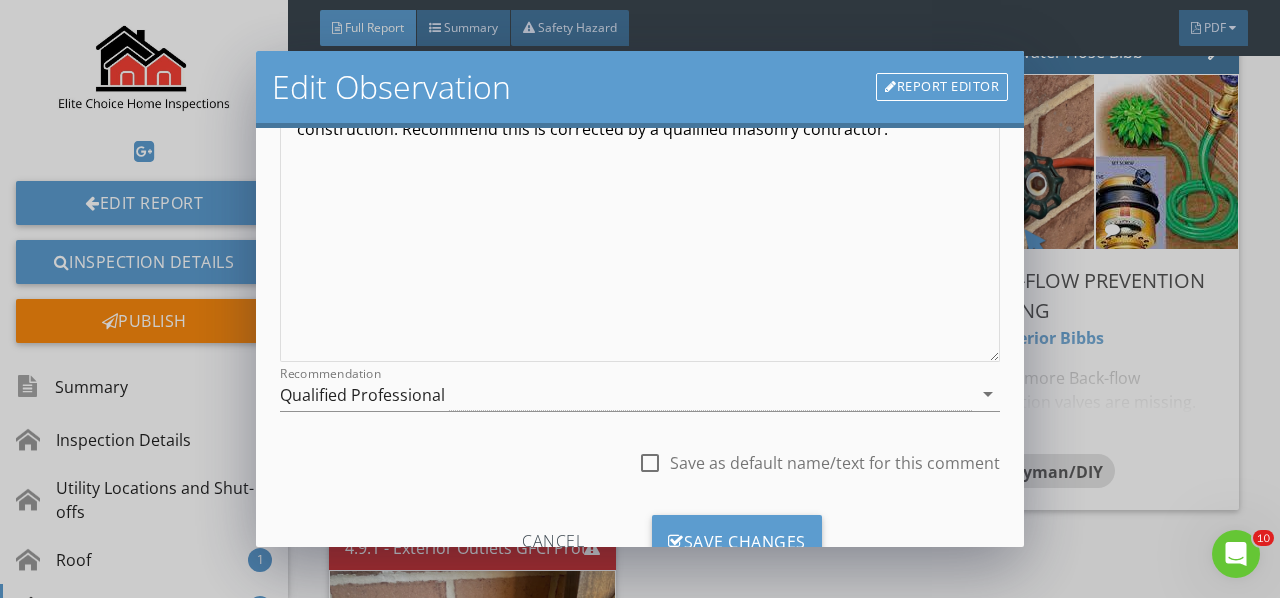 scroll, scrollTop: 300, scrollLeft: 0, axis: vertical 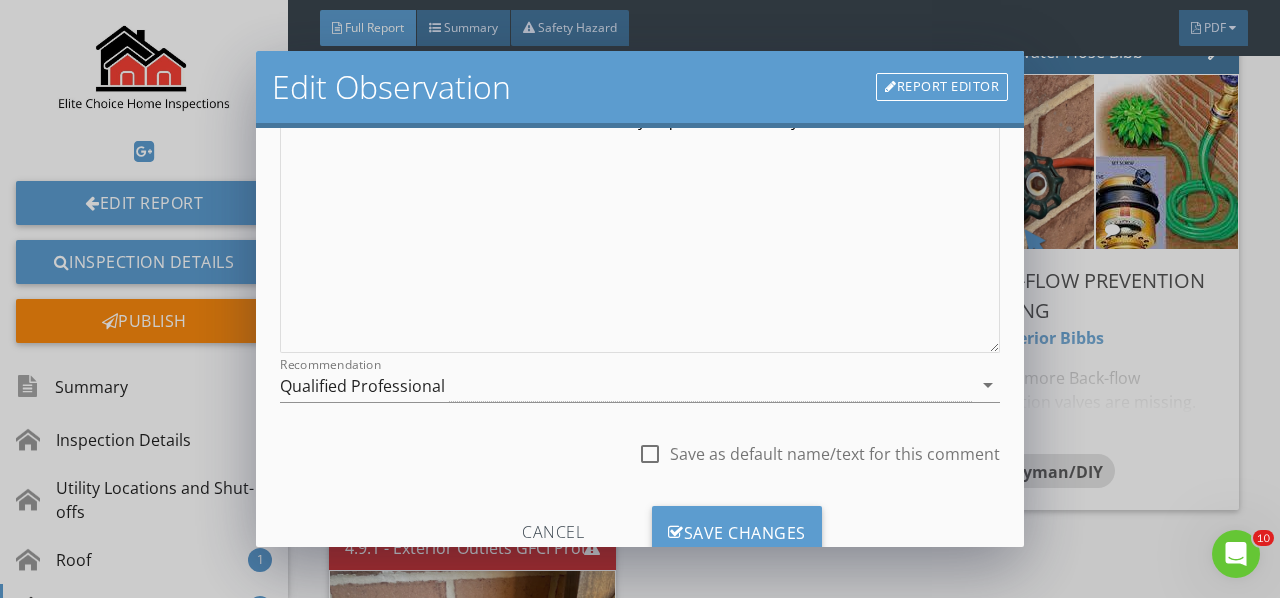 click on "Save Changes" at bounding box center (737, 533) 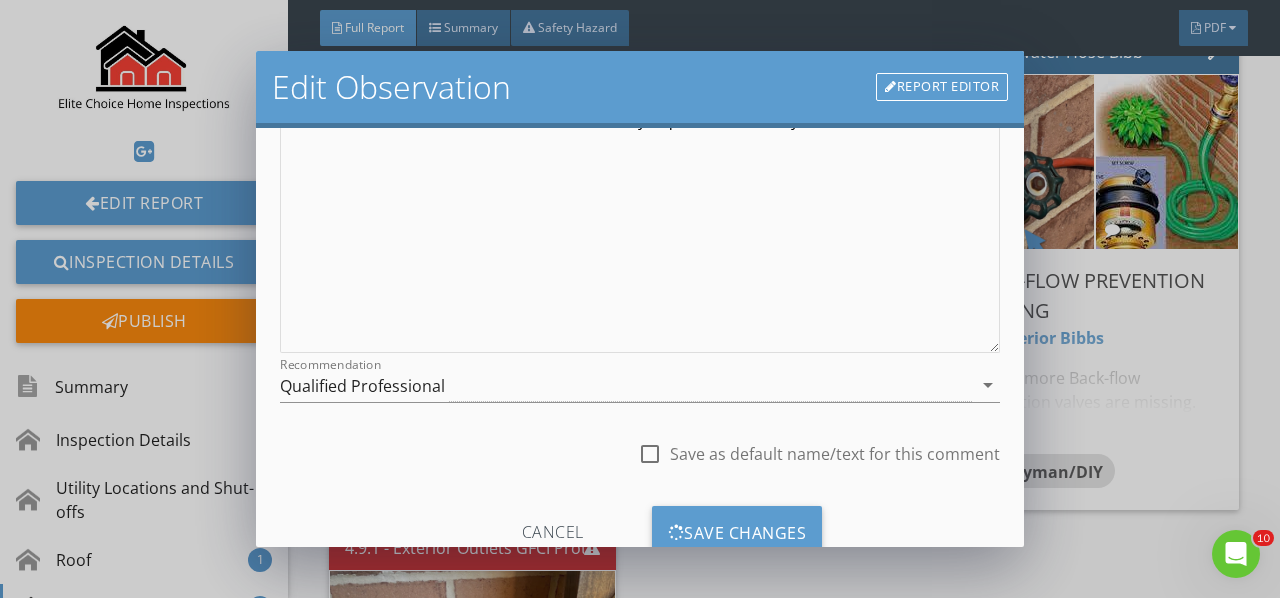 scroll, scrollTop: 130, scrollLeft: 0, axis: vertical 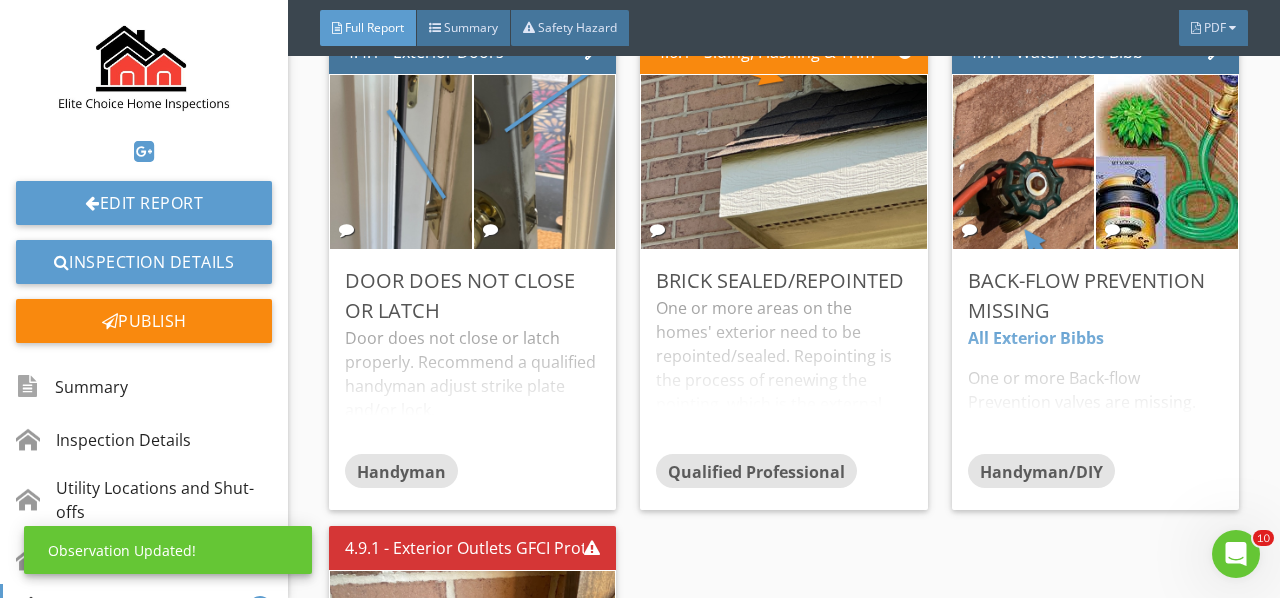 click at bounding box center (784, 161) 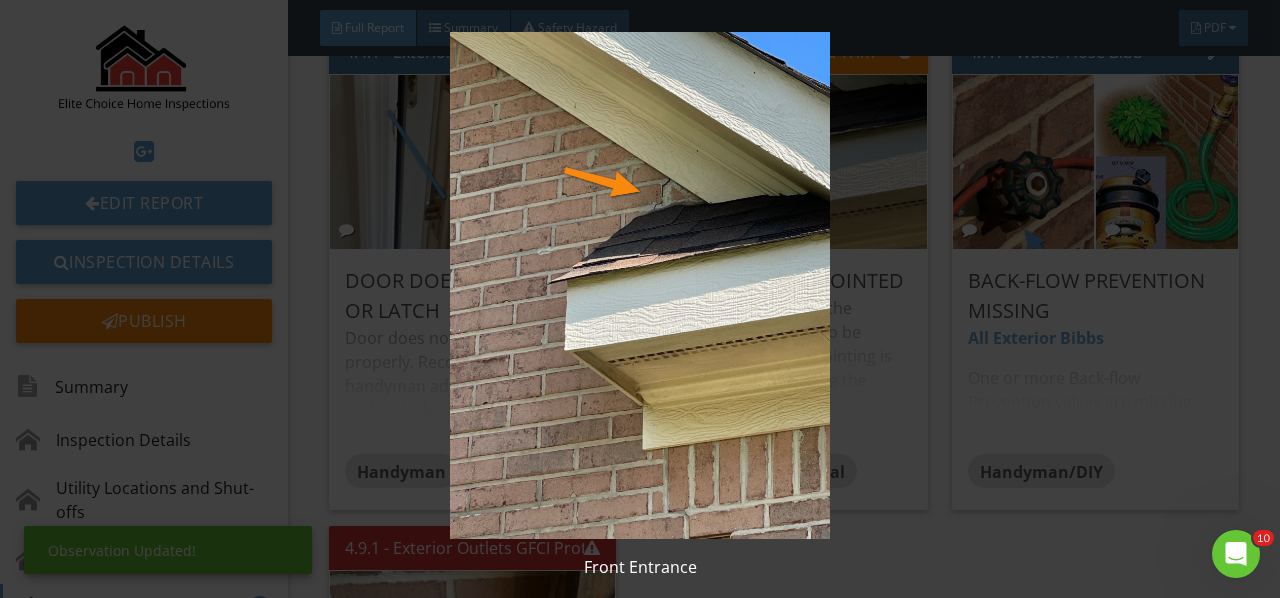click at bounding box center [639, 285] 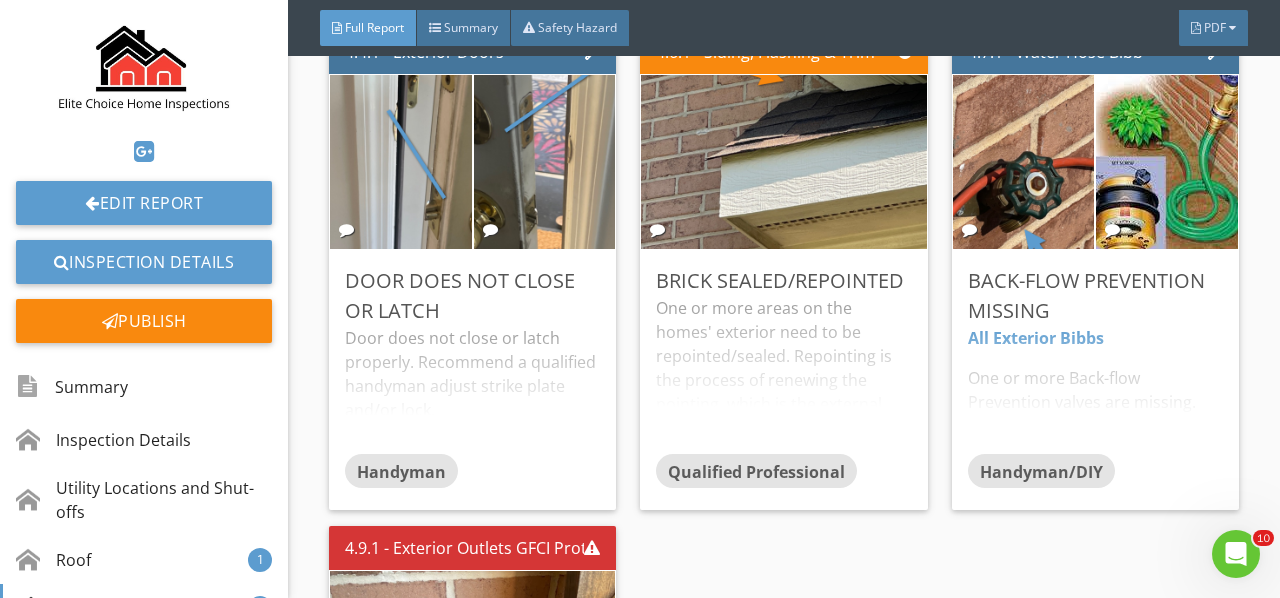 click on "All Exterior Bibbs  One or more Back-flow Prevention valves are missing.  According to ICC code P2902.2 Plumbing Fixtures, the supply lines and fittings for every plumbing fixture shall be installed so as to prevent back-flow. Plumbing fixtures fittings shall provide back-flow protection in accordance with ASEM A112.18 1-CSA B125.1.  Recommend a valve is installed by a qualified person." at bounding box center [1095, 390] 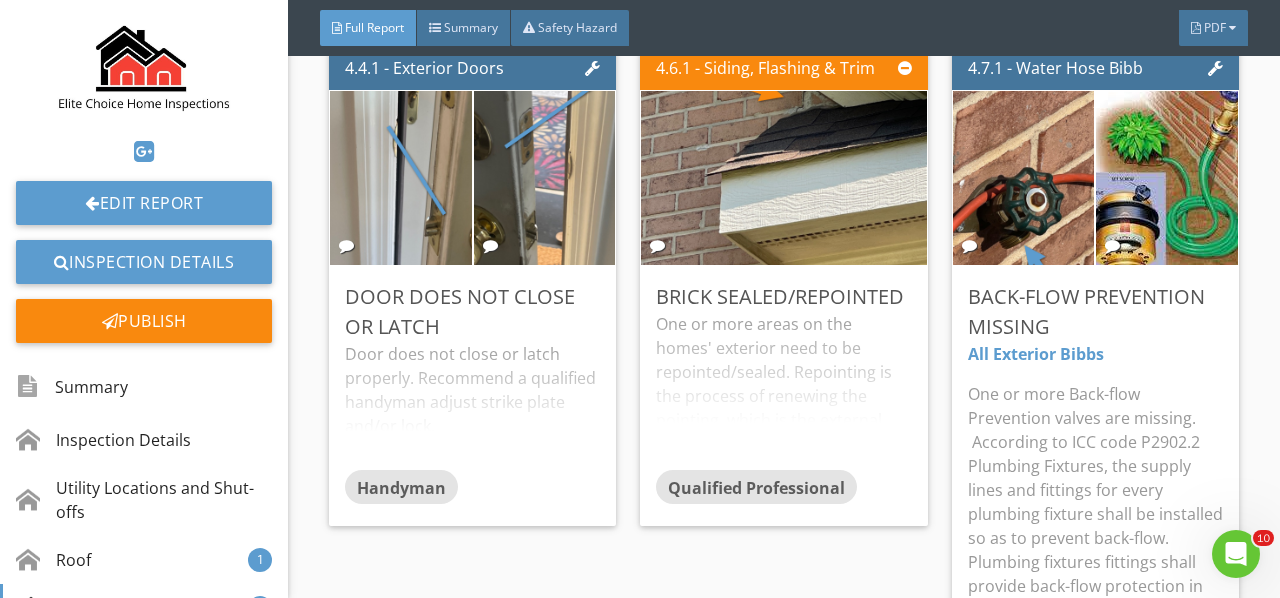 scroll, scrollTop: 9400, scrollLeft: 0, axis: vertical 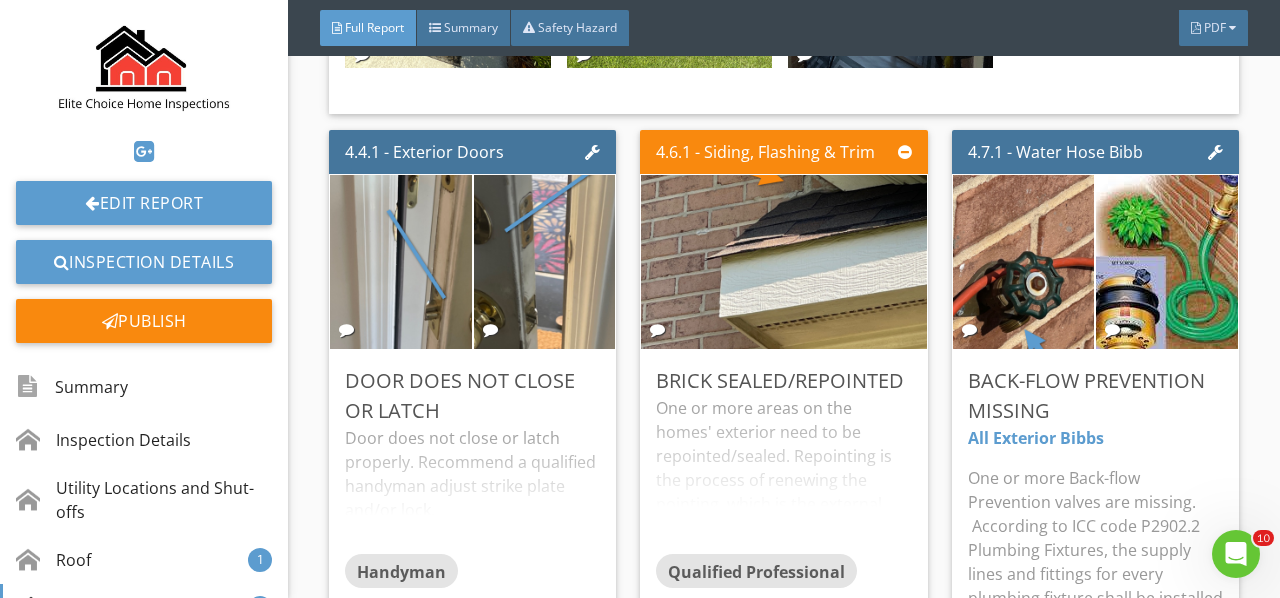 click at bounding box center [1023, 261] 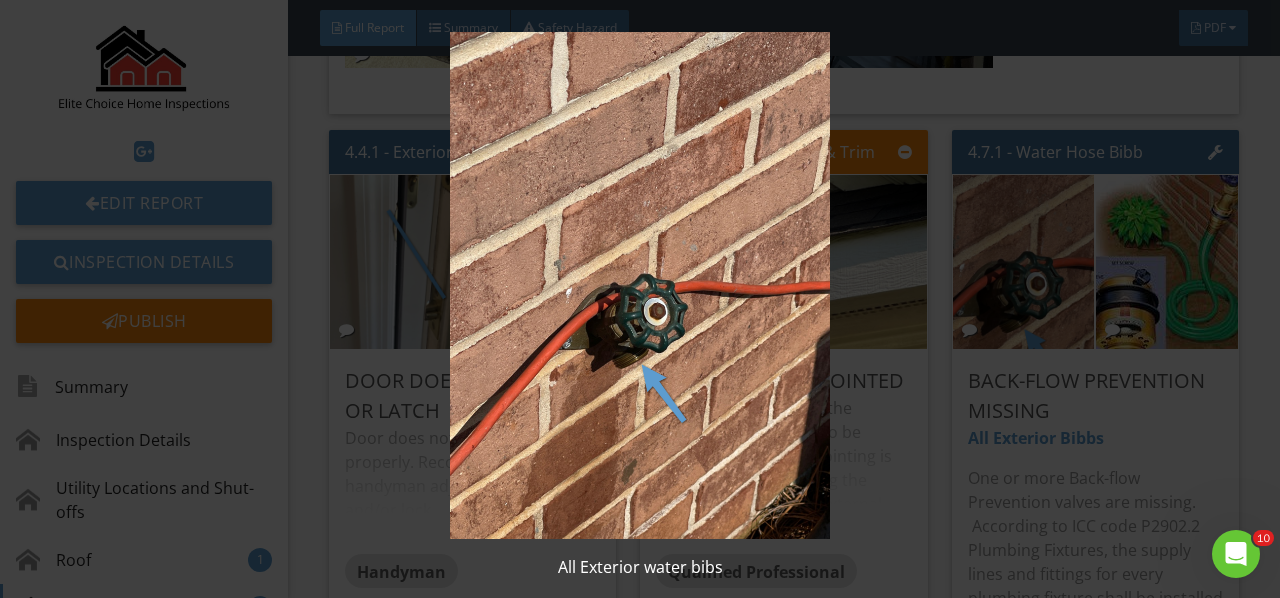 click at bounding box center (639, 285) 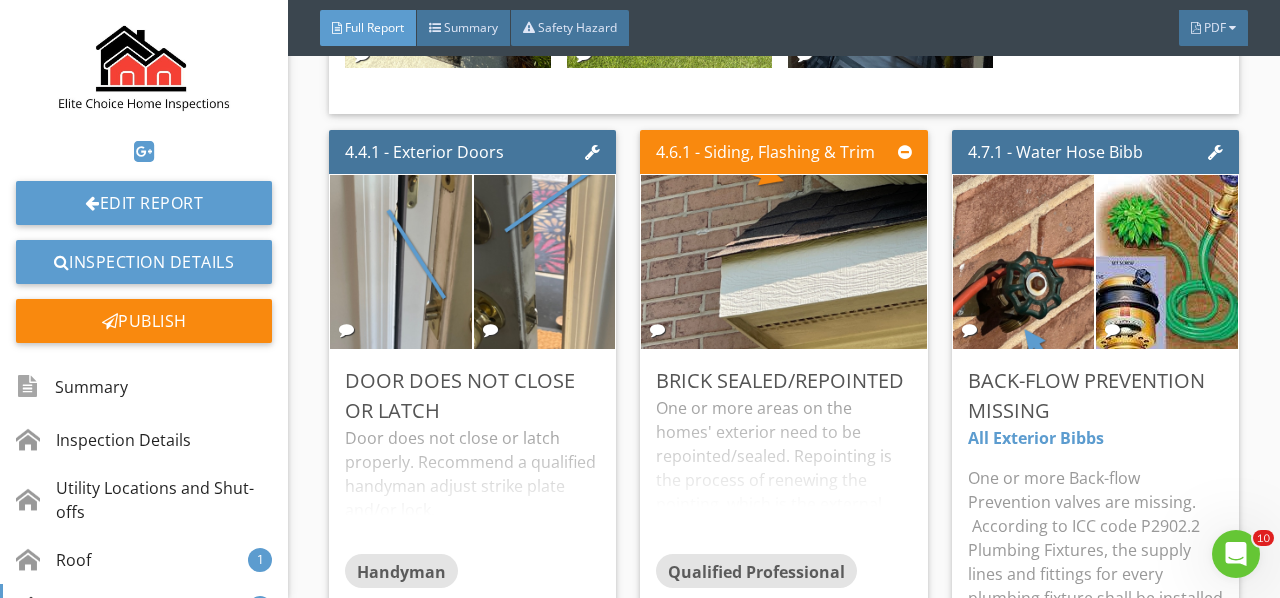 click at bounding box center [1167, 261] 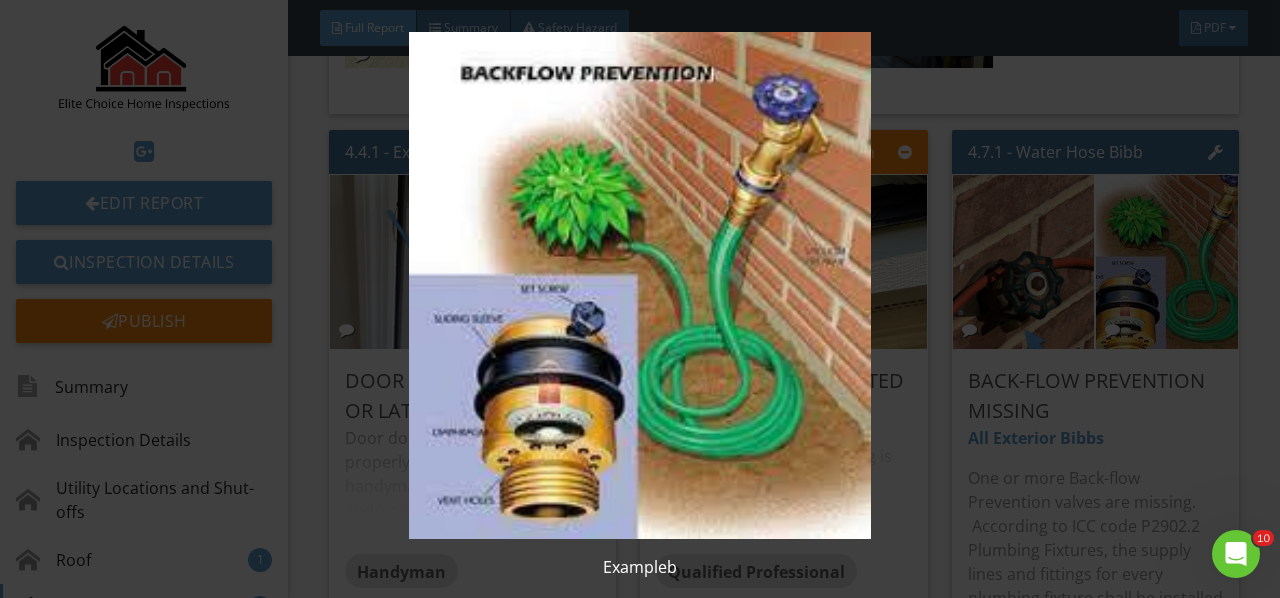 click at bounding box center [639, 285] 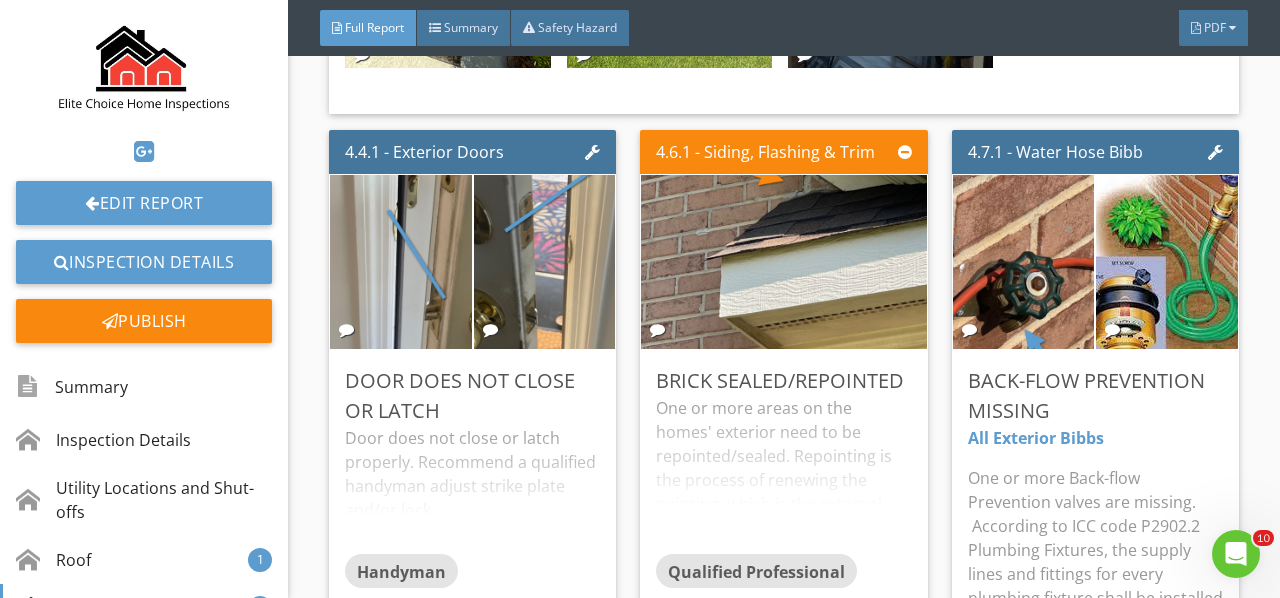 click on "Edit" at bounding box center (0, 0) 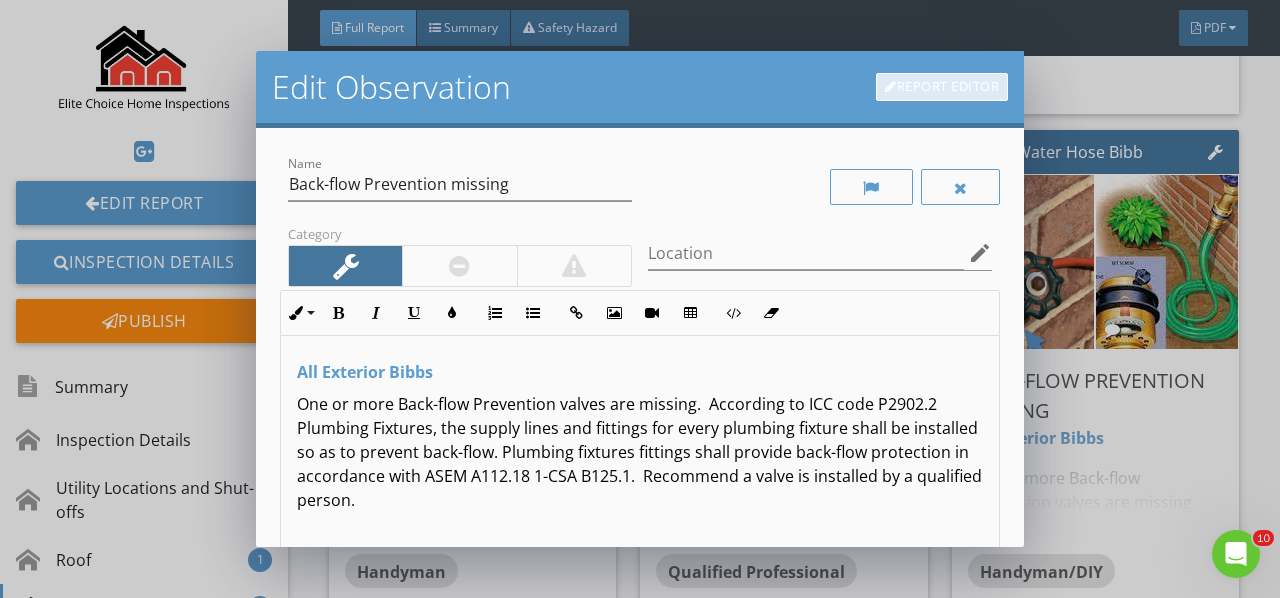 click on "Report Editor" at bounding box center (942, 87) 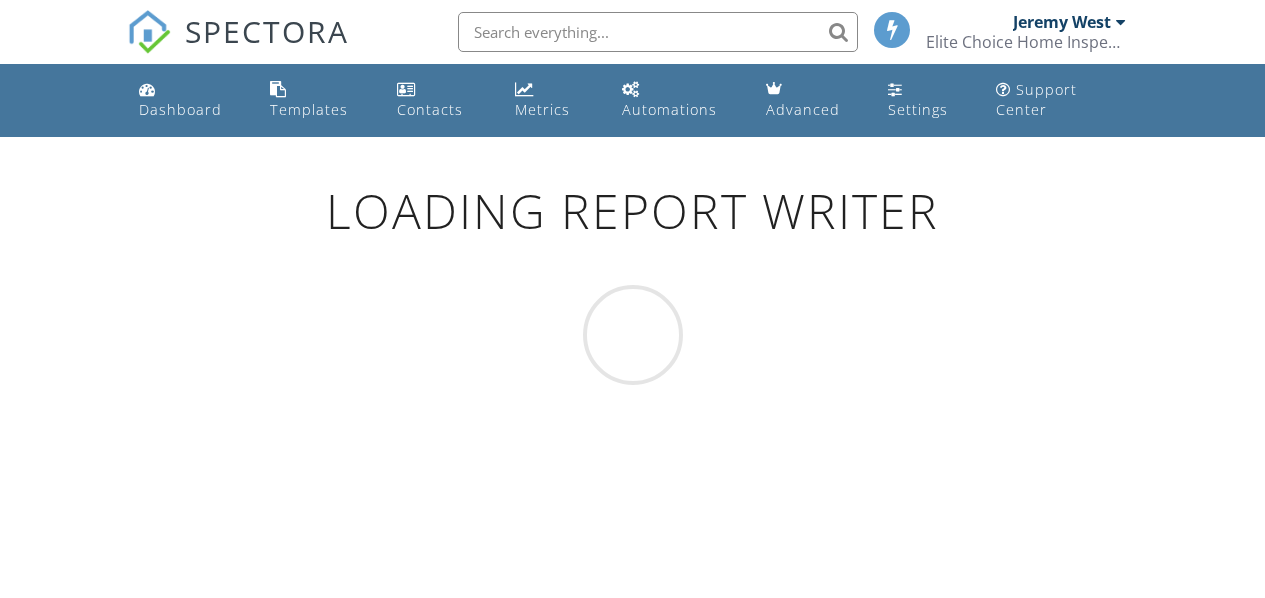scroll, scrollTop: 0, scrollLeft: 0, axis: both 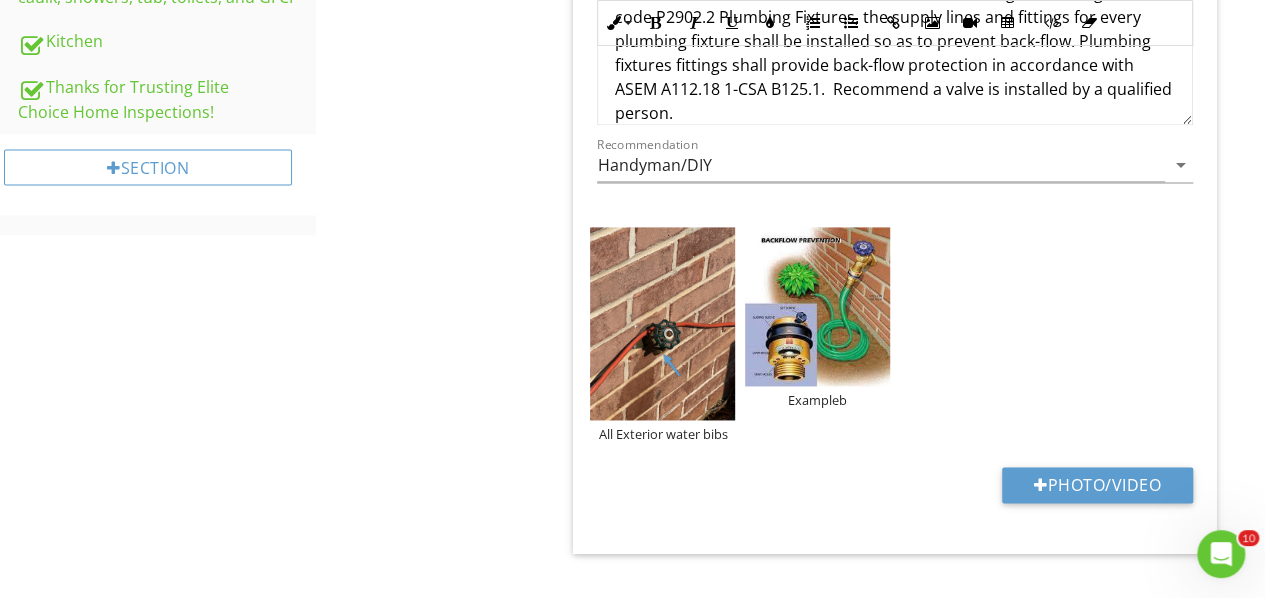 click on "Exampleb" at bounding box center (817, 400) 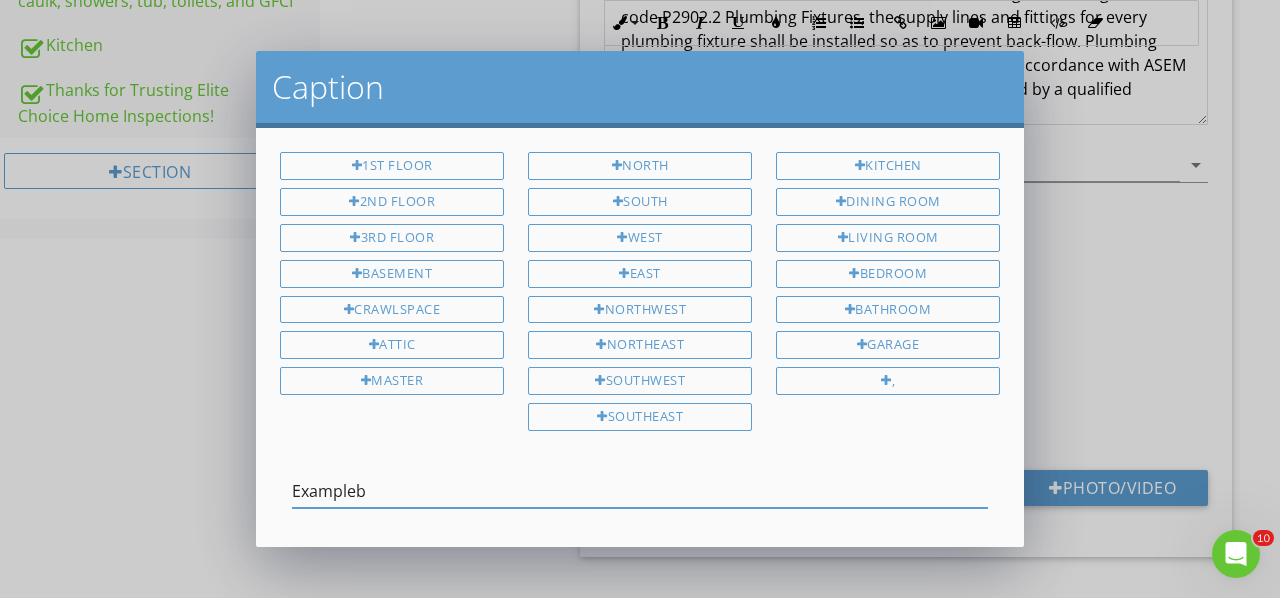 scroll, scrollTop: 0, scrollLeft: 0, axis: both 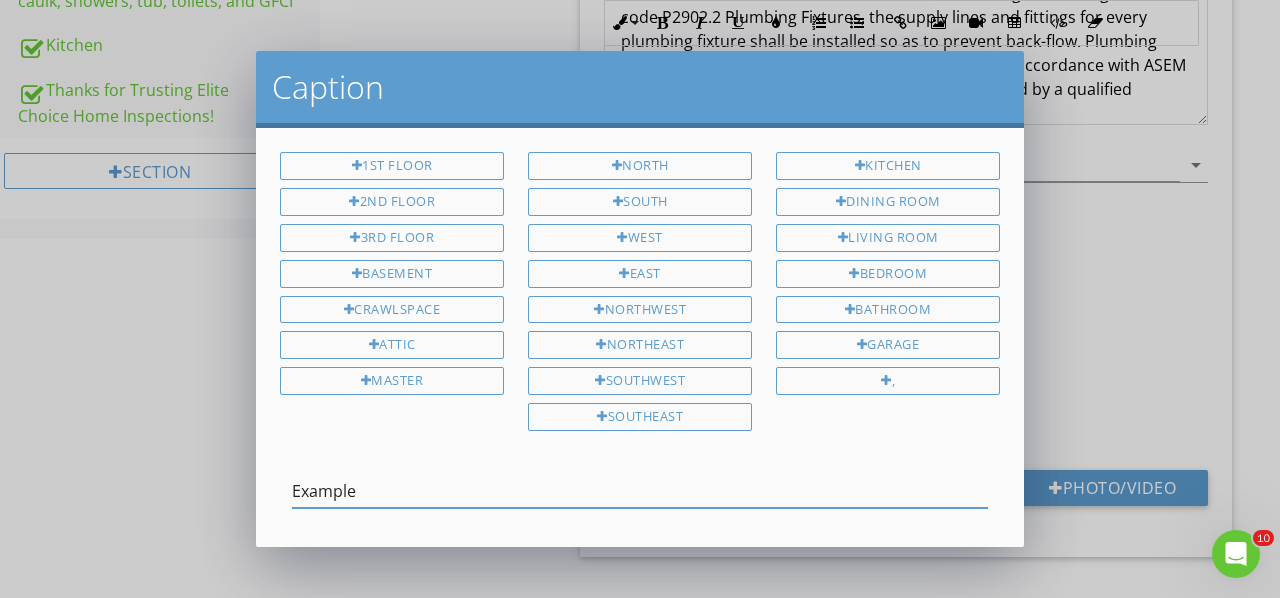 type on "Example" 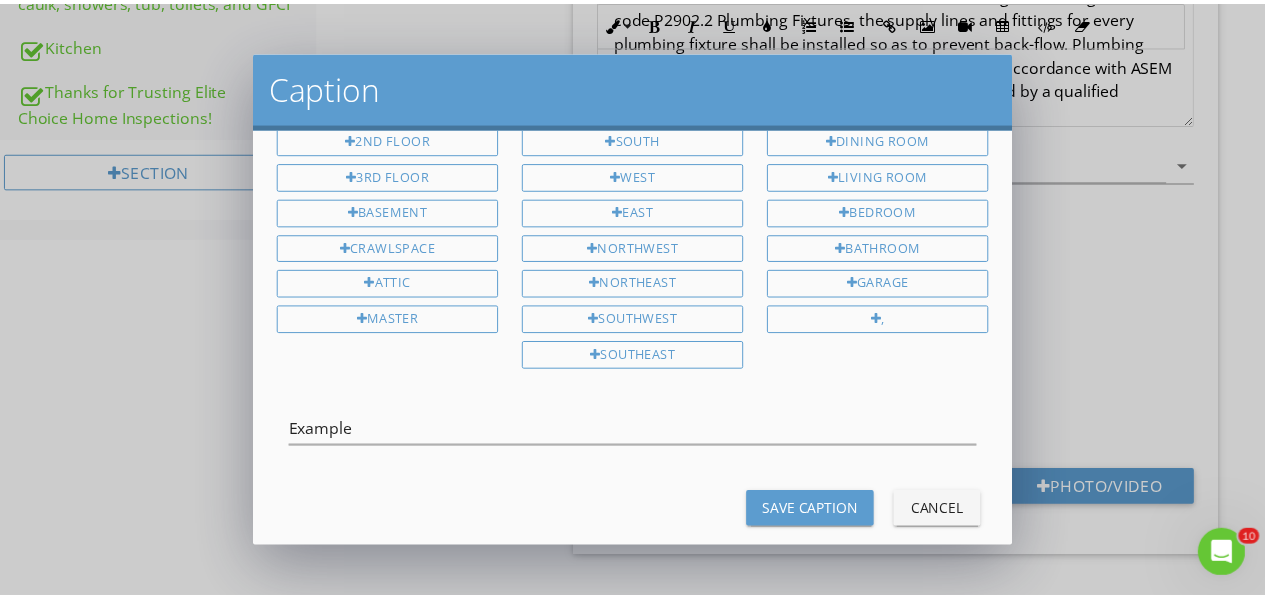 scroll, scrollTop: 84, scrollLeft: 0, axis: vertical 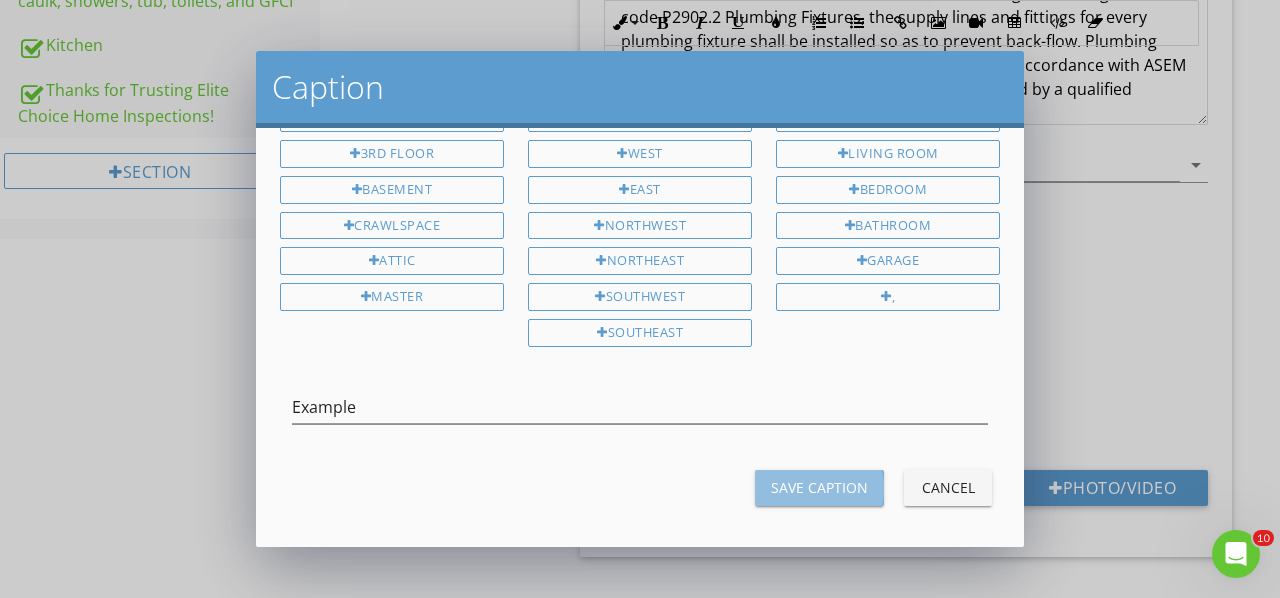 click on "Save Caption" at bounding box center [819, 487] 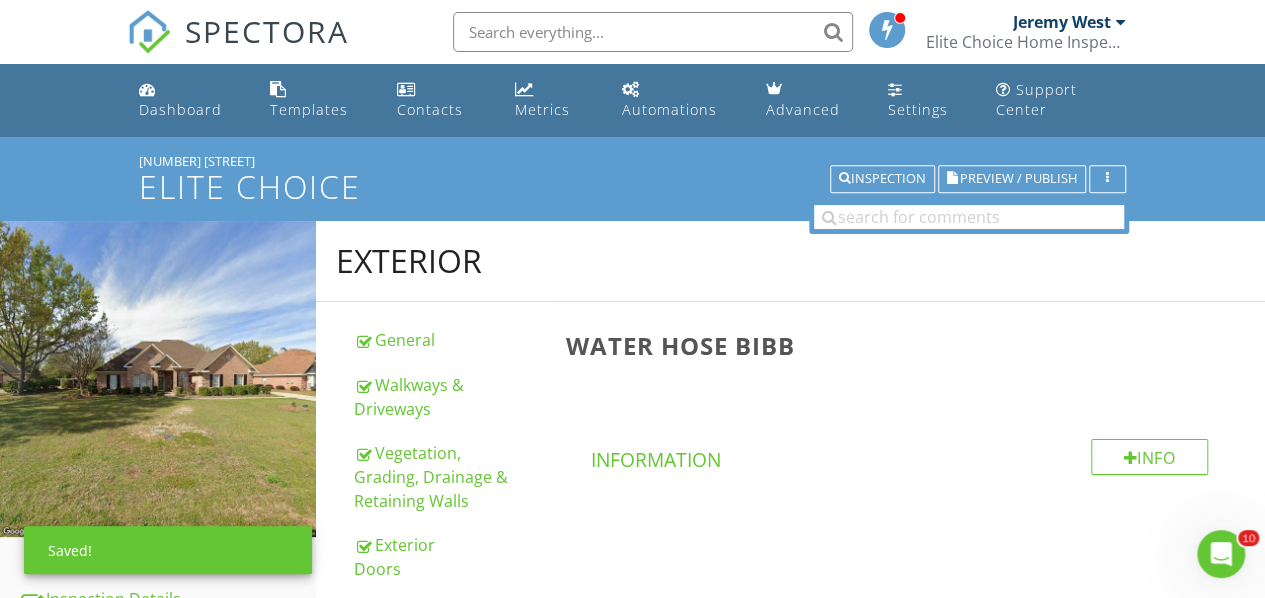 scroll, scrollTop: 0, scrollLeft: 0, axis: both 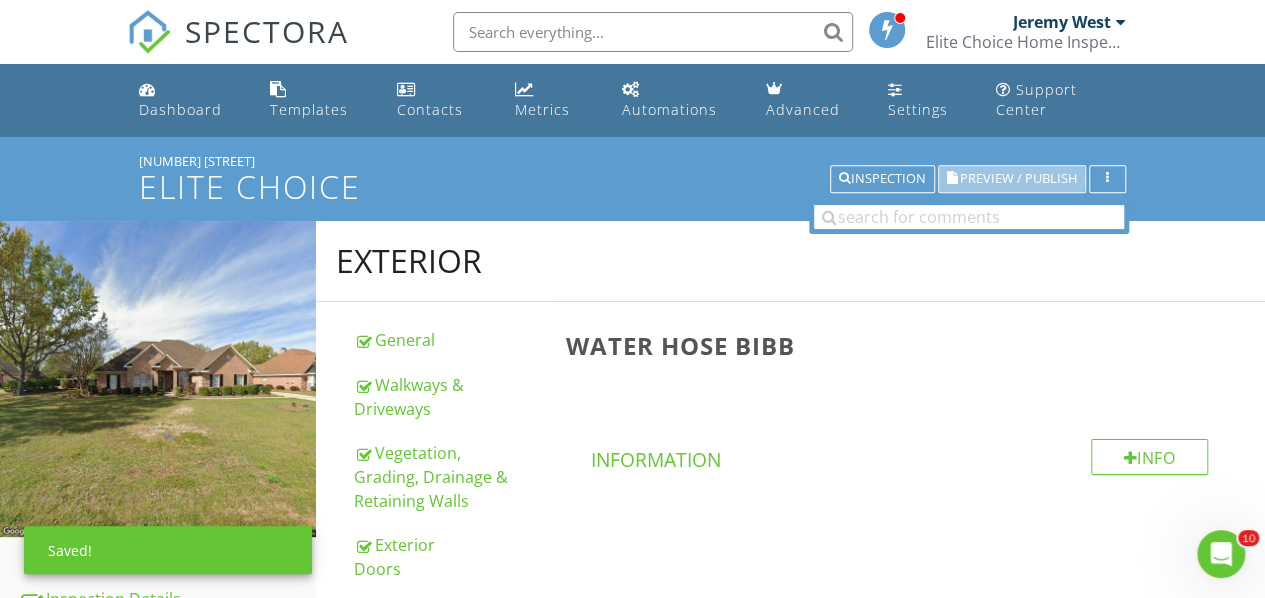 click on "Preview / Publish" at bounding box center (1018, 179) 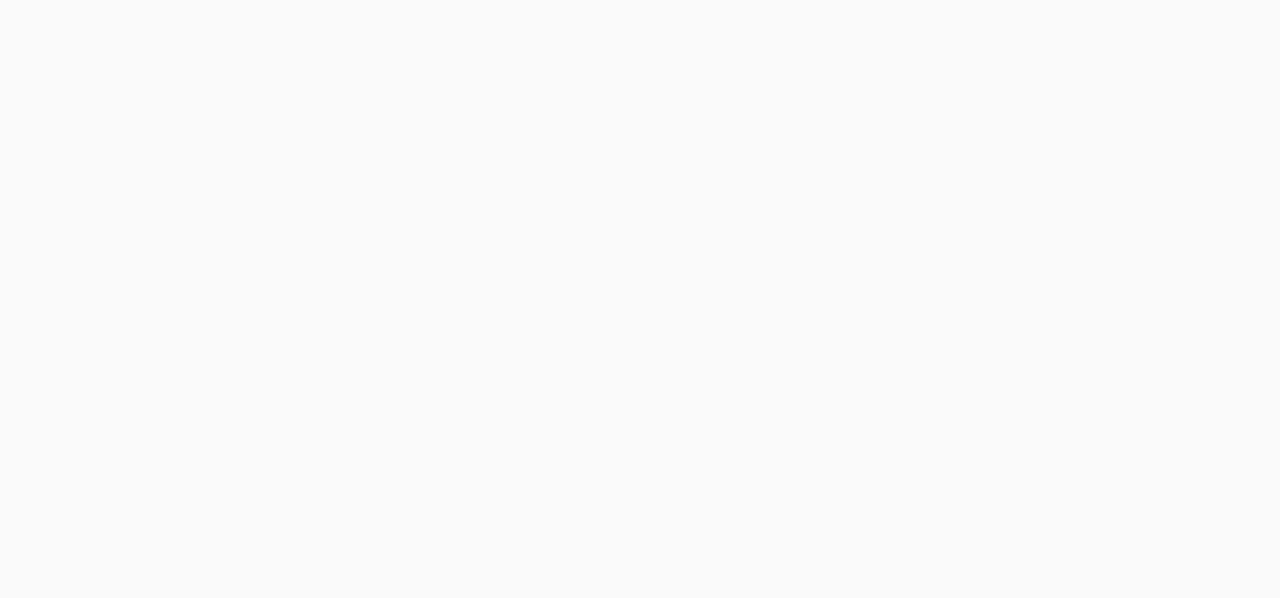 scroll, scrollTop: 0, scrollLeft: 0, axis: both 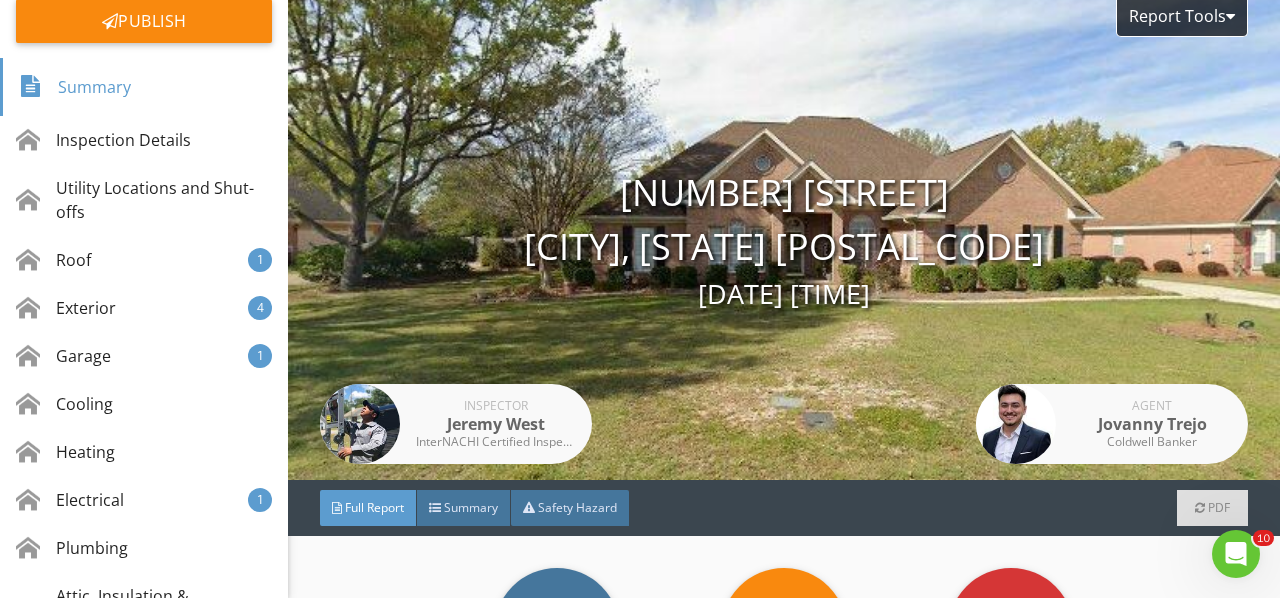 click on "Exterior
4" at bounding box center [144, 308] 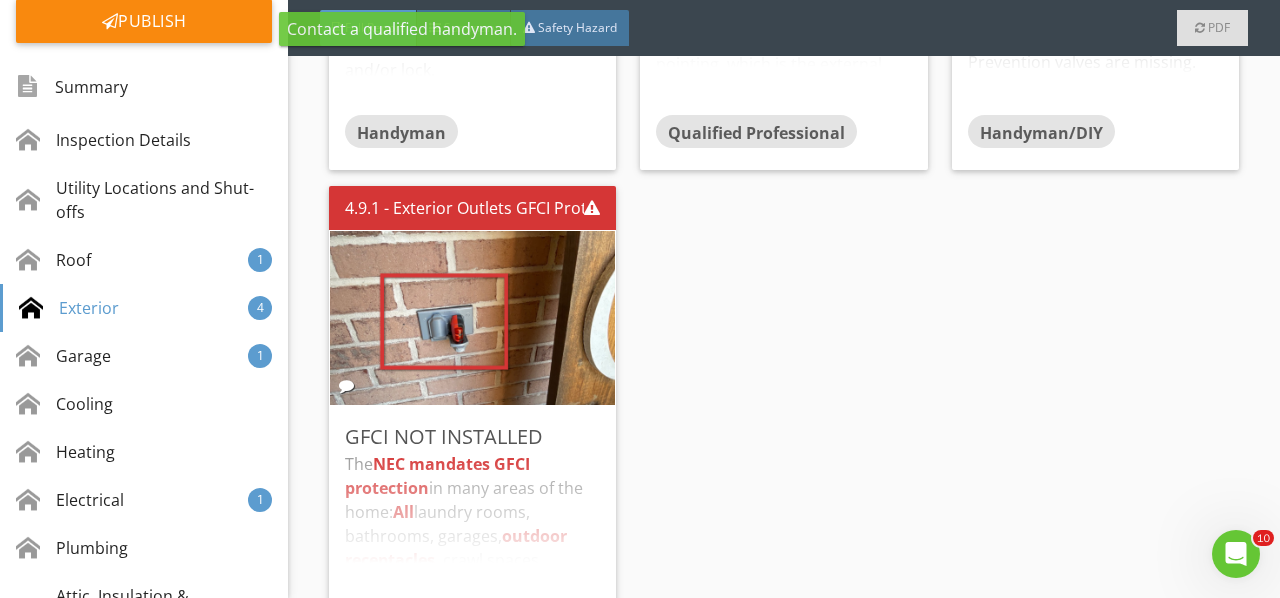 scroll, scrollTop: 9856, scrollLeft: 0, axis: vertical 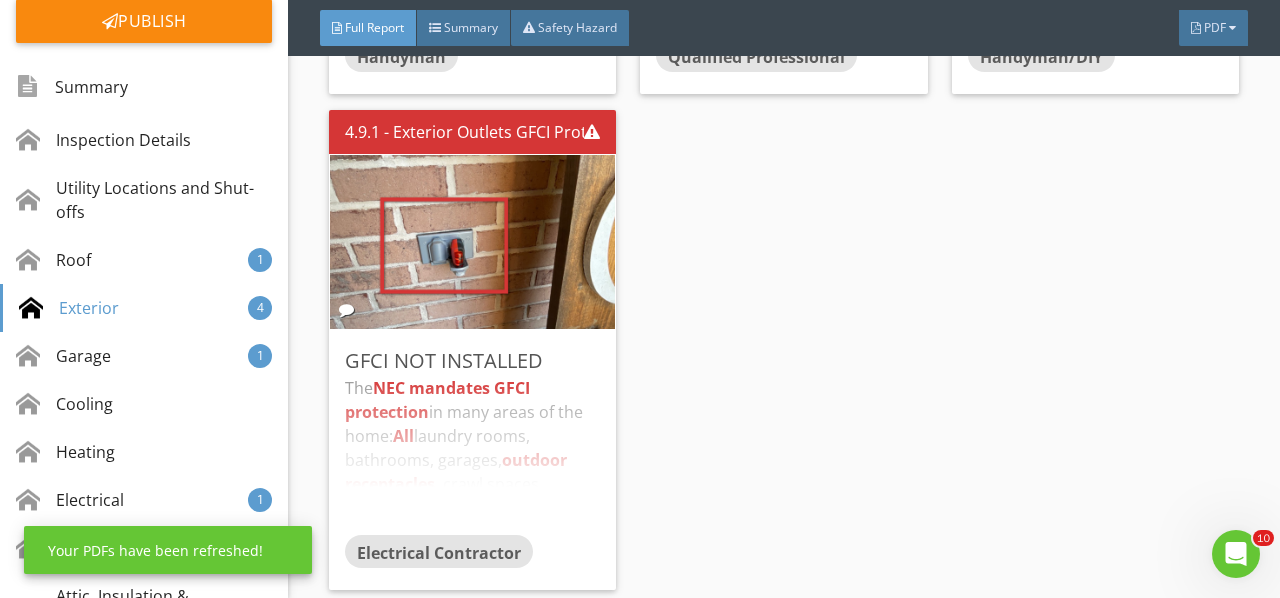 click on "The  NEC mandates GFCI protection  in many areas of the home:  All  laundry rooms, bathrooms, garages,  outdoor receptacles , crawl spaces, basements, kitchens and anything within six feet of a sink or water source. Recommend this is corrected by a qualified electrician." at bounding box center [472, 455] 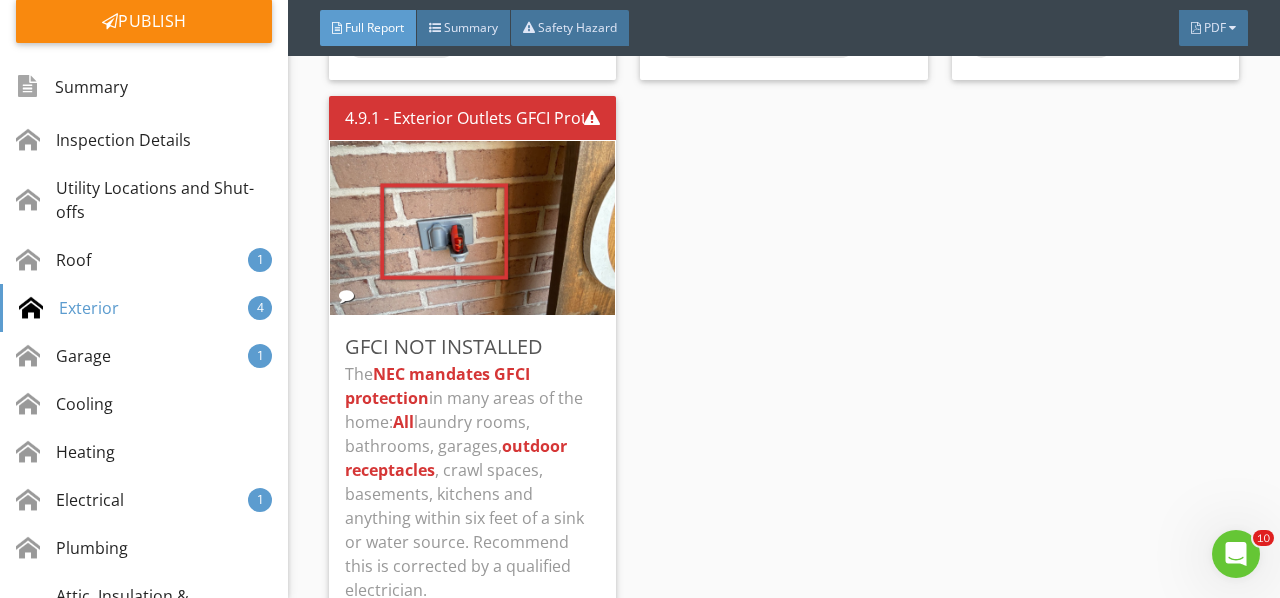 scroll, scrollTop: 9756, scrollLeft: 0, axis: vertical 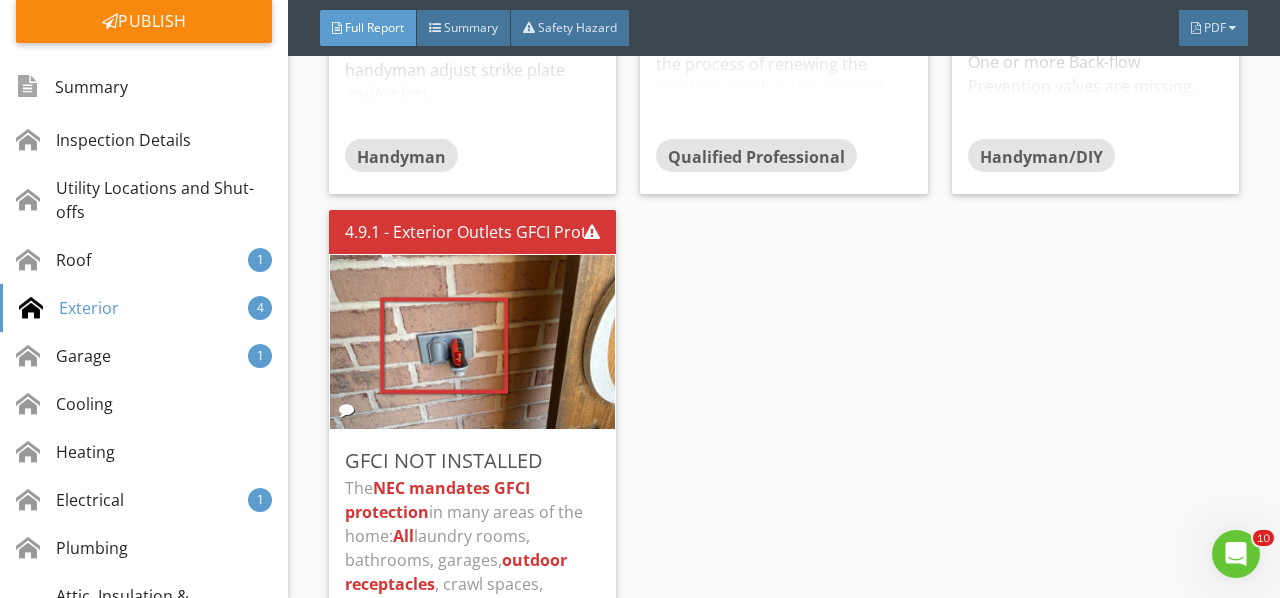 click at bounding box center [473, 342] 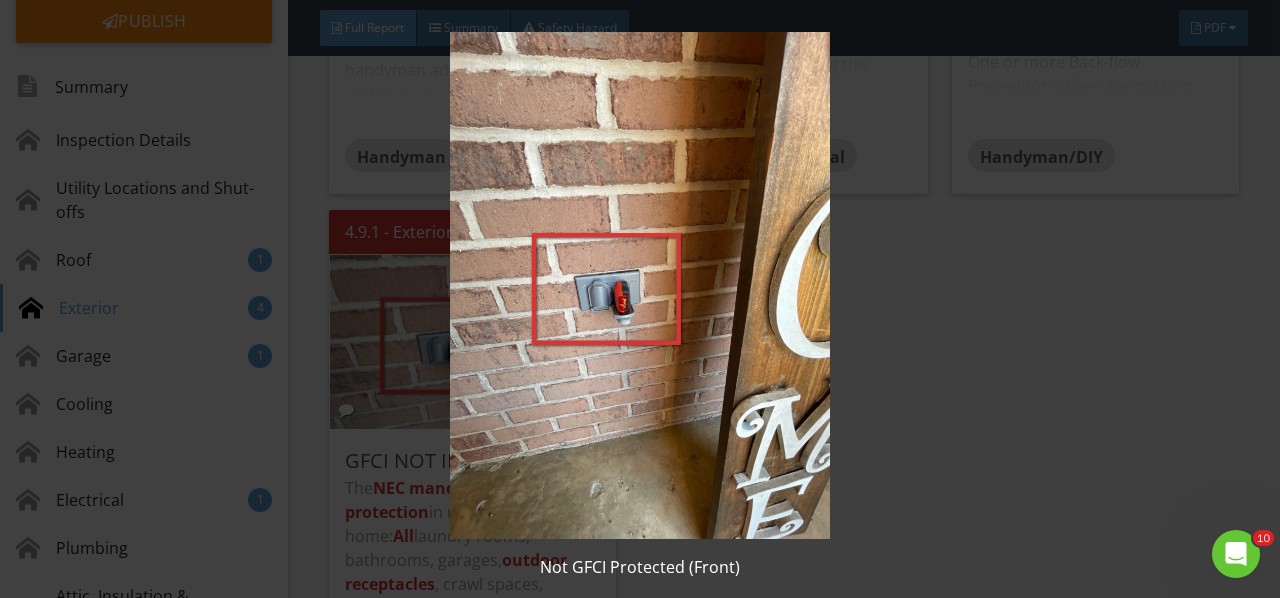 click at bounding box center (639, 285) 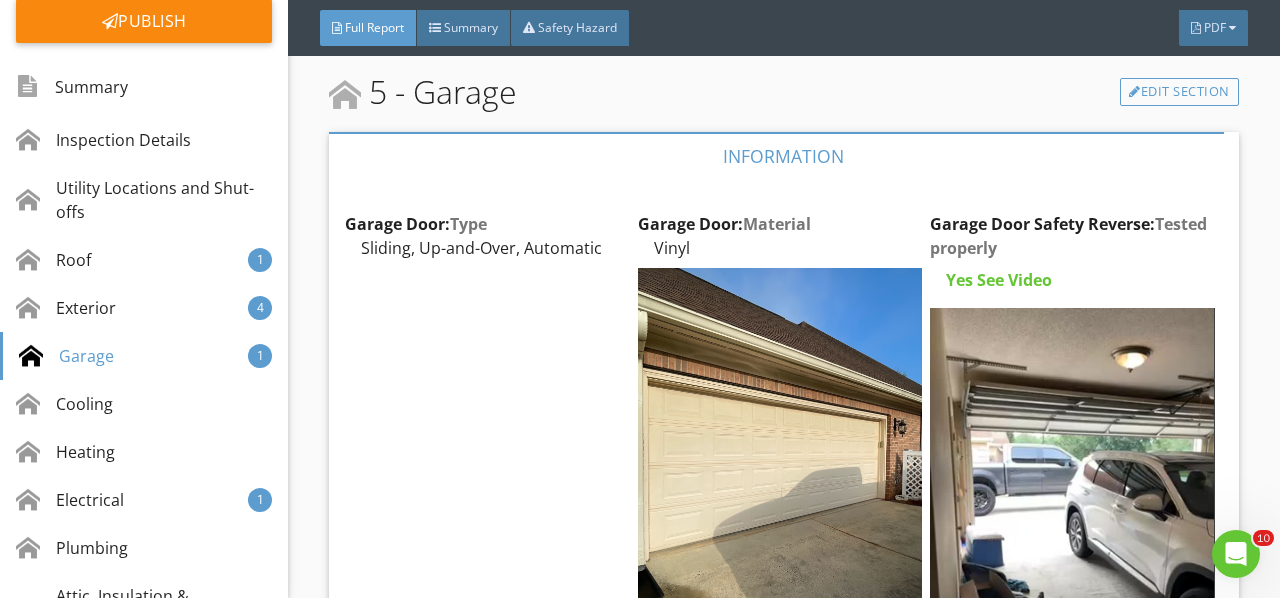 scroll, scrollTop: 10556, scrollLeft: 0, axis: vertical 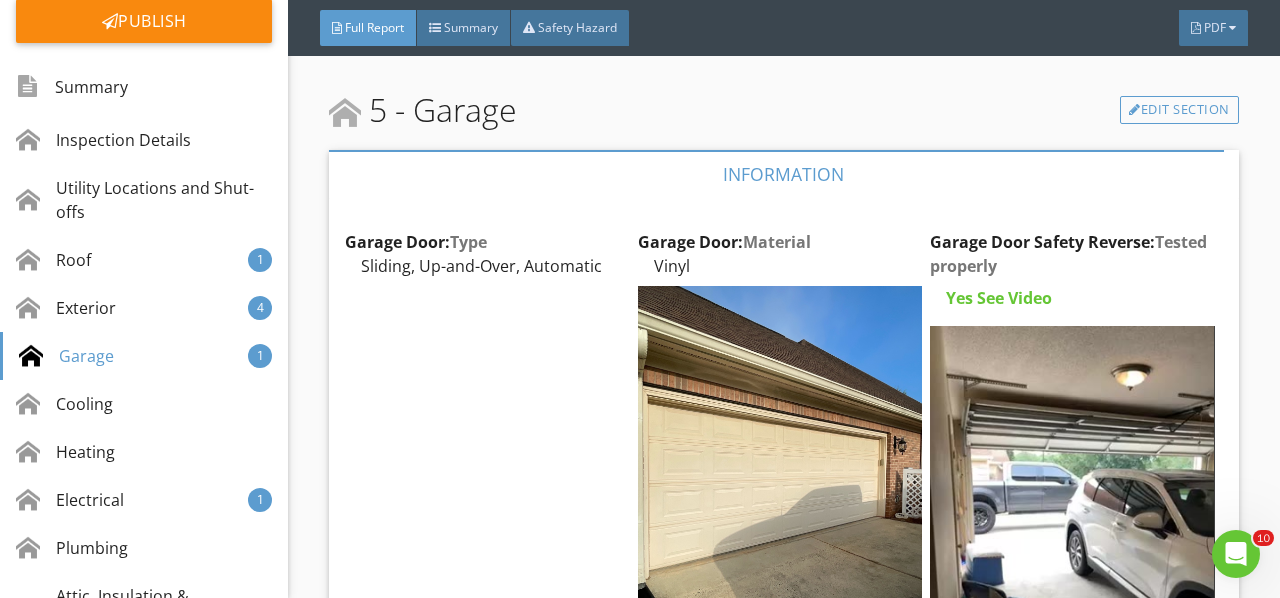 click at bounding box center (0, 0) 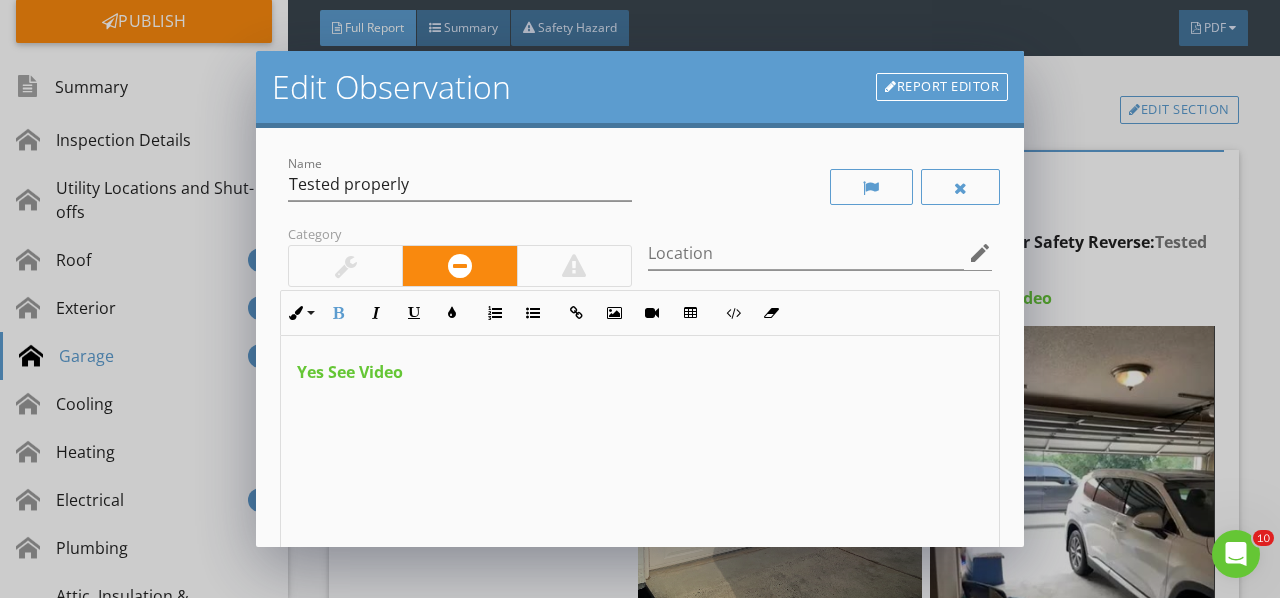click on "Yes See Video" at bounding box center (350, 372) 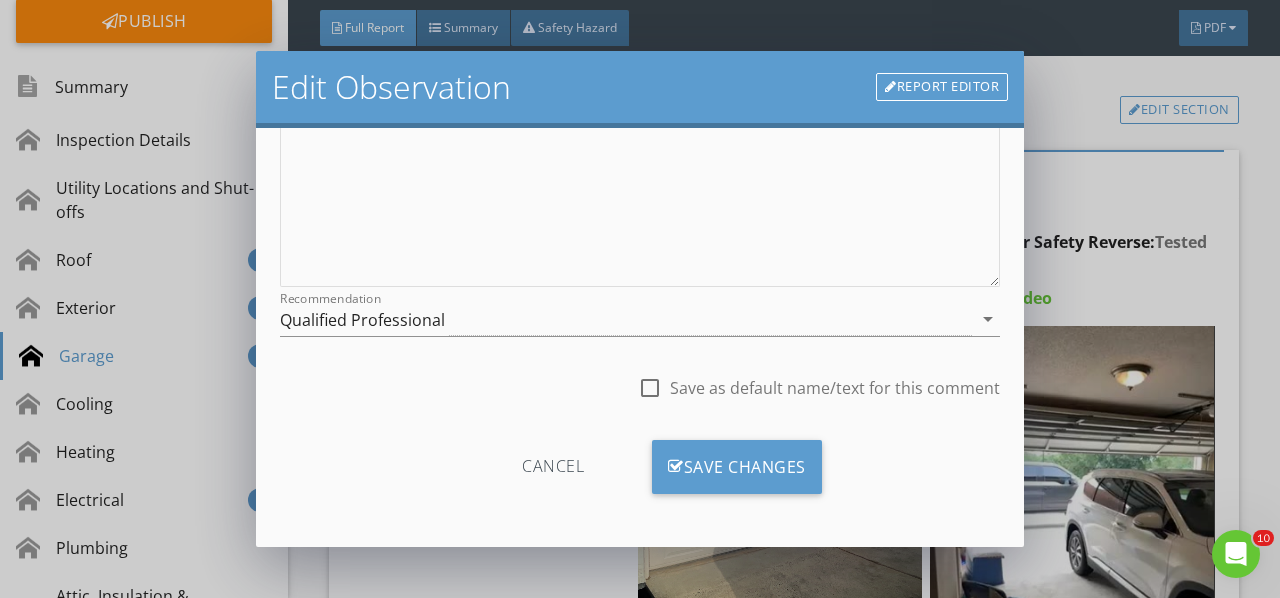 click on "Save Changes" at bounding box center (737, 467) 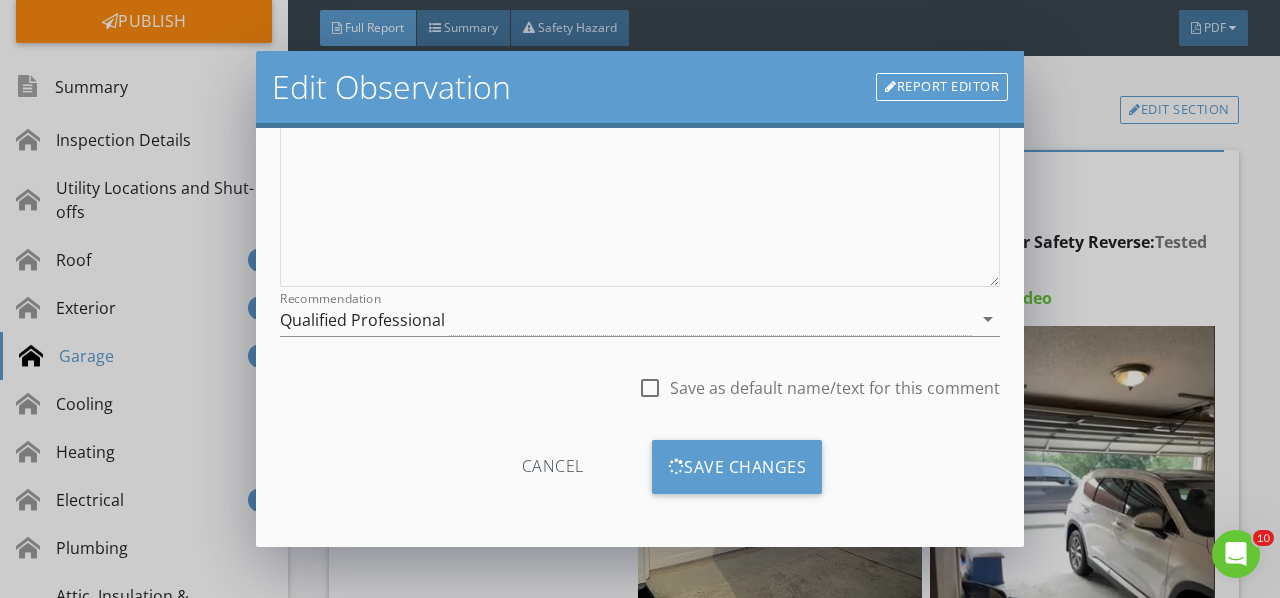 scroll, scrollTop: 130, scrollLeft: 0, axis: vertical 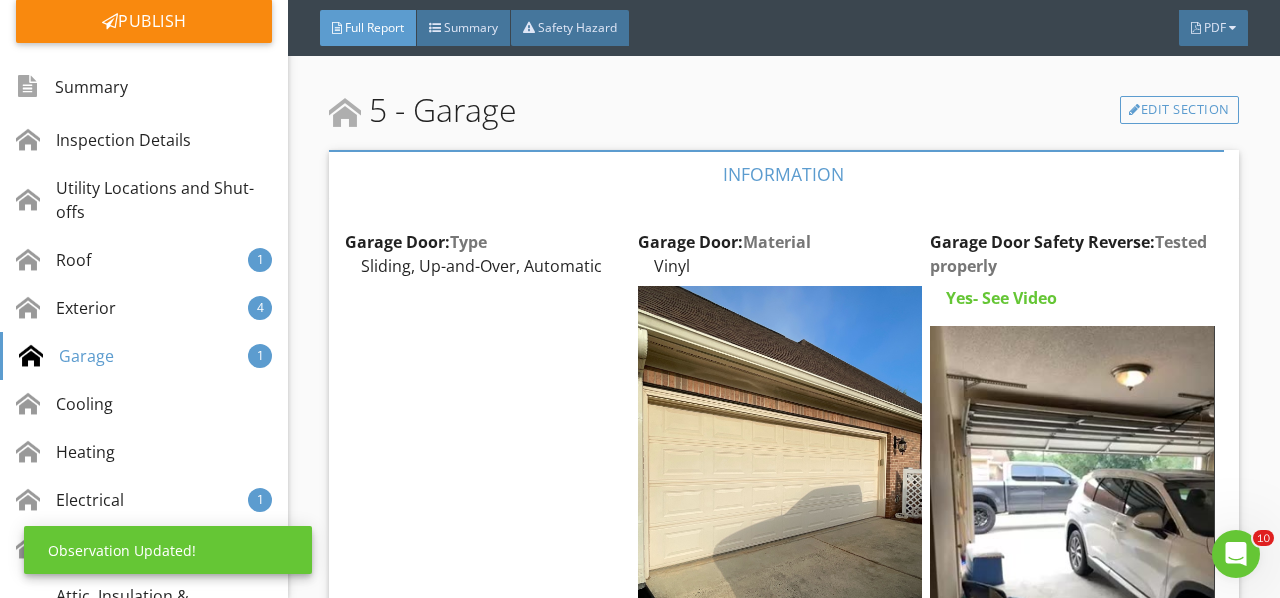 click at bounding box center [780, 475] 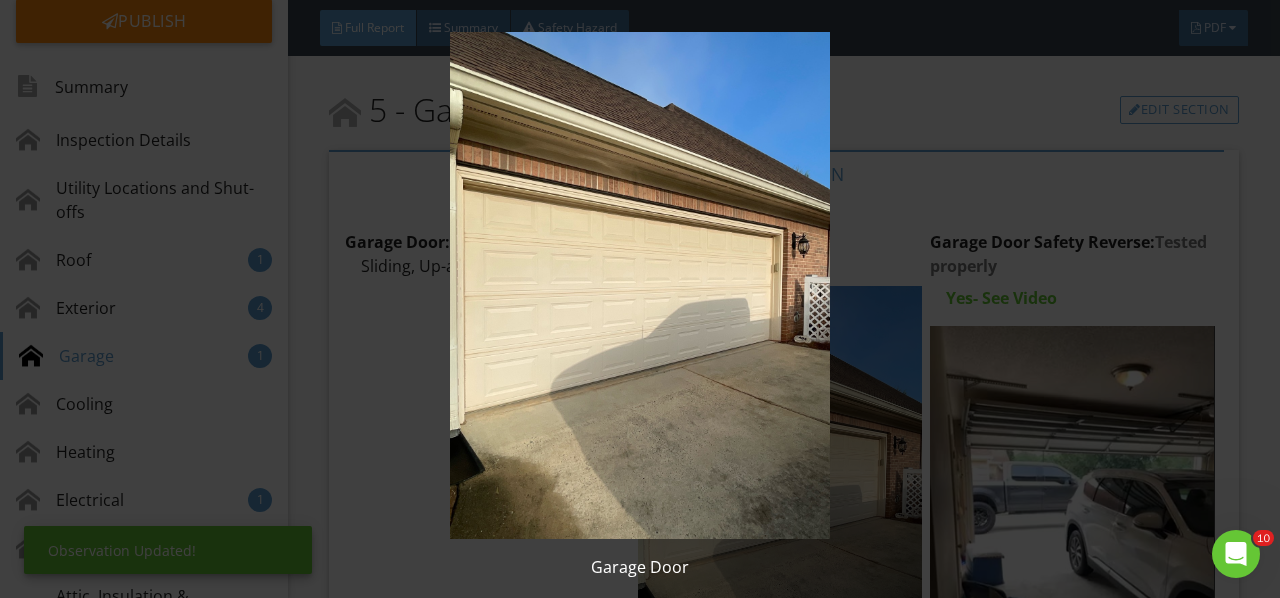 click at bounding box center [639, 285] 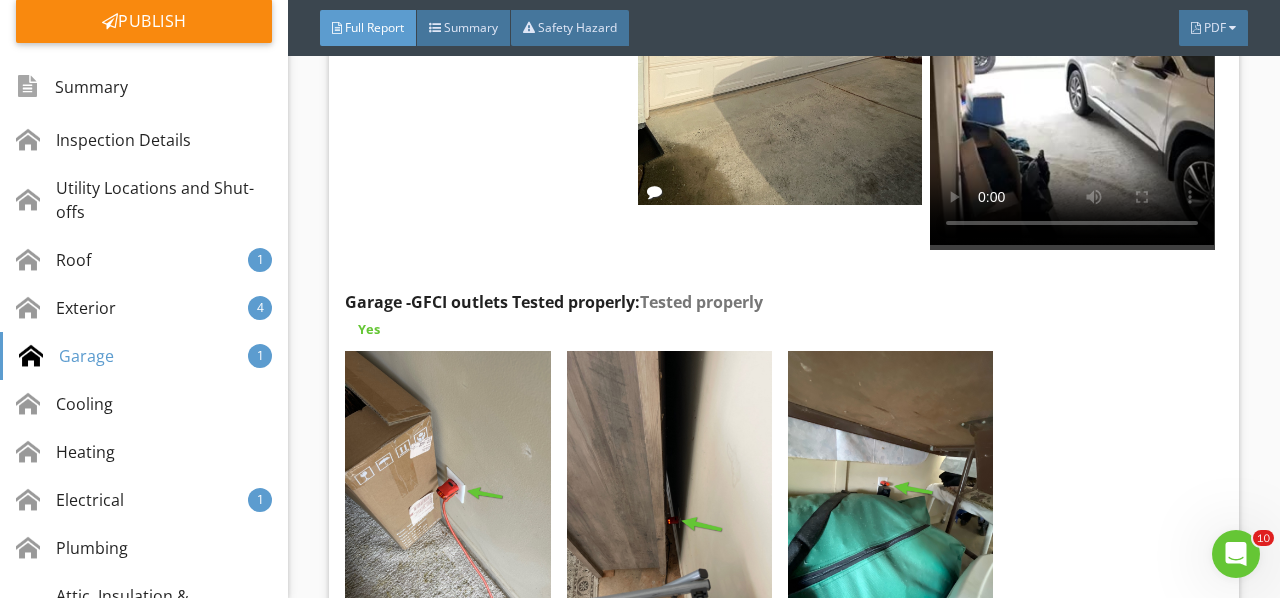scroll, scrollTop: 11056, scrollLeft: 0, axis: vertical 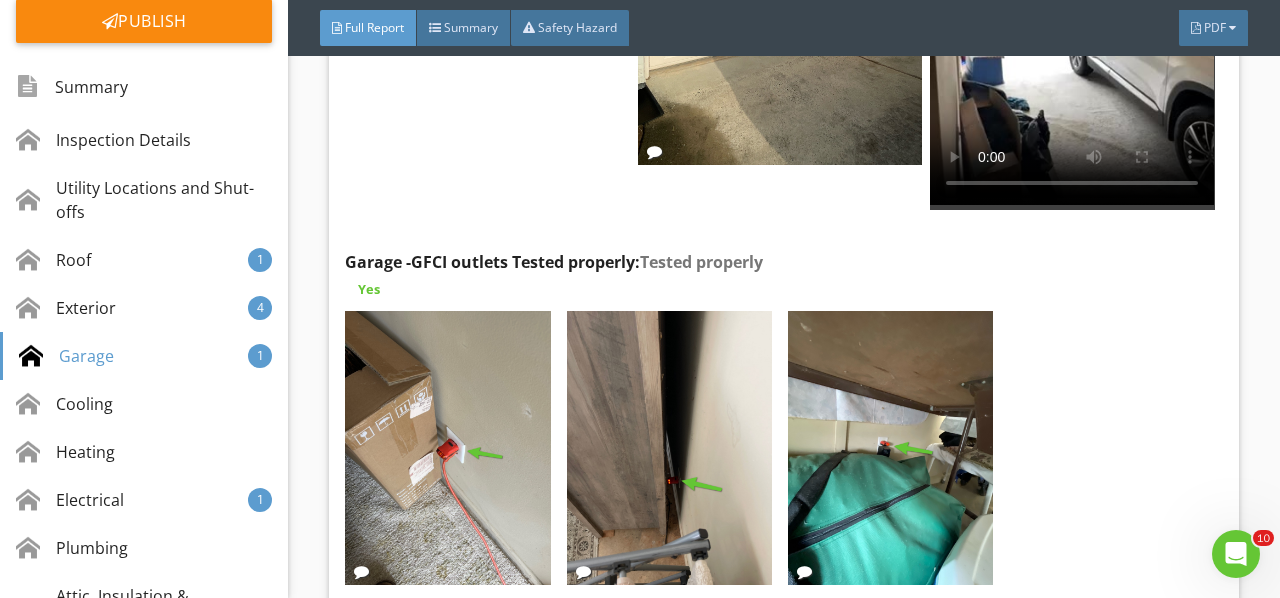click at bounding box center [447, 448] 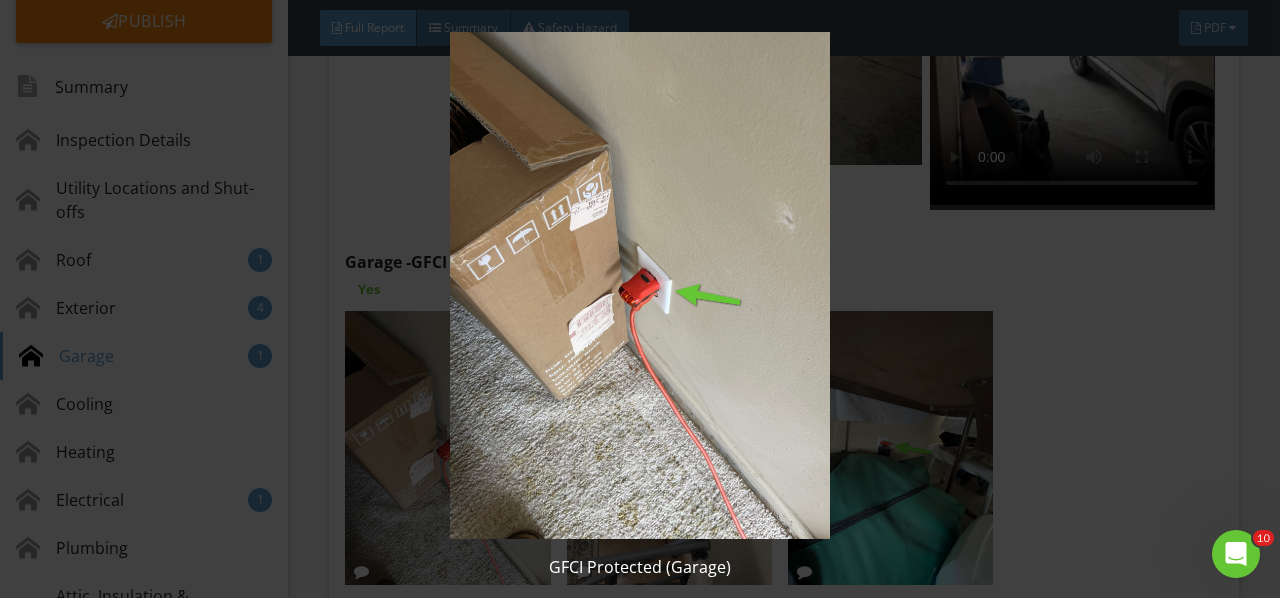 click at bounding box center [639, 285] 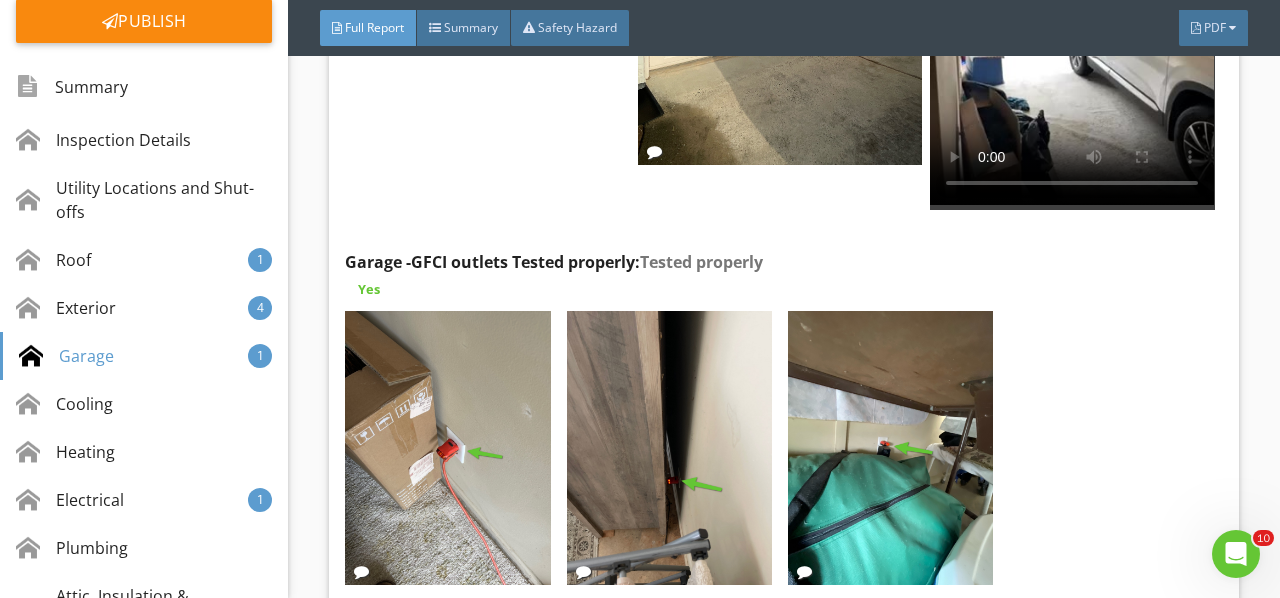 click at bounding box center (669, 448) 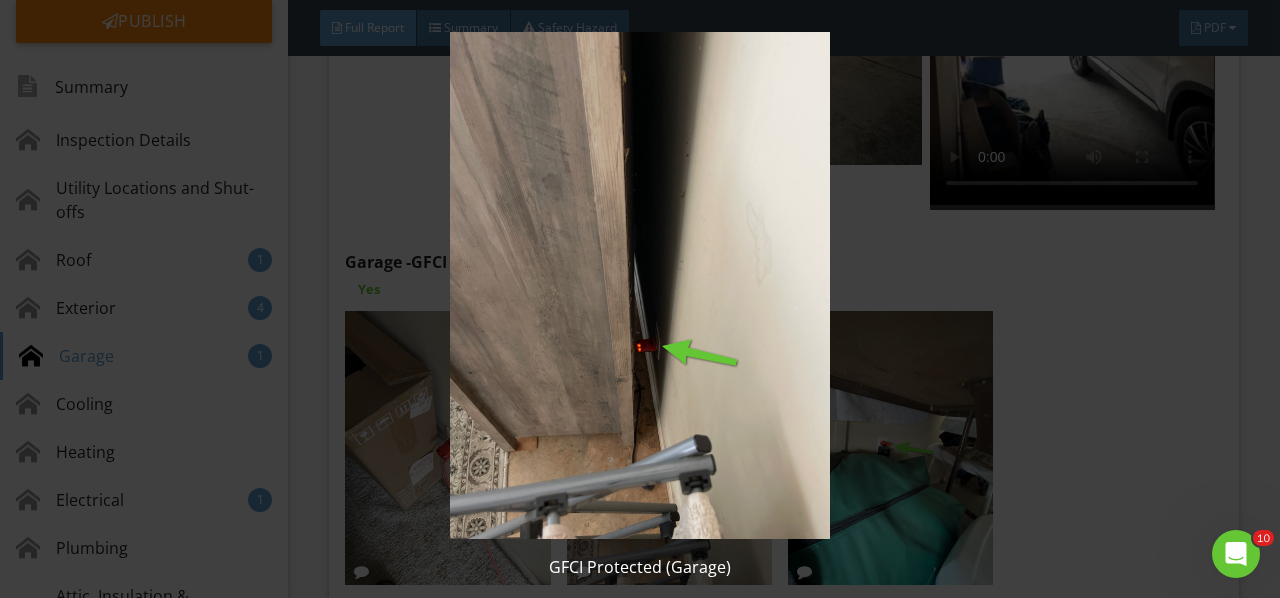 click at bounding box center [639, 285] 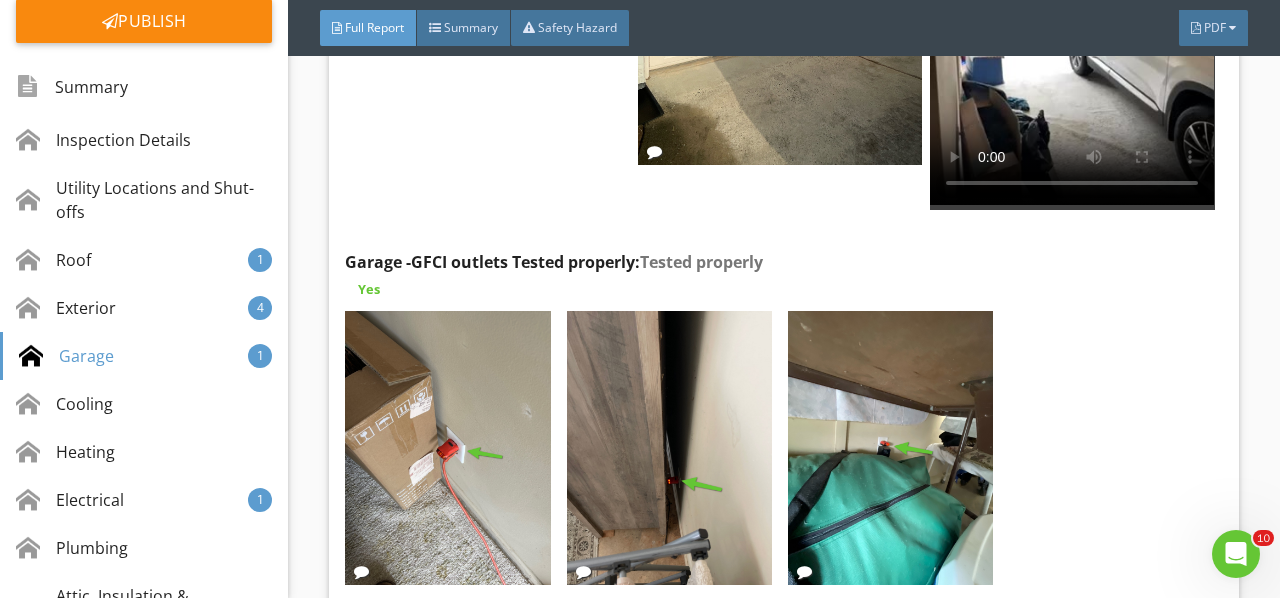 click at bounding box center [890, 448] 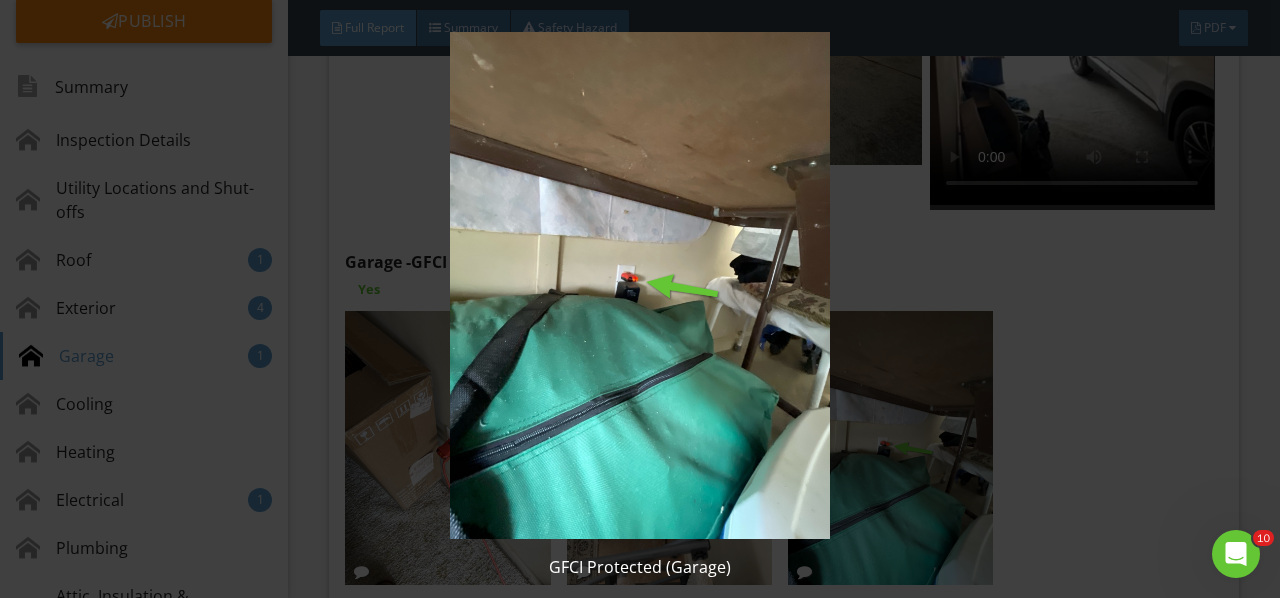 click at bounding box center [639, 285] 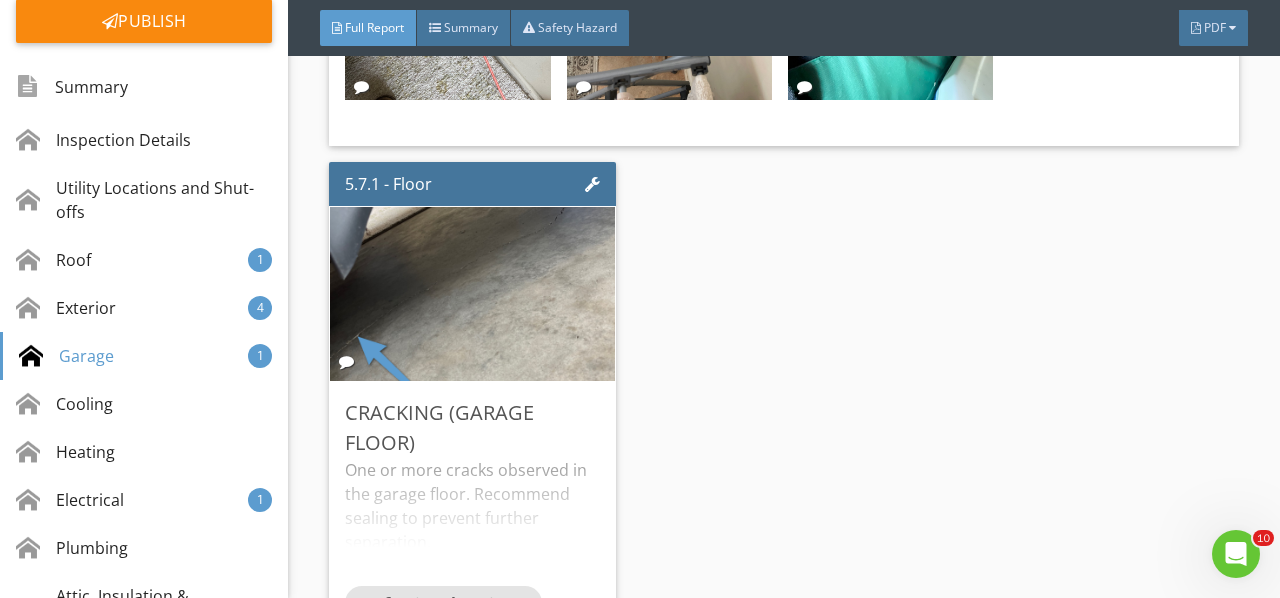 scroll, scrollTop: 11556, scrollLeft: 0, axis: vertical 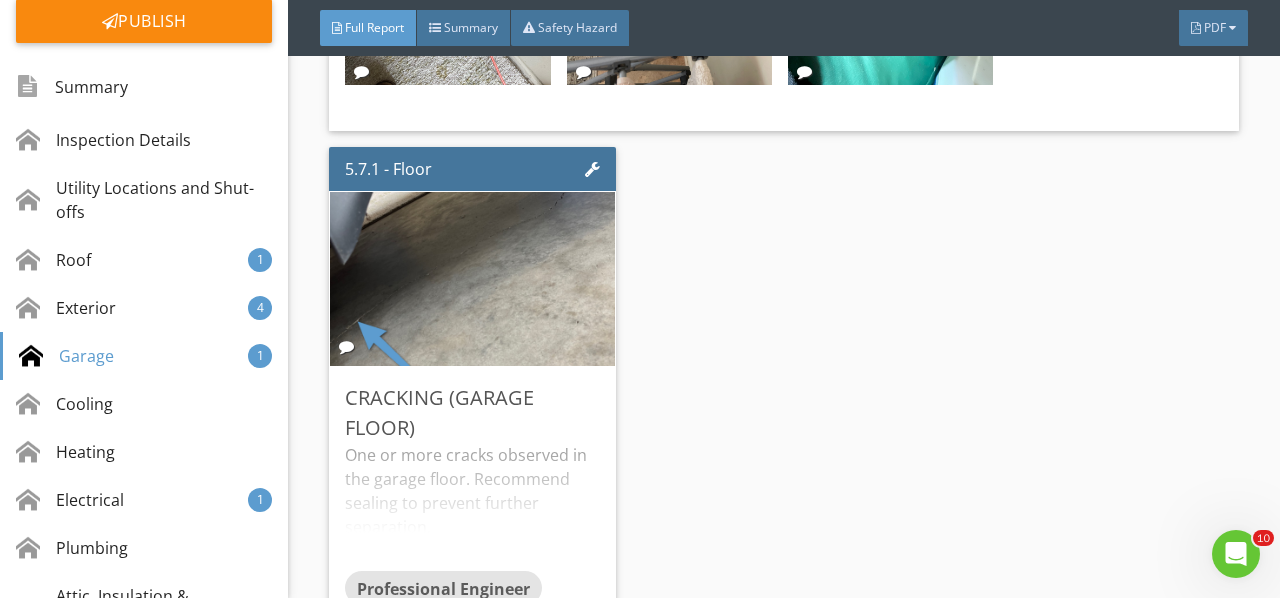 click on "One or more cracks observed in the garage floor. Recommend sealing to prevent further separation." at bounding box center (472, 507) 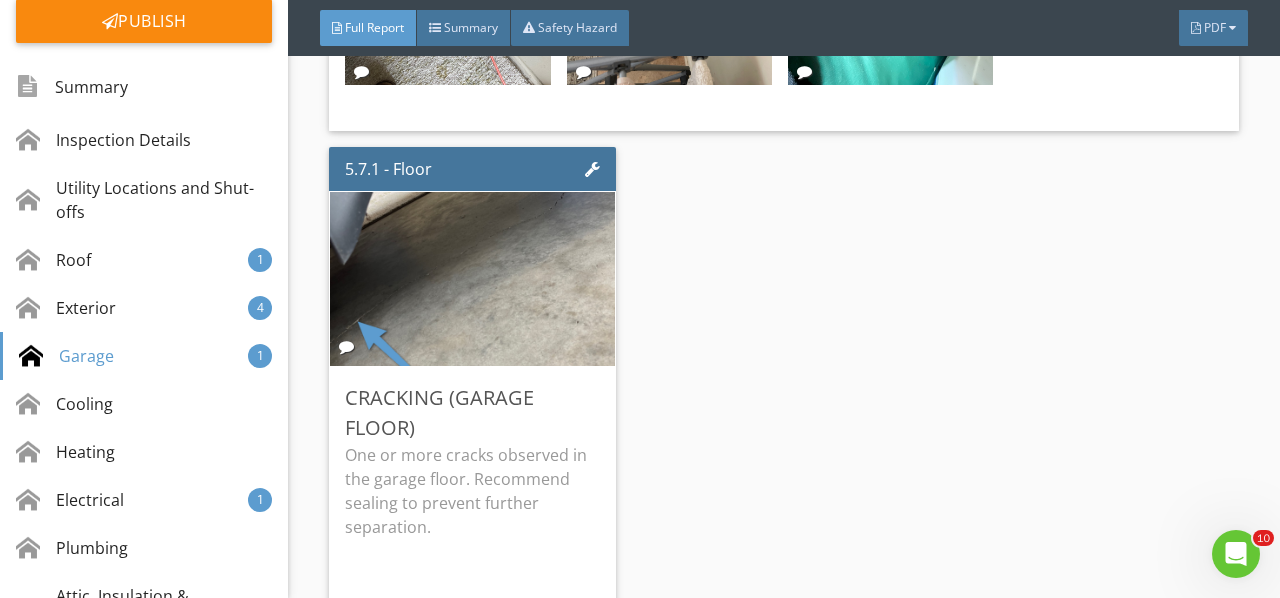 click on "One or more cracks observed in the garage floor. Recommend sealing to prevent further separation." at bounding box center [472, 491] 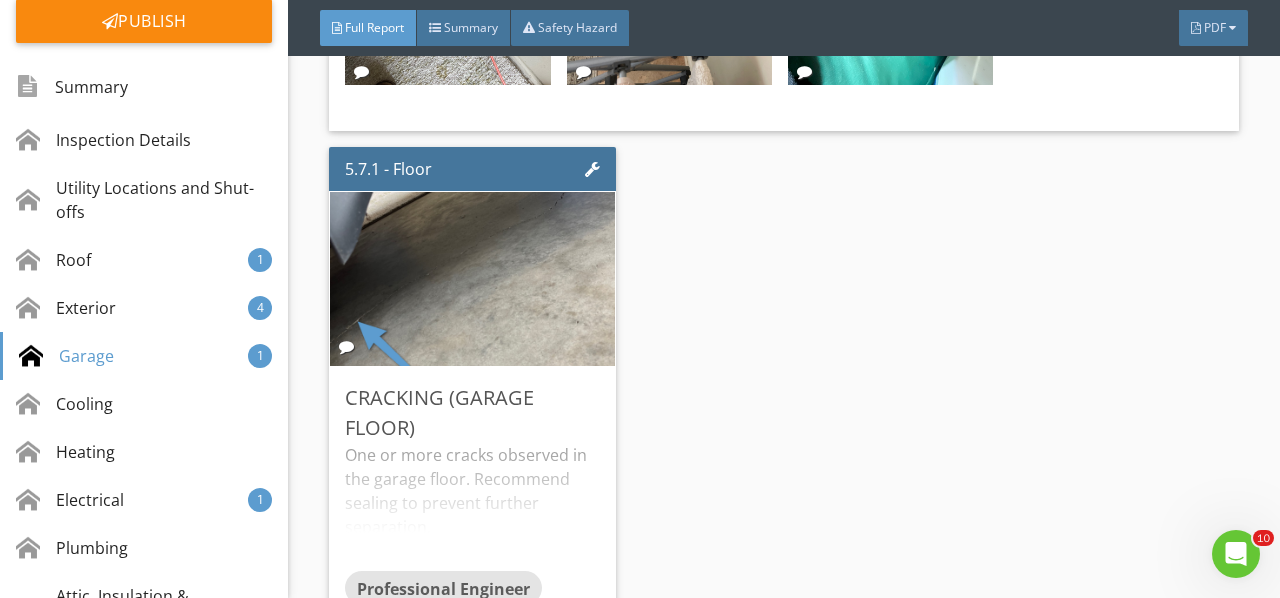click on "Edit" at bounding box center [0, 0] 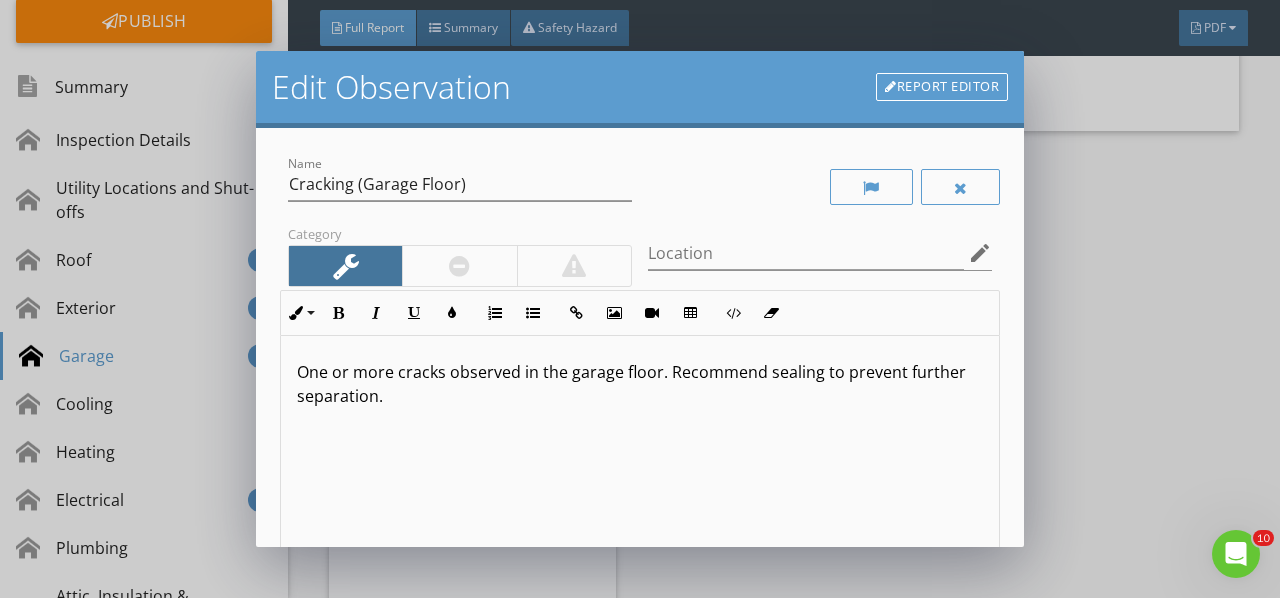 click on "One or more cracks observed in the garage floor. Recommend sealing to prevent further separation." at bounding box center [640, 384] 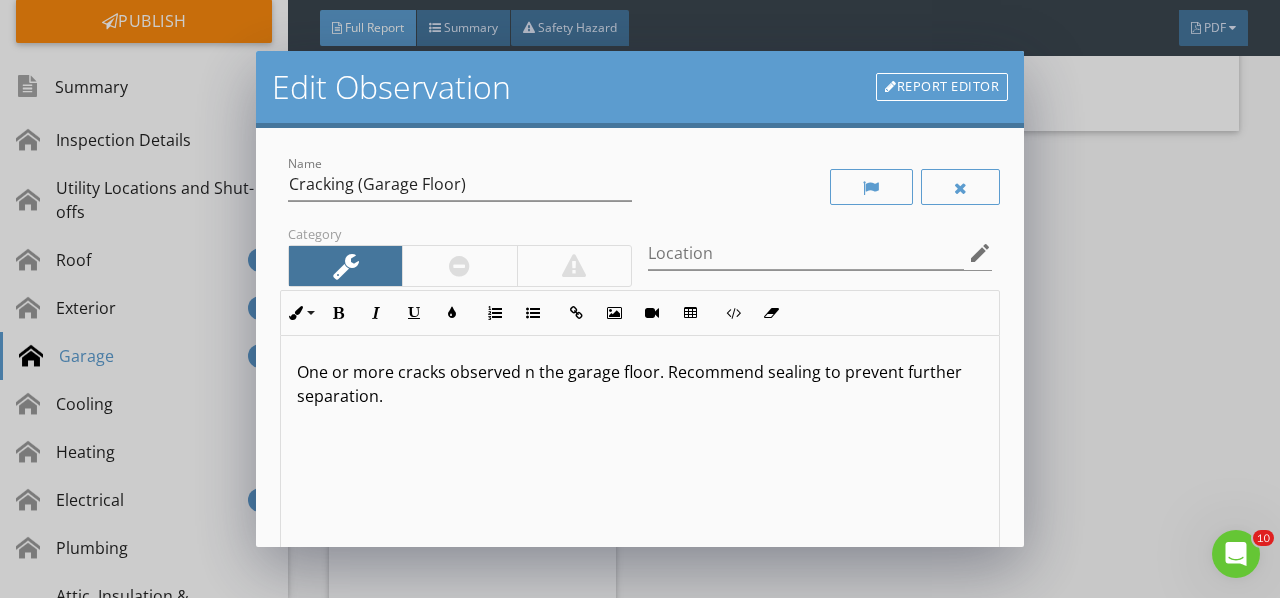 type 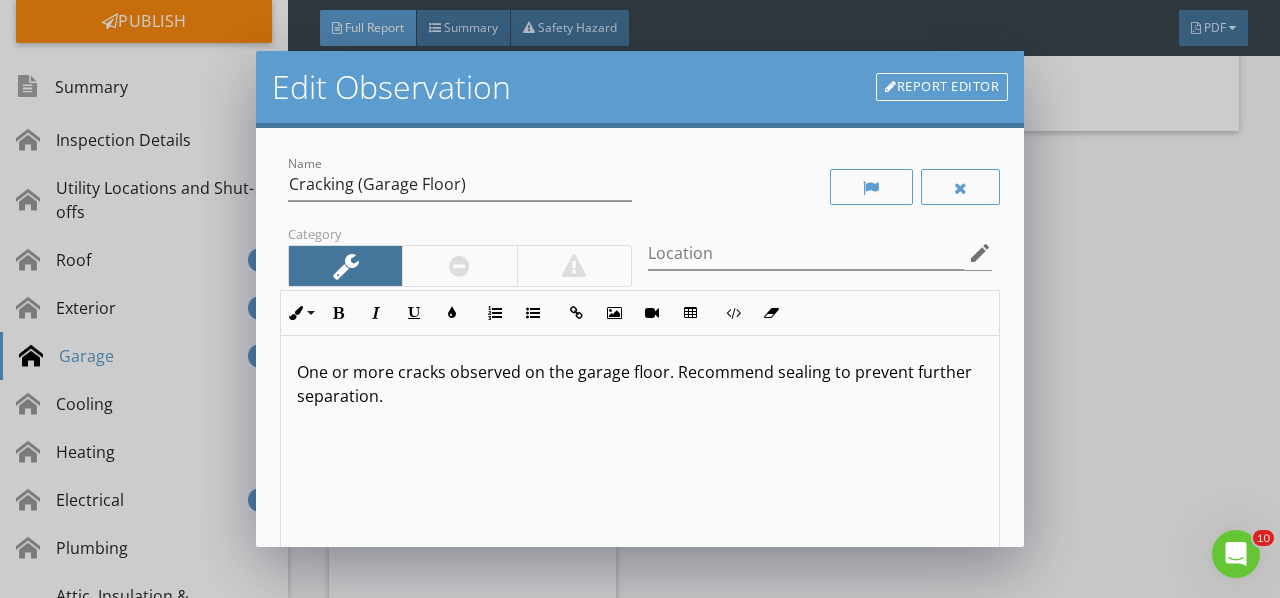 scroll, scrollTop: 366, scrollLeft: 0, axis: vertical 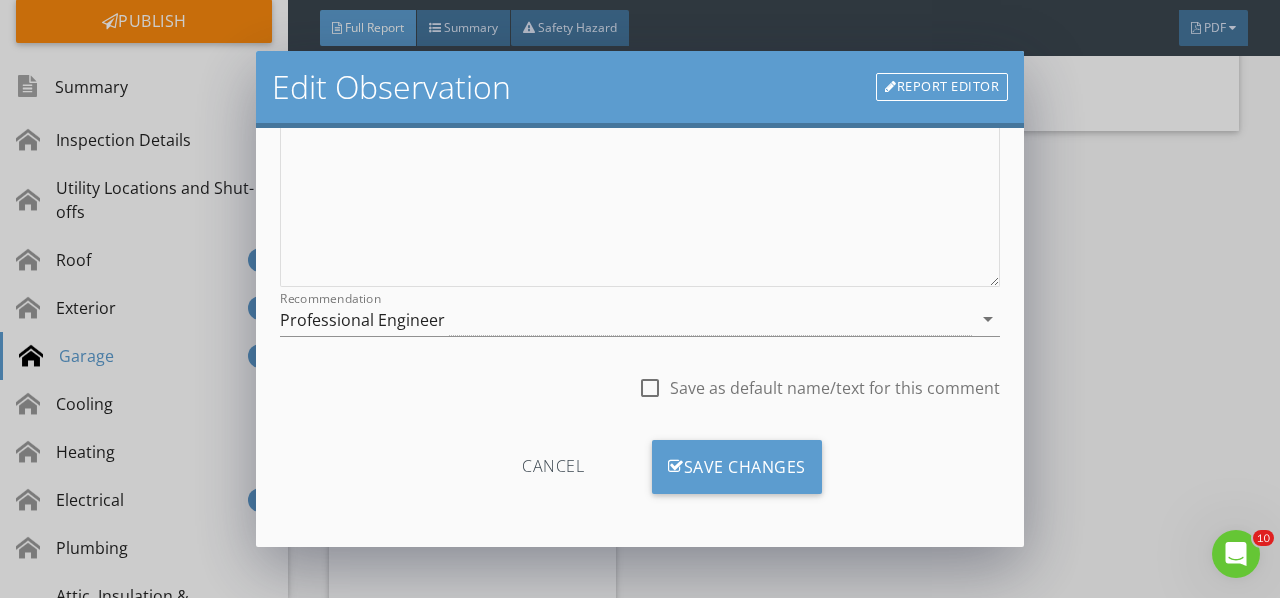 click on "Professional Engineer" at bounding box center (626, 319) 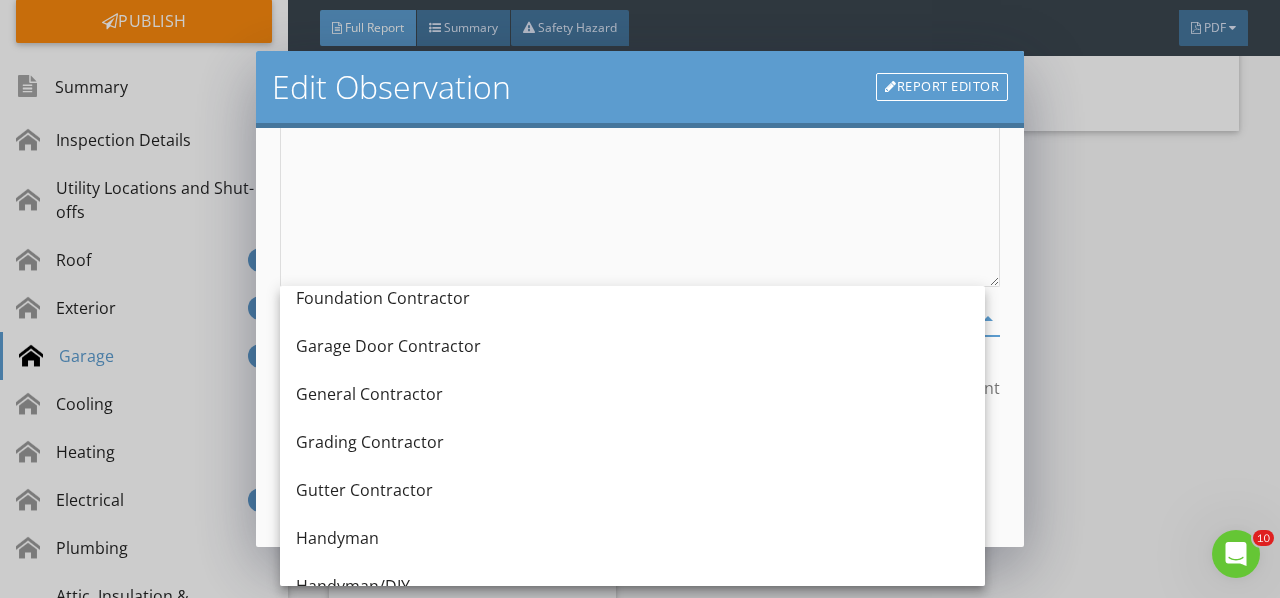 scroll, scrollTop: 1176, scrollLeft: 0, axis: vertical 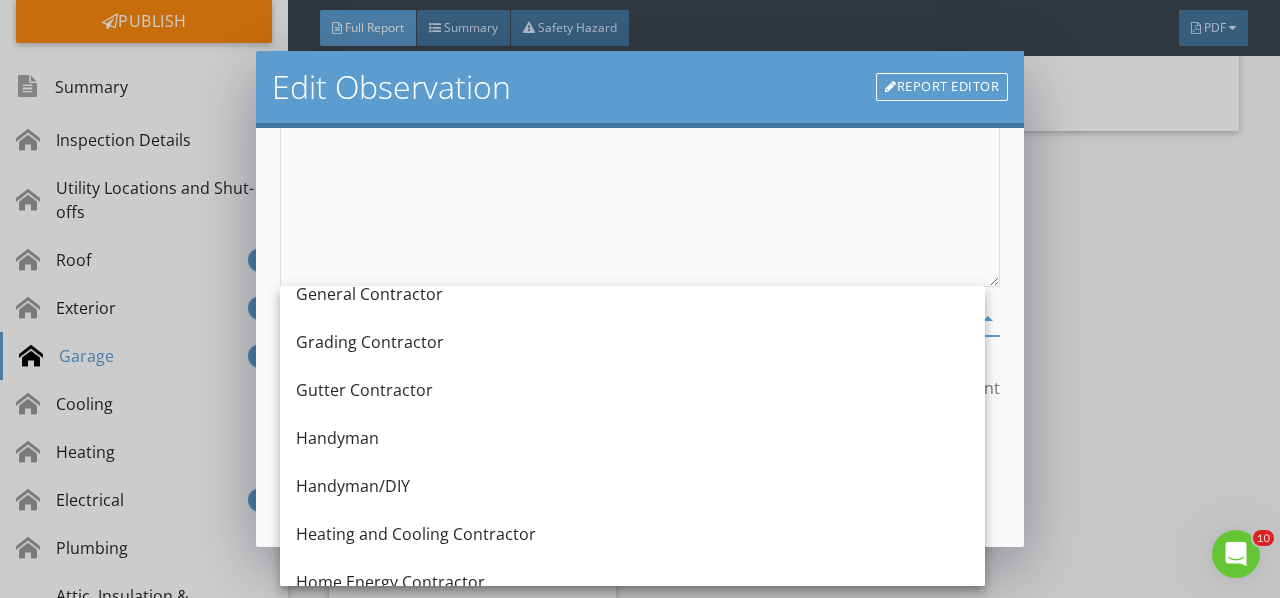 click on "Handyman" at bounding box center (632, 438) 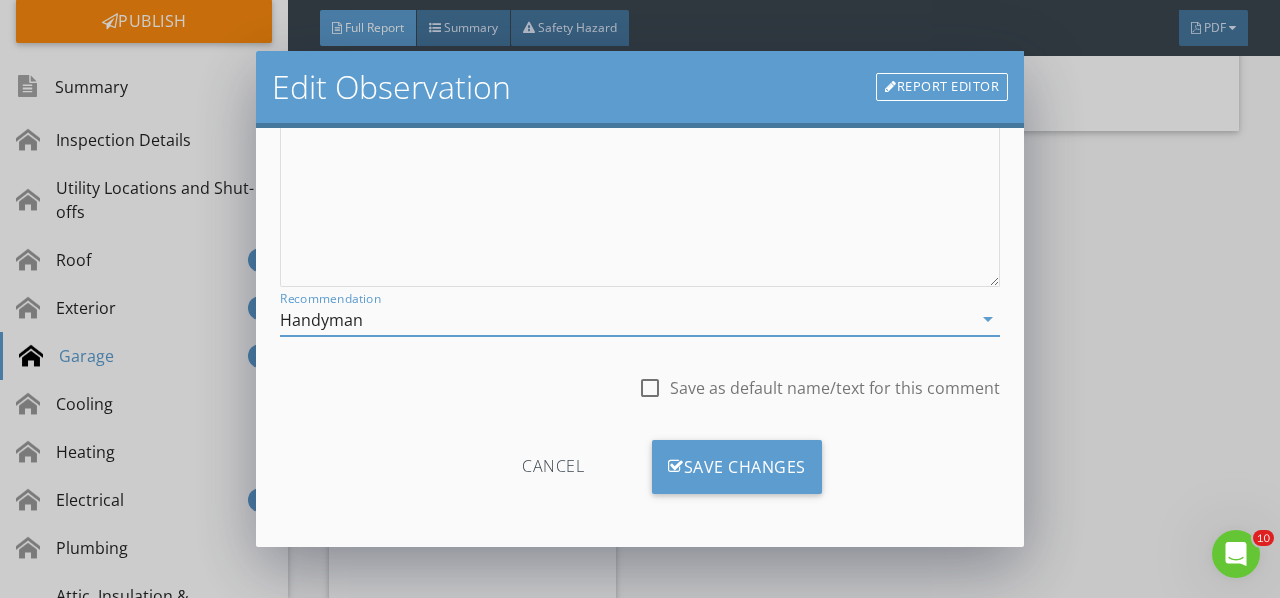 click on "Save Changes" at bounding box center [737, 467] 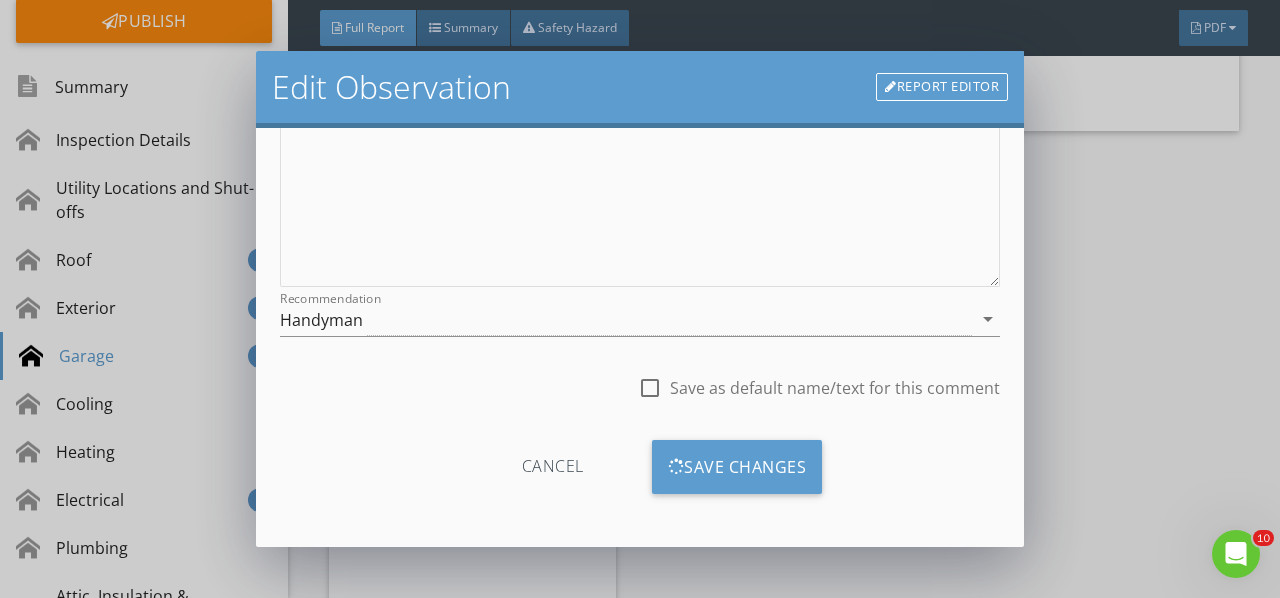 scroll, scrollTop: 130, scrollLeft: 0, axis: vertical 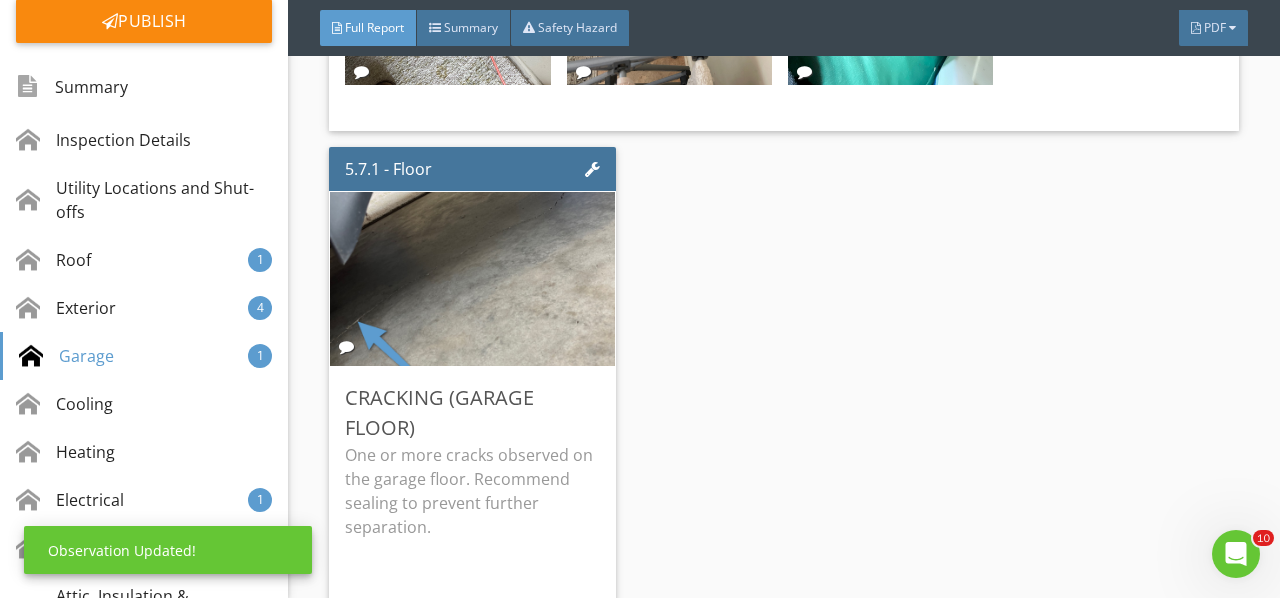 click at bounding box center (473, 278) 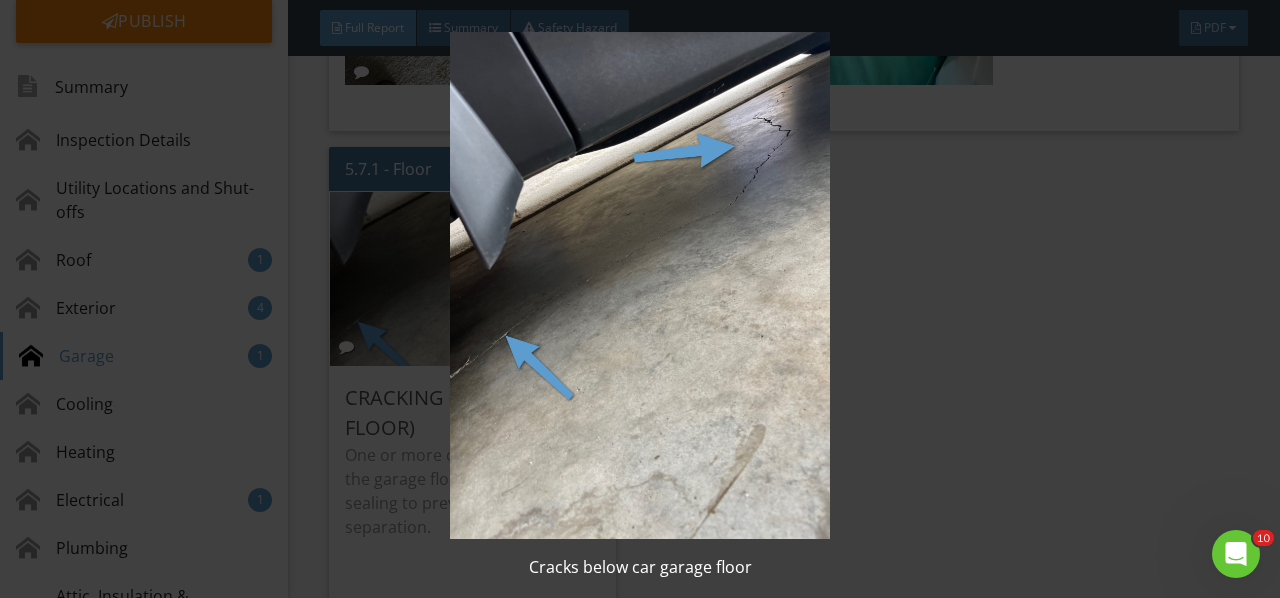 click at bounding box center (639, 285) 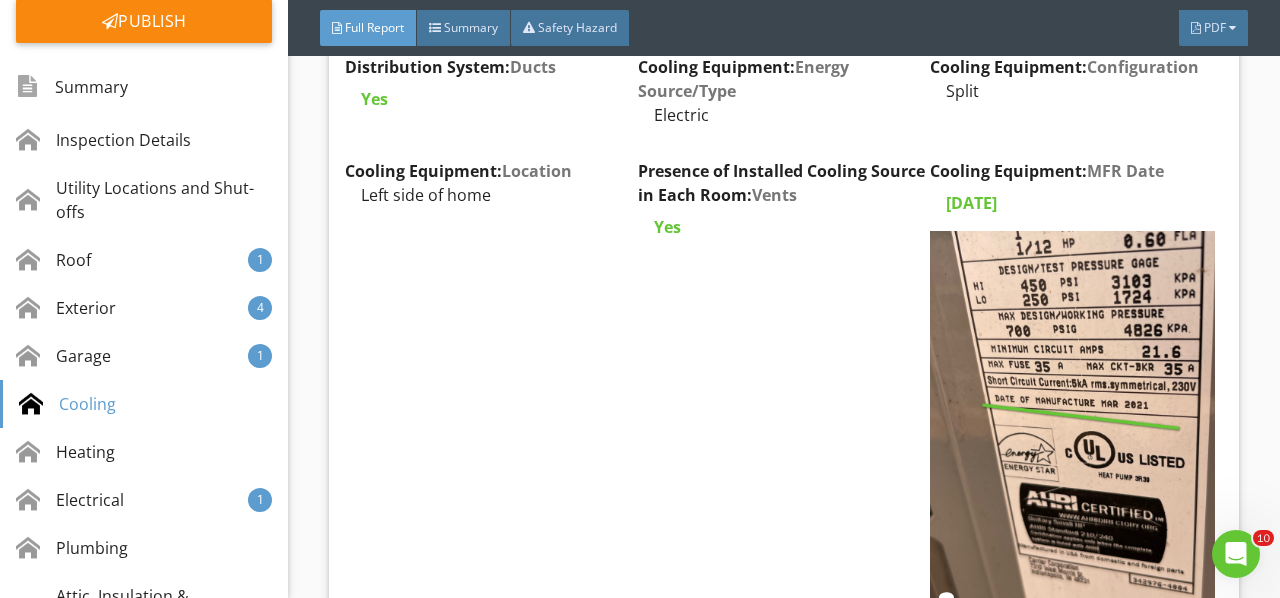 scroll, scrollTop: 12356, scrollLeft: 0, axis: vertical 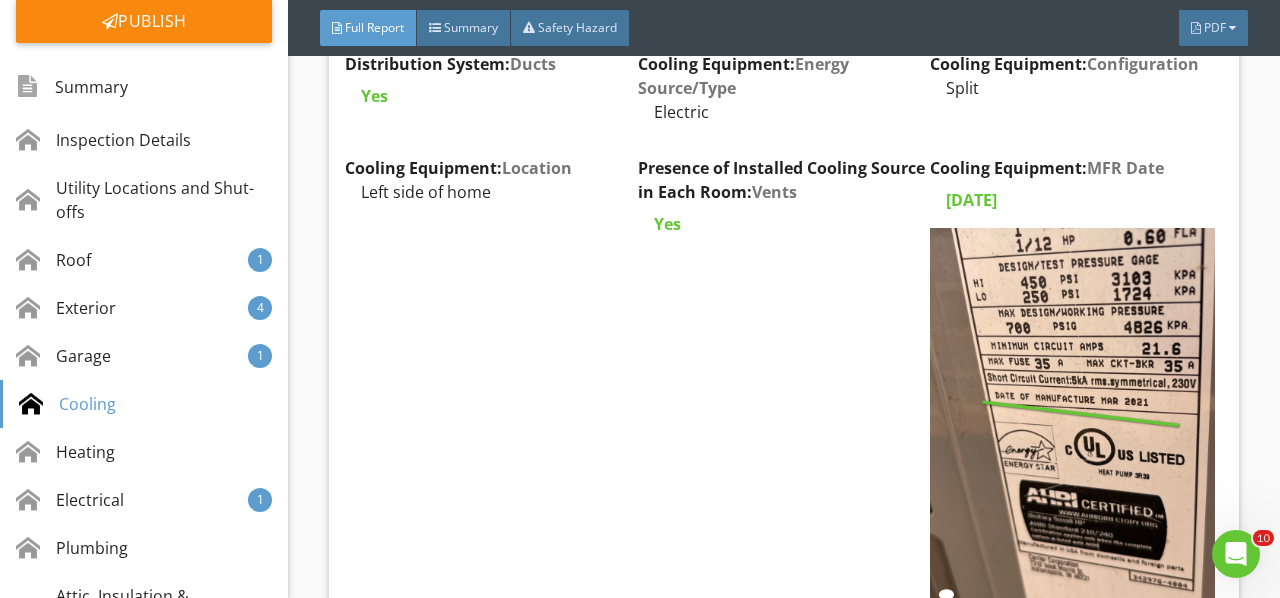click at bounding box center [1072, 417] 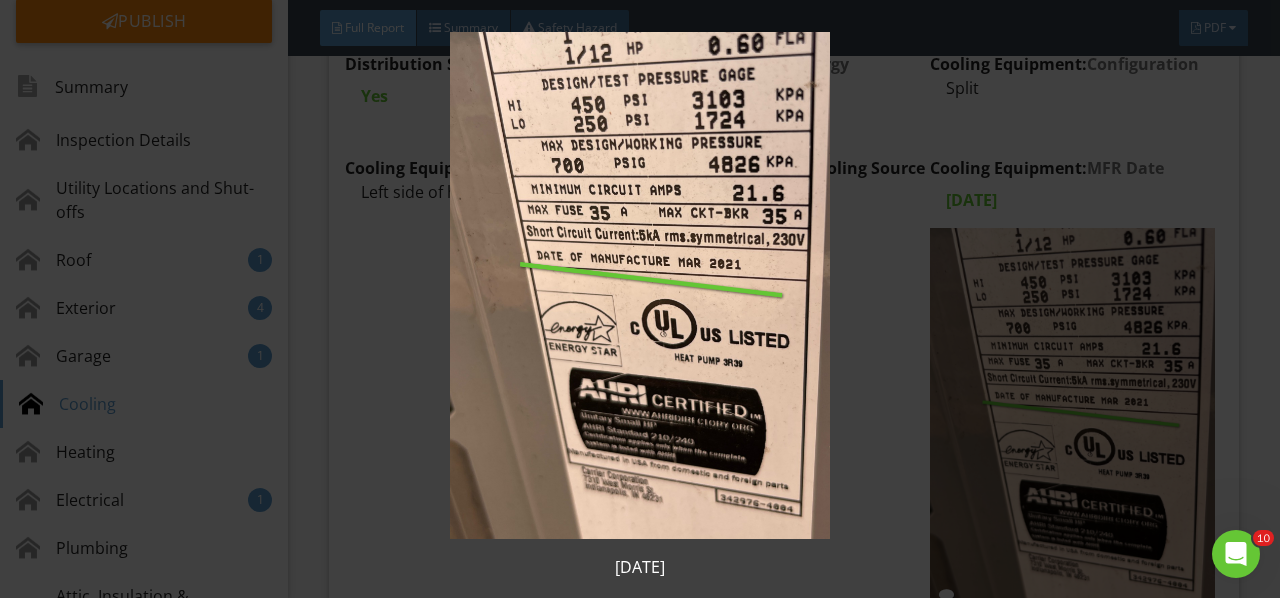 click at bounding box center [639, 285] 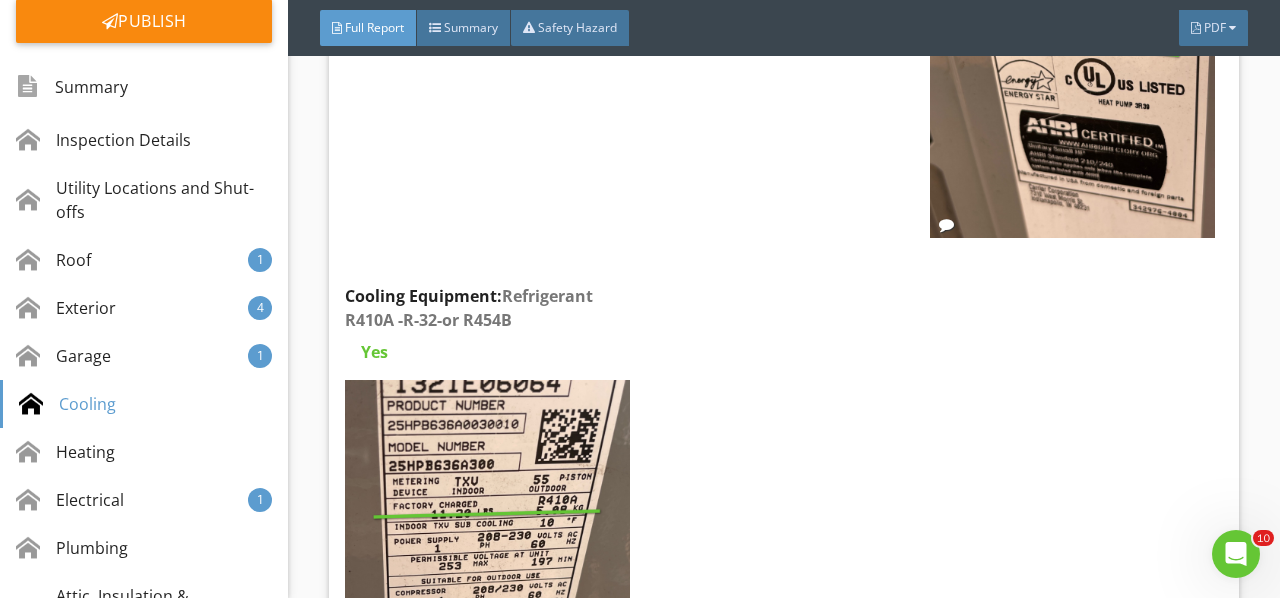 scroll, scrollTop: 12856, scrollLeft: 0, axis: vertical 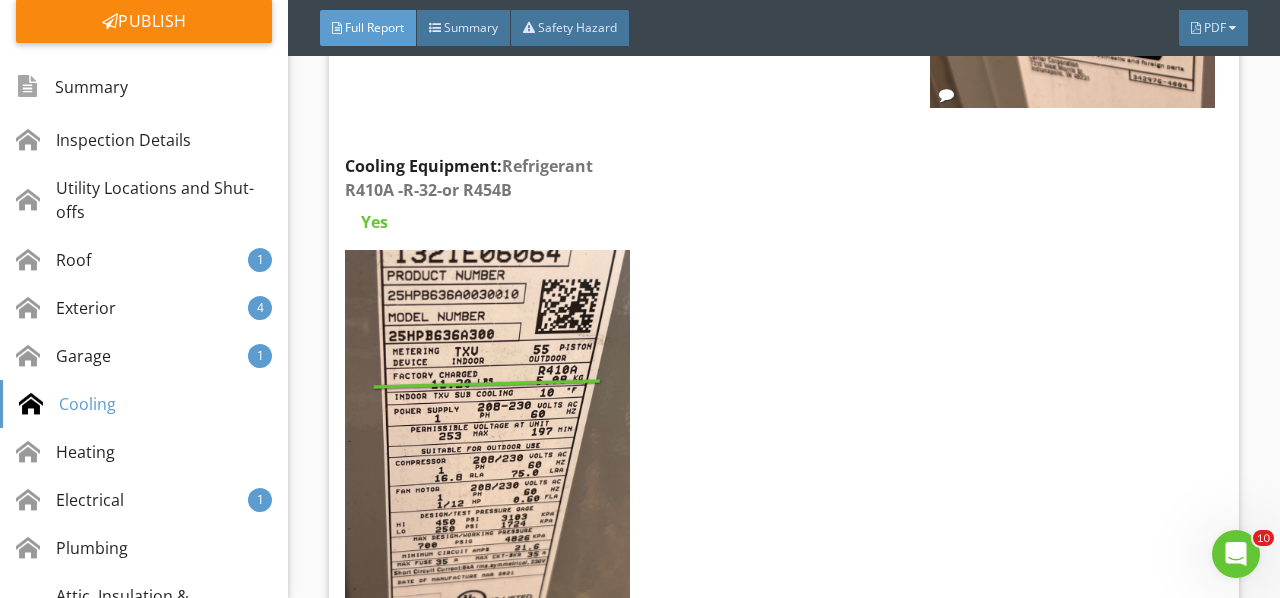 click at bounding box center [487, 439] 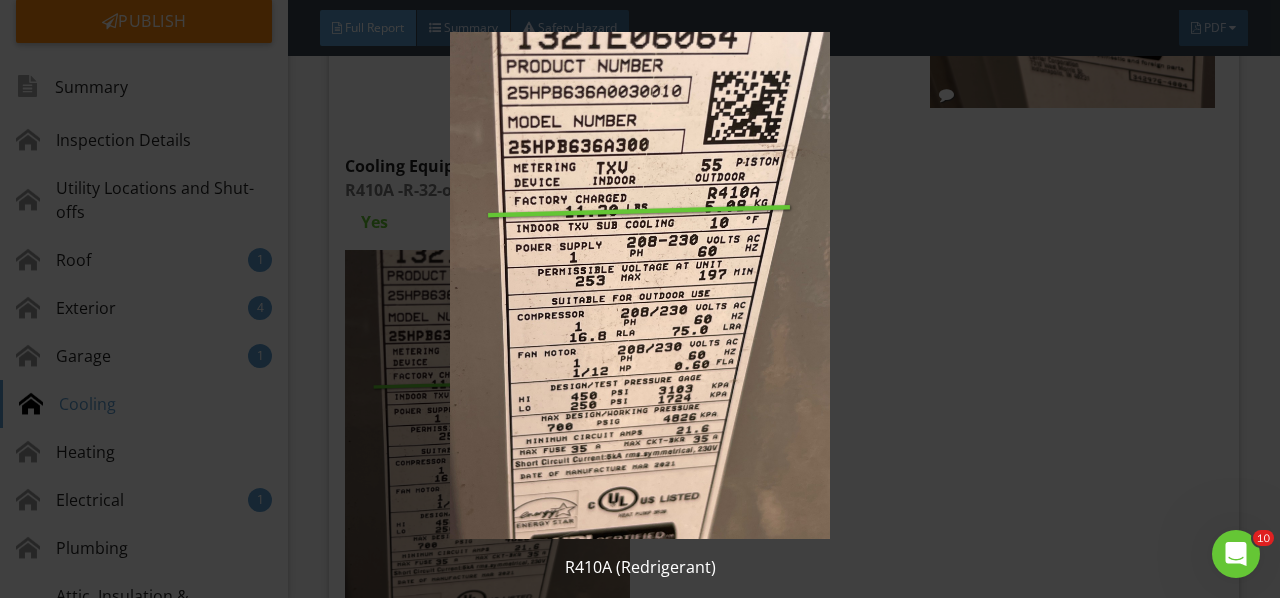 click at bounding box center (639, 285) 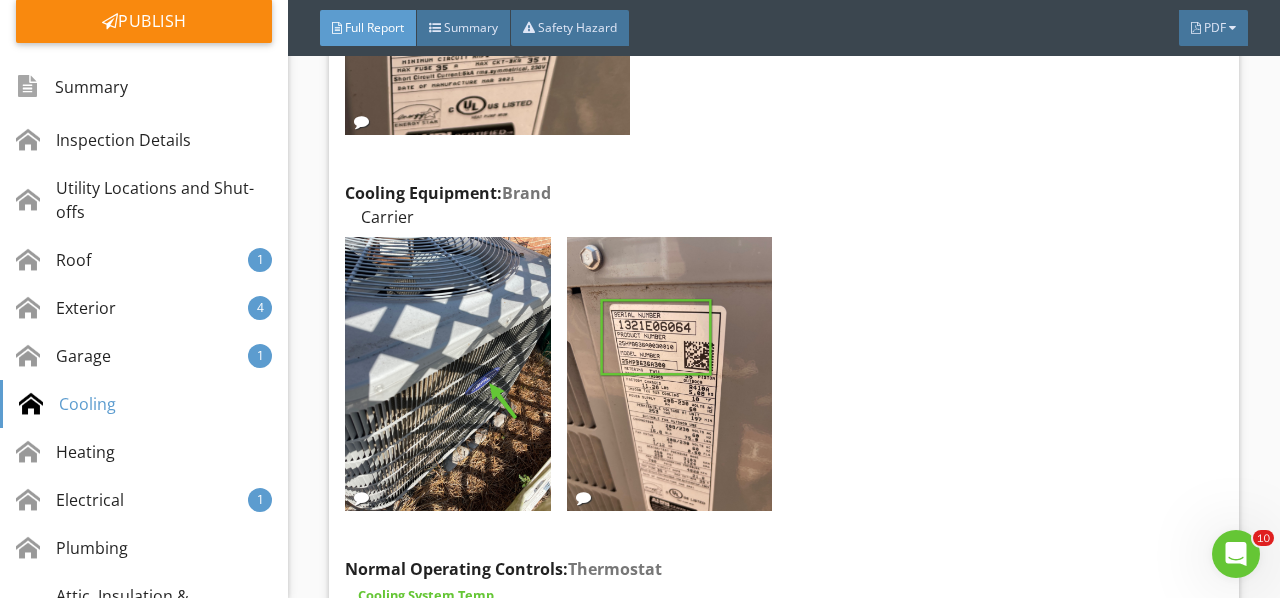scroll, scrollTop: 13356, scrollLeft: 0, axis: vertical 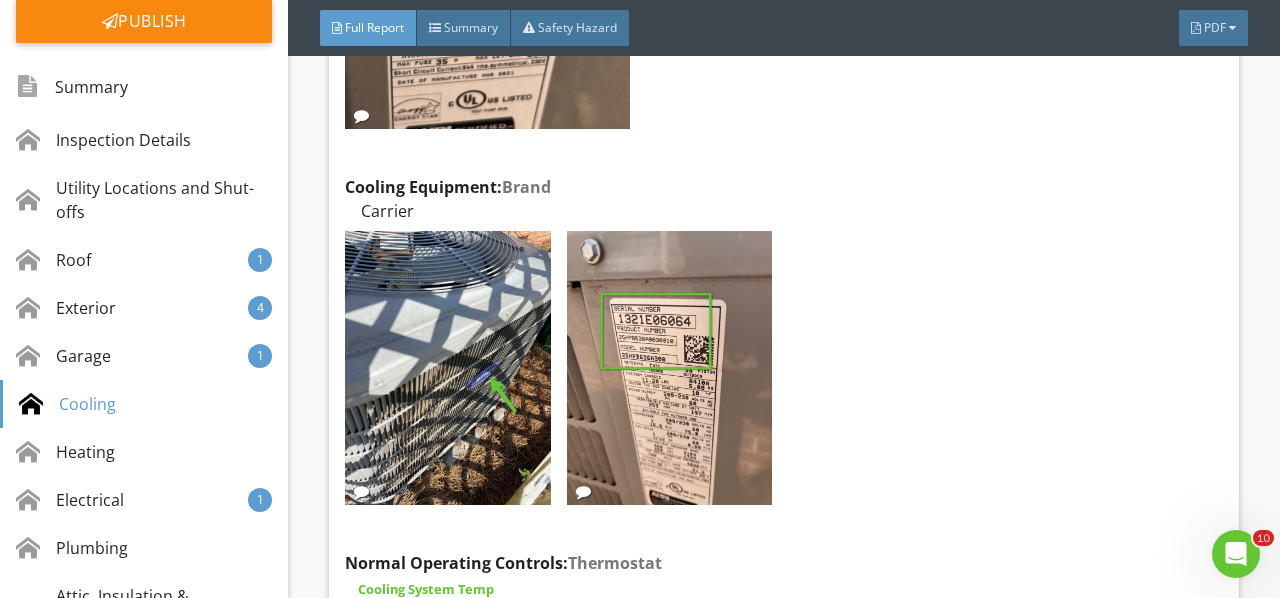 click at bounding box center [447, 368] 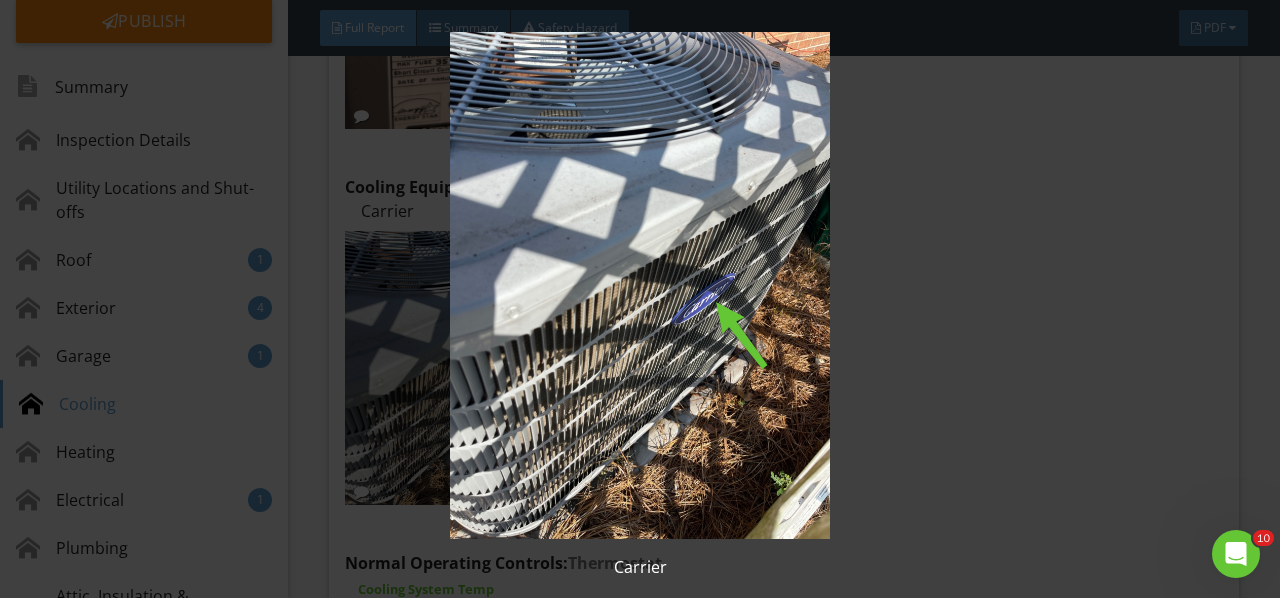 click at bounding box center [639, 285] 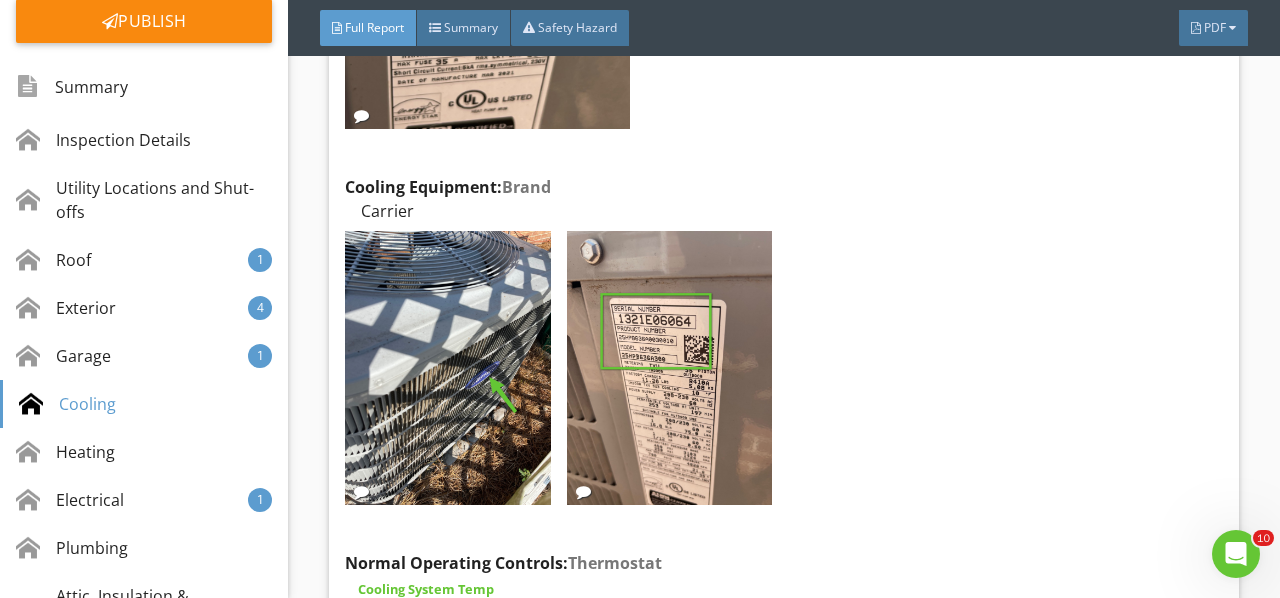 click at bounding box center (669, 368) 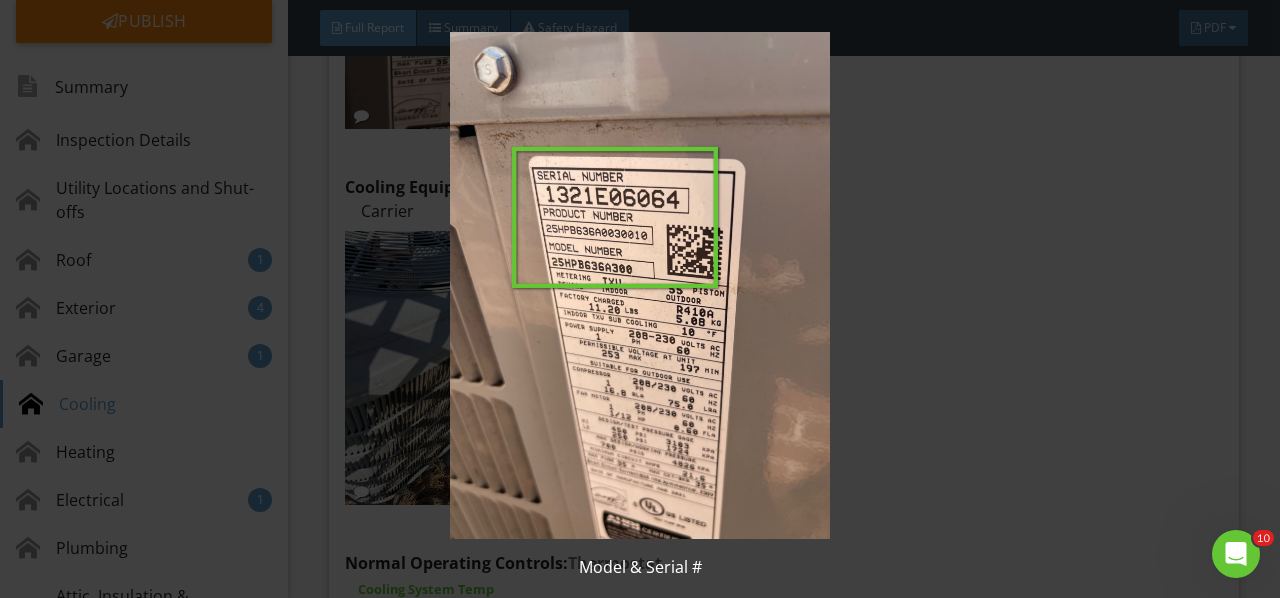 click at bounding box center [639, 285] 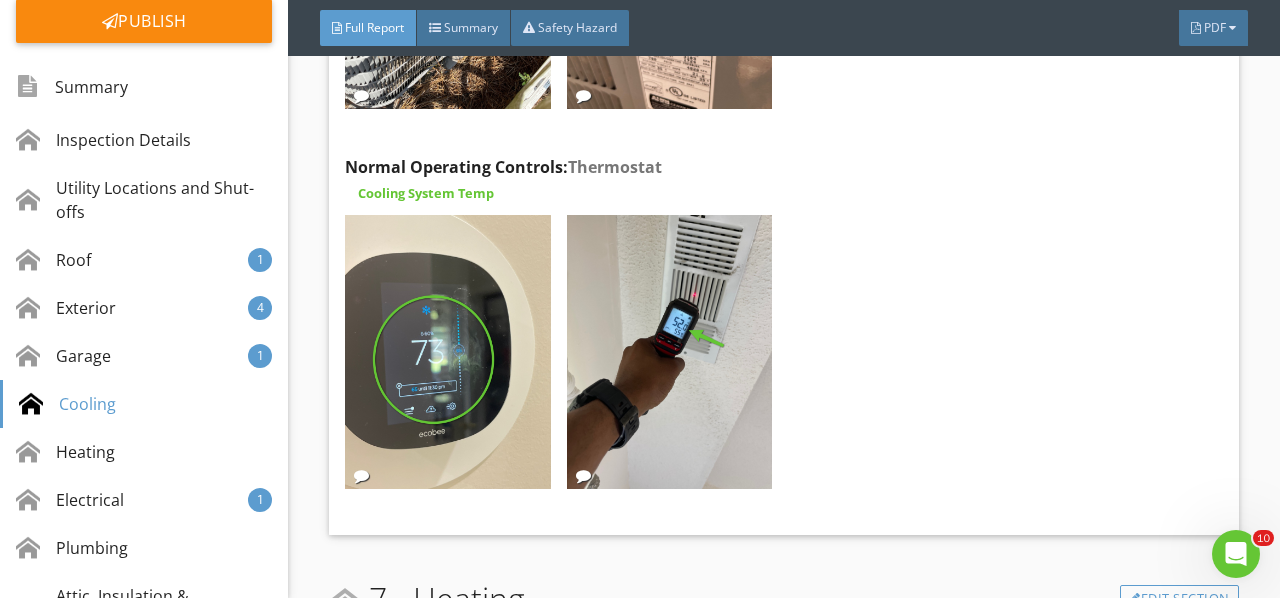 scroll, scrollTop: 13756, scrollLeft: 0, axis: vertical 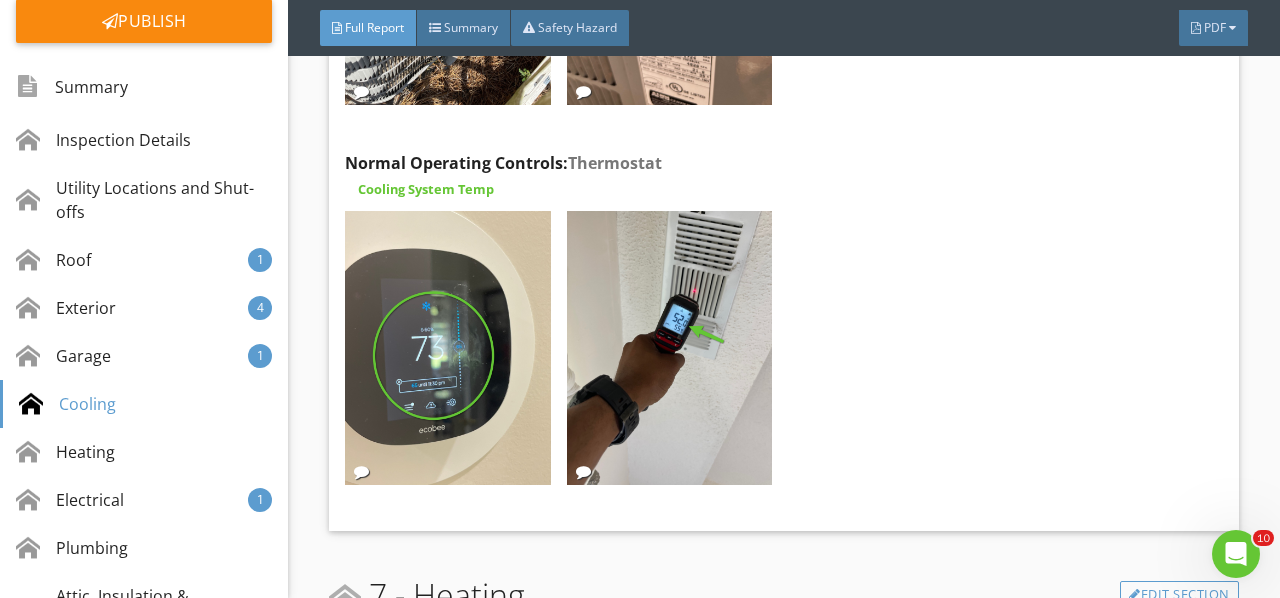 click at bounding box center [447, 348] 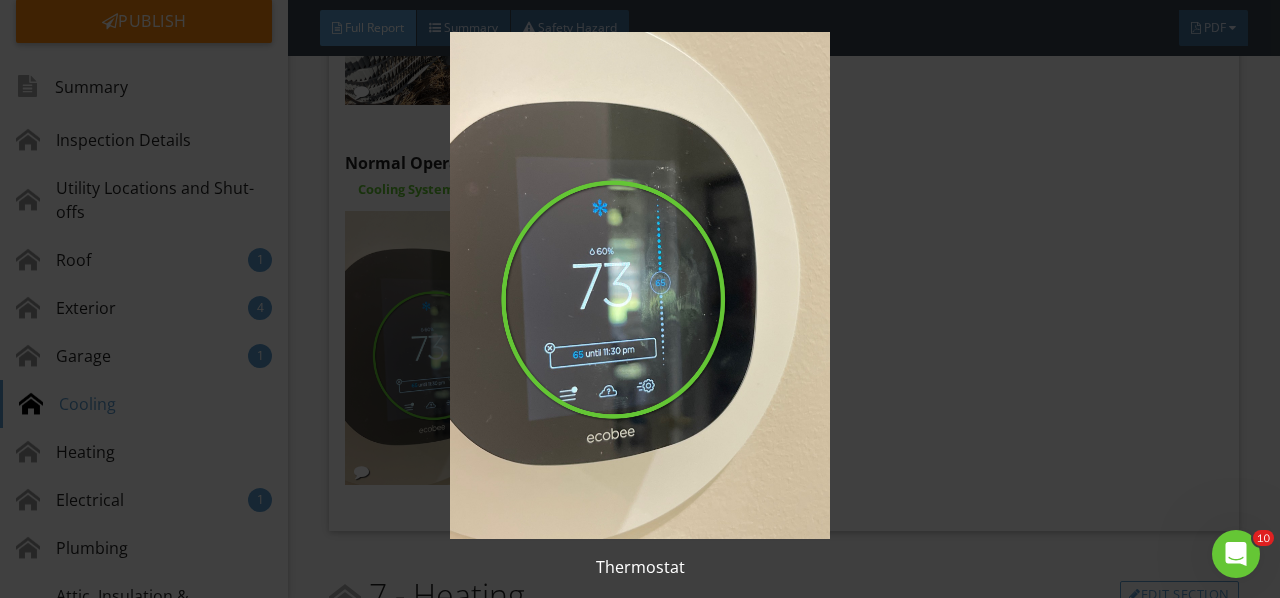 click at bounding box center (639, 285) 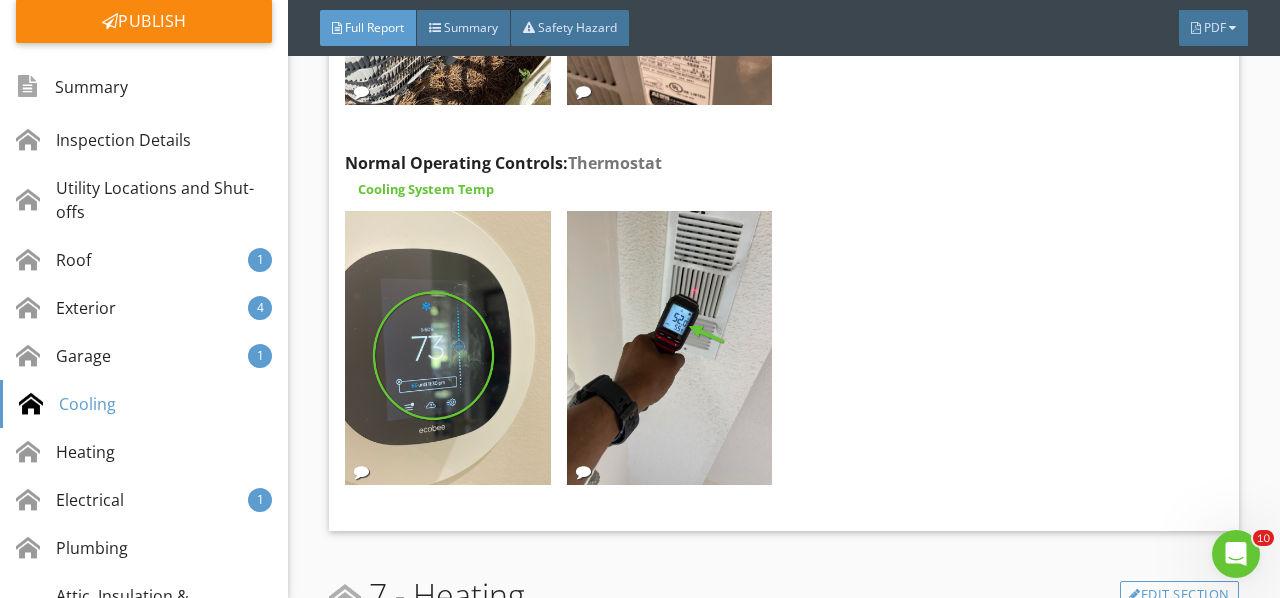 click at bounding box center (669, 348) 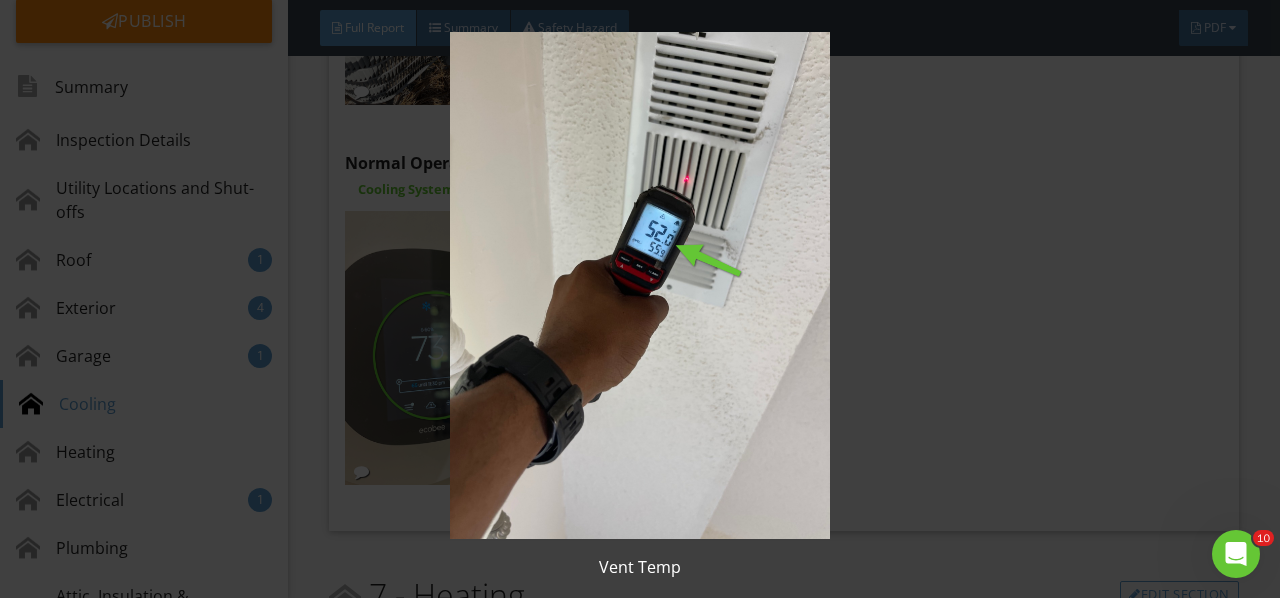 click at bounding box center [639, 285] 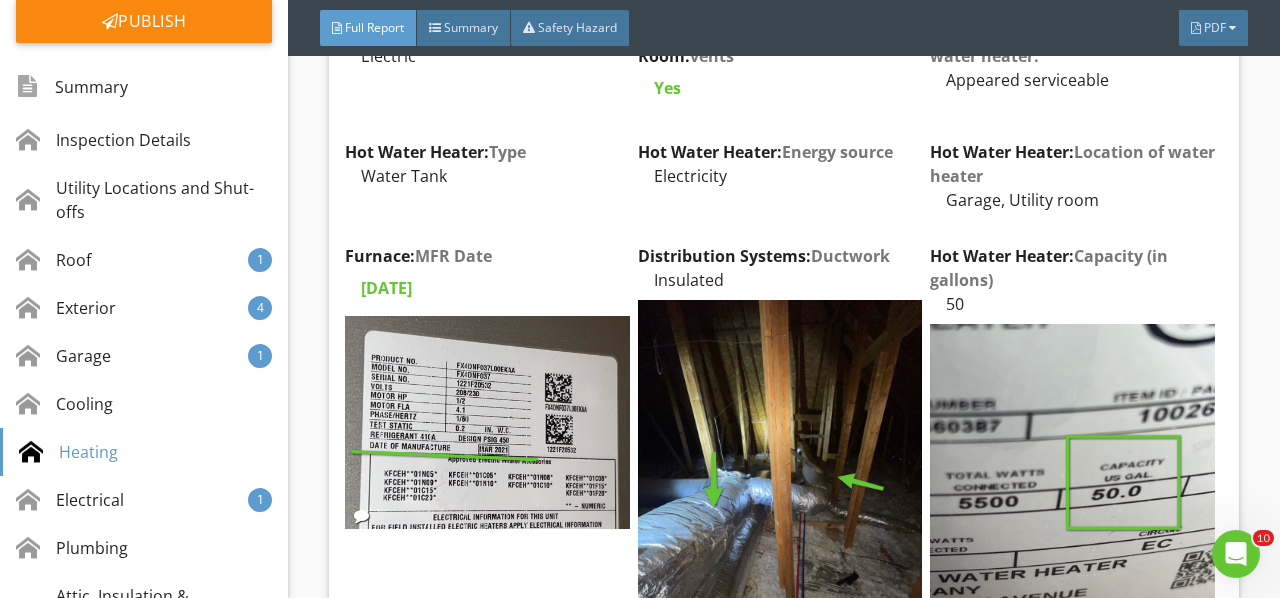 scroll, scrollTop: 14556, scrollLeft: 0, axis: vertical 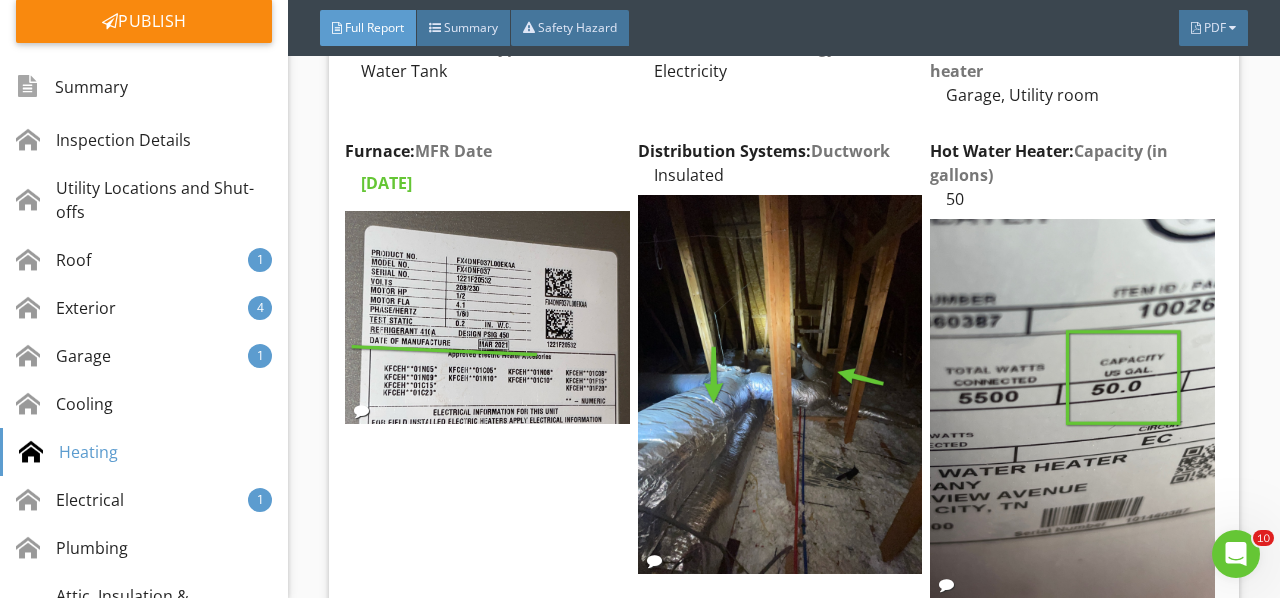 click at bounding box center [780, 384] 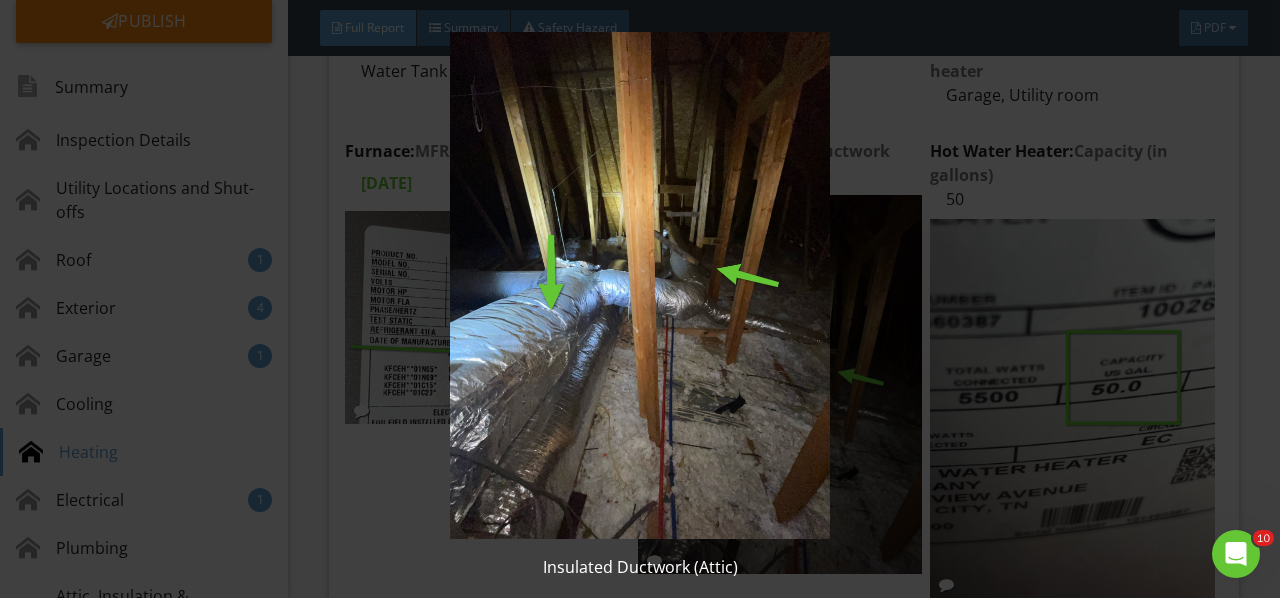 click at bounding box center [639, 285] 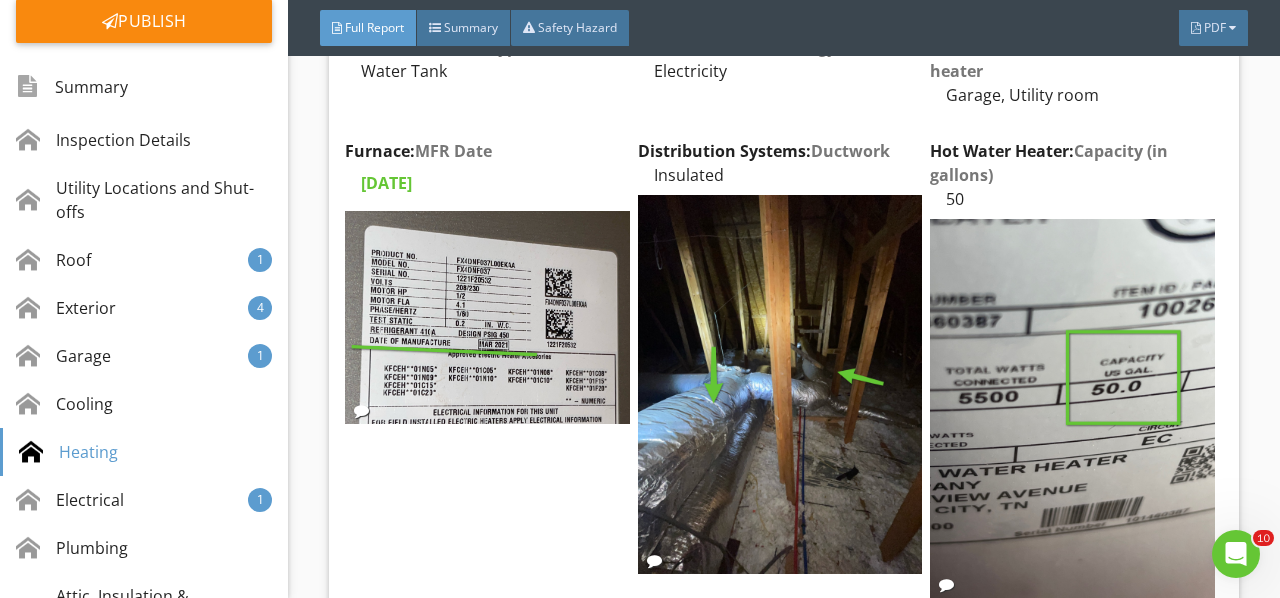 click at bounding box center [487, 317] 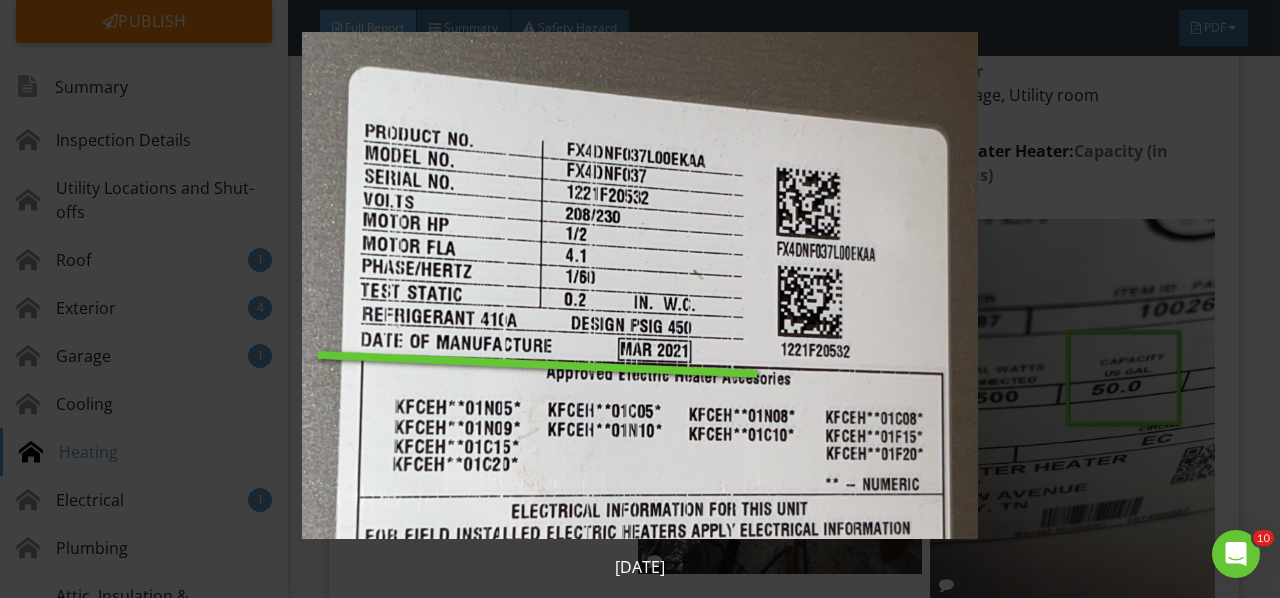 click at bounding box center (639, 285) 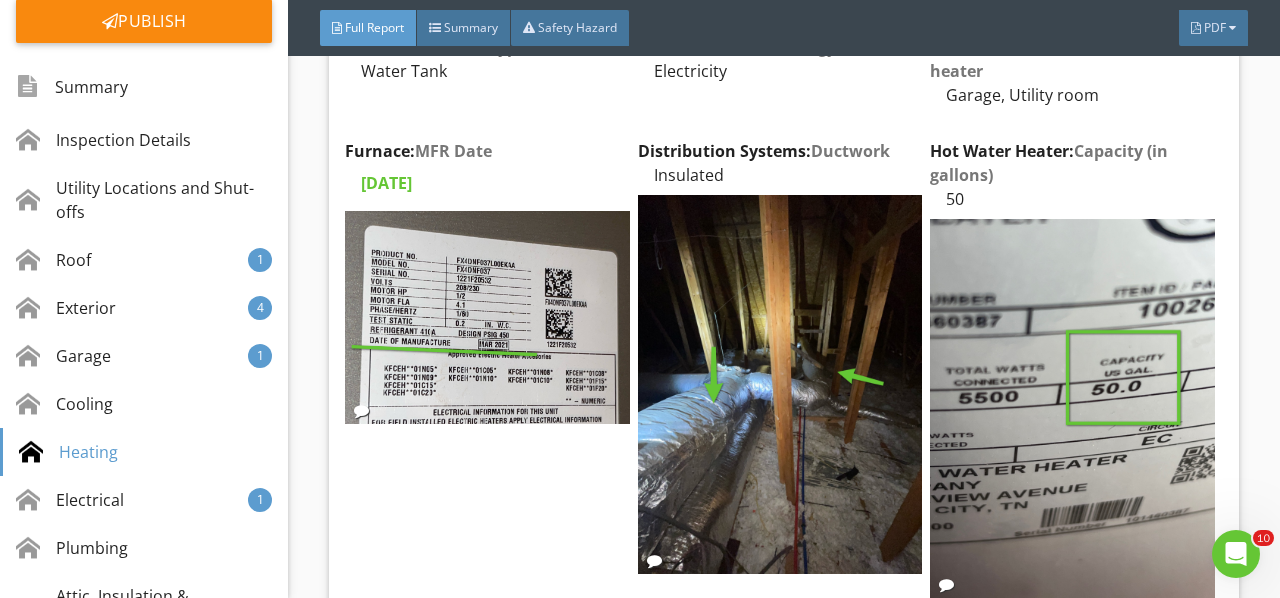 click at bounding box center [1072, 408] 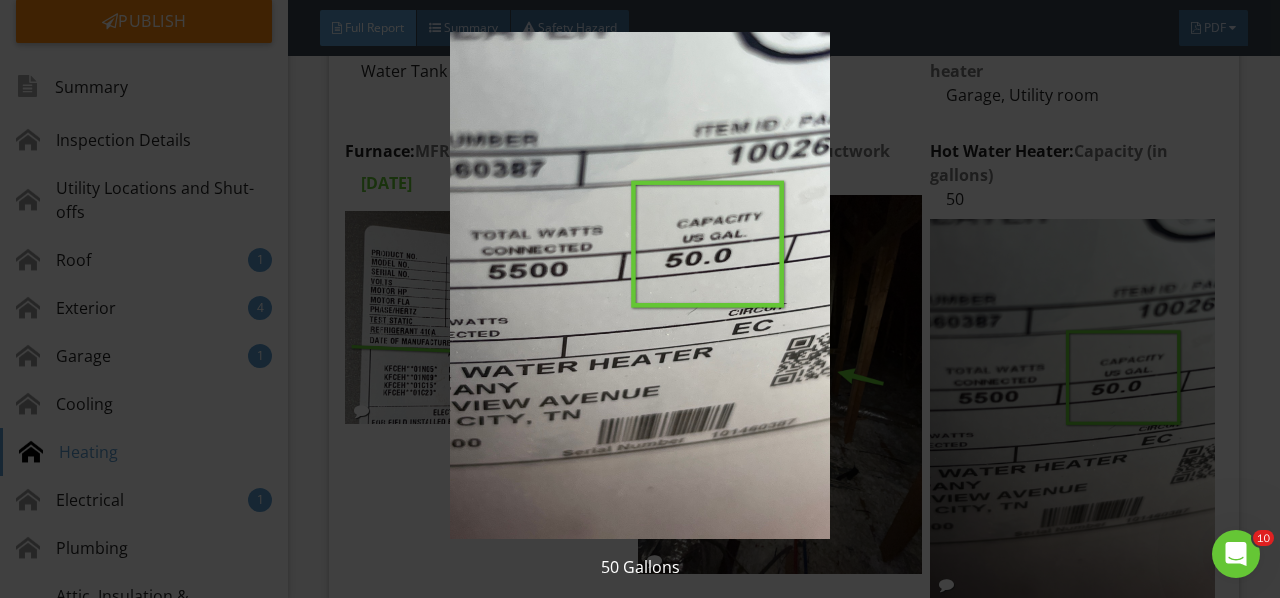 click at bounding box center (639, 285) 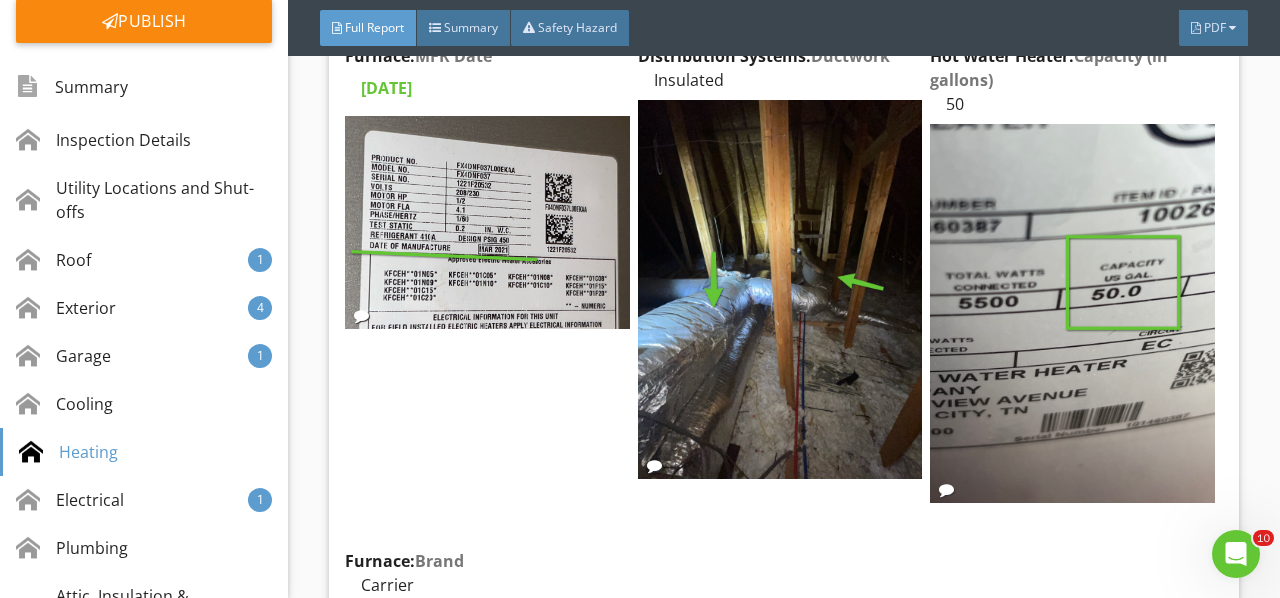scroll, scrollTop: 15056, scrollLeft: 0, axis: vertical 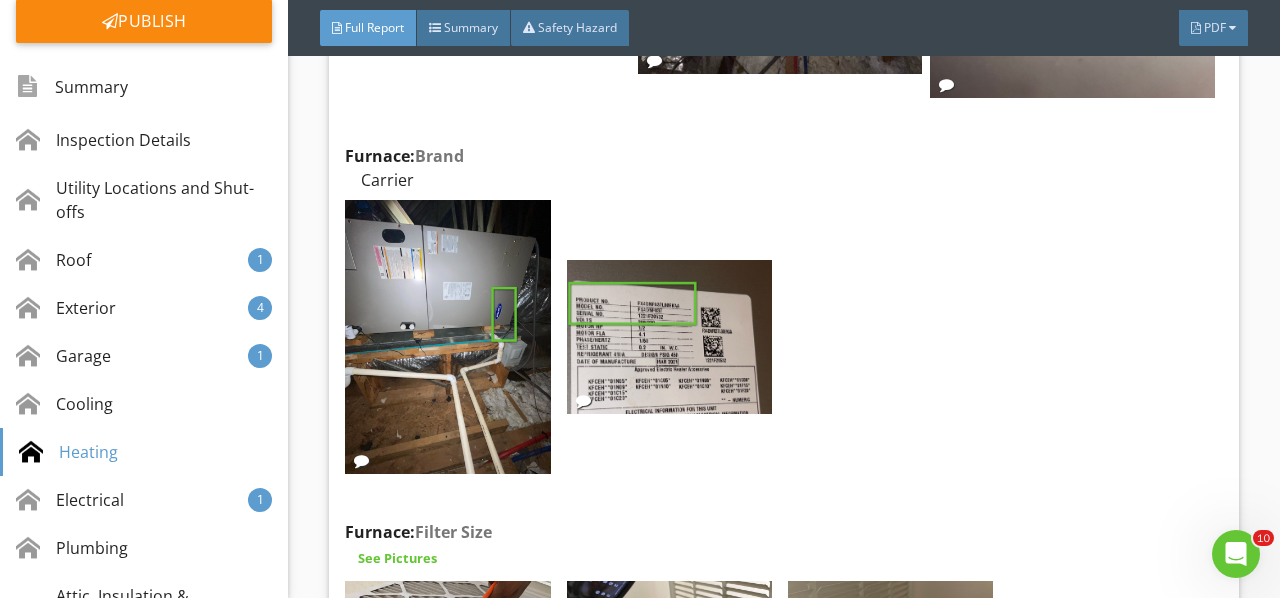 click at bounding box center [447, 337] 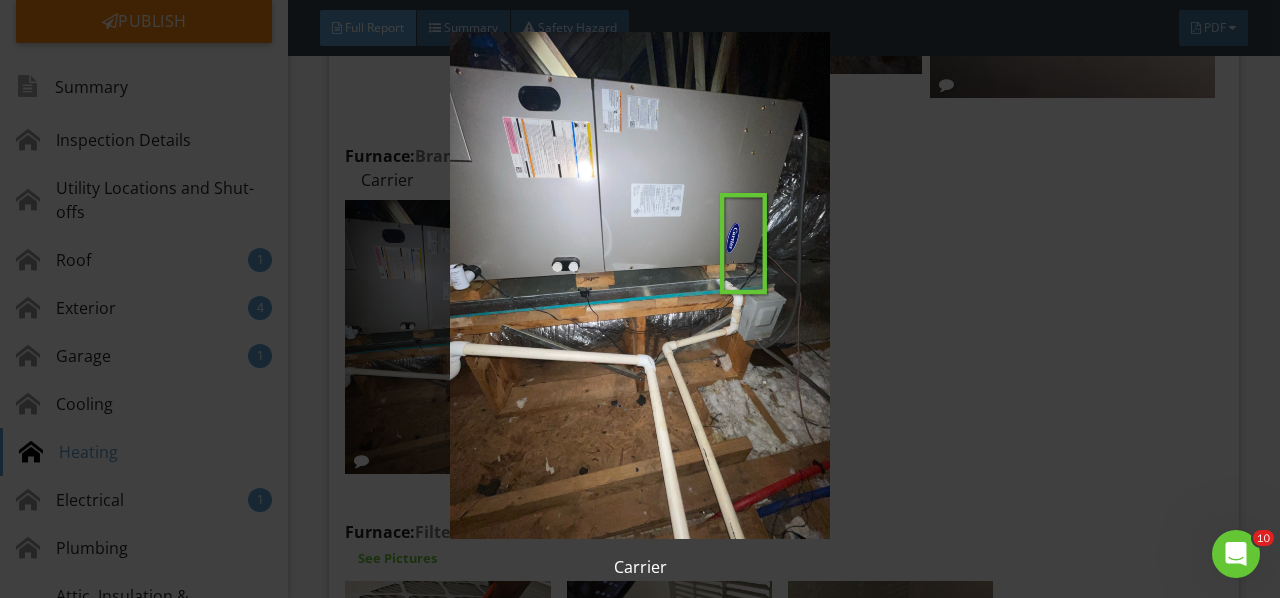 click at bounding box center [639, 285] 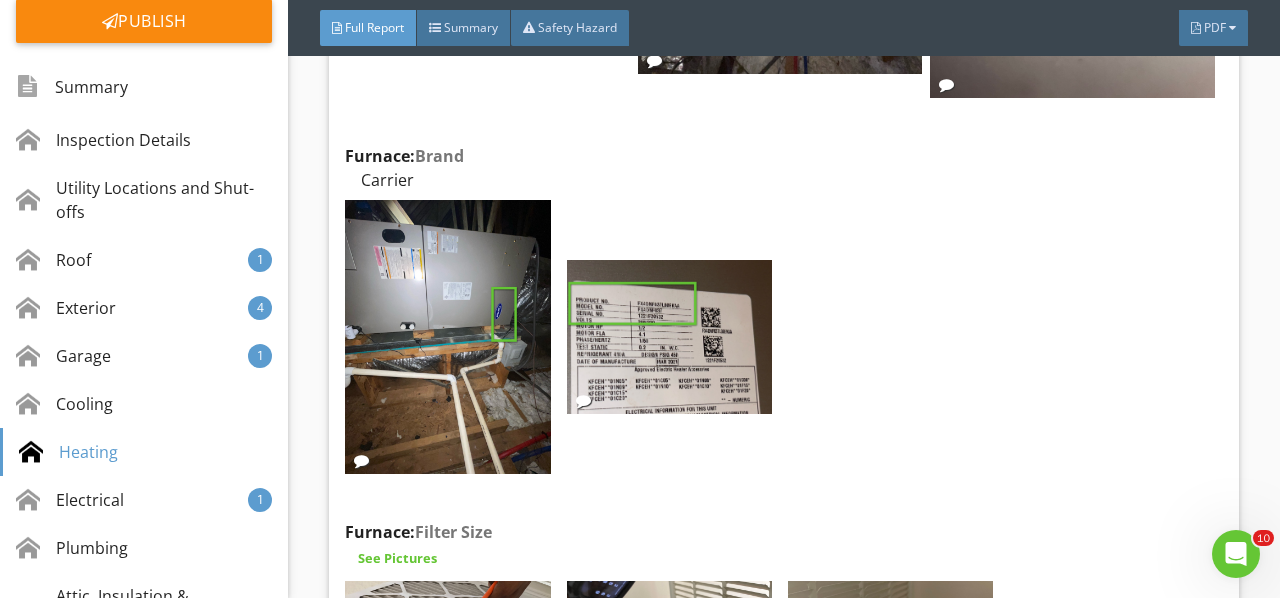 click at bounding box center (669, 337) 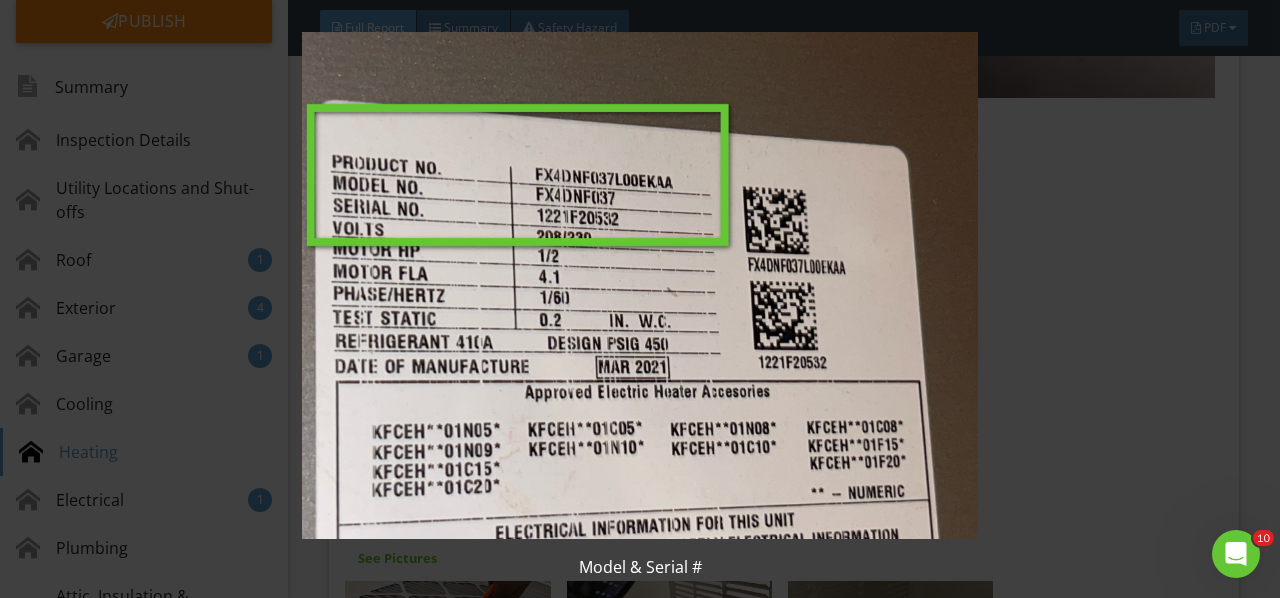 click at bounding box center [639, 285] 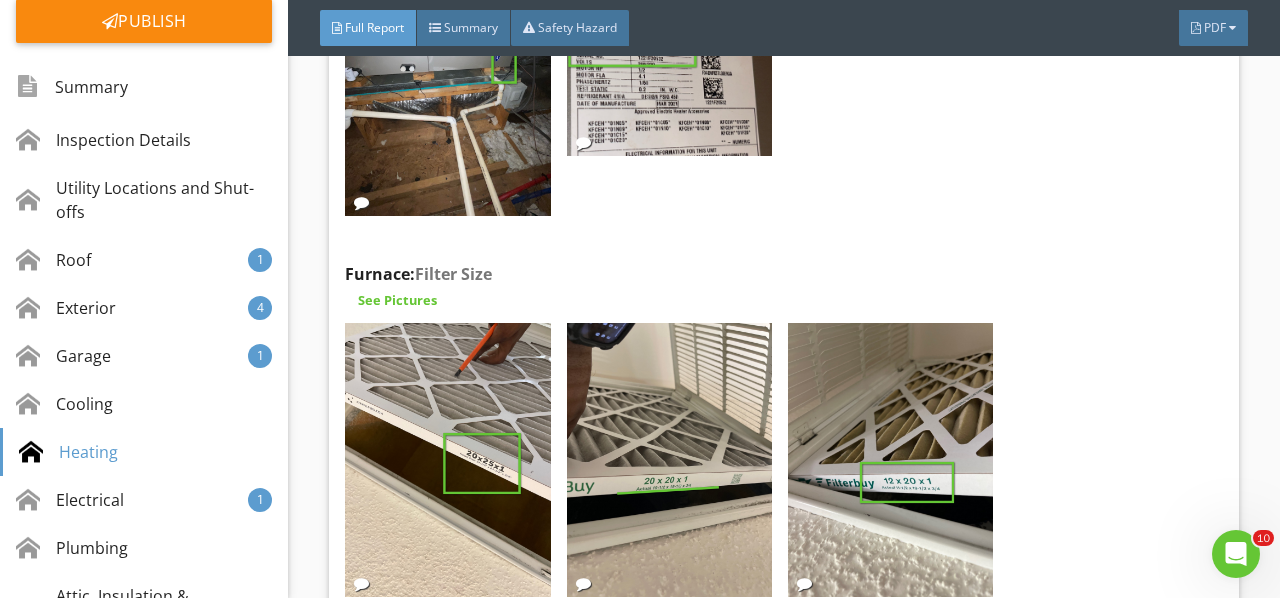 scroll, scrollTop: 15356, scrollLeft: 0, axis: vertical 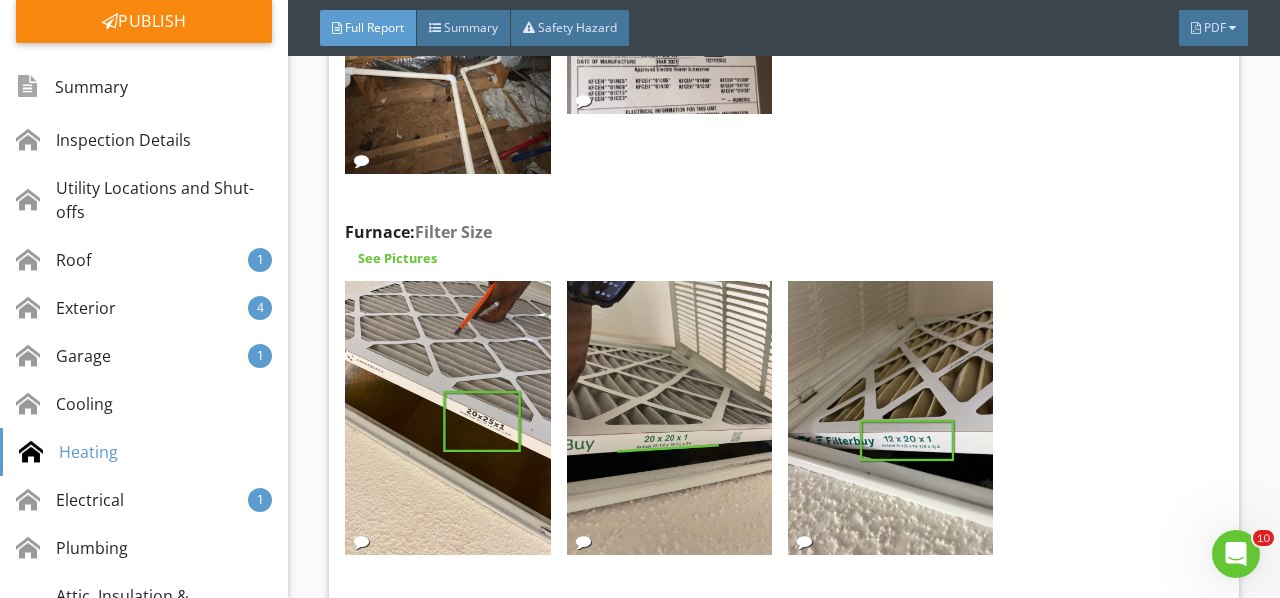 click at bounding box center [447, 418] 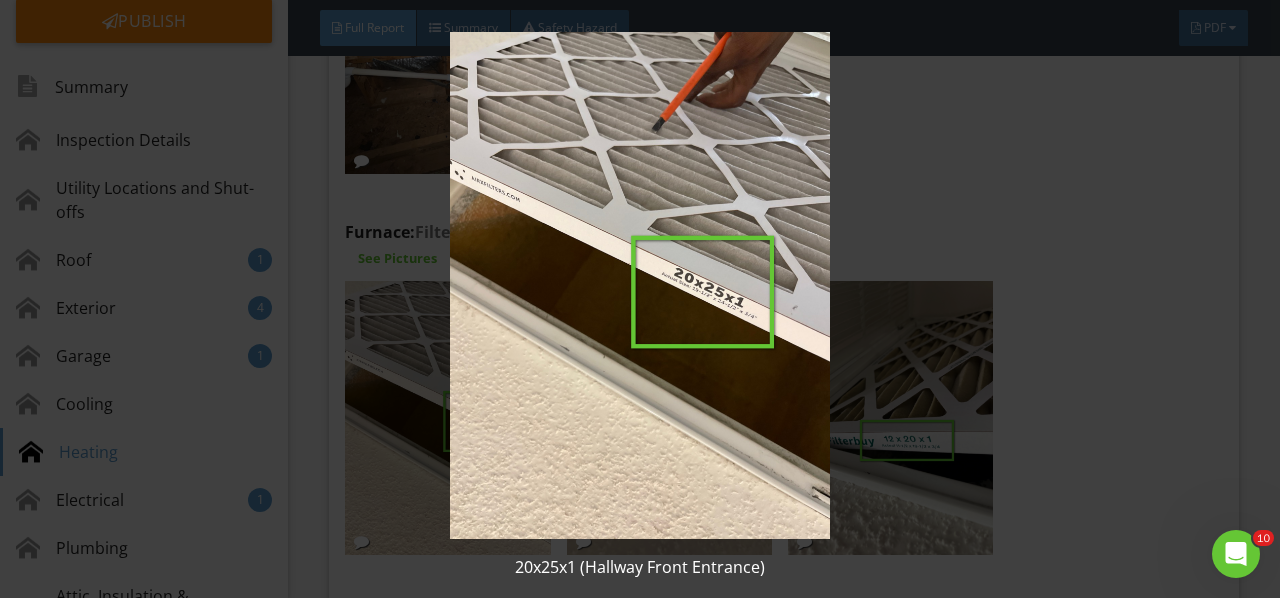 click at bounding box center [639, 285] 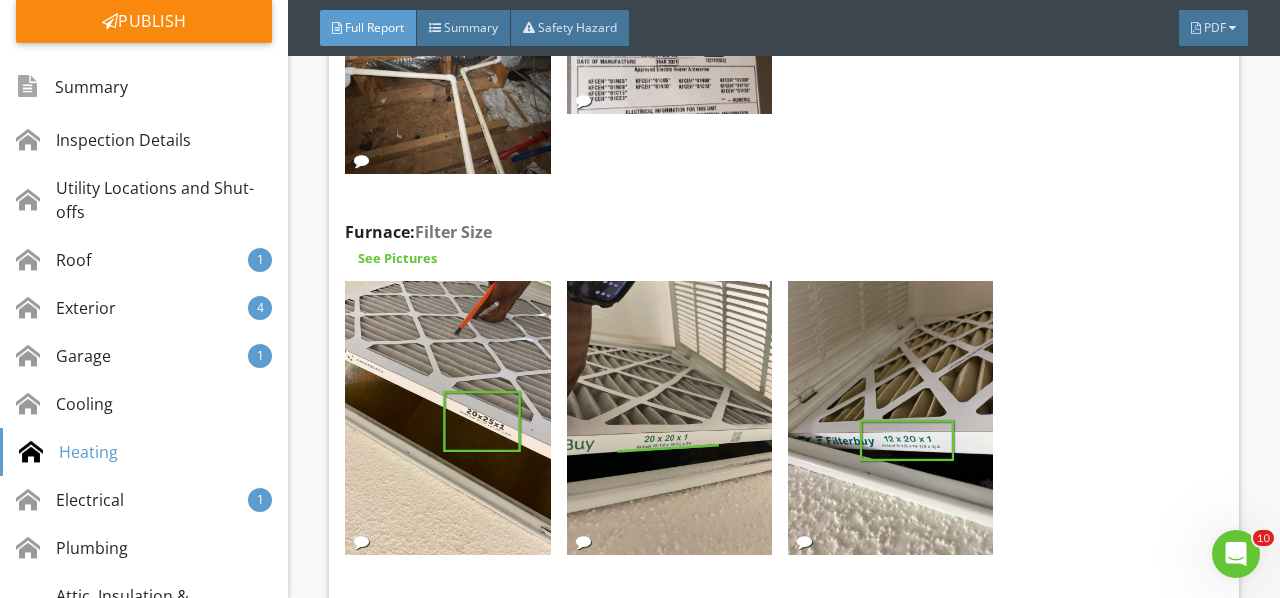 click at bounding box center (669, 418) 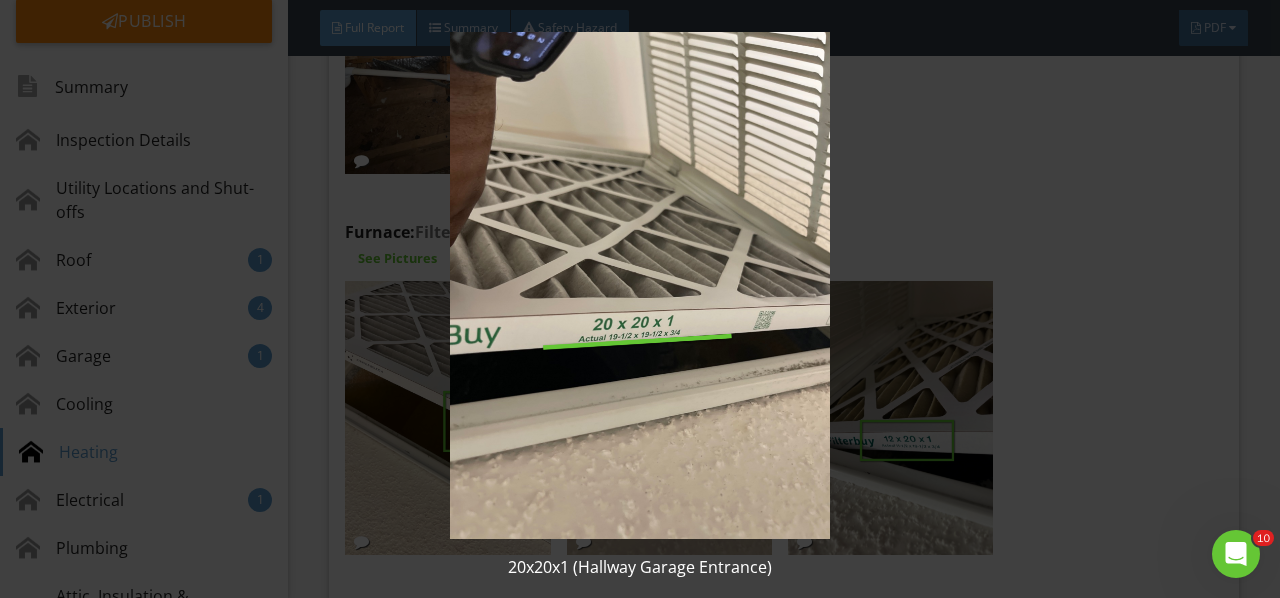 click at bounding box center [639, 285] 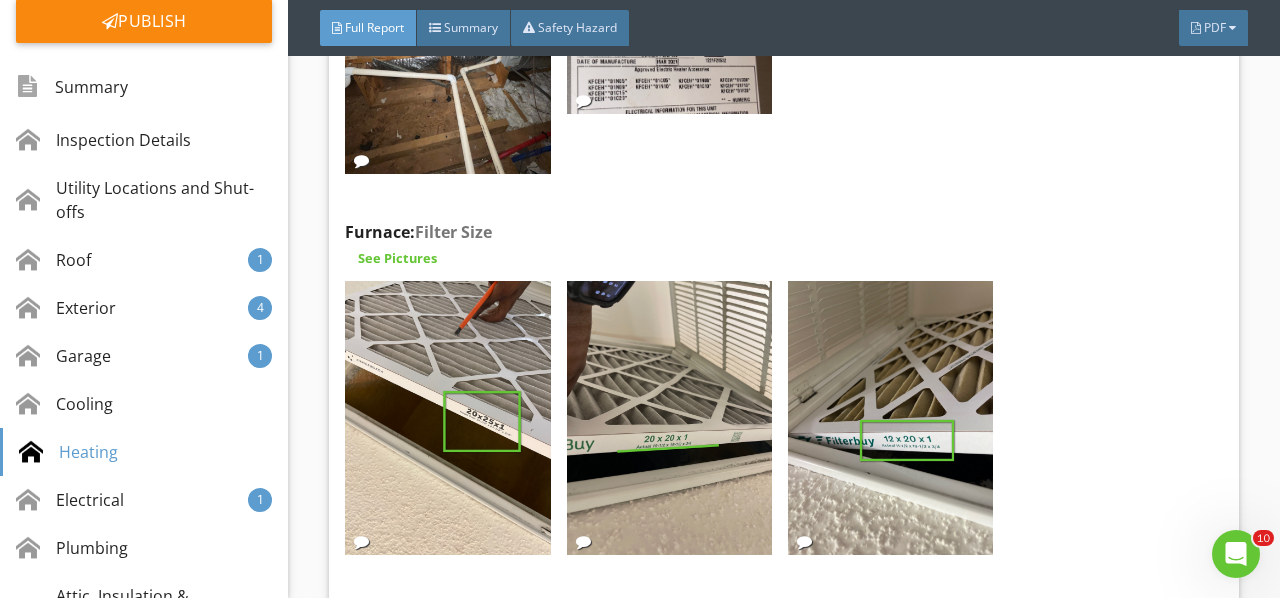 click at bounding box center [669, 421] 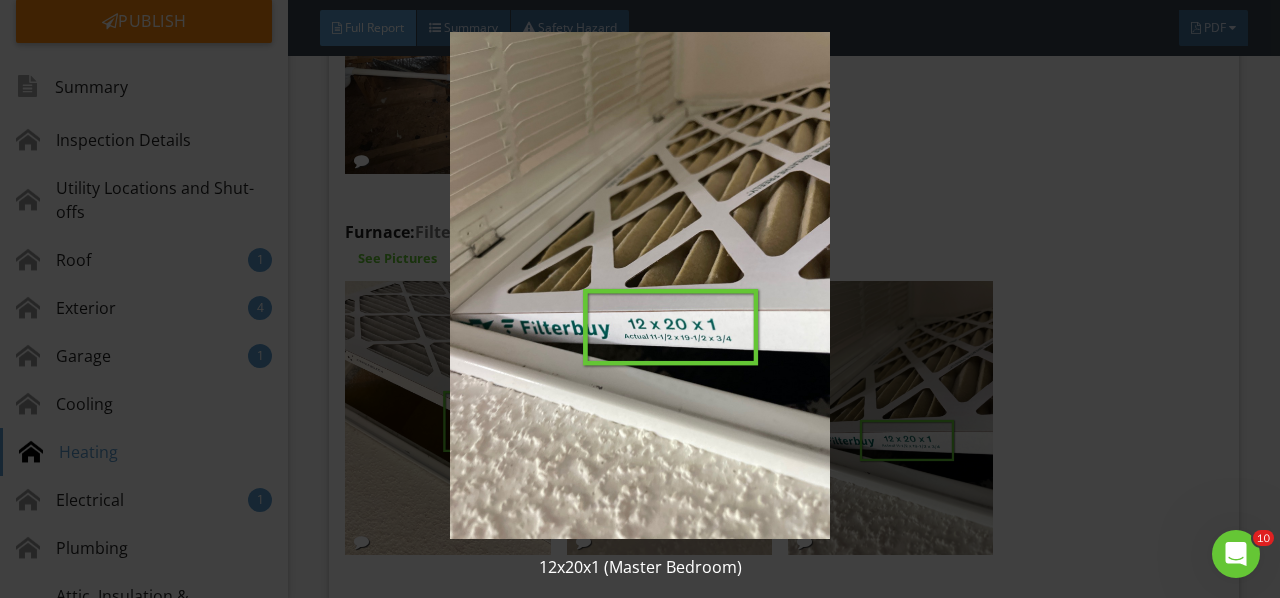 click at bounding box center (639, 285) 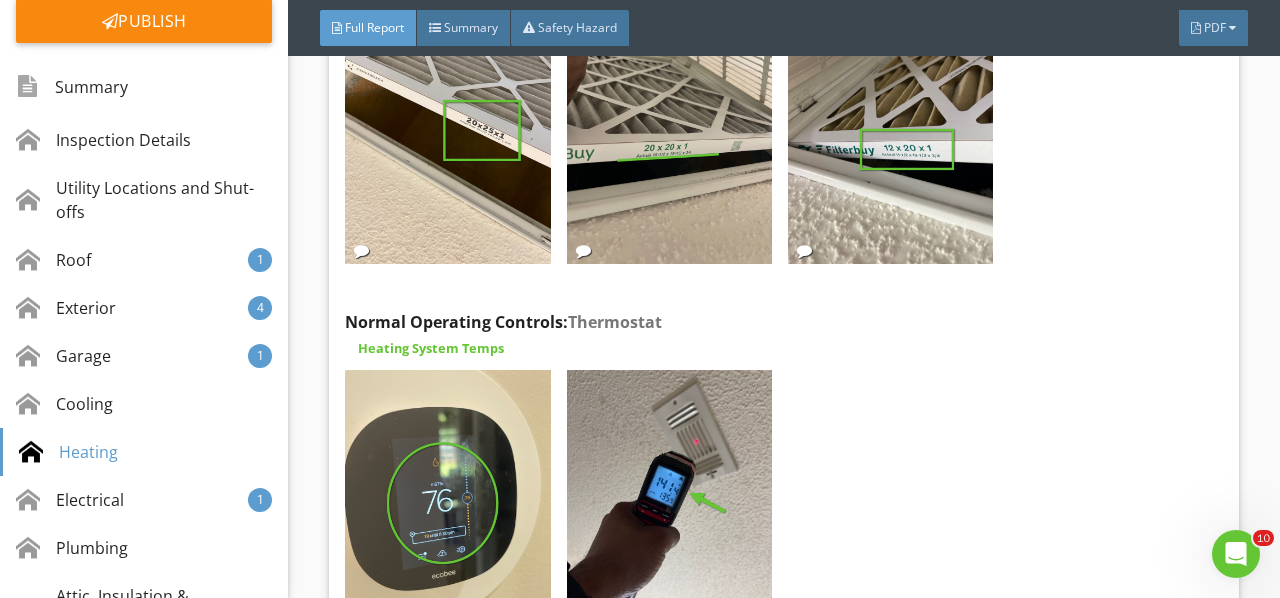 scroll, scrollTop: 15656, scrollLeft: 0, axis: vertical 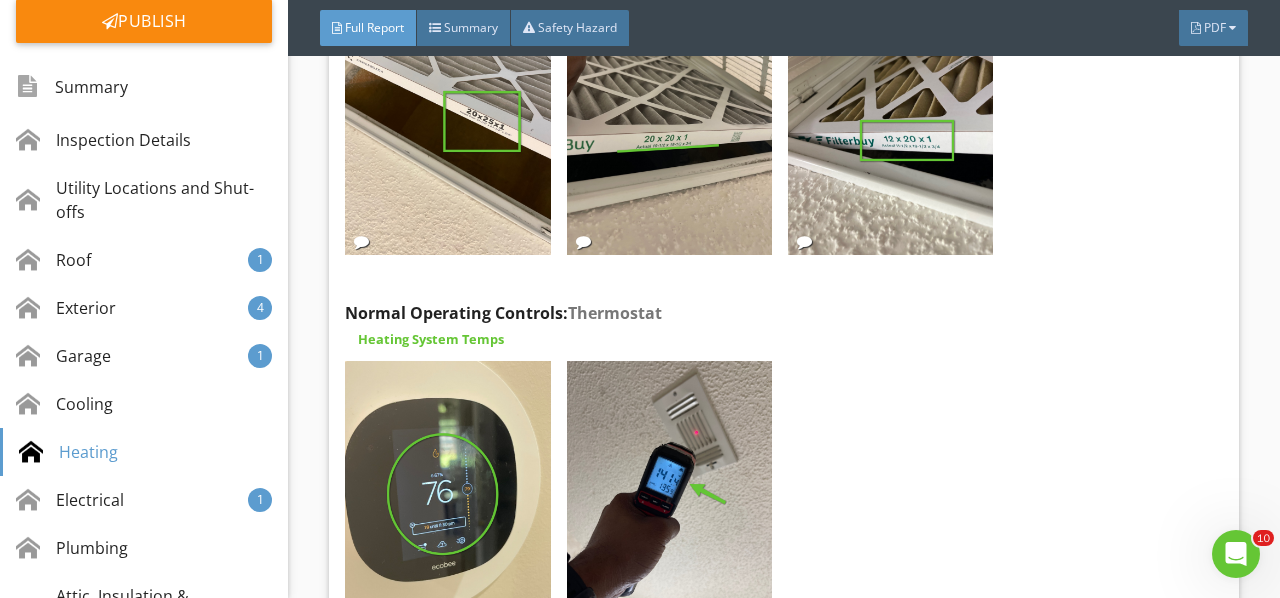 click at bounding box center [447, 498] 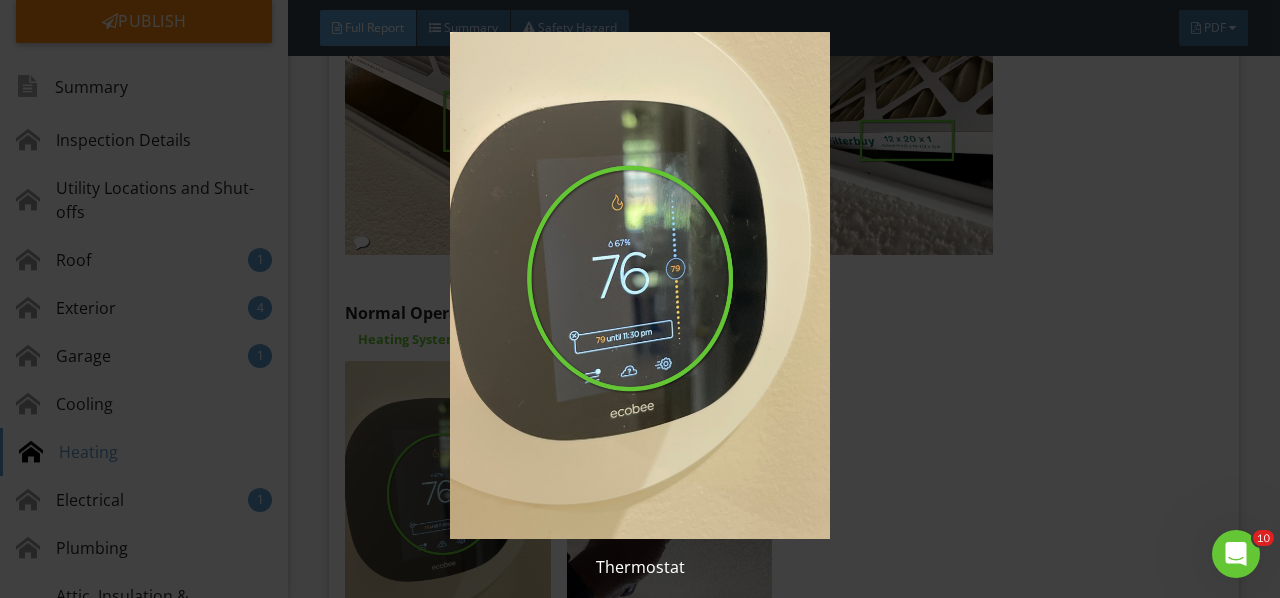 click at bounding box center (639, 285) 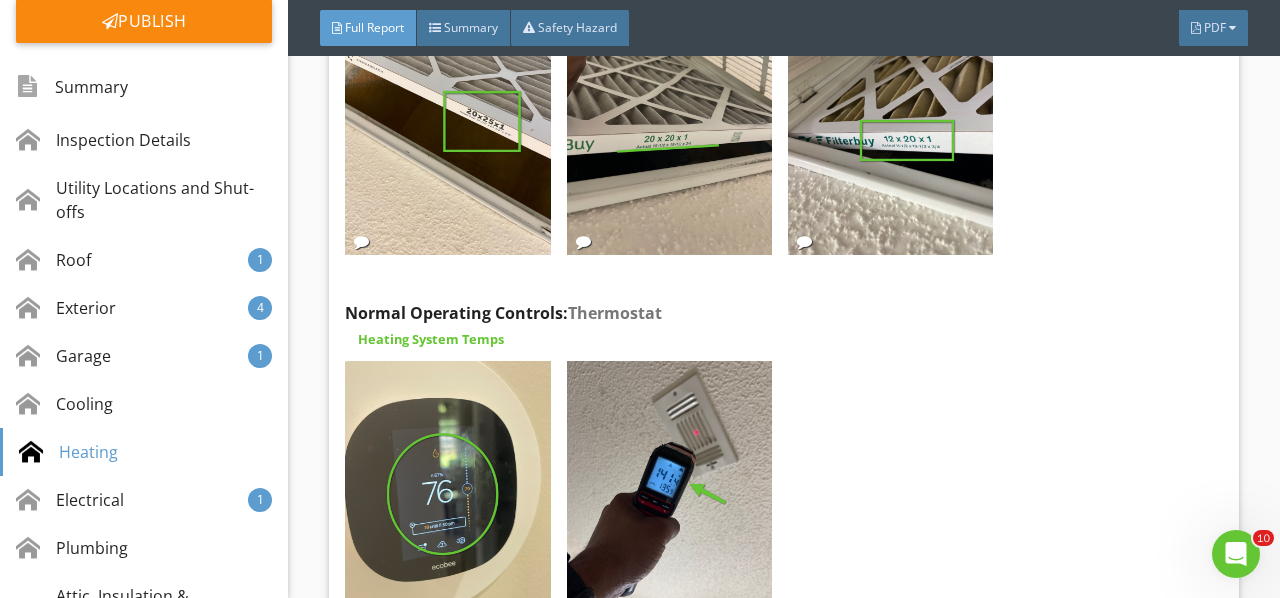 click at bounding box center [669, 498] 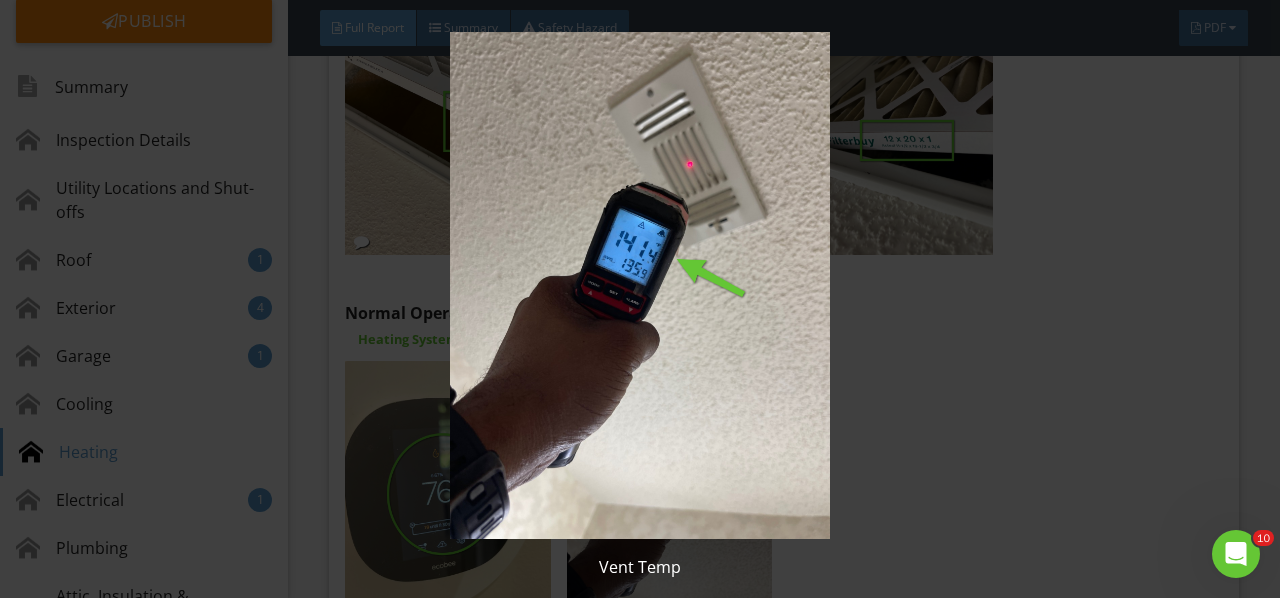 click at bounding box center (639, 285) 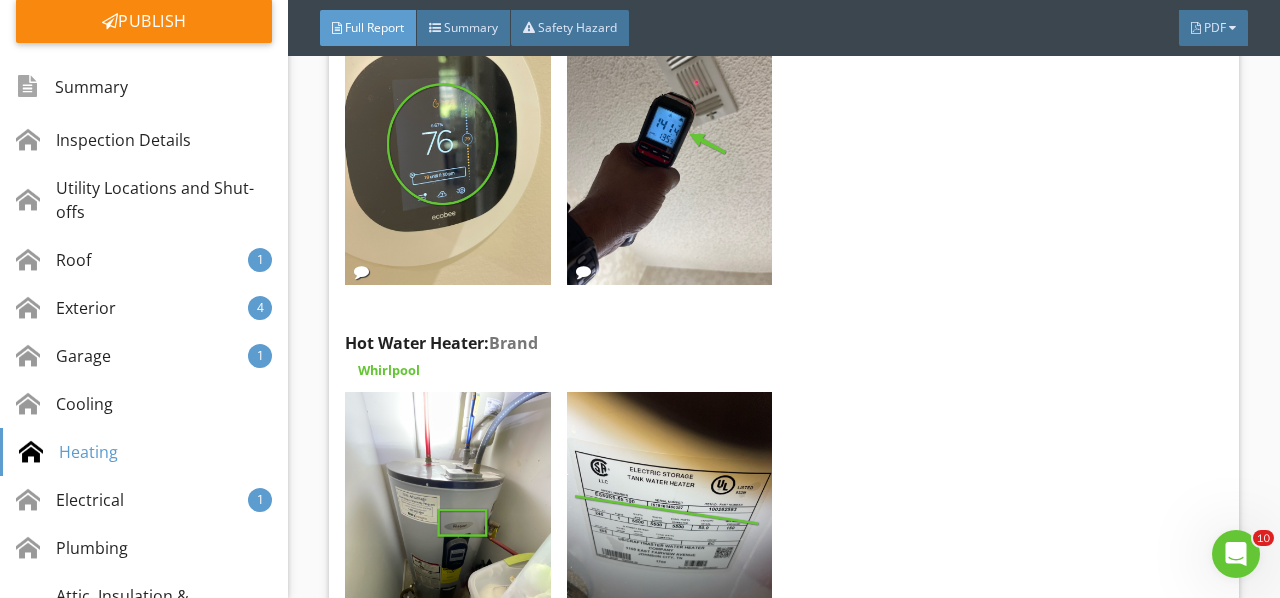 scroll, scrollTop: 16056, scrollLeft: 0, axis: vertical 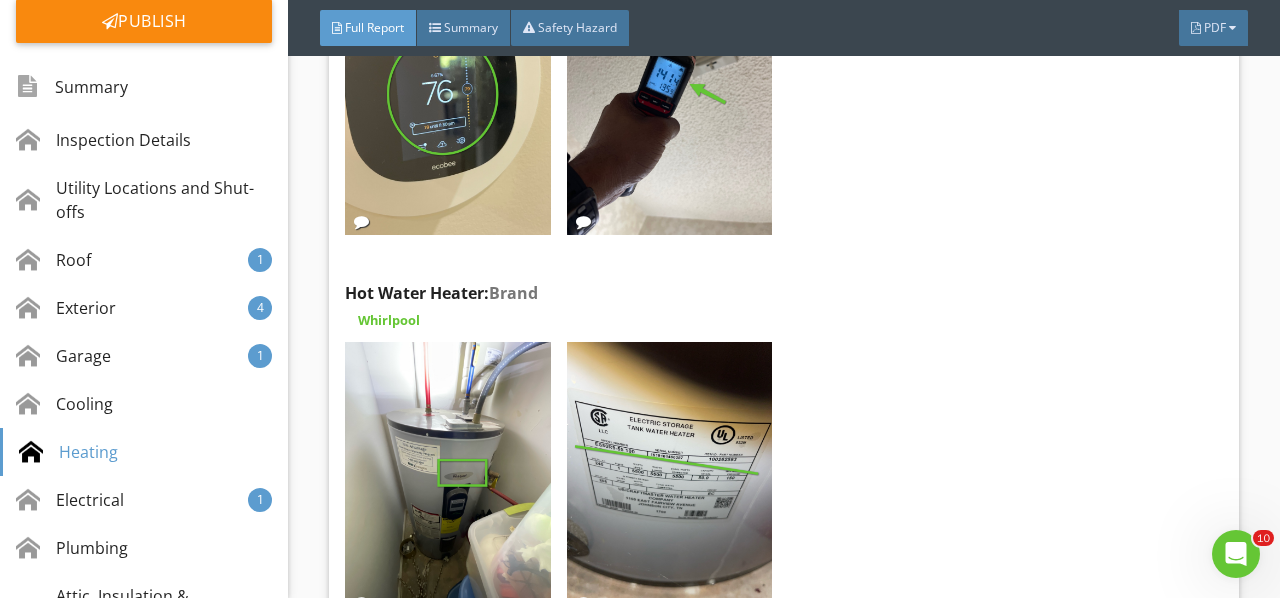 click at bounding box center (447, 479) 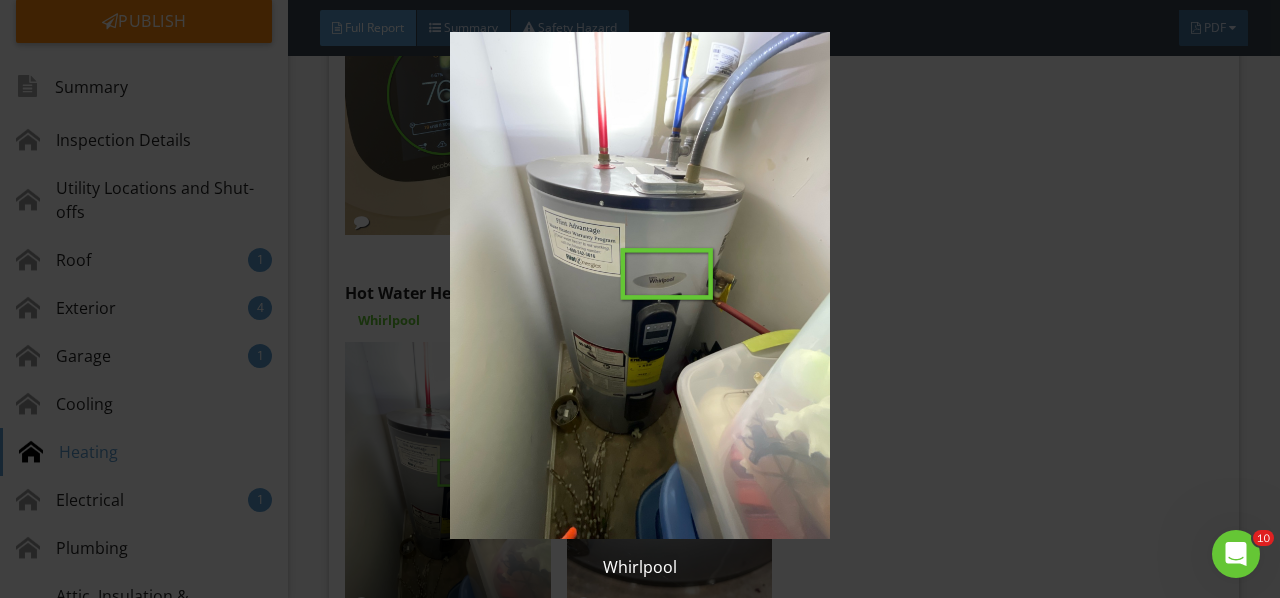 click at bounding box center (639, 285) 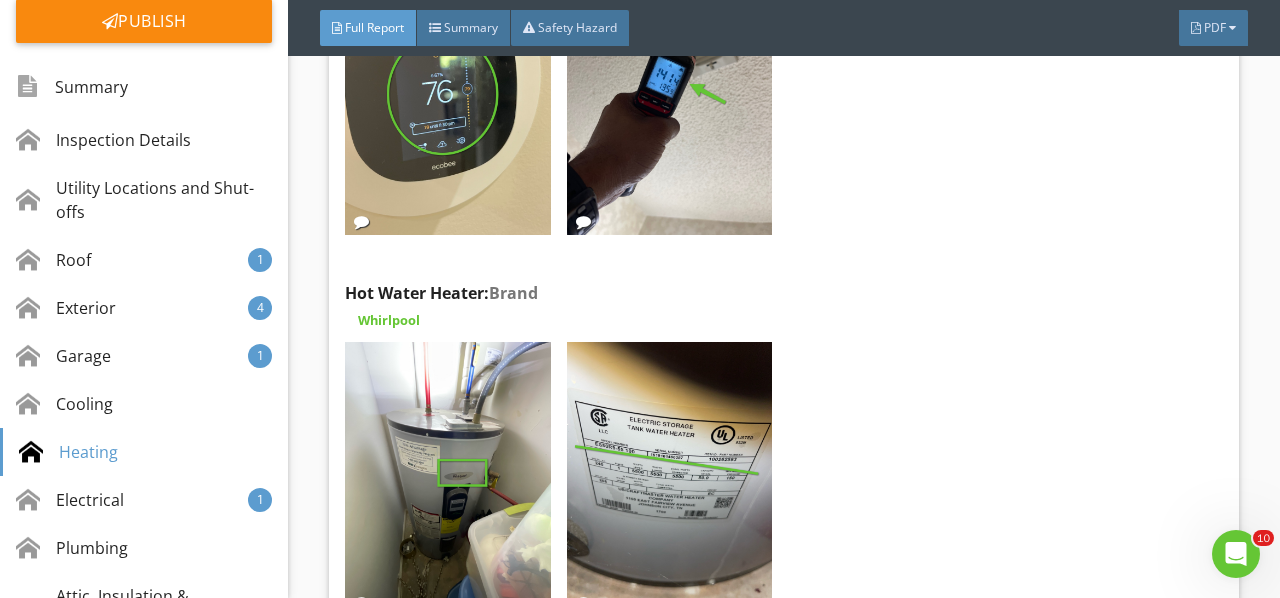click at bounding box center (669, 479) 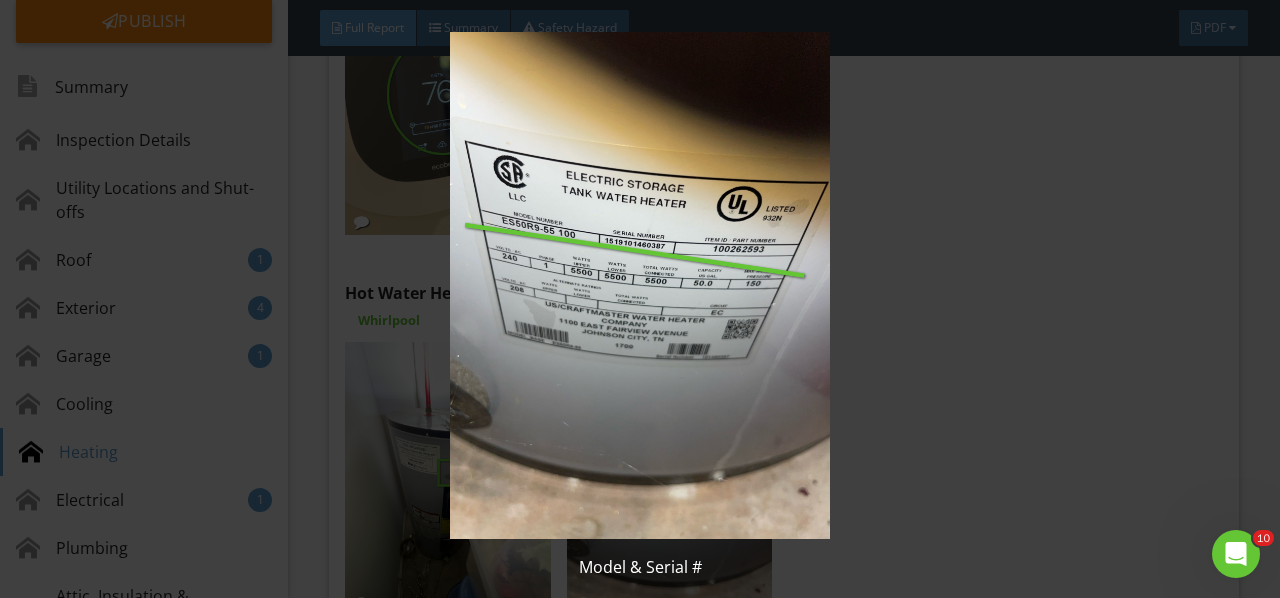 click at bounding box center [639, 285] 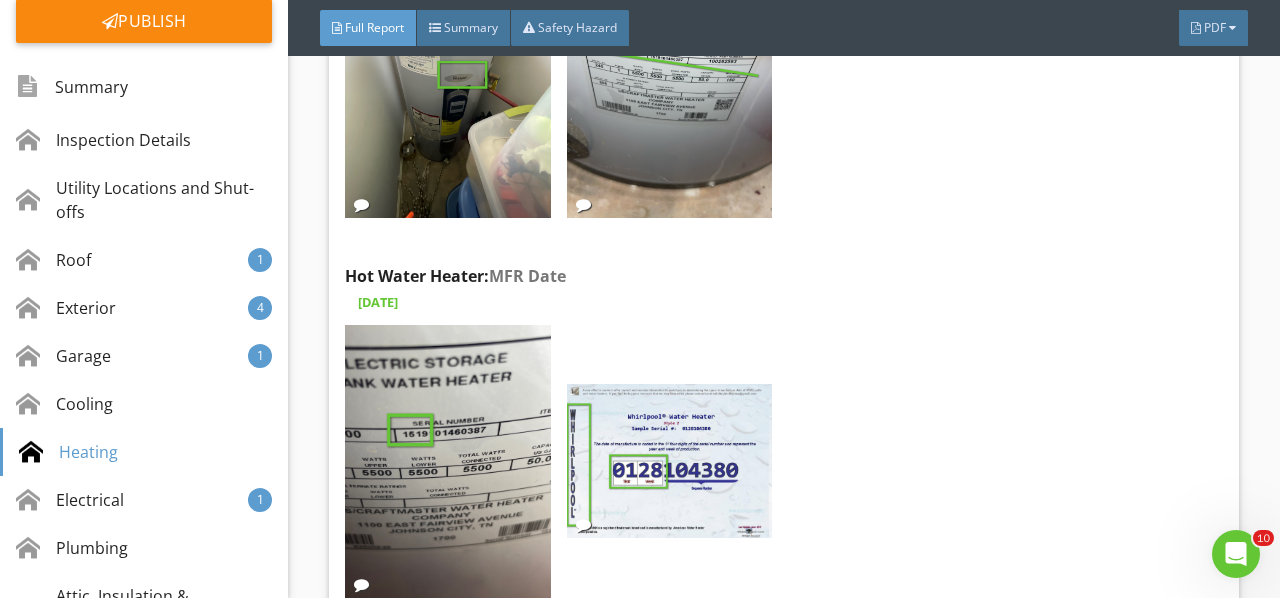 scroll, scrollTop: 16456, scrollLeft: 0, axis: vertical 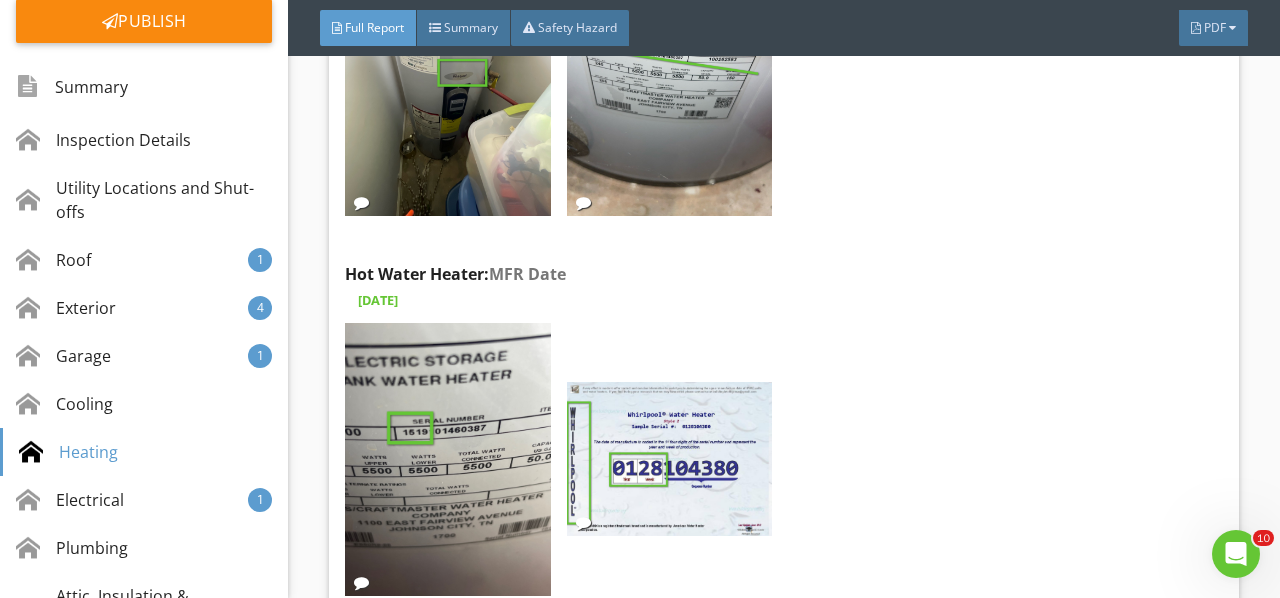 click at bounding box center (447, 460) 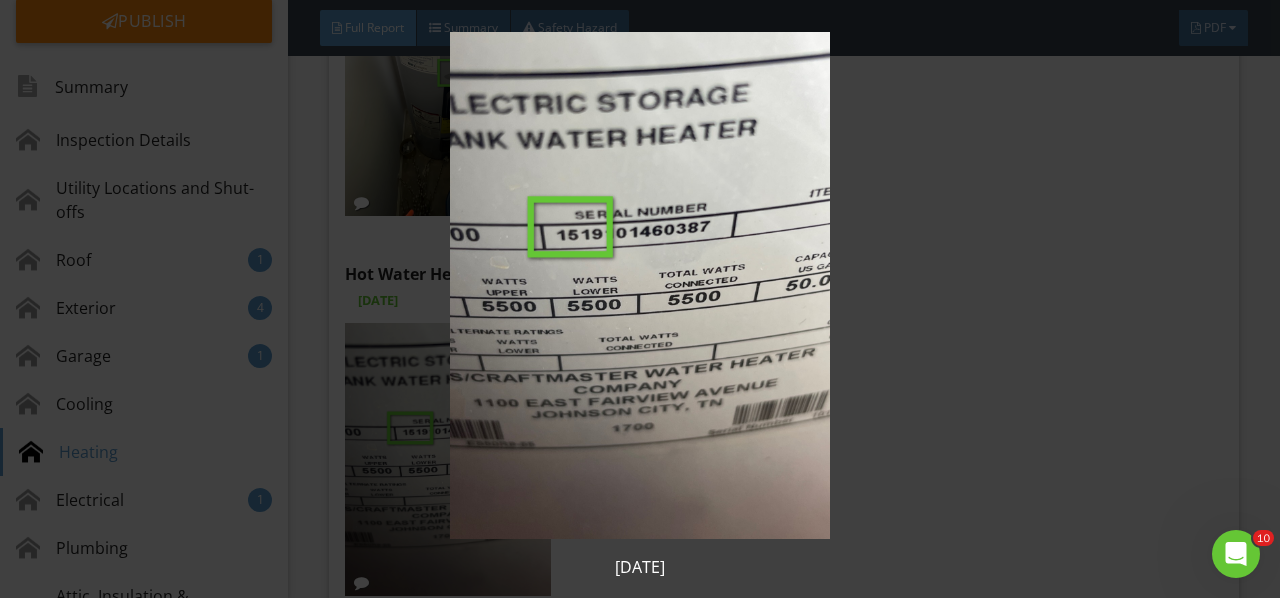 click at bounding box center [639, 285] 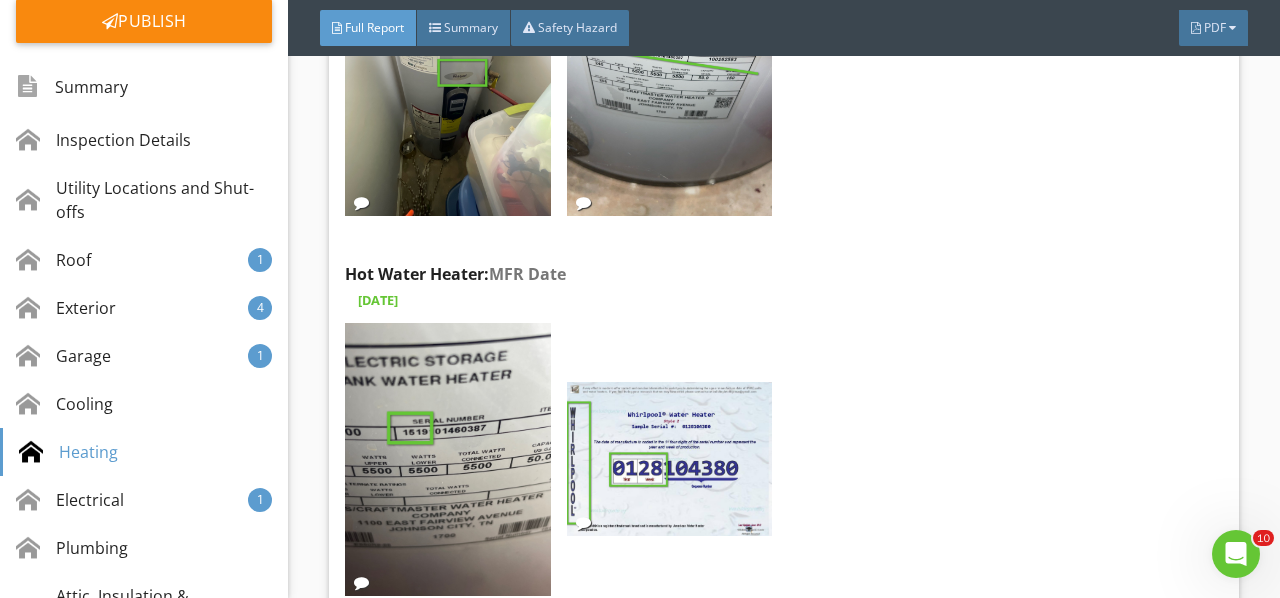 click at bounding box center [669, 459] 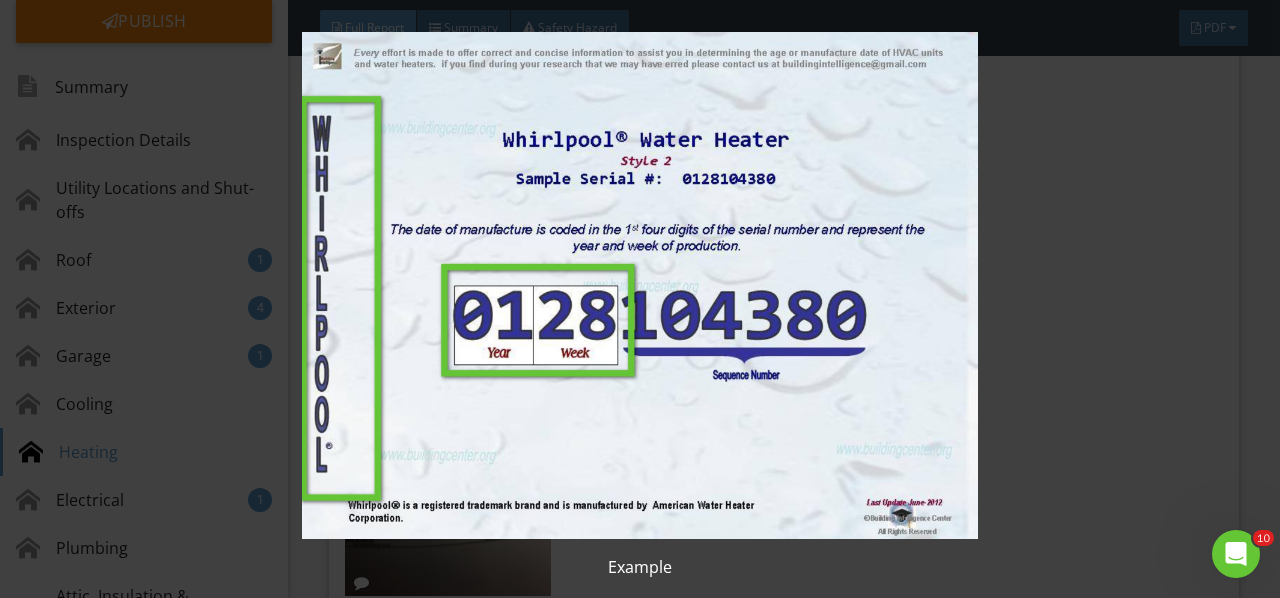 click at bounding box center [639, 285] 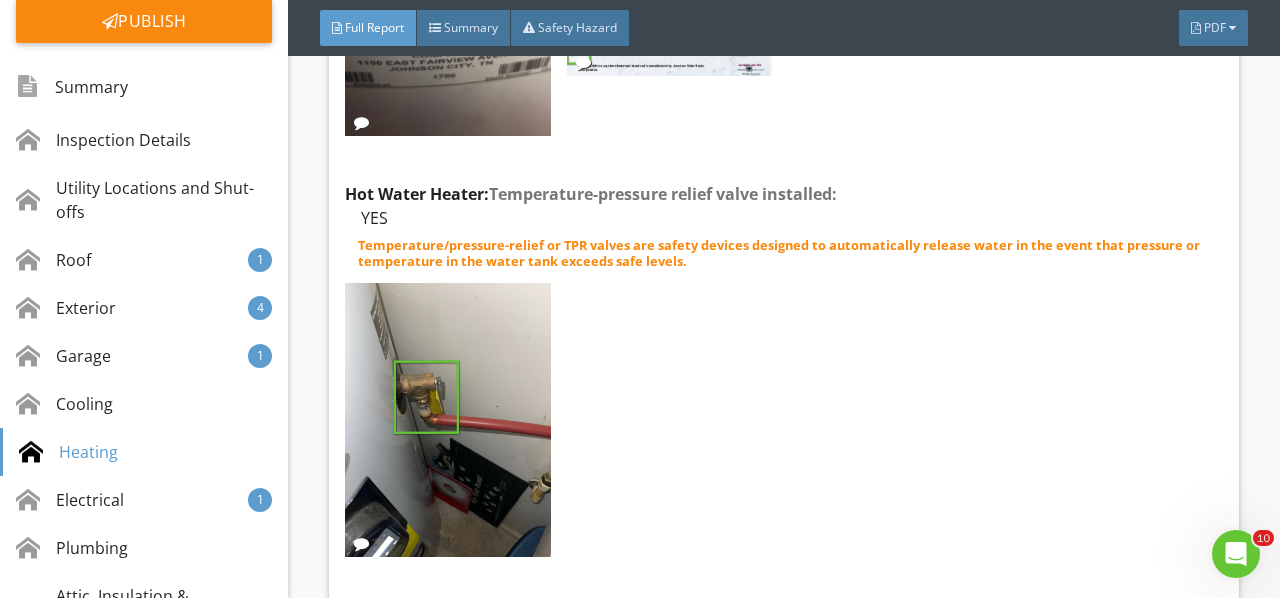 scroll, scrollTop: 16956, scrollLeft: 0, axis: vertical 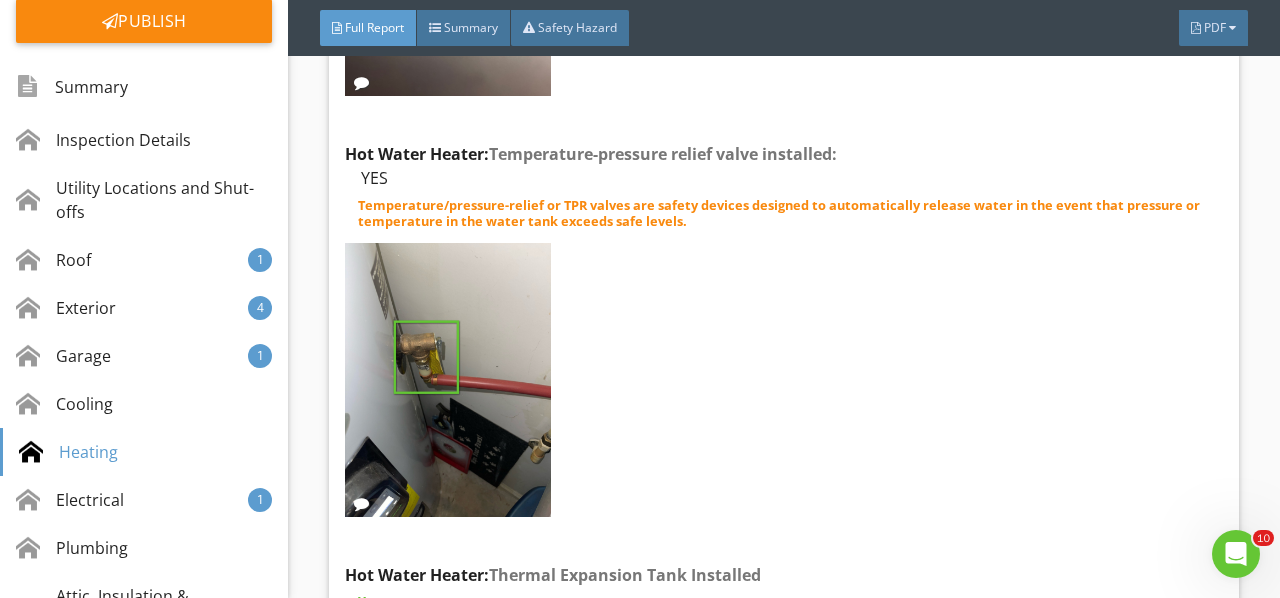 click at bounding box center (447, 380) 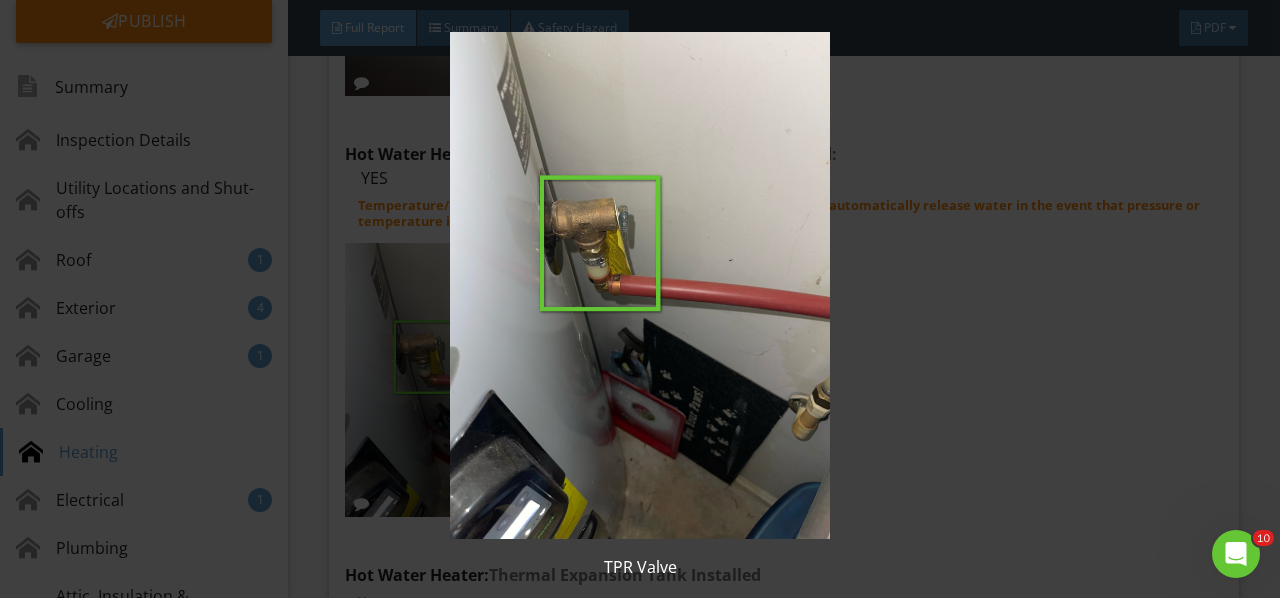click at bounding box center (639, 285) 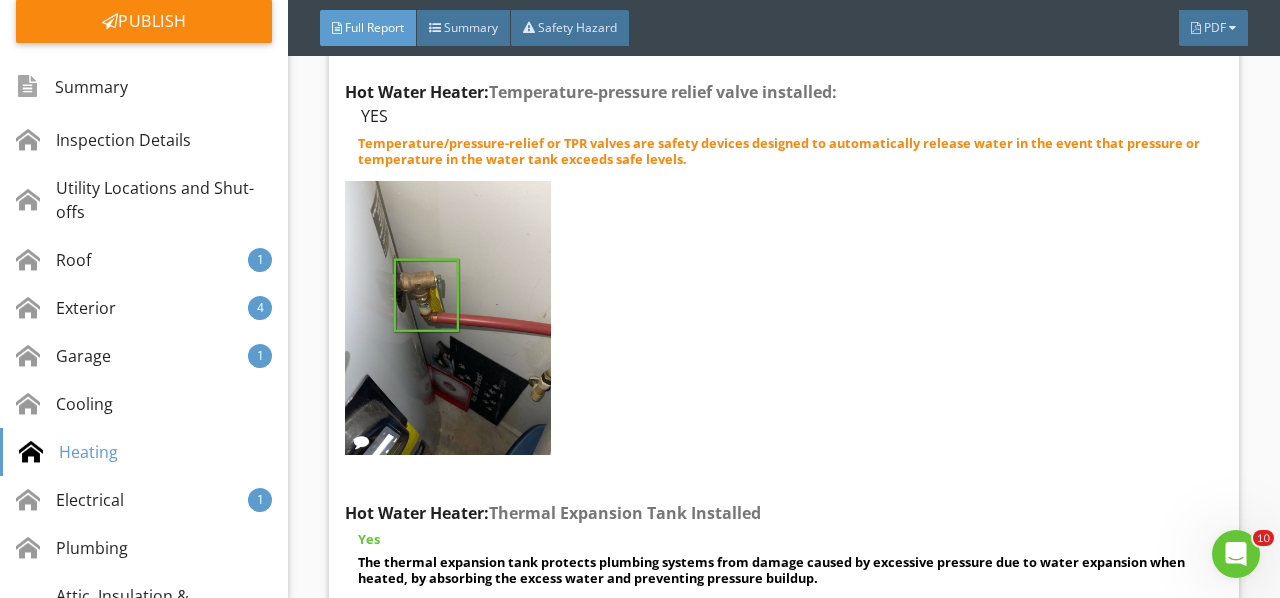 scroll, scrollTop: 17256, scrollLeft: 0, axis: vertical 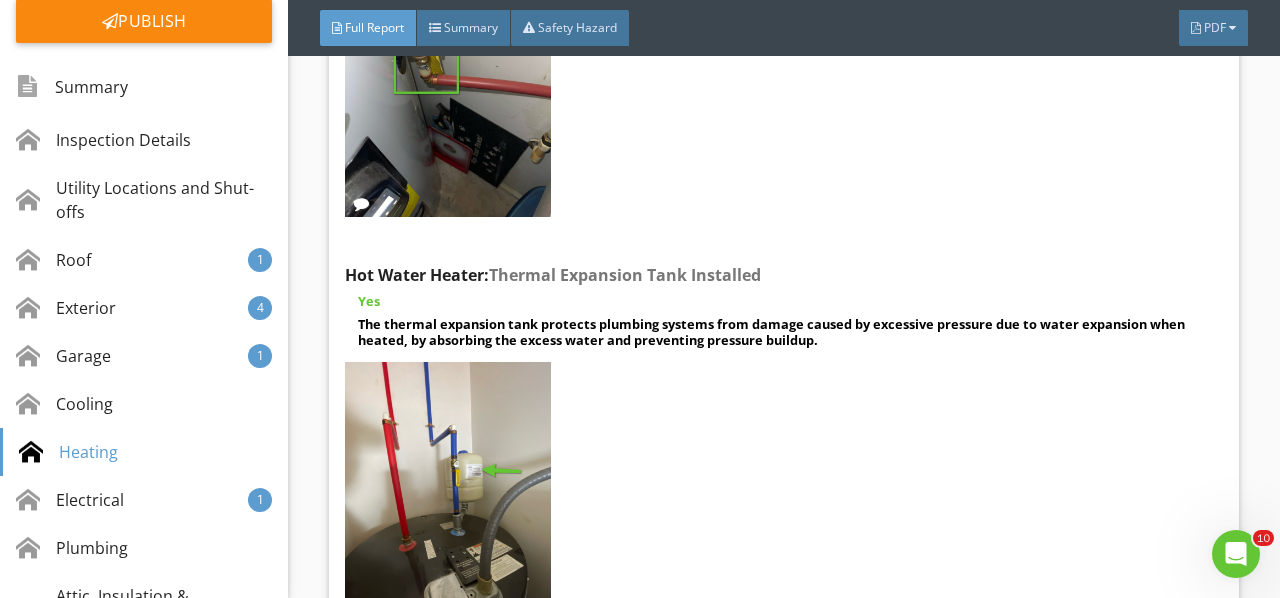 click at bounding box center [447, 499] 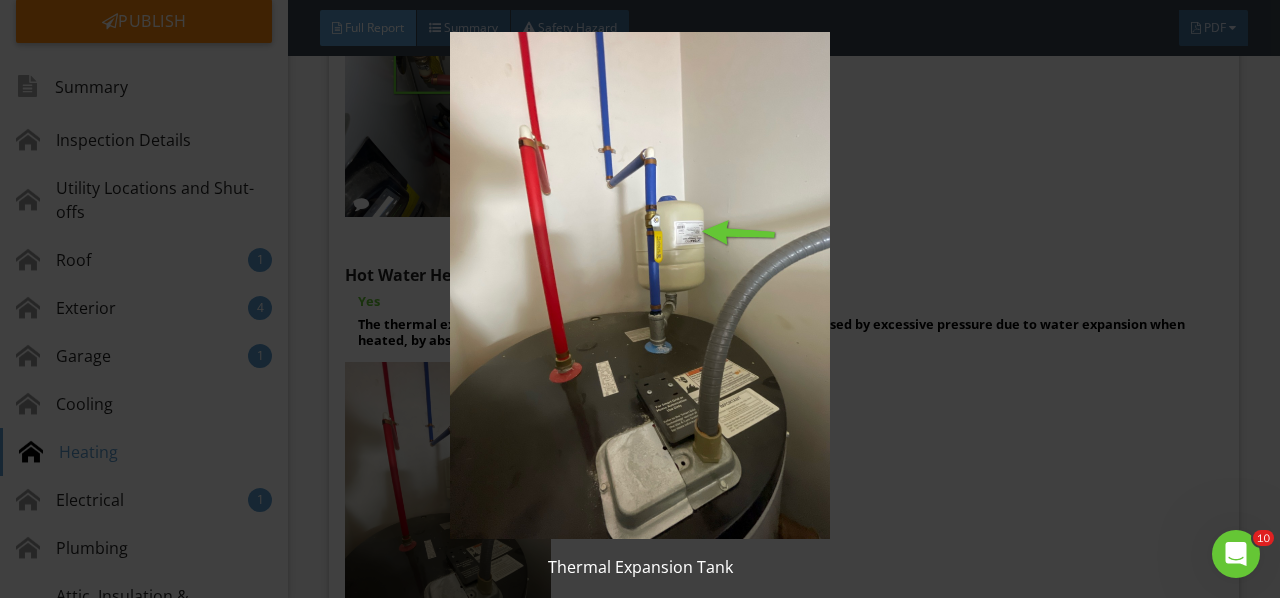 click at bounding box center [639, 285] 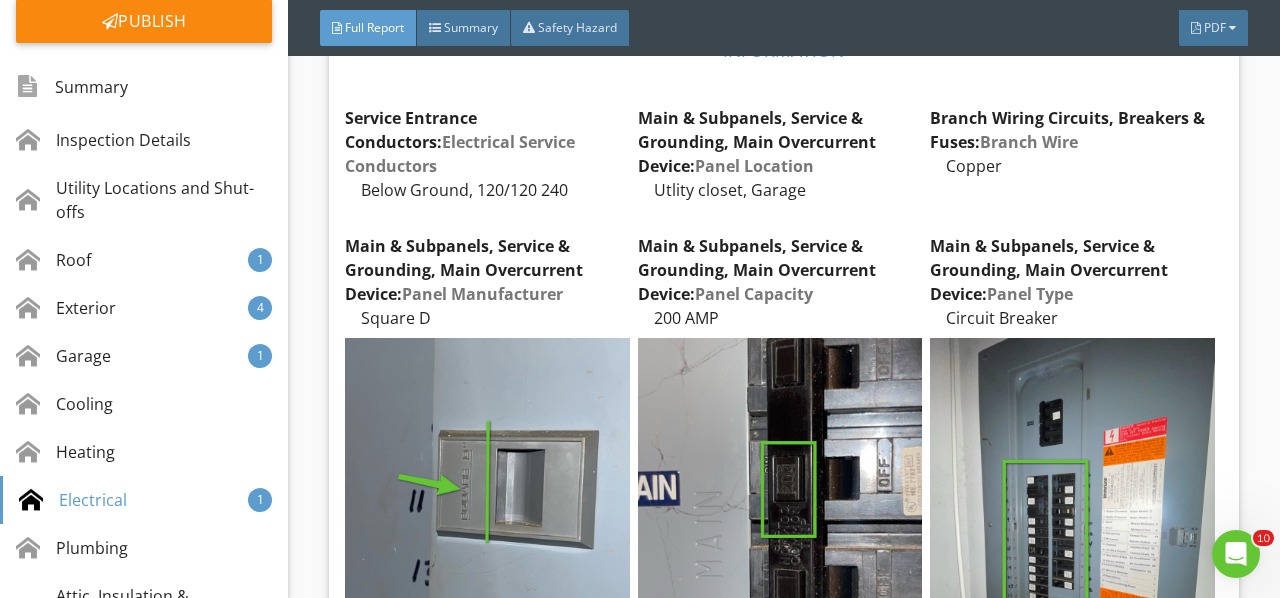 scroll, scrollTop: 18156, scrollLeft: 0, axis: vertical 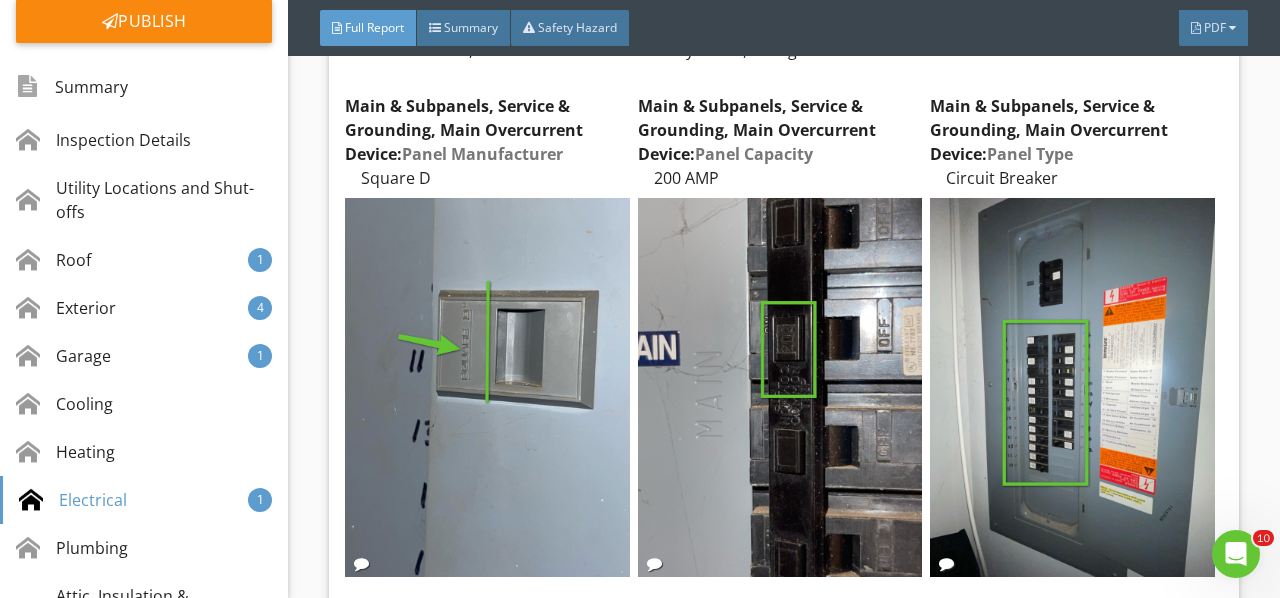 click at bounding box center (487, 387) 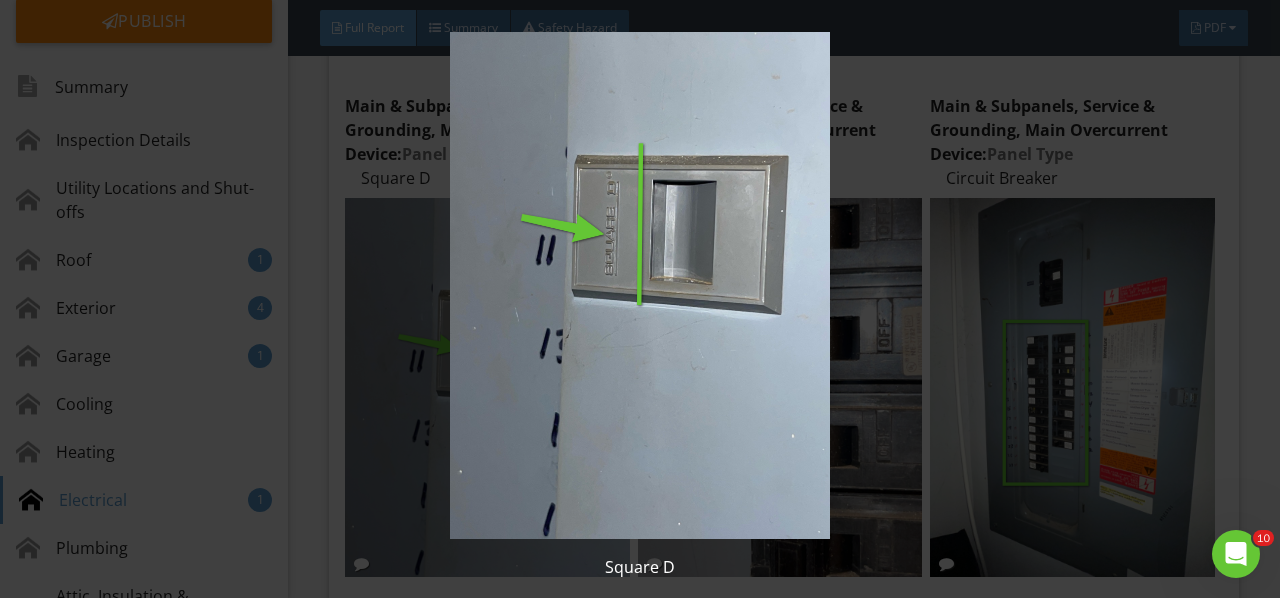 click at bounding box center [639, 285] 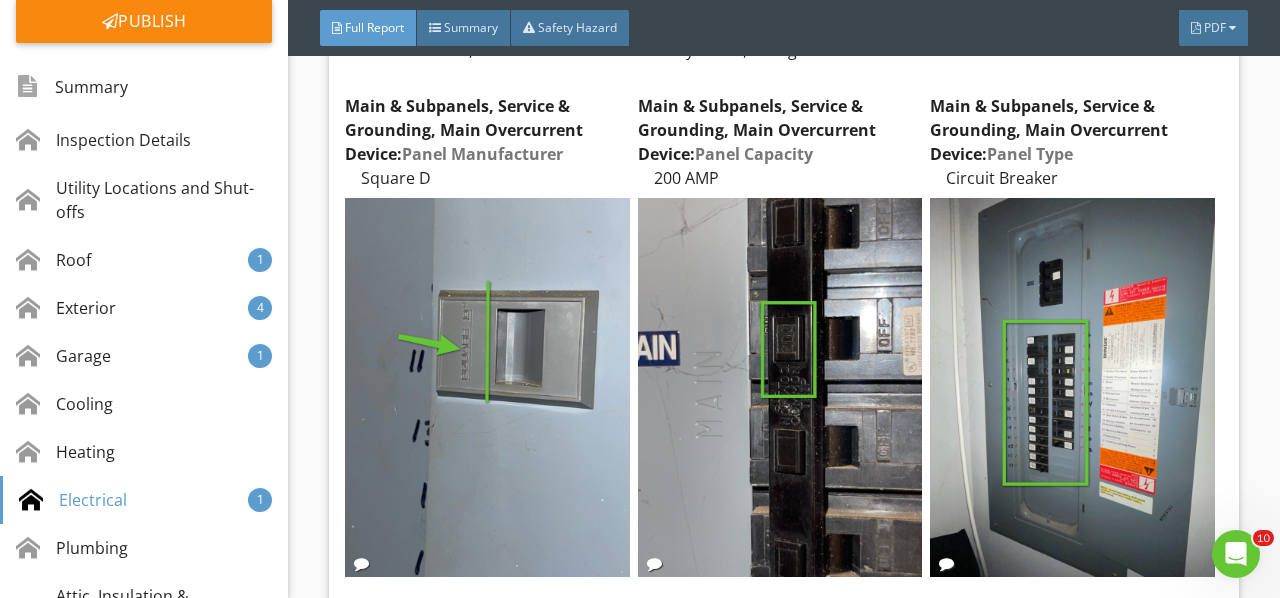 click at bounding box center [780, 387] 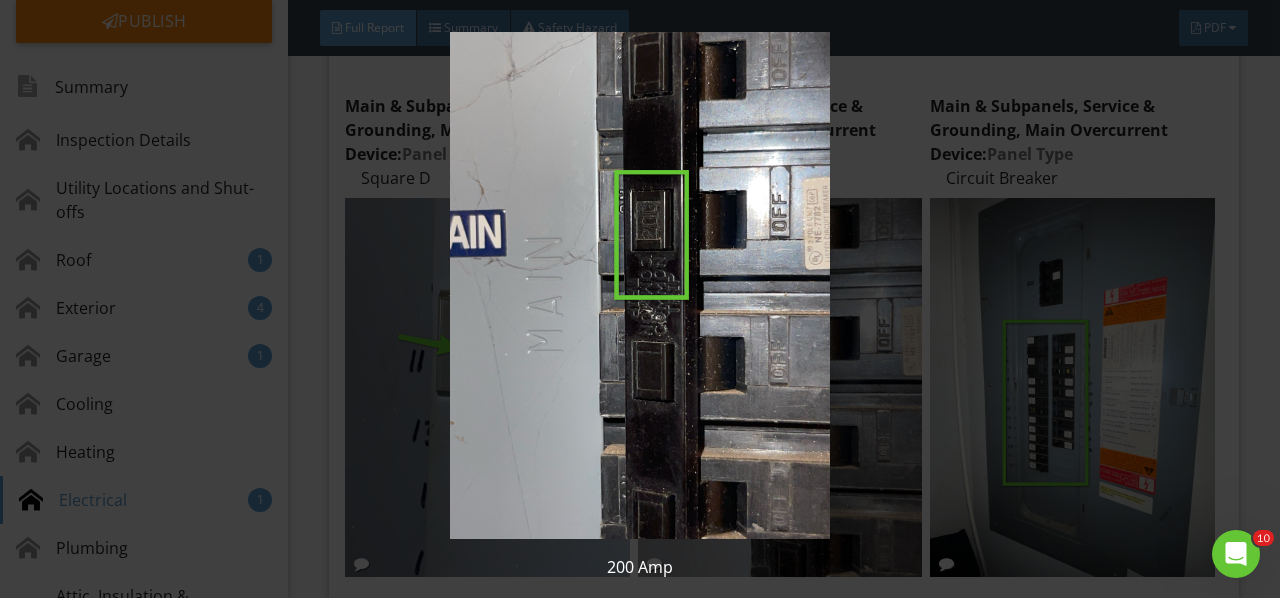 click at bounding box center (639, 285) 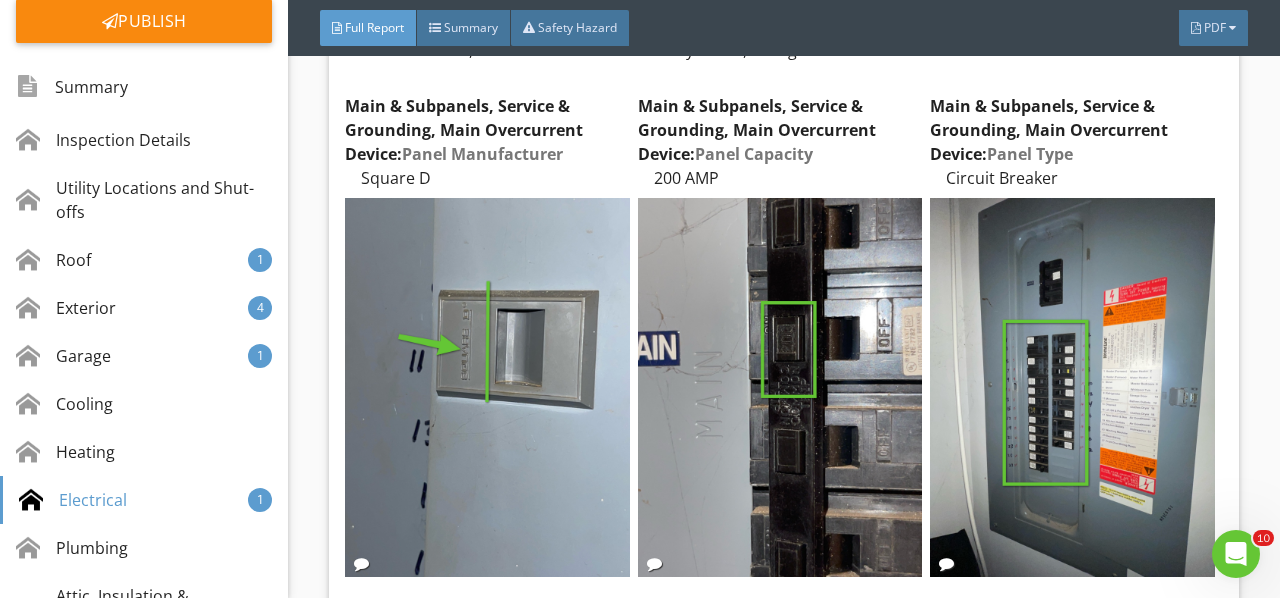click at bounding box center (1072, 387) 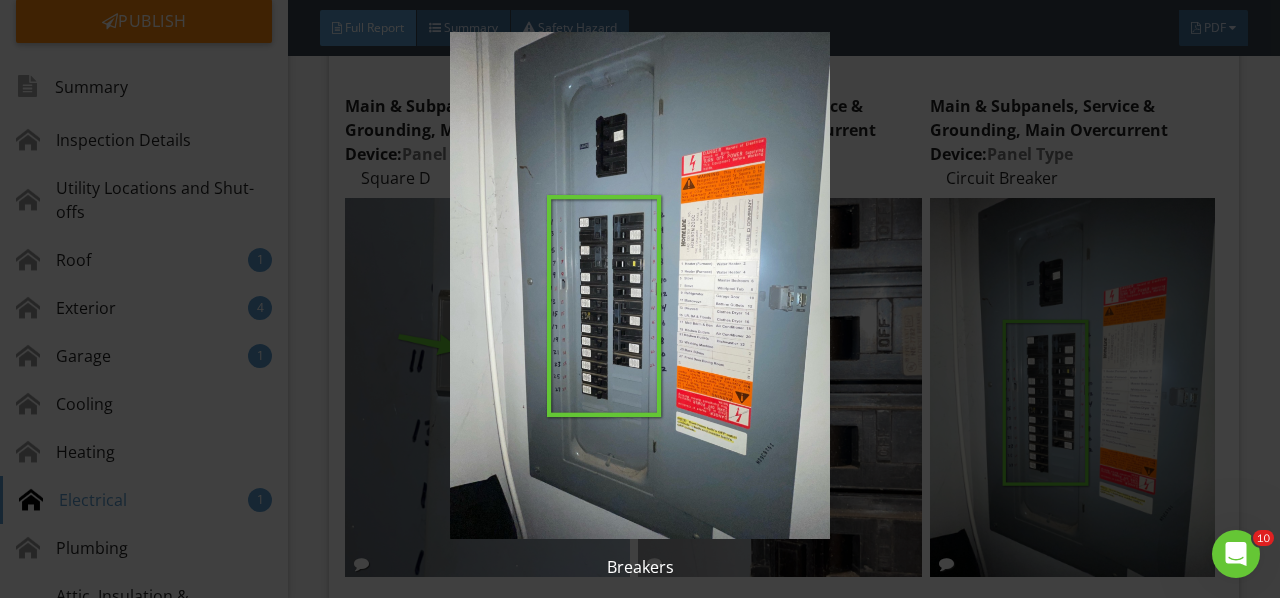 click at bounding box center [639, 285] 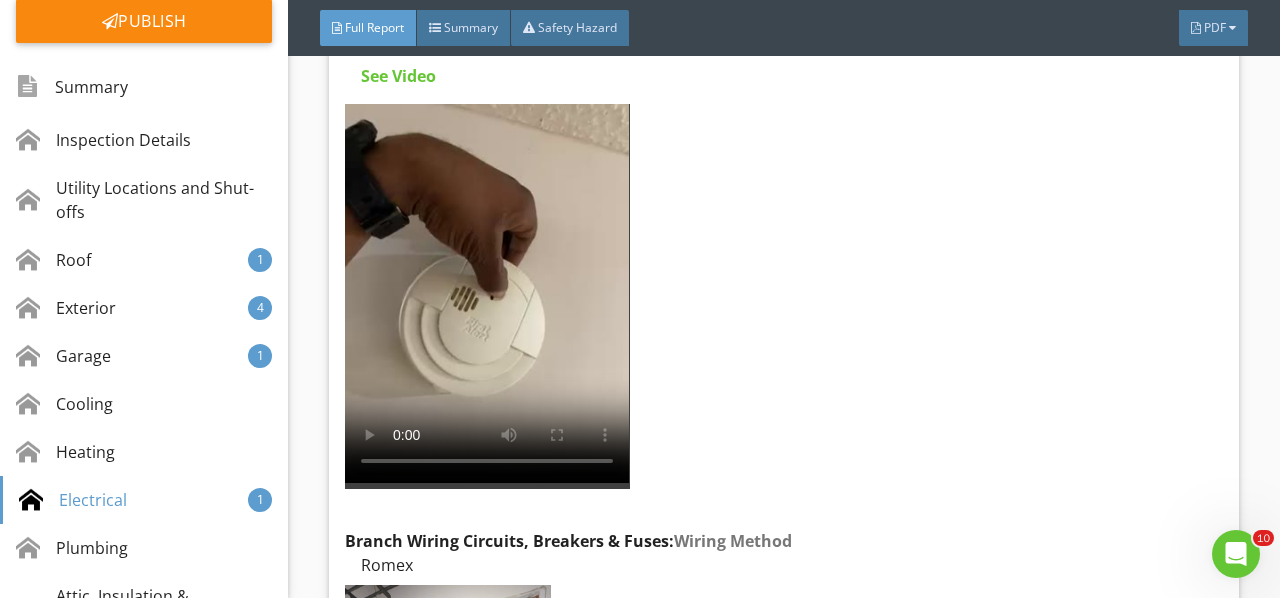 scroll, scrollTop: 18956, scrollLeft: 0, axis: vertical 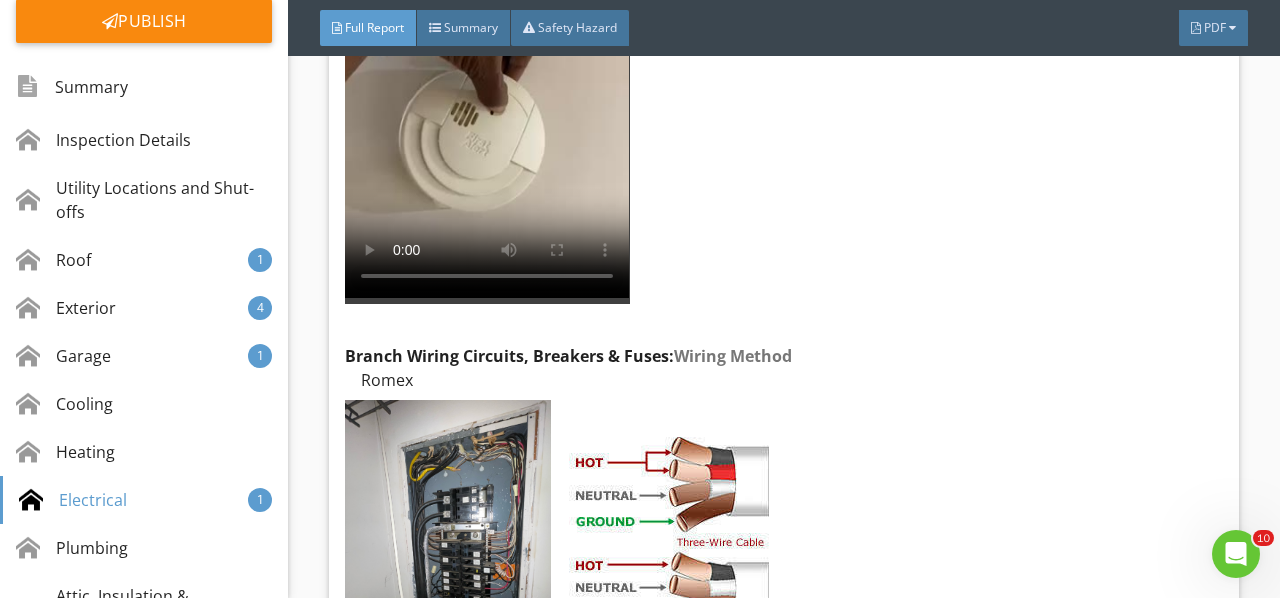 click at bounding box center (447, 537) 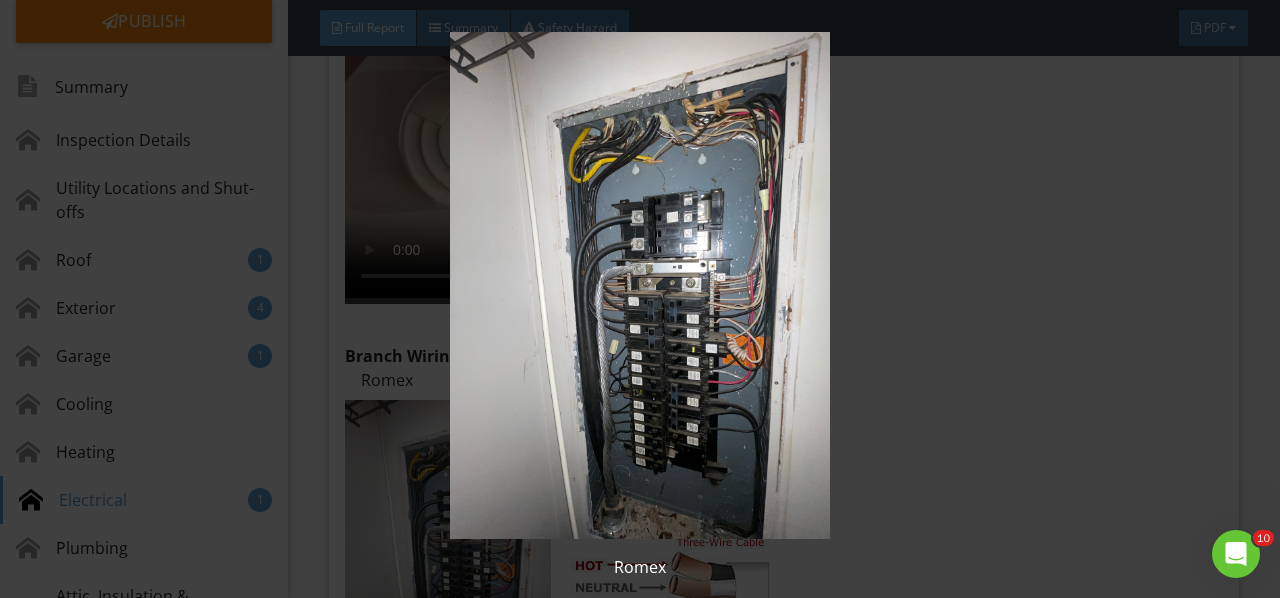 click at bounding box center (639, 285) 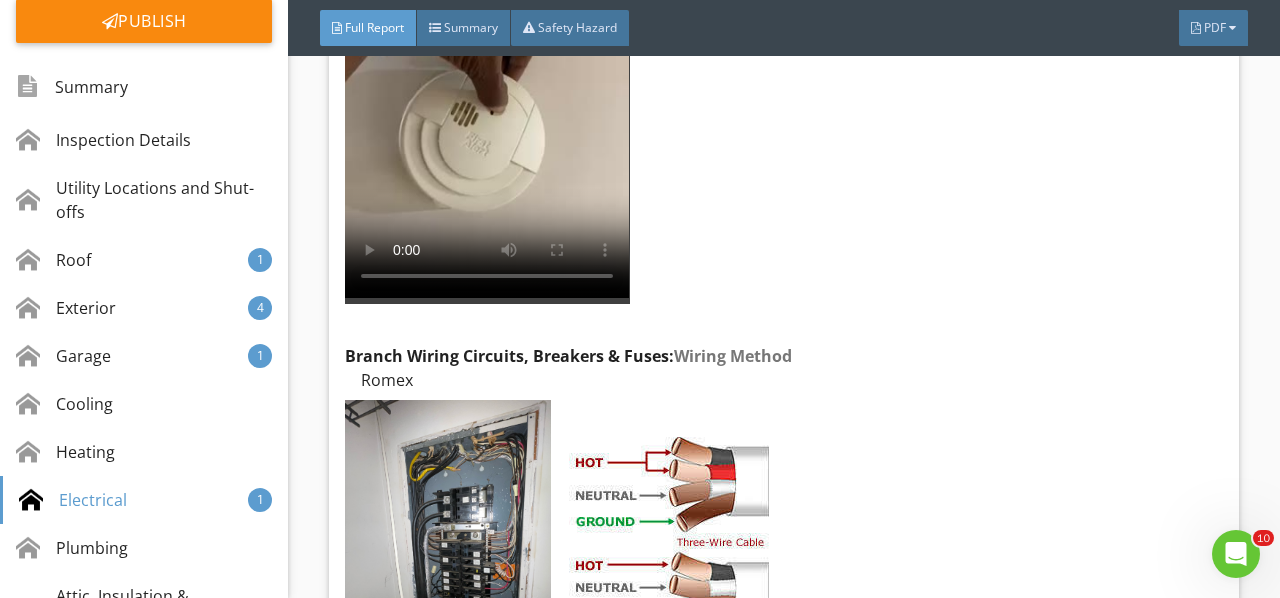 click at bounding box center (669, 537) 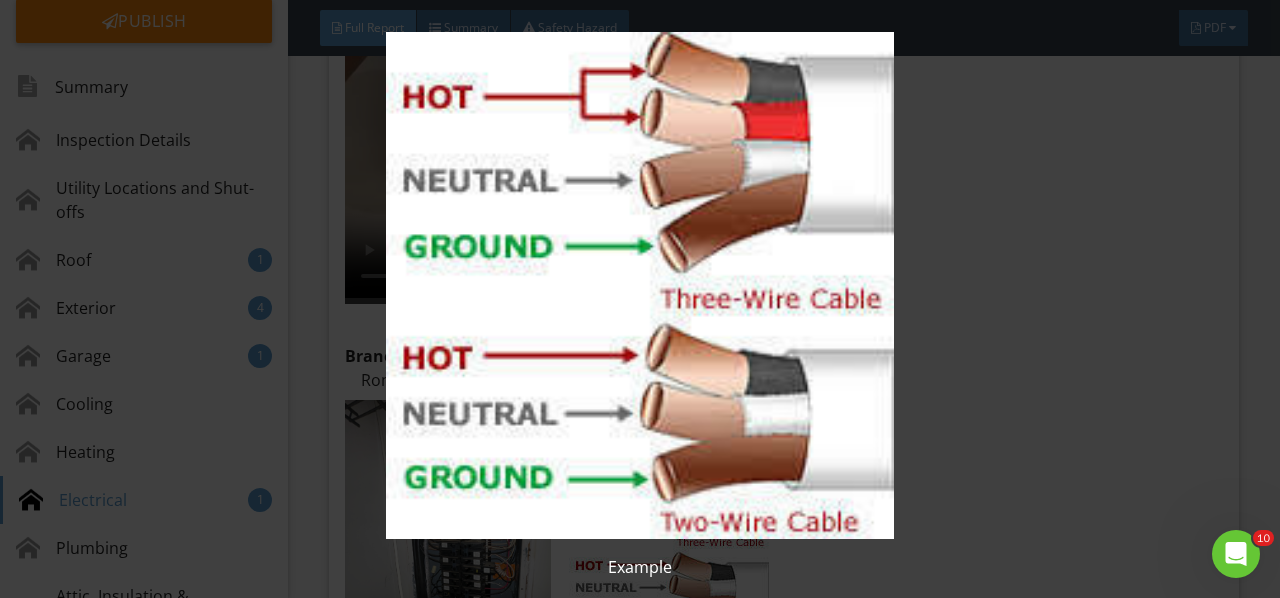 click at bounding box center [639, 285] 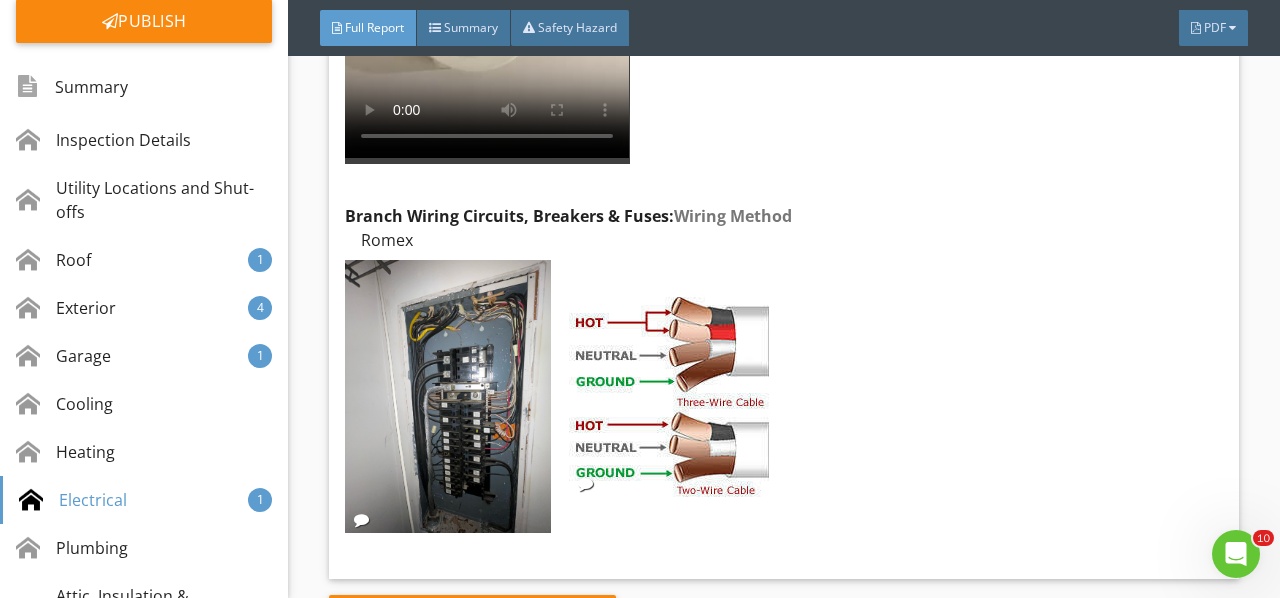 scroll, scrollTop: 19456, scrollLeft: 0, axis: vertical 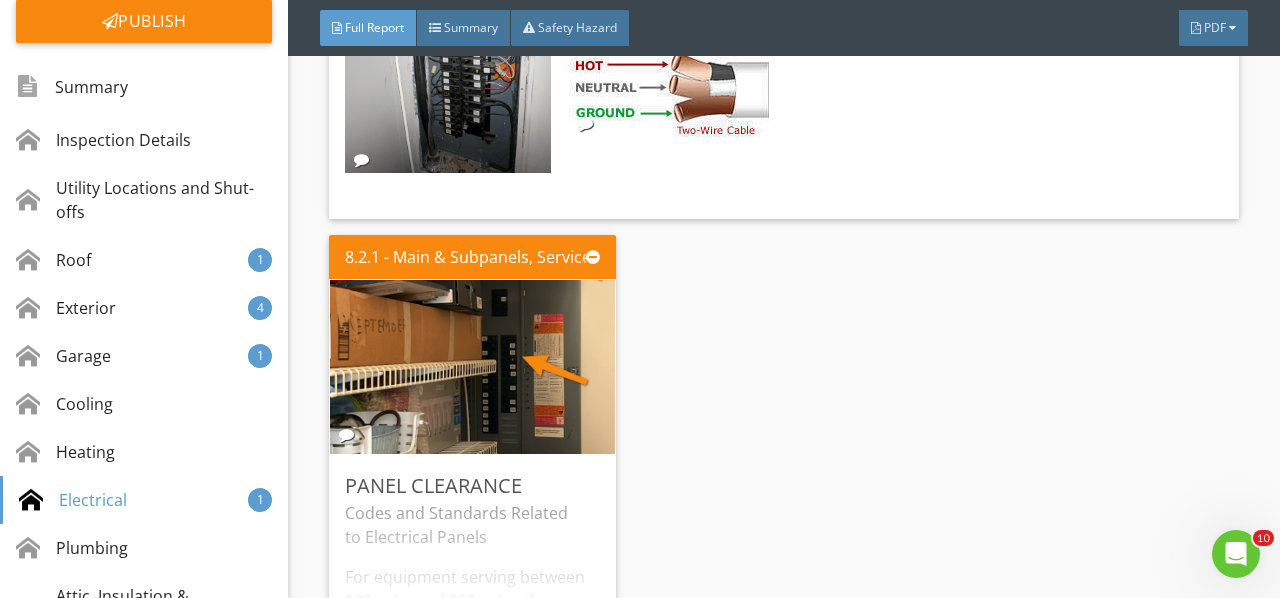 click on "Codes and Standards Related to Electrical Panels For equipment serving between 120 volts and 250 volts, the regulations require a minimum of three feet of clearance. The width of the working space in front shall be 30 inches minimum or width of the equipment.  Example" at bounding box center [472, 580] 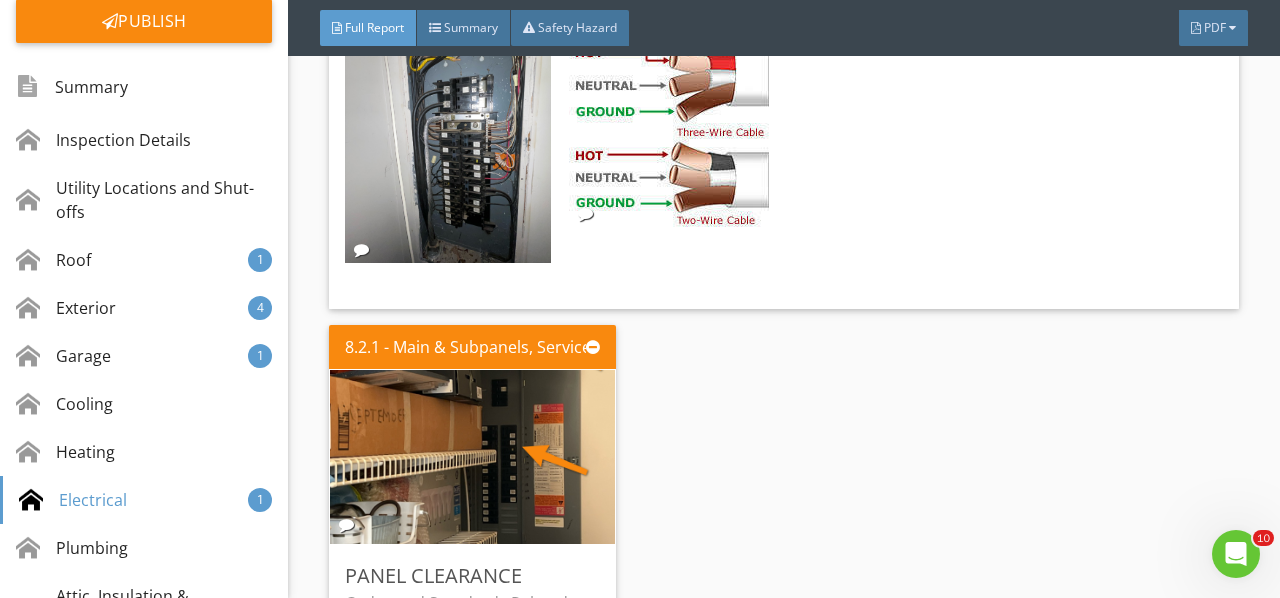 scroll, scrollTop: 19356, scrollLeft: 0, axis: vertical 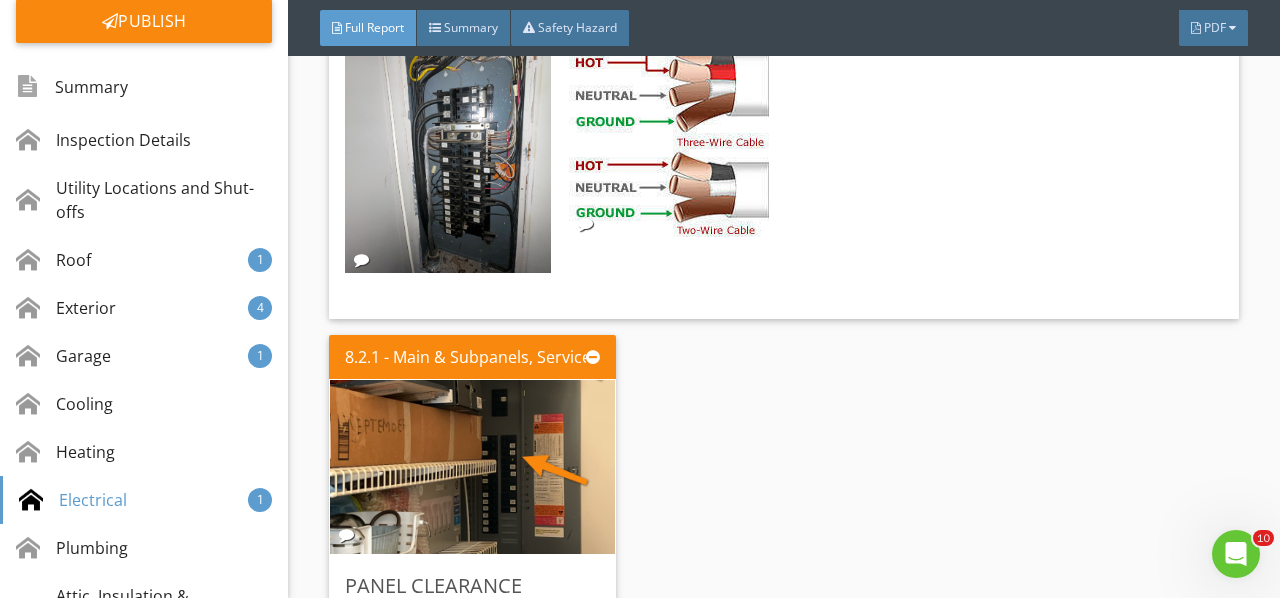click at bounding box center [473, 467] 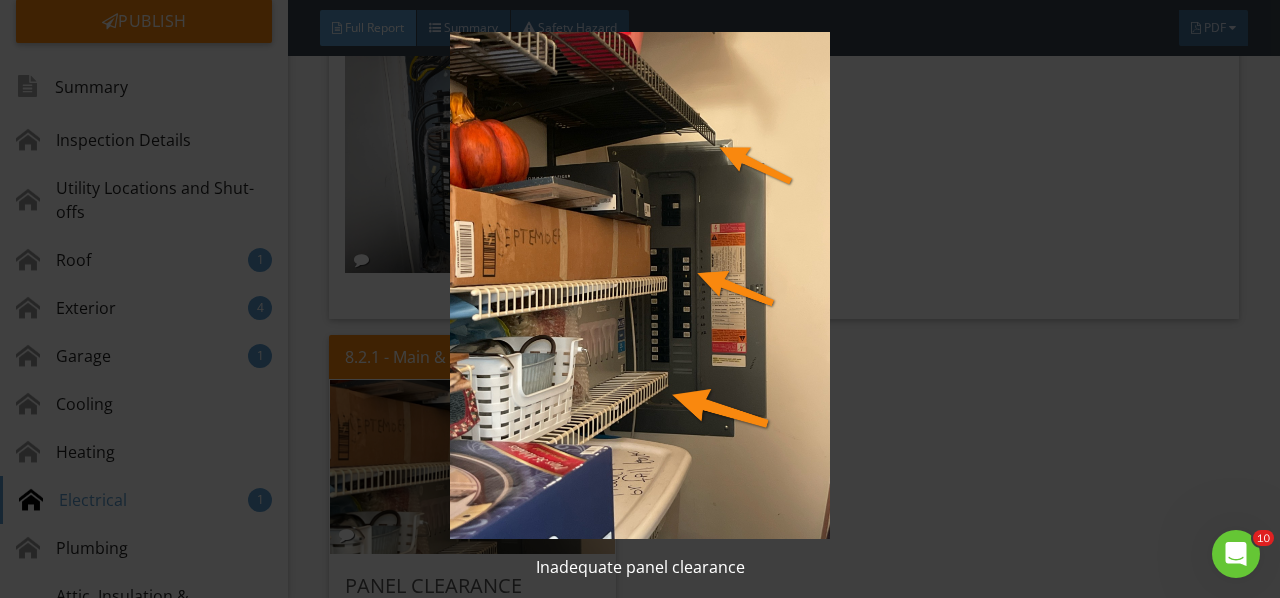 click at bounding box center (639, 285) 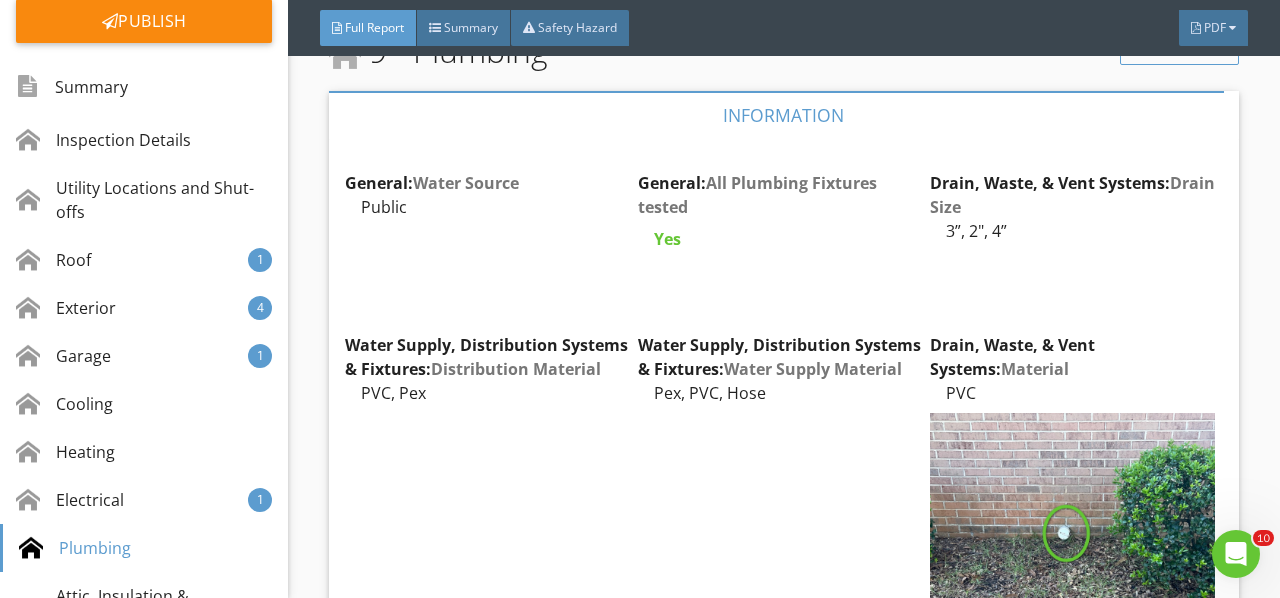 scroll, scrollTop: 20656, scrollLeft: 0, axis: vertical 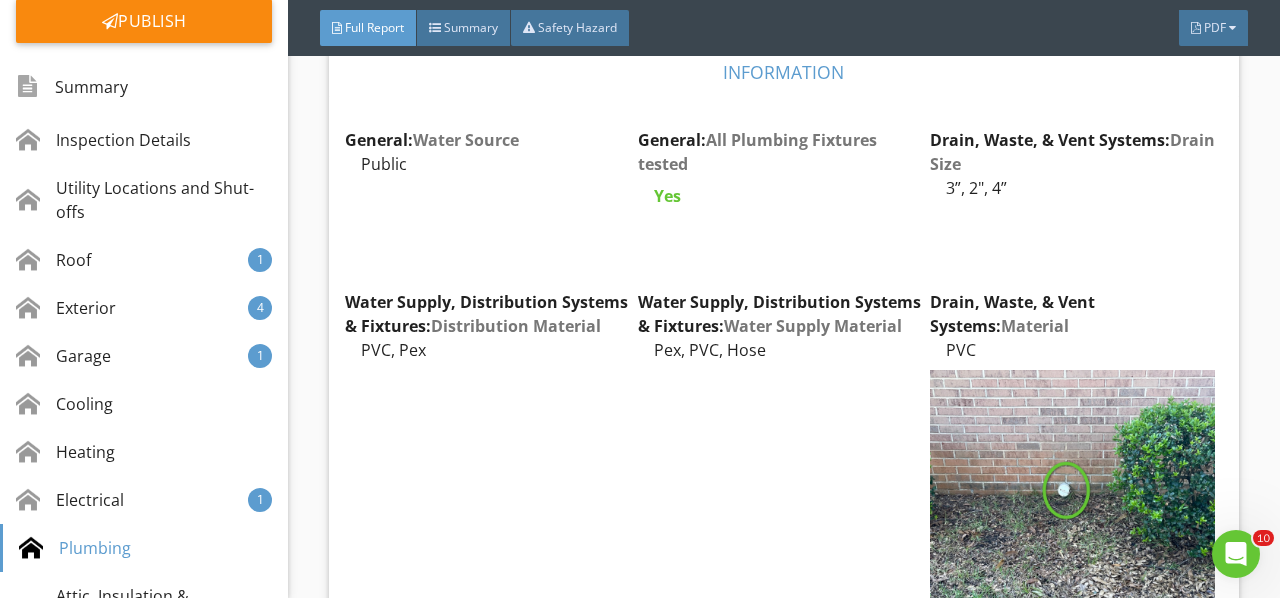 click at bounding box center (1072, 559) 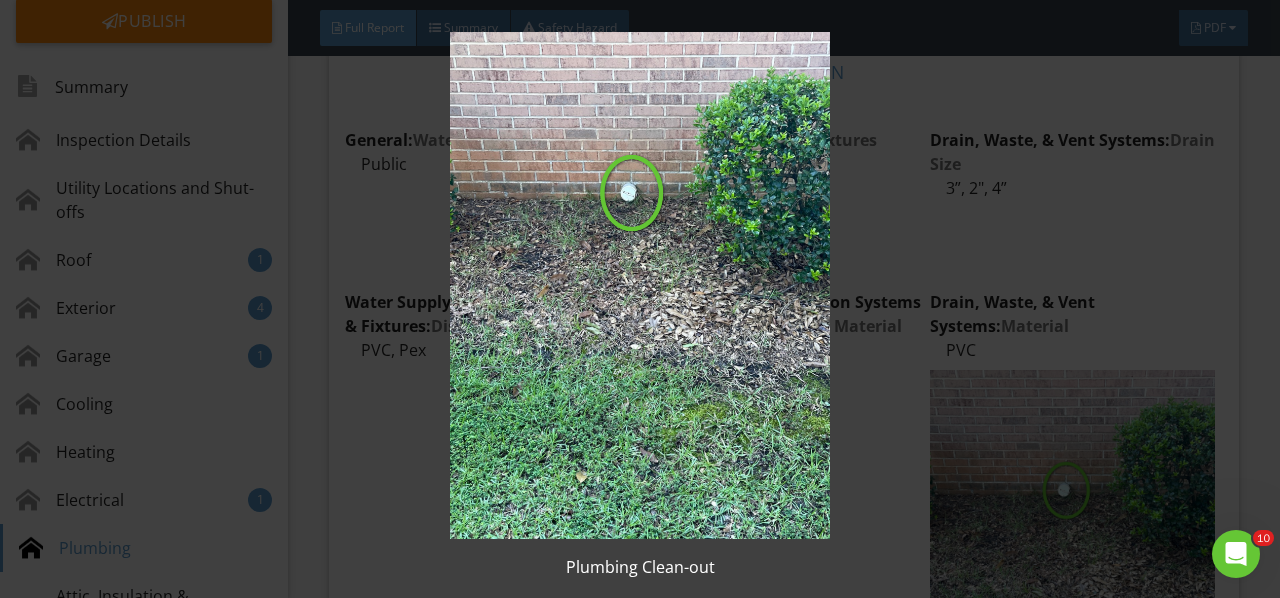 click at bounding box center [639, 285] 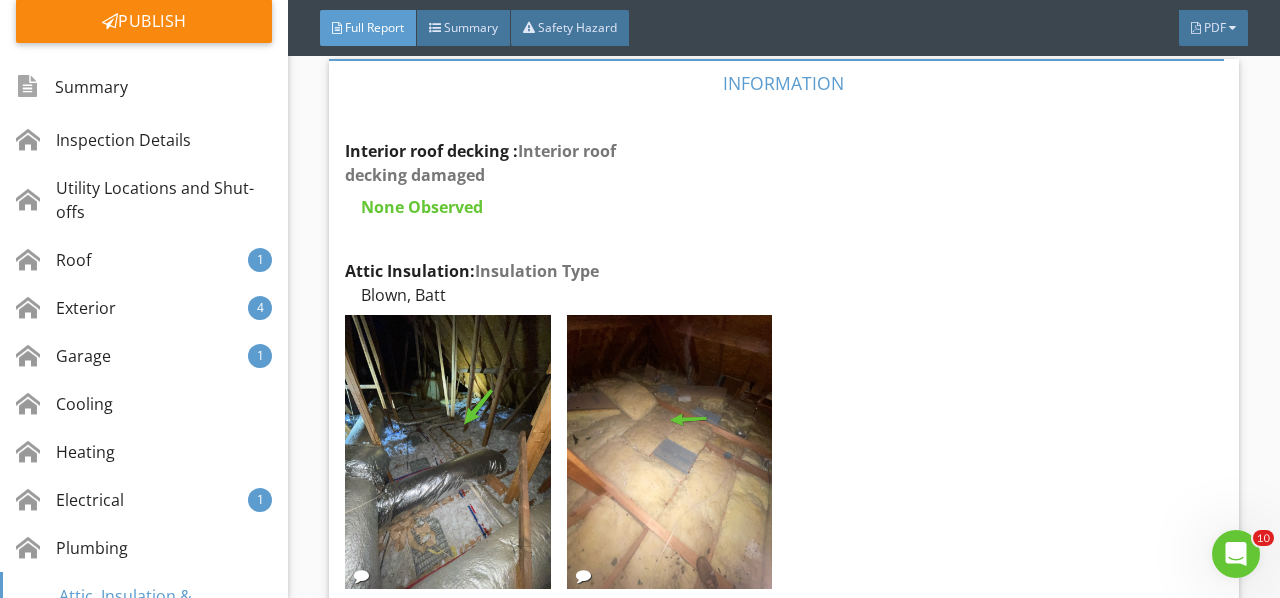 scroll, scrollTop: 21556, scrollLeft: 0, axis: vertical 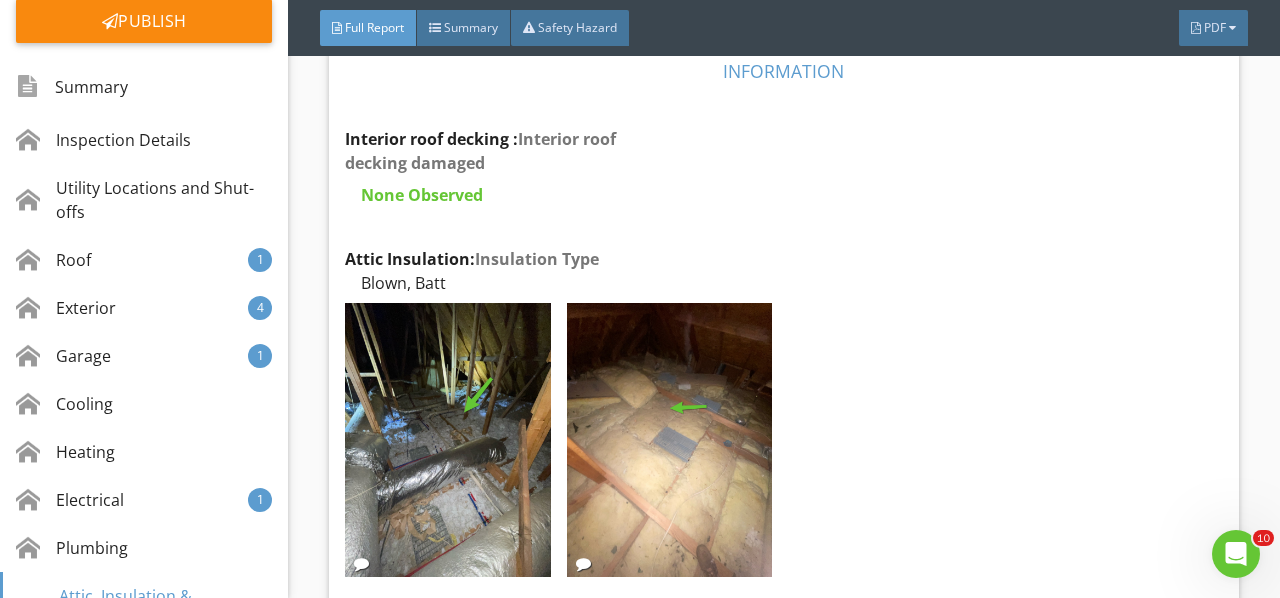 click at bounding box center (447, 440) 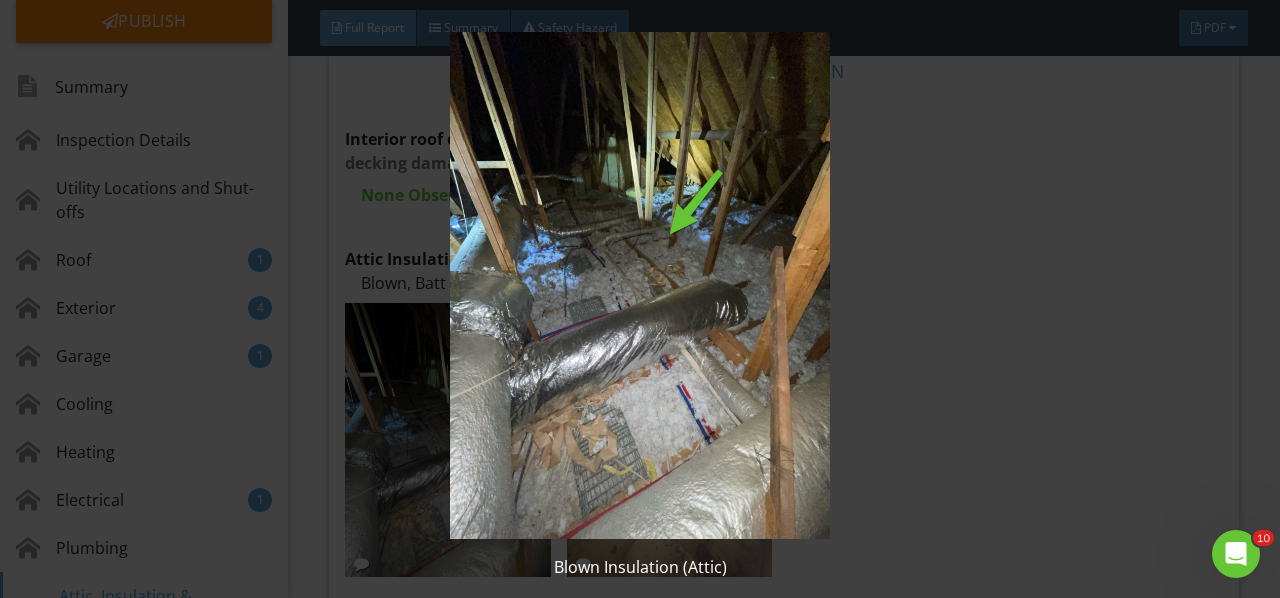 click at bounding box center (639, 285) 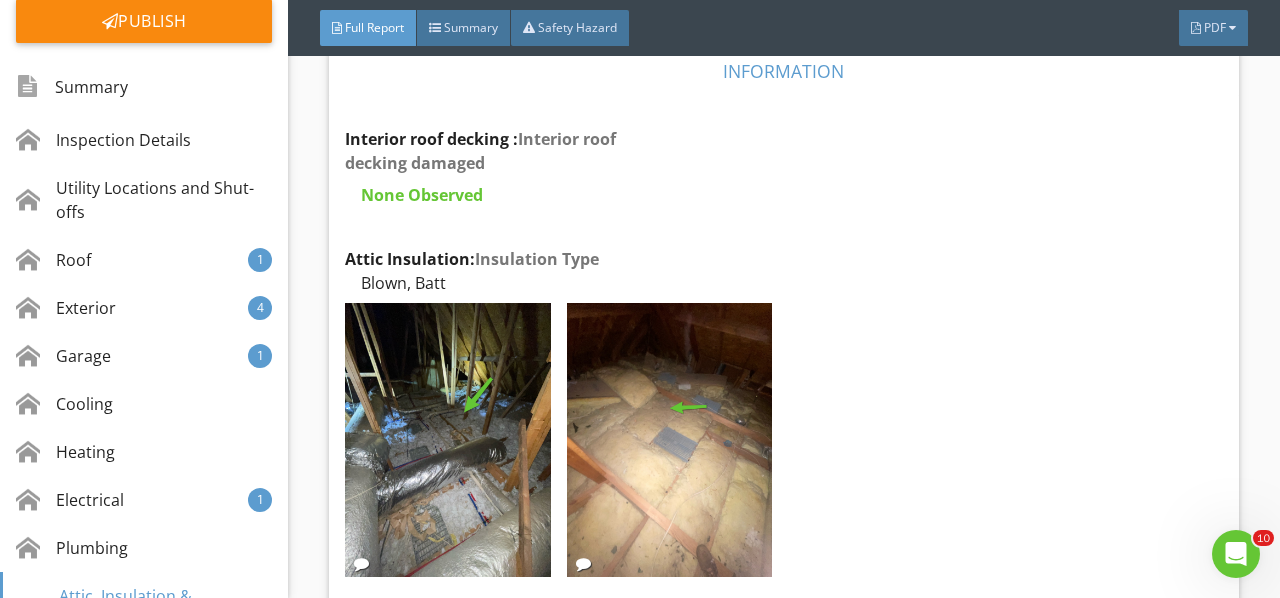 click at bounding box center (669, 440) 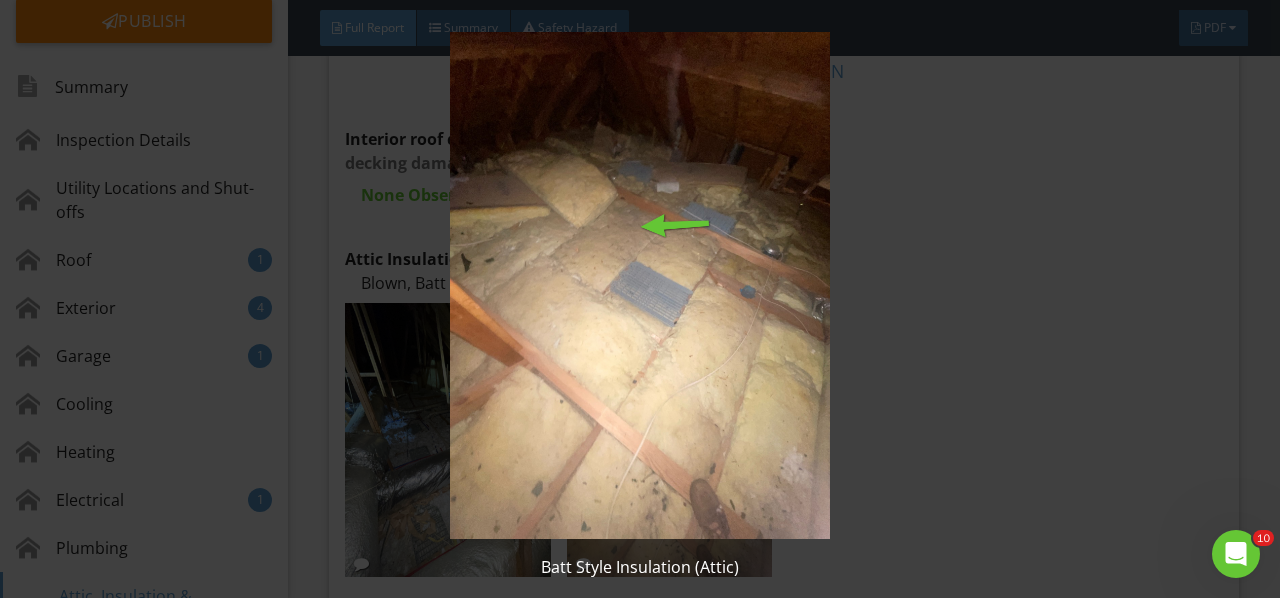 click at bounding box center [639, 285] 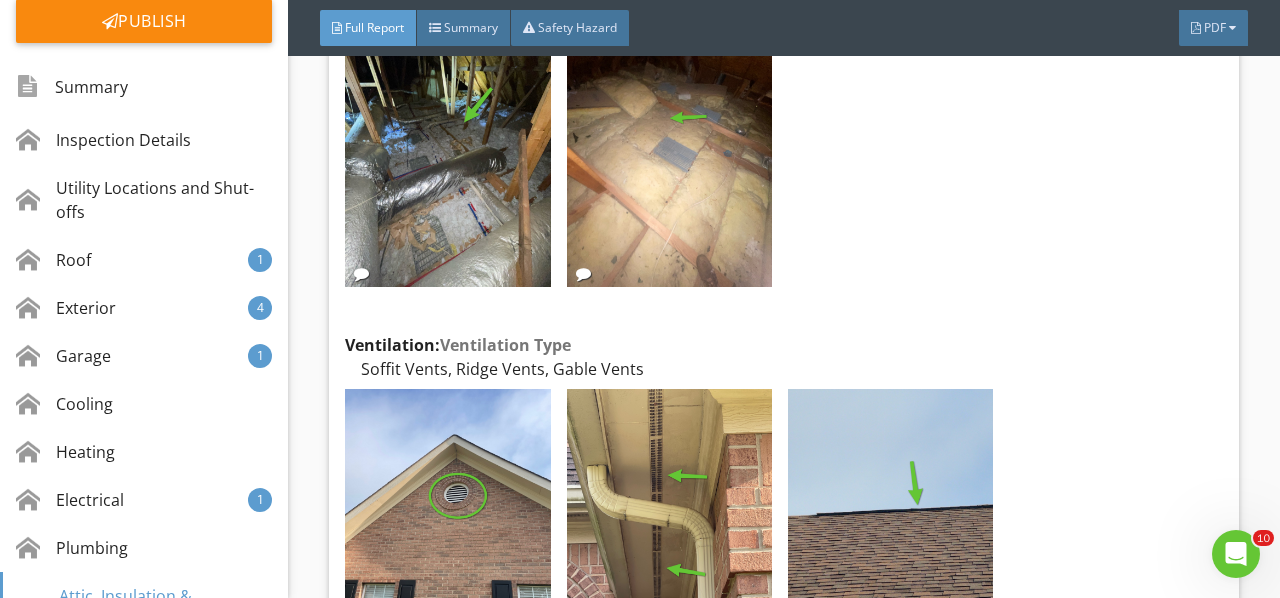 scroll, scrollTop: 21856, scrollLeft: 0, axis: vertical 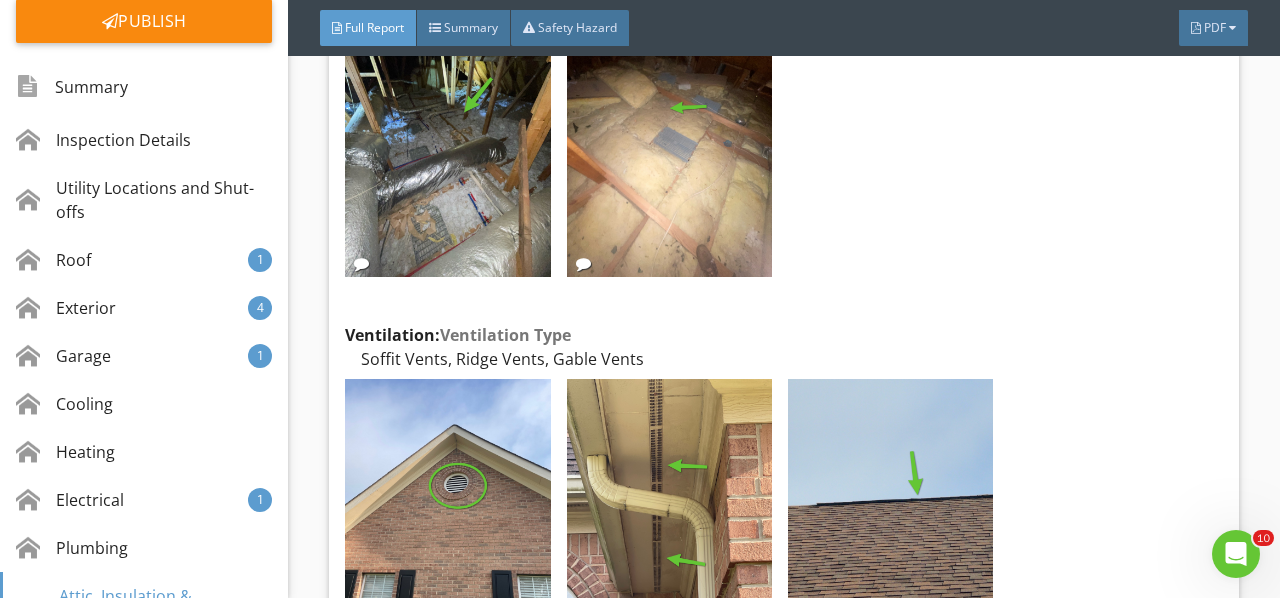 click at bounding box center [447, 516] 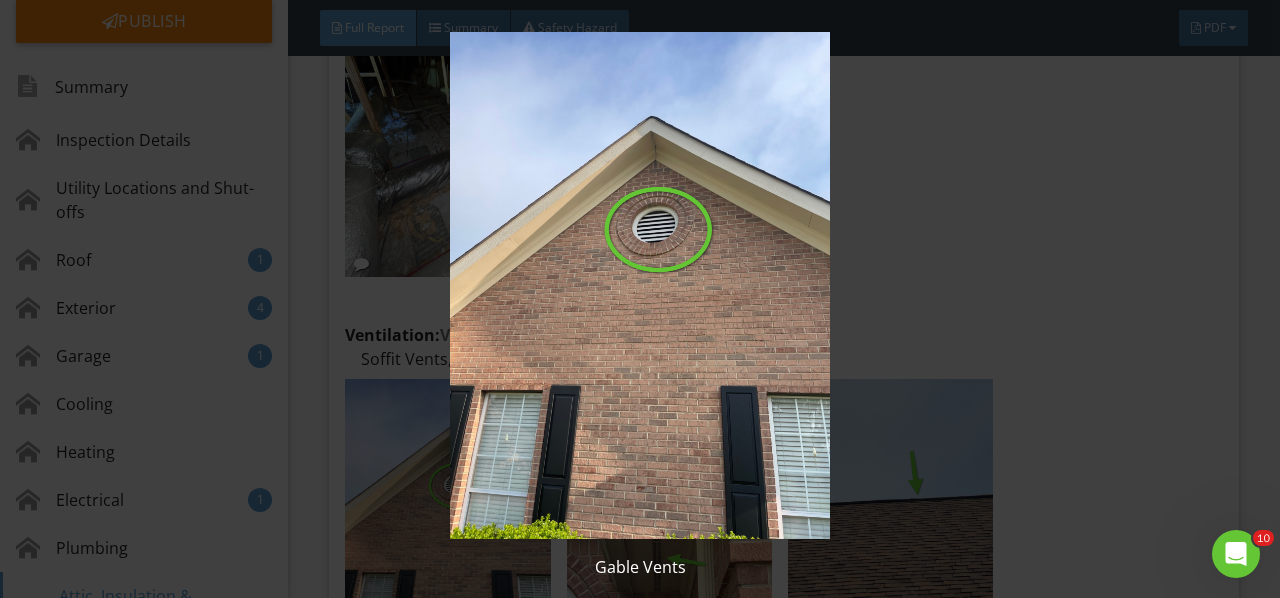 click at bounding box center [639, 285] 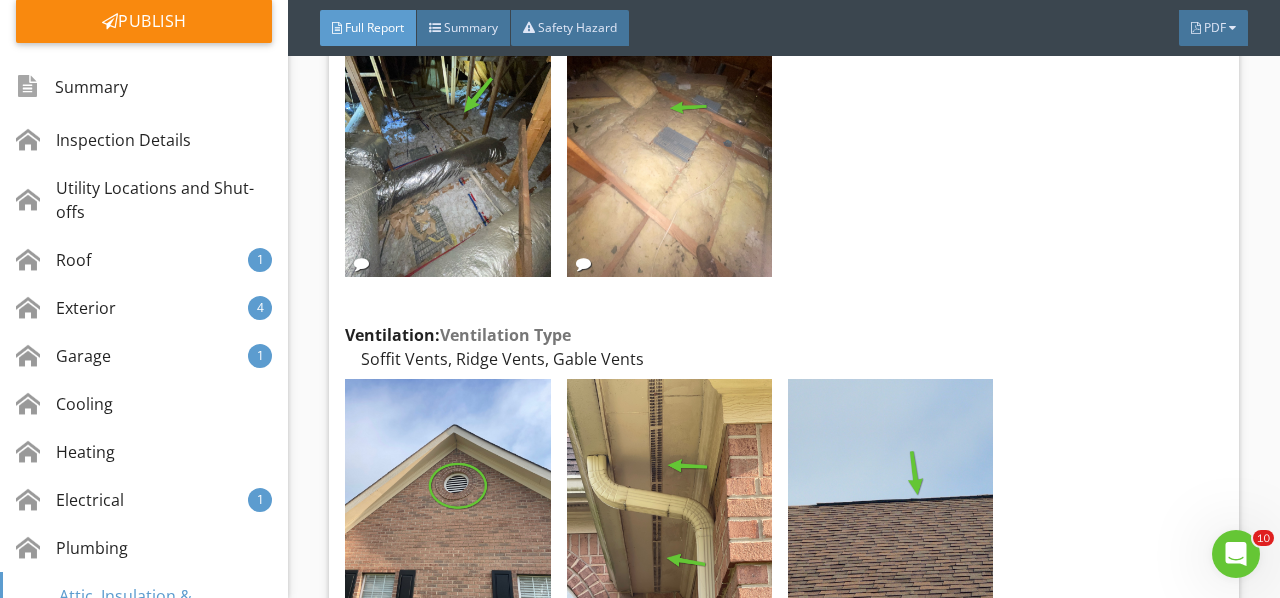 click at bounding box center (669, 516) 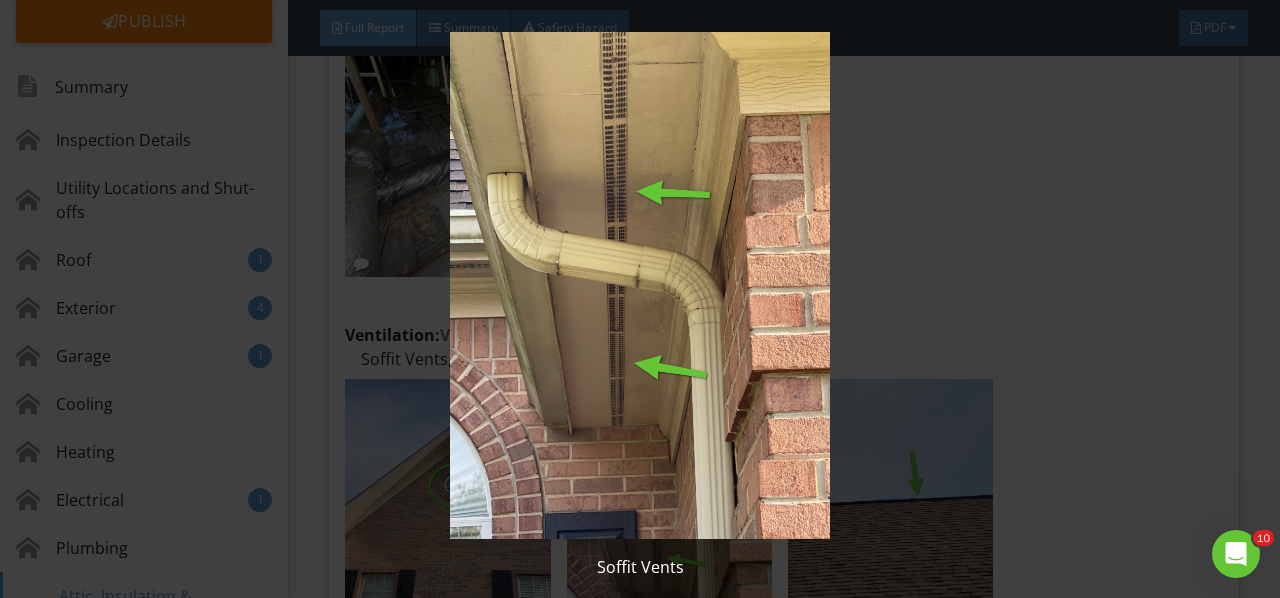 click at bounding box center (639, 285) 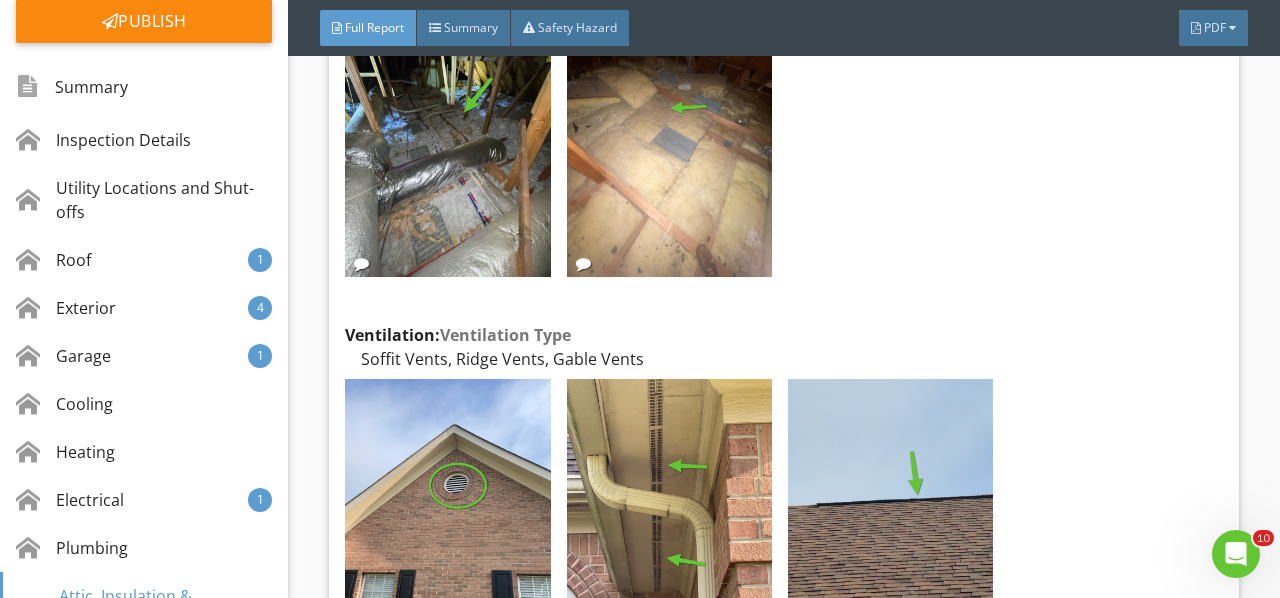 click at bounding box center [890, 516] 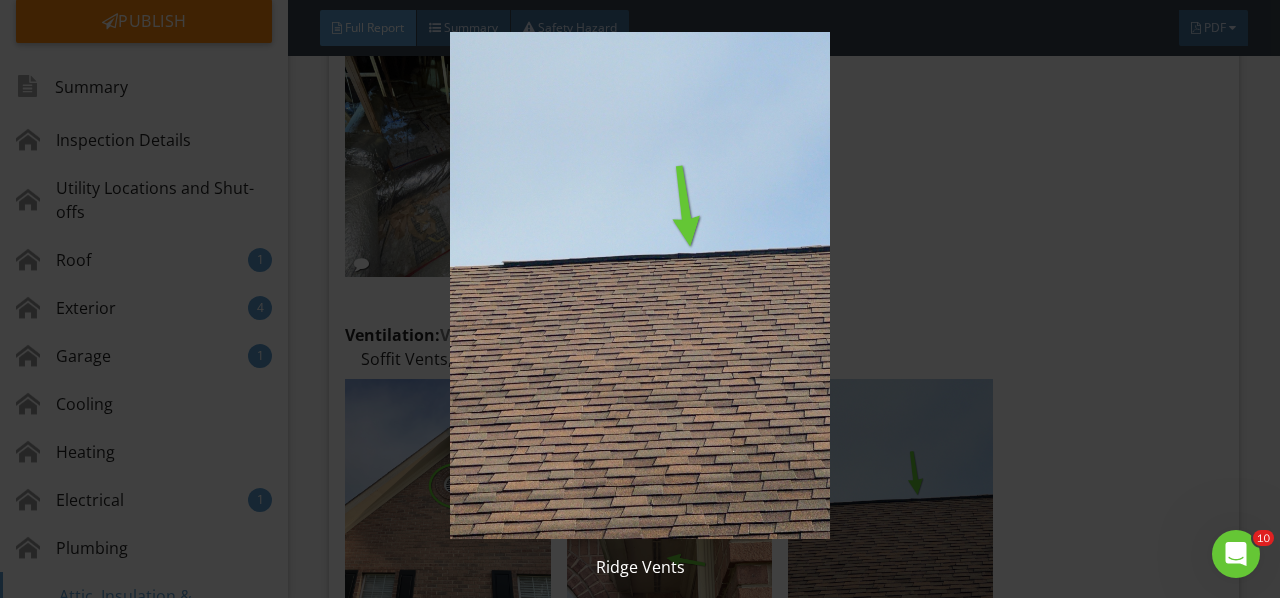 click at bounding box center (639, 285) 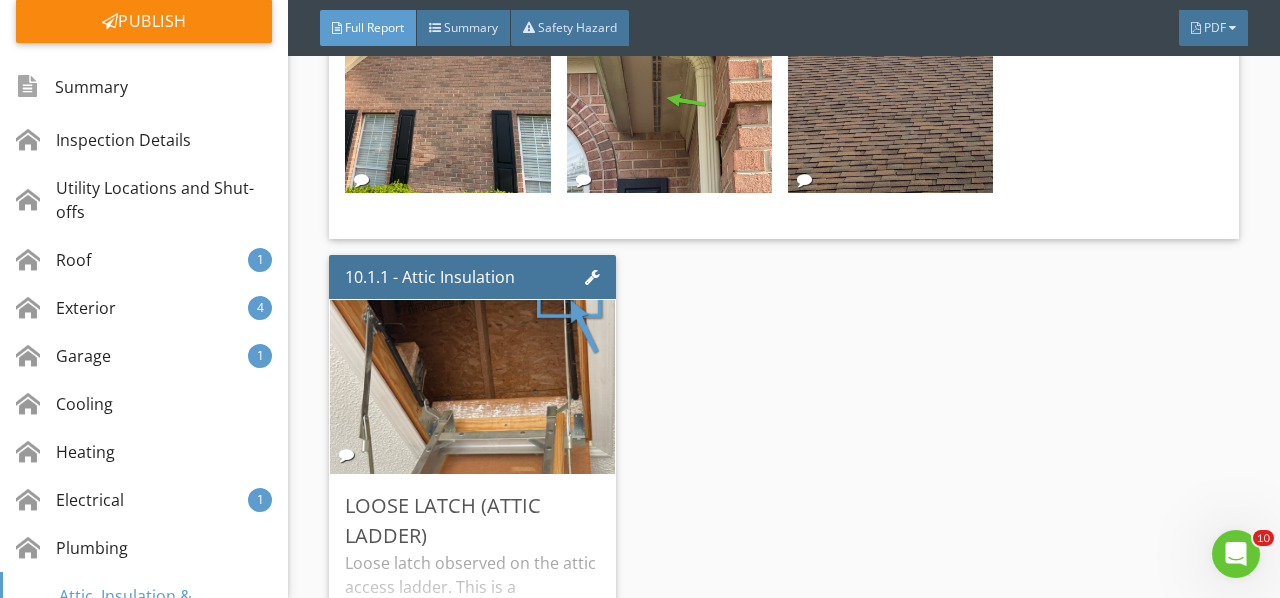 scroll, scrollTop: 22356, scrollLeft: 0, axis: vertical 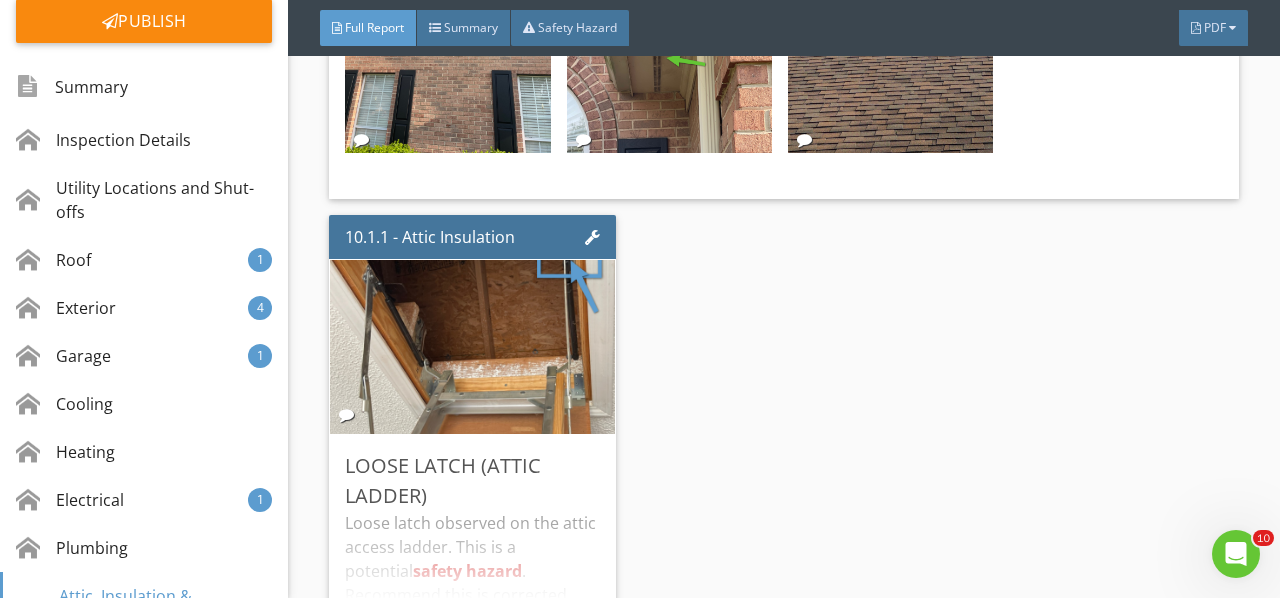 click on "Loose latch observed on the attic access ladder. This is a potential  safety hazard . Recommend this is corrected." at bounding box center [472, 575] 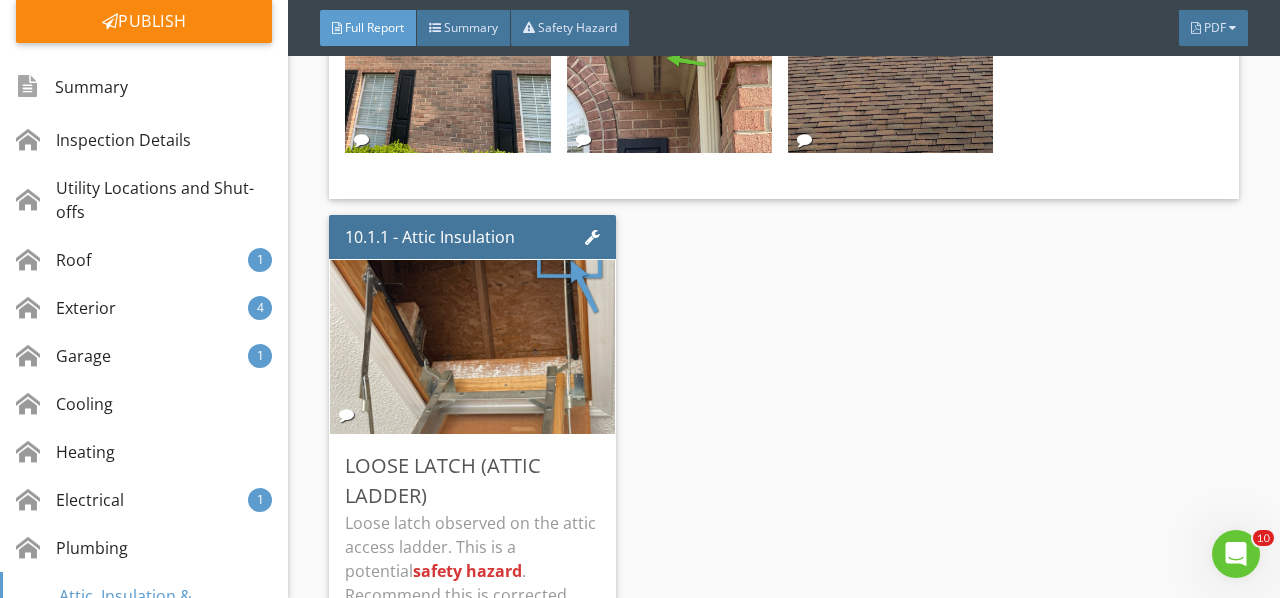 click on "Edit" at bounding box center (0, 0) 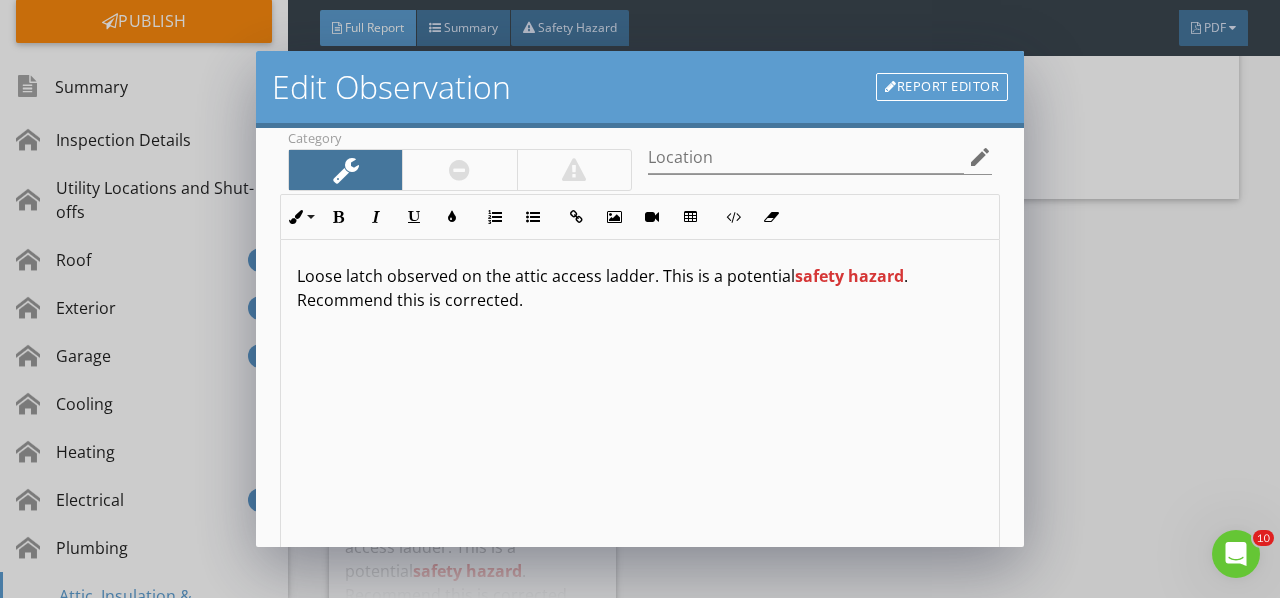 scroll, scrollTop: 298, scrollLeft: 0, axis: vertical 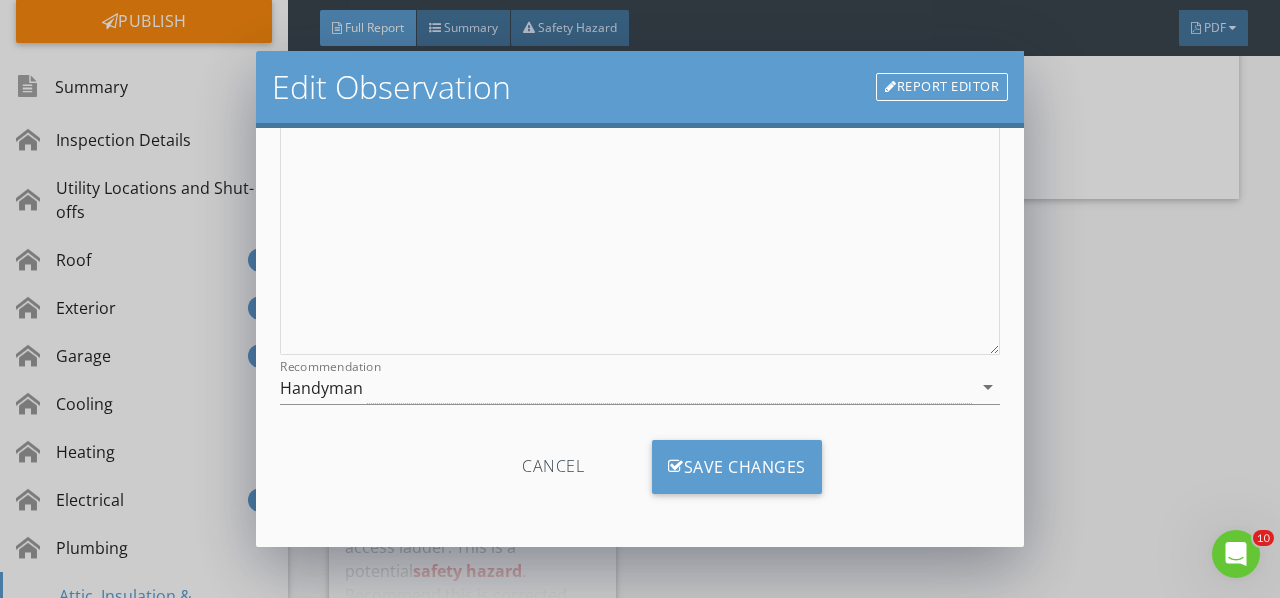 click on "arrow_drop_down" at bounding box center [988, 387] 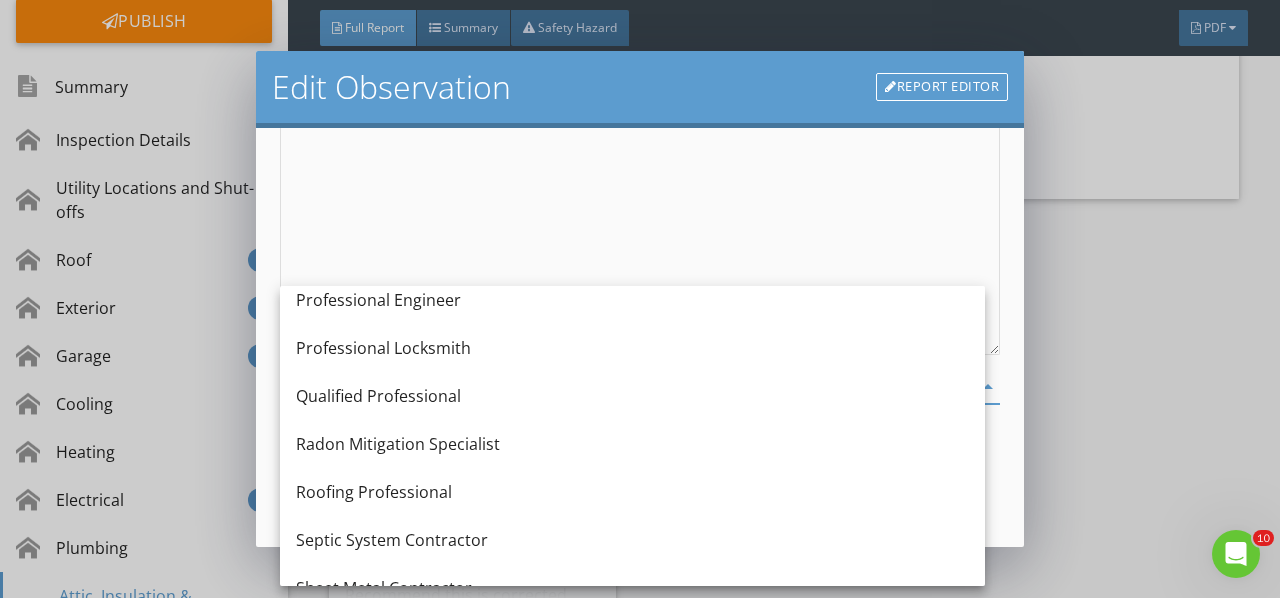 scroll, scrollTop: 2200, scrollLeft: 0, axis: vertical 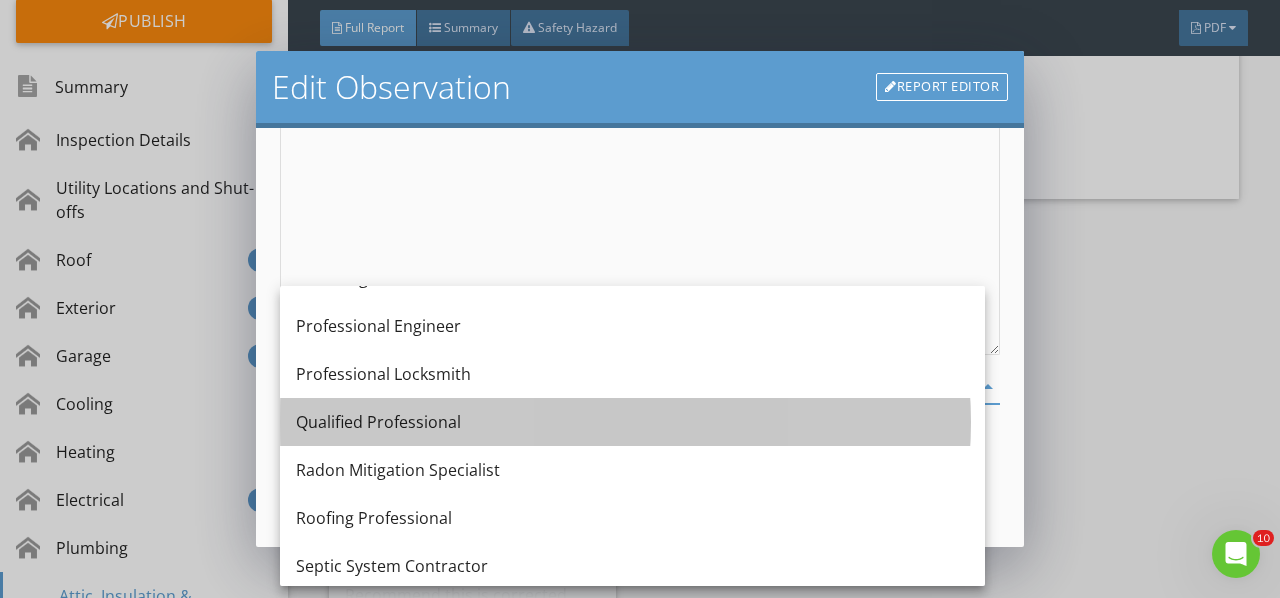 click on "Qualified Professional" at bounding box center [632, 422] 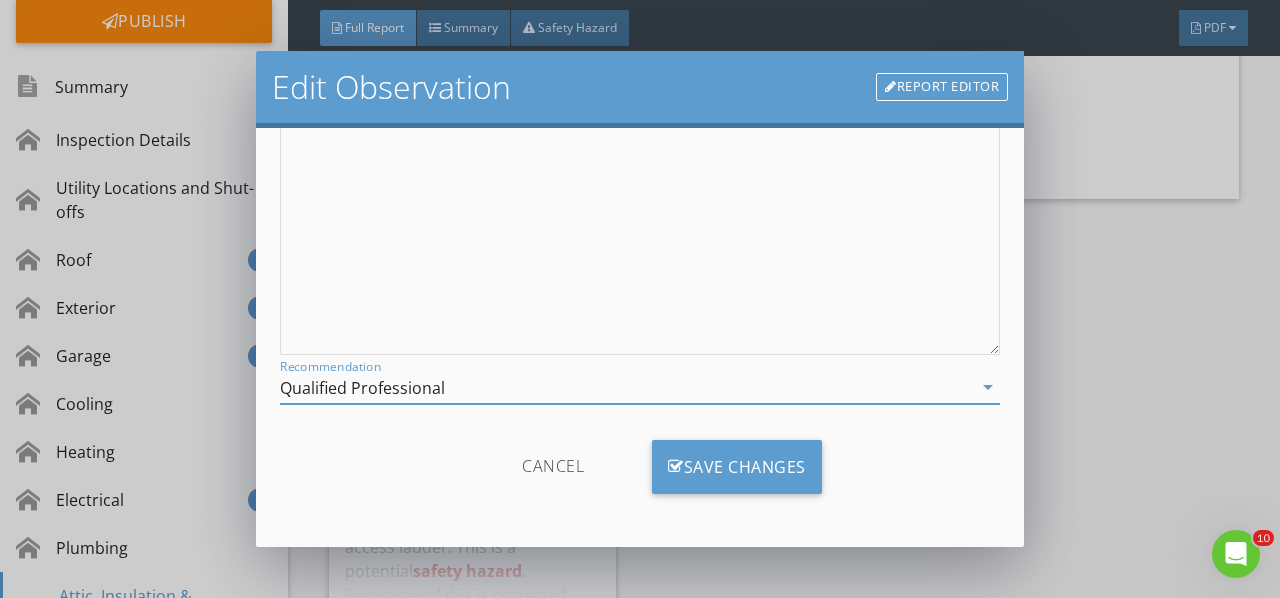 click on "Save Changes" at bounding box center [737, 467] 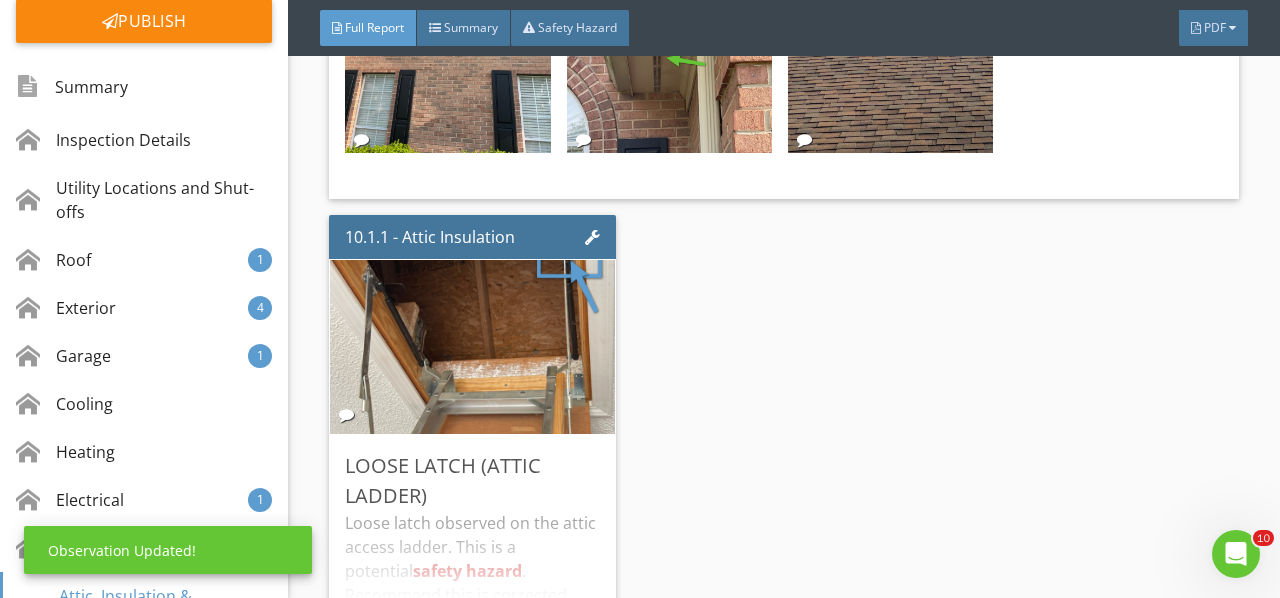 scroll, scrollTop: 62, scrollLeft: 0, axis: vertical 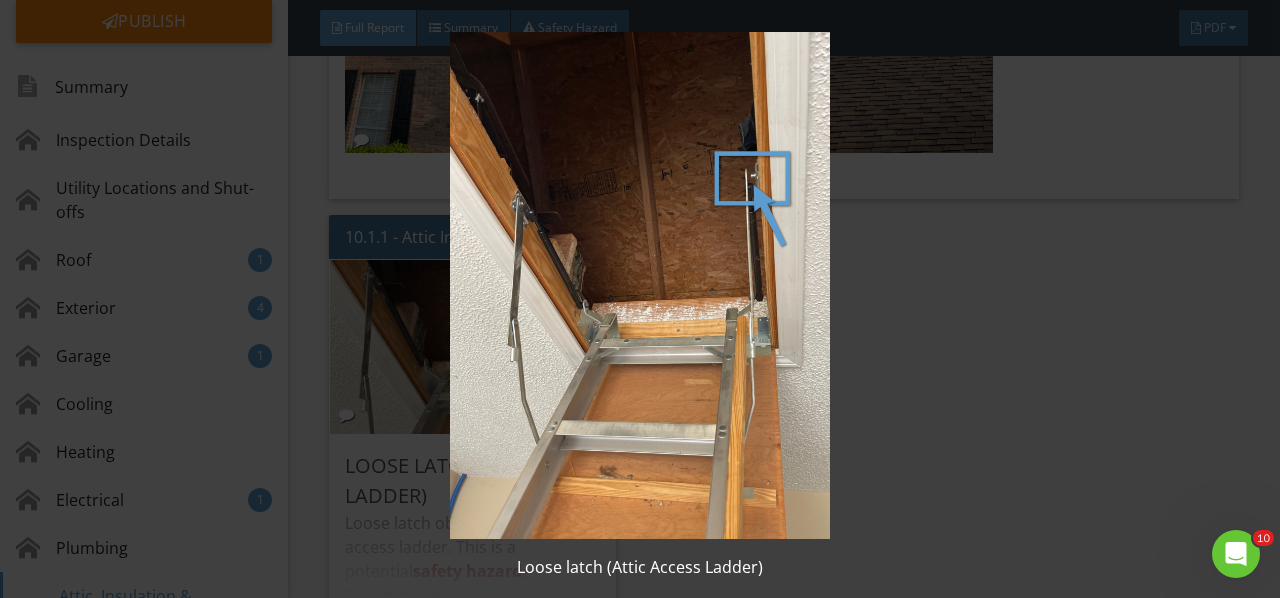 click at bounding box center [639, 285] 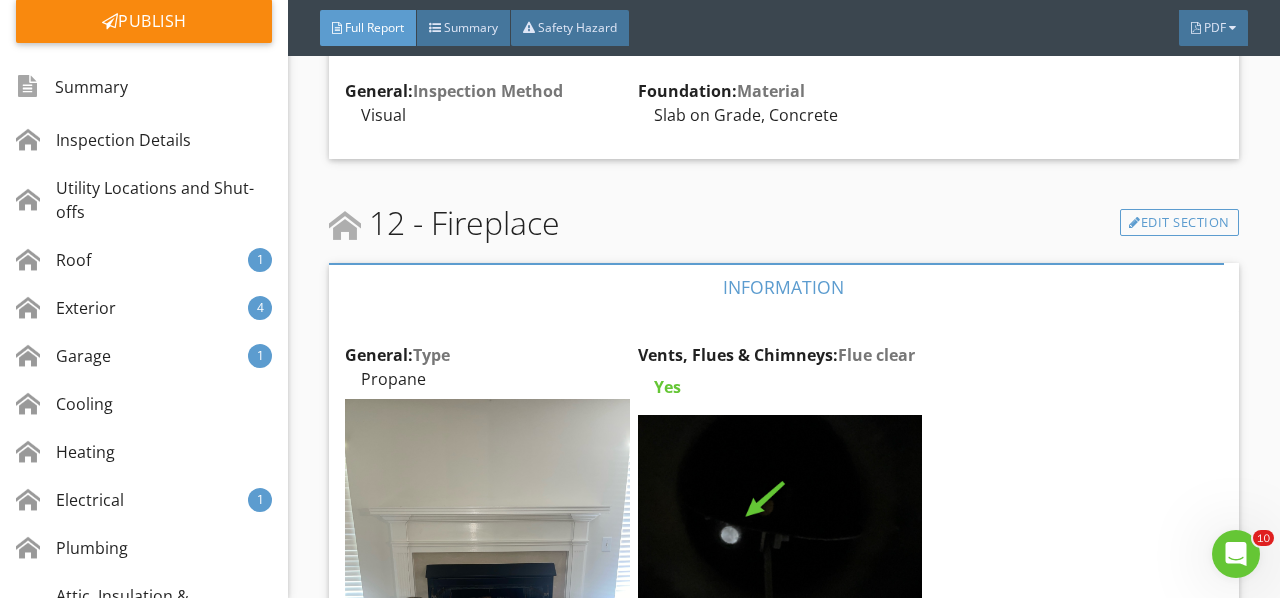 scroll, scrollTop: 23256, scrollLeft: 0, axis: vertical 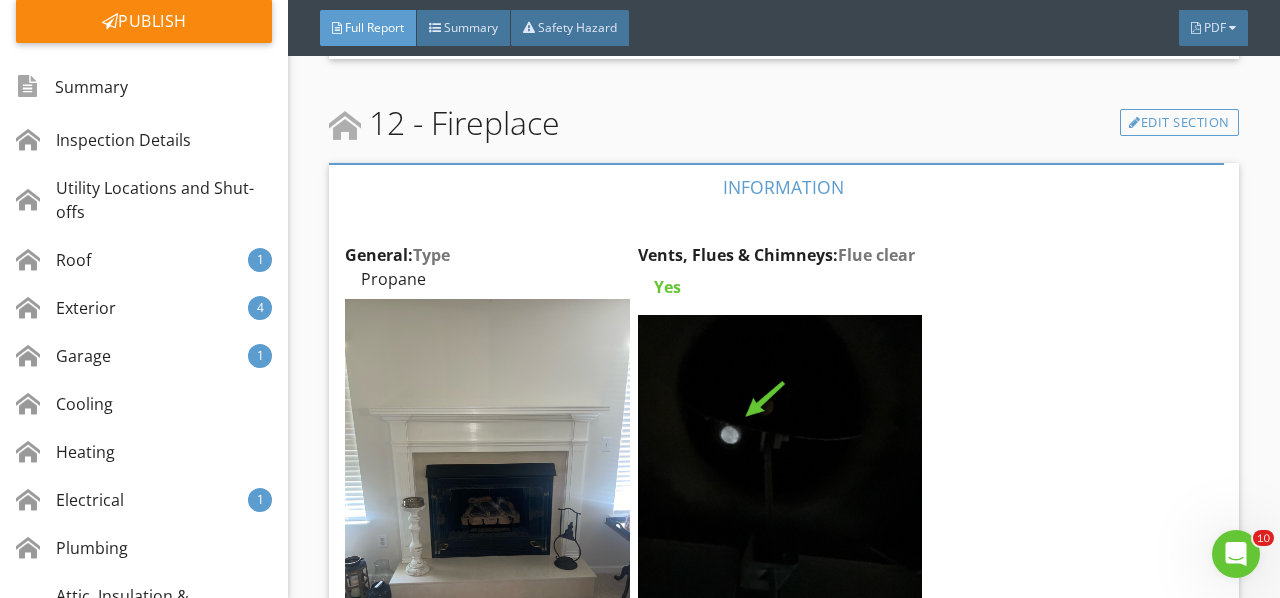 click at bounding box center (487, 488) 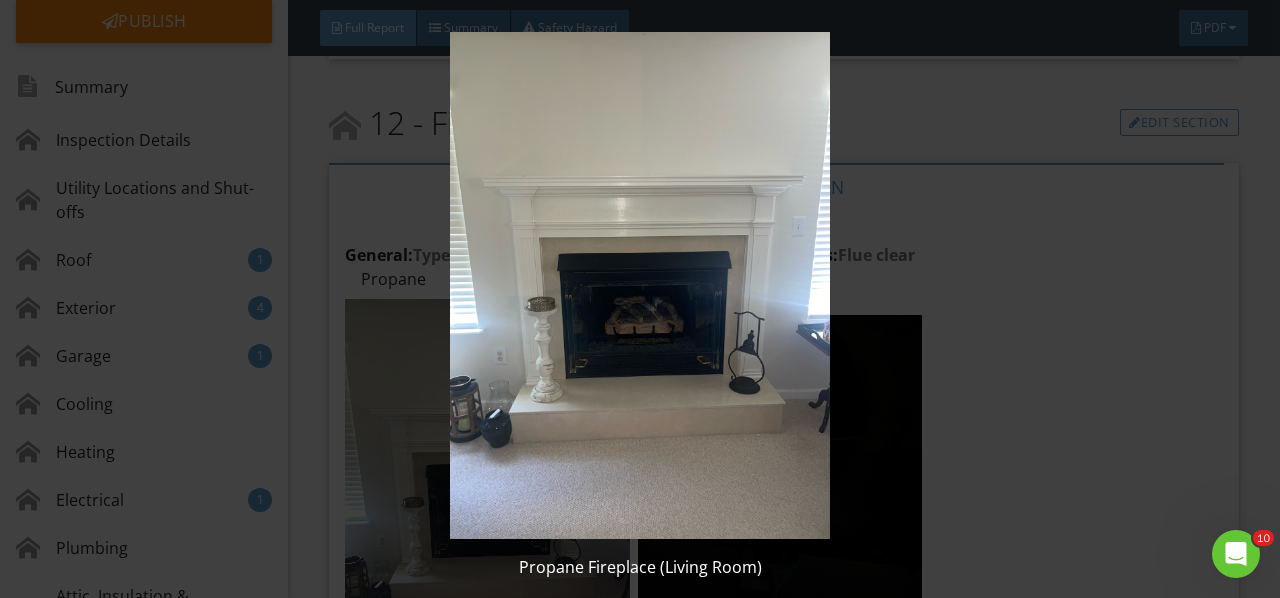 click at bounding box center [639, 285] 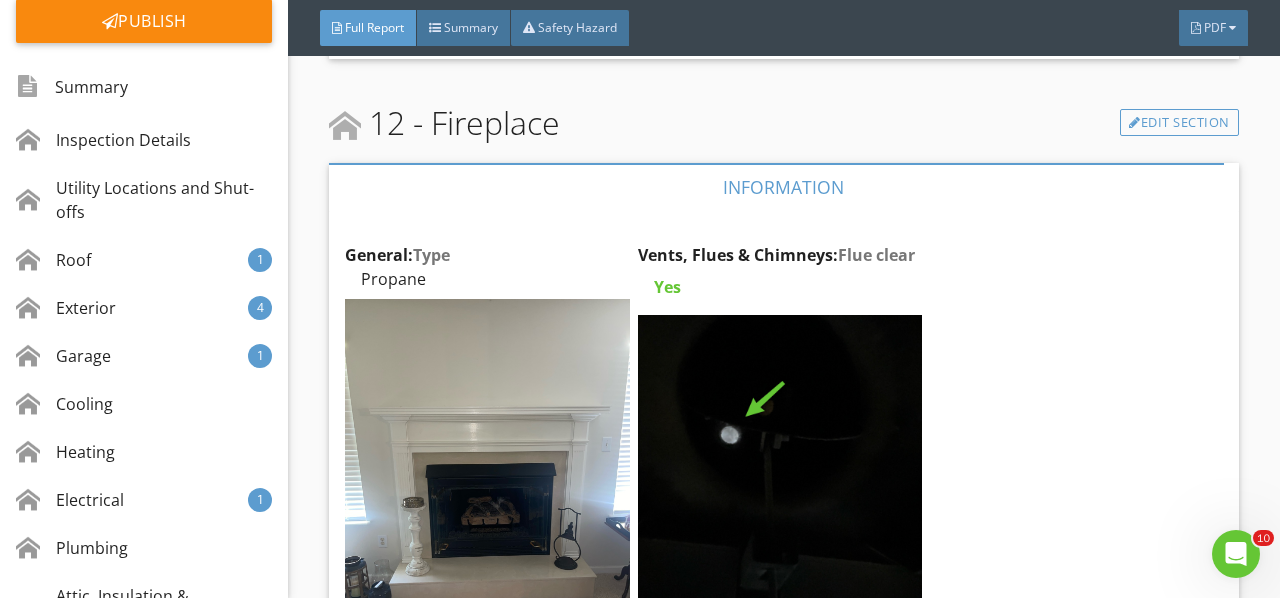 click at bounding box center (780, 504) 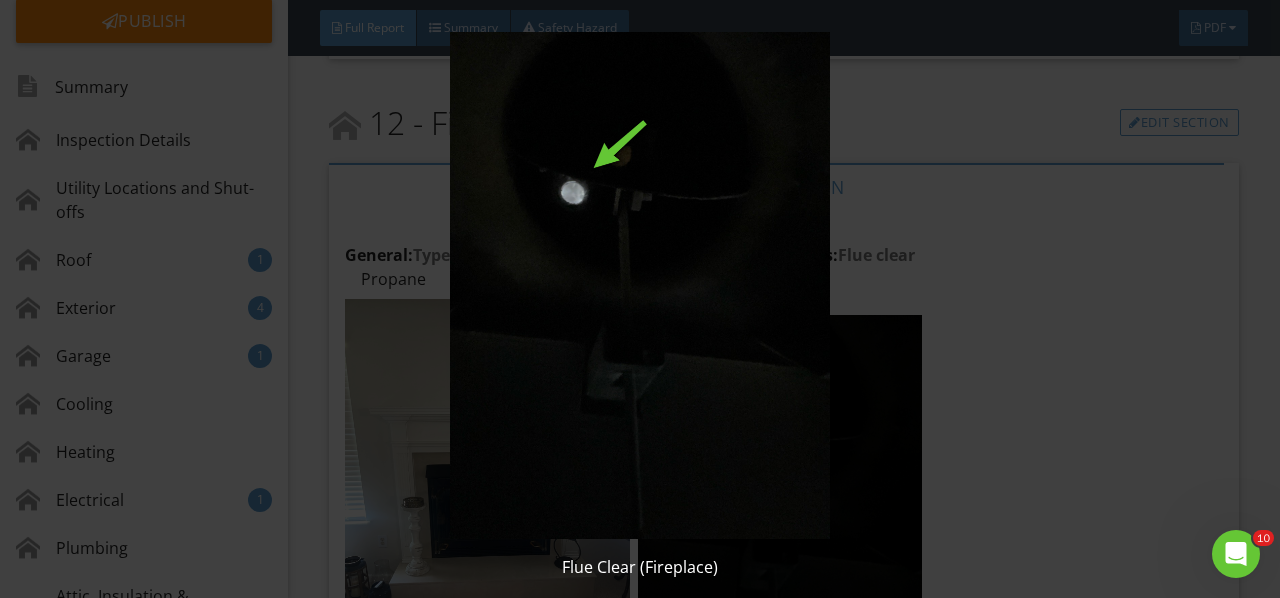 click at bounding box center [639, 285] 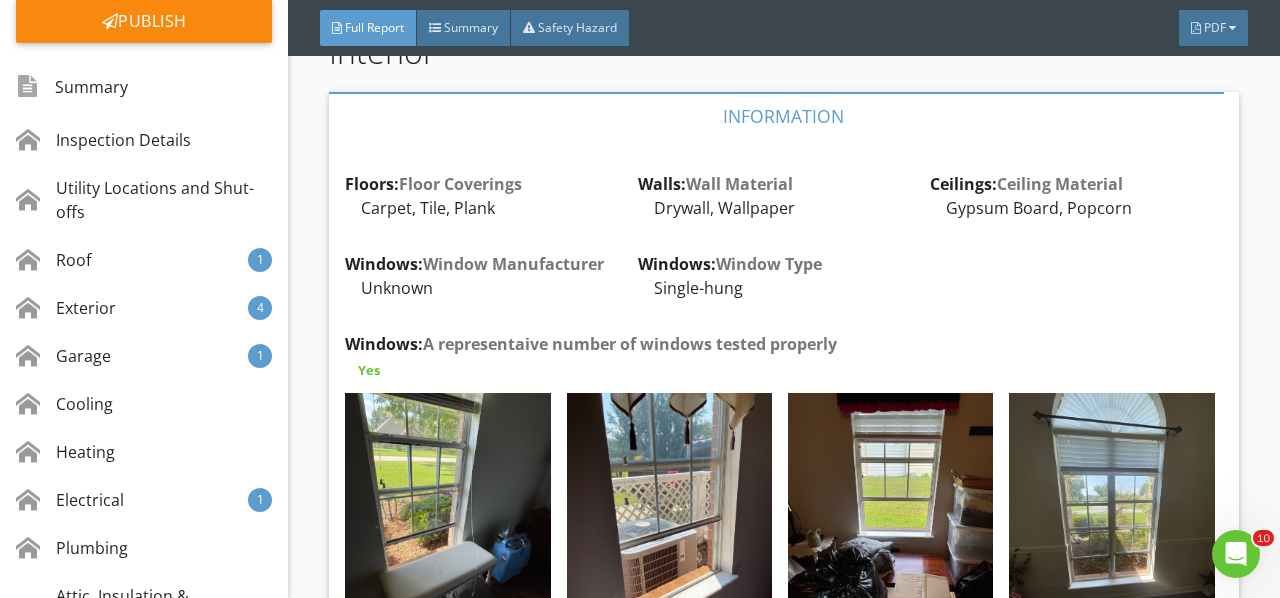 scroll, scrollTop: 24156, scrollLeft: 0, axis: vertical 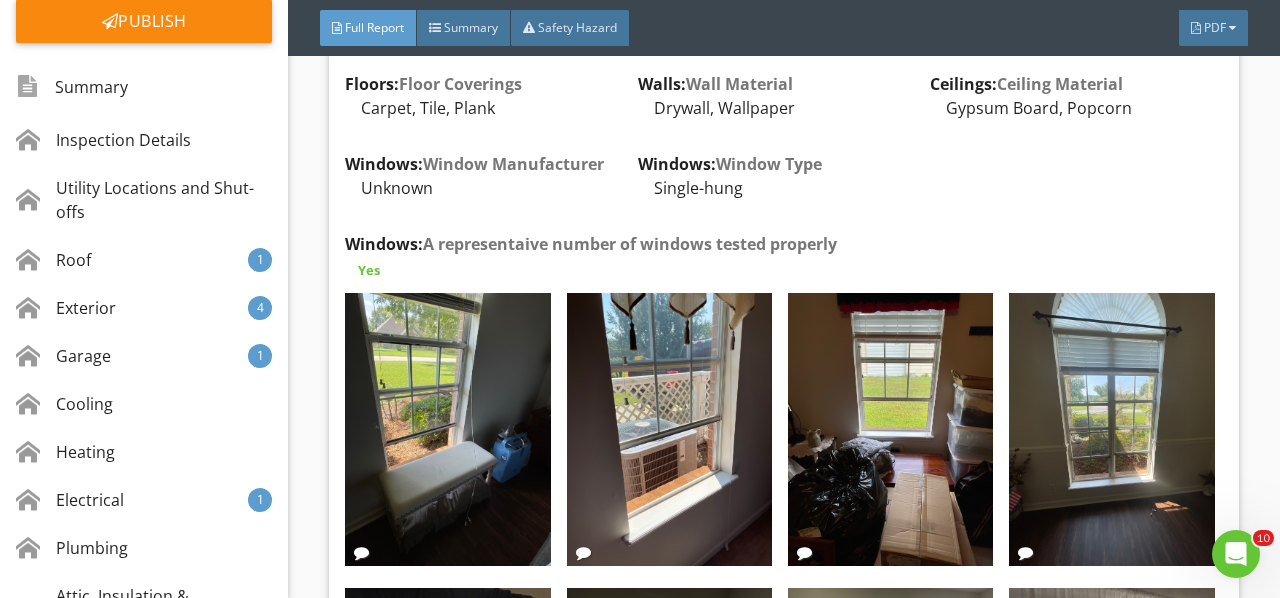 click at bounding box center (447, 430) 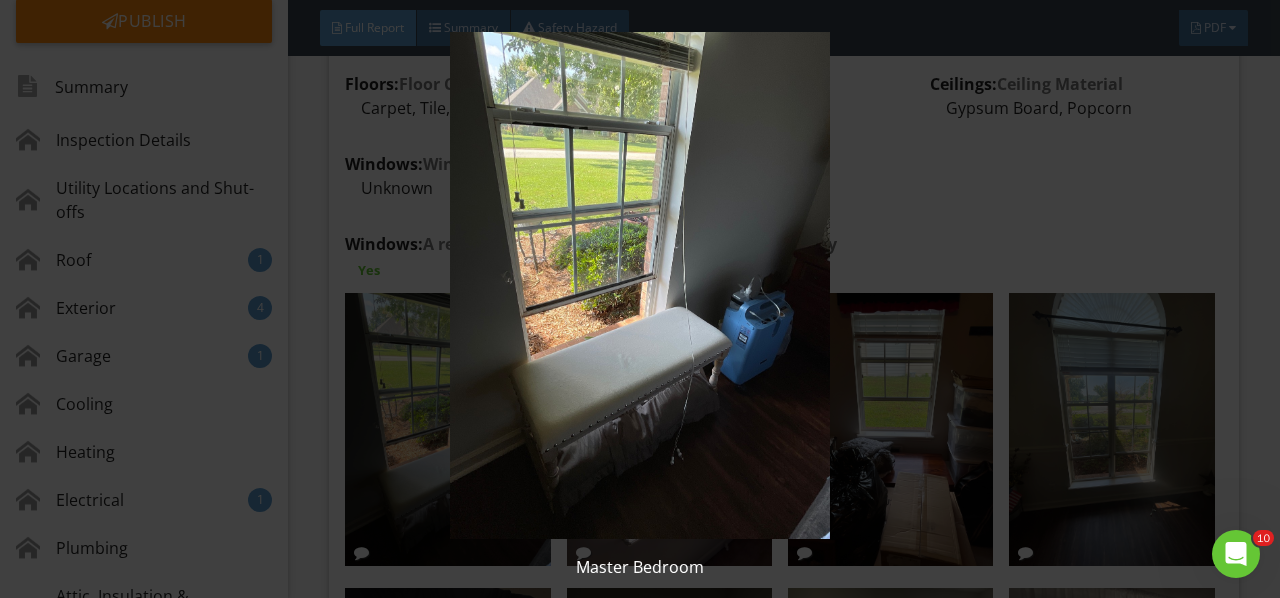 click at bounding box center (639, 285) 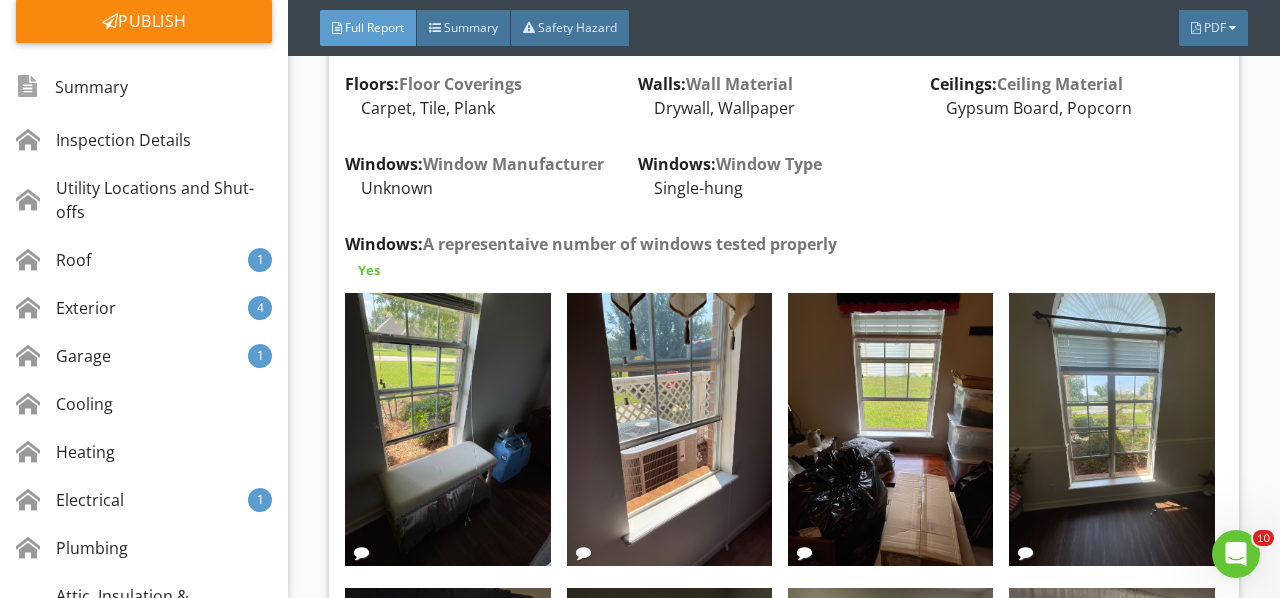 click at bounding box center [669, 430] 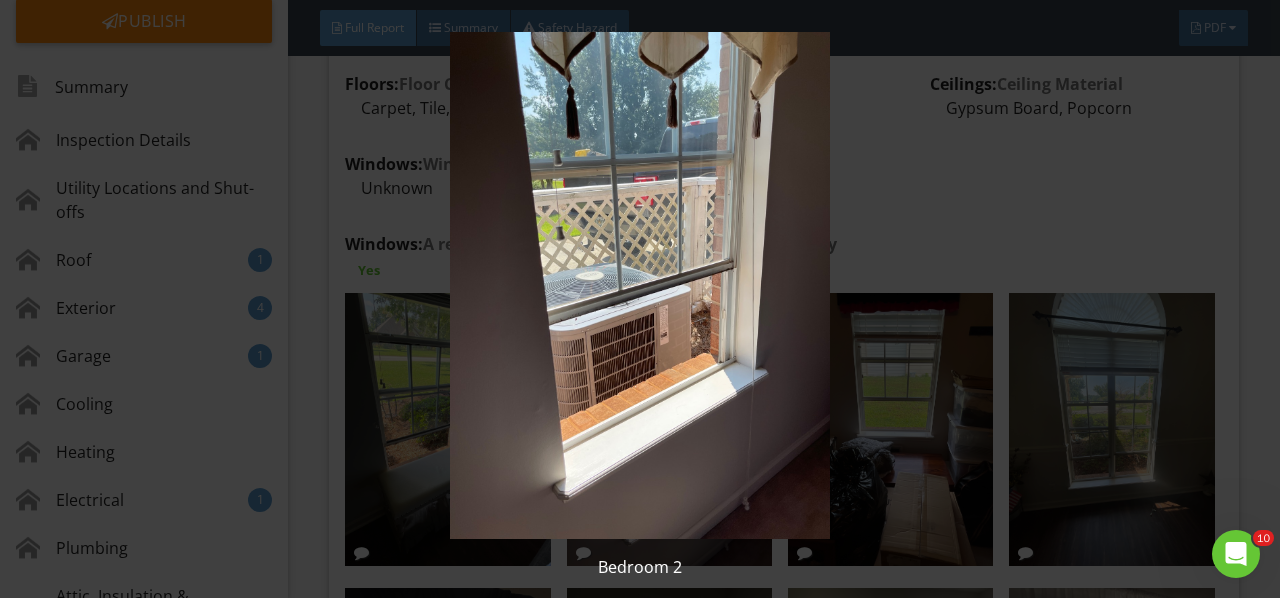 click at bounding box center (639, 285) 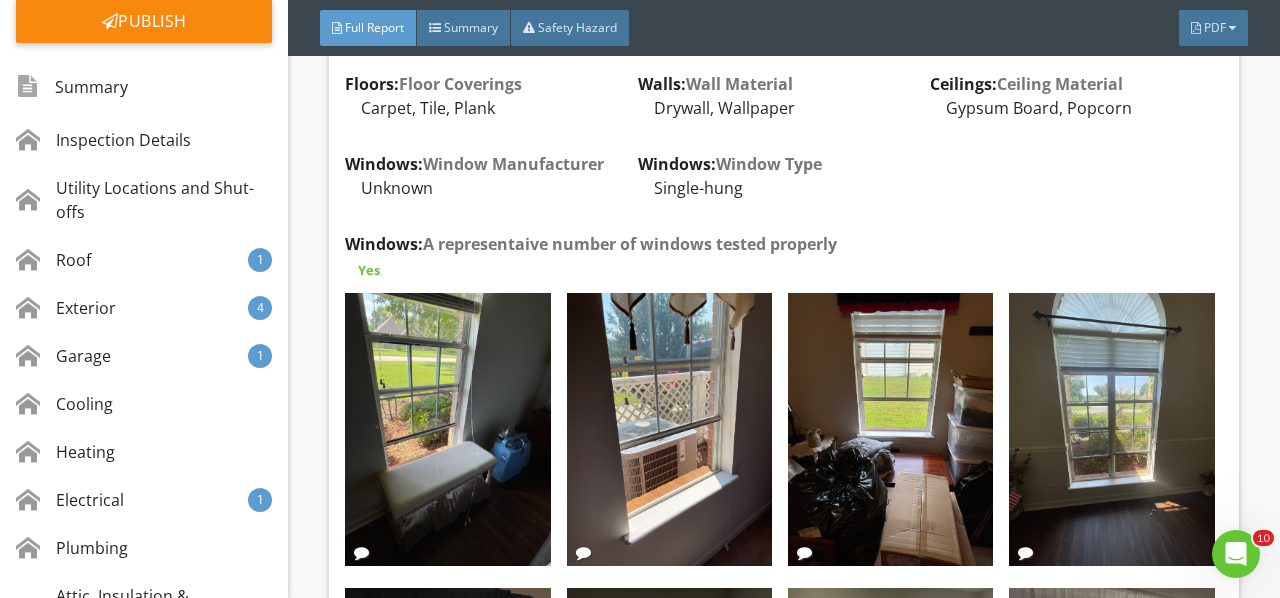 click at bounding box center (890, 430) 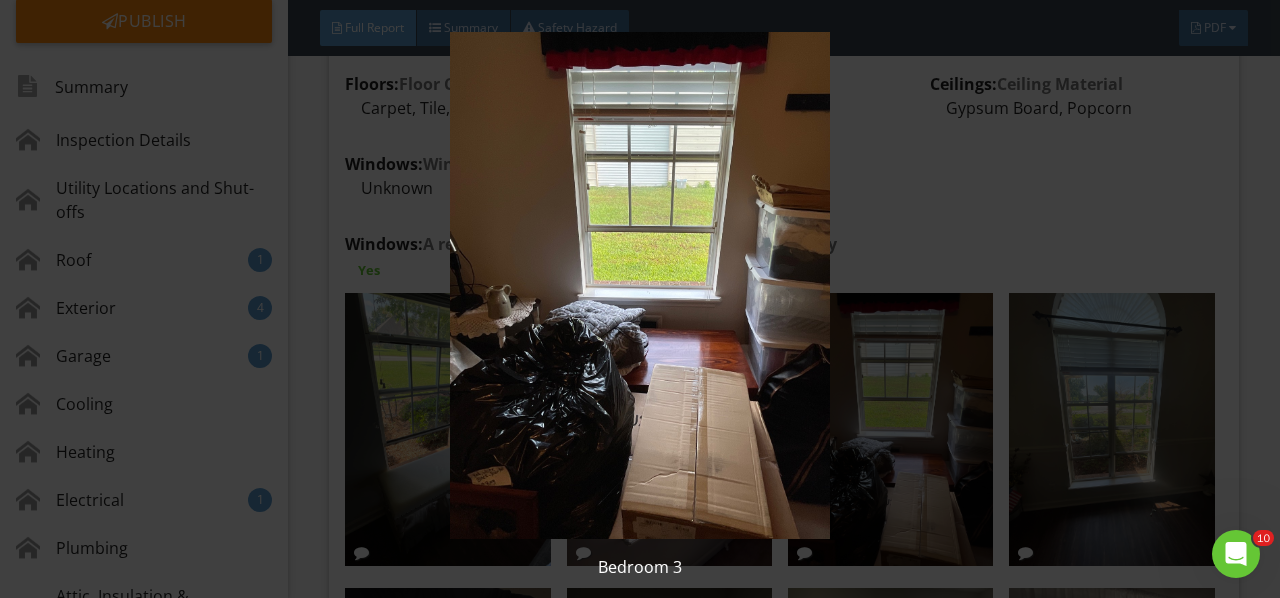 click at bounding box center [639, 285] 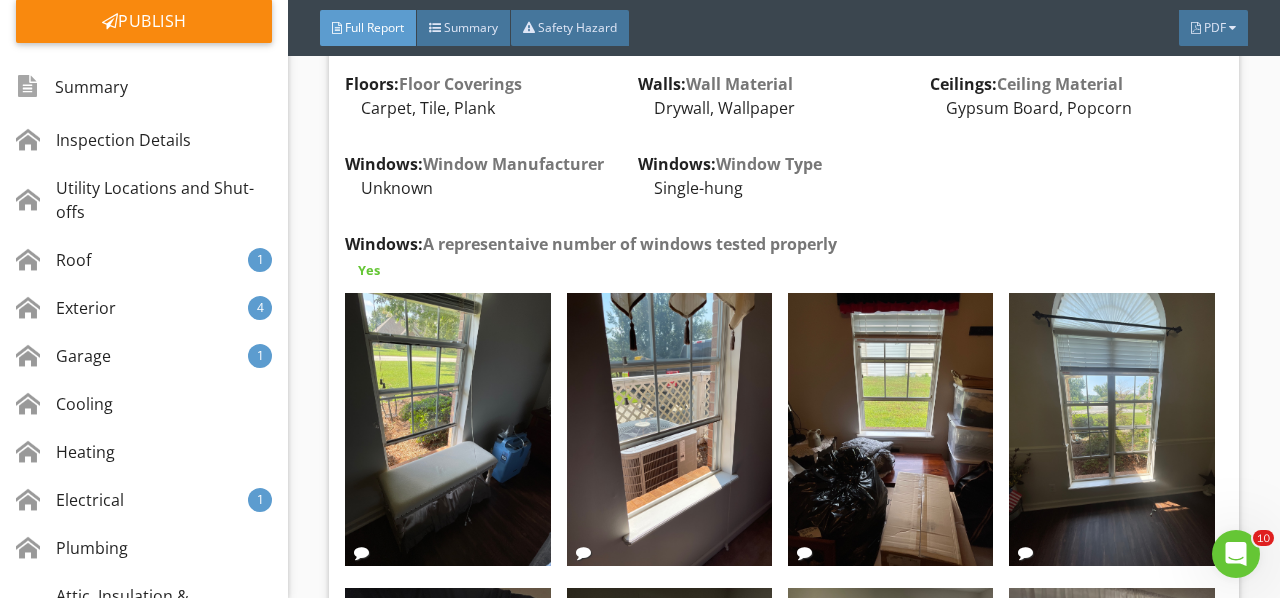 click at bounding box center [1111, 430] 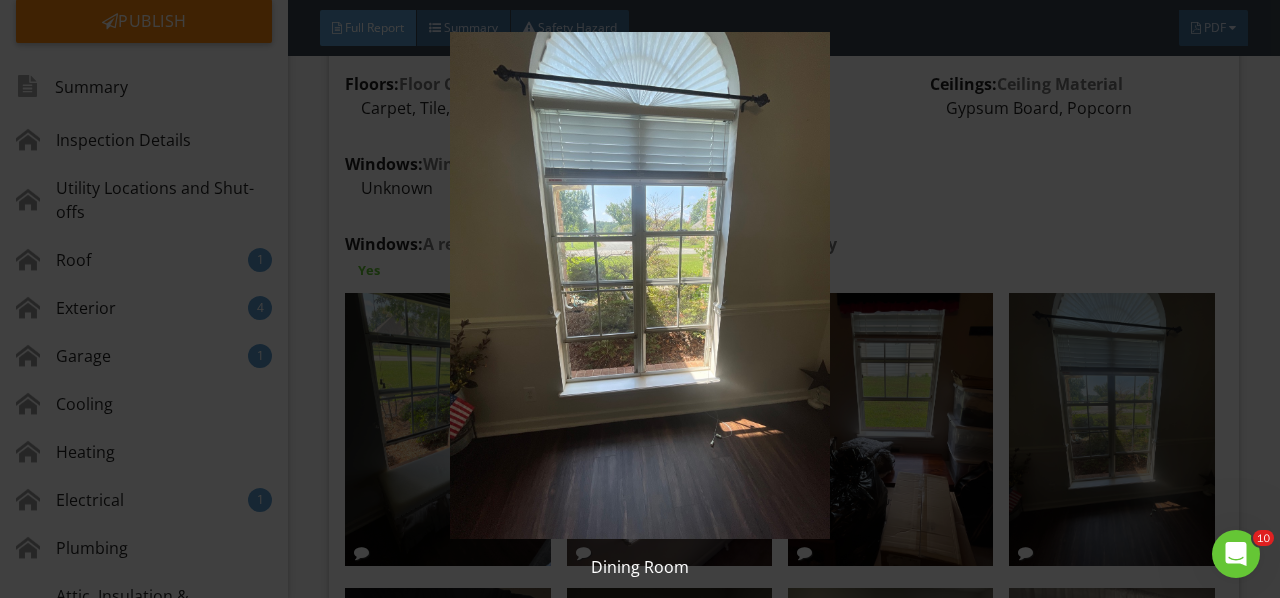 click at bounding box center [639, 285] 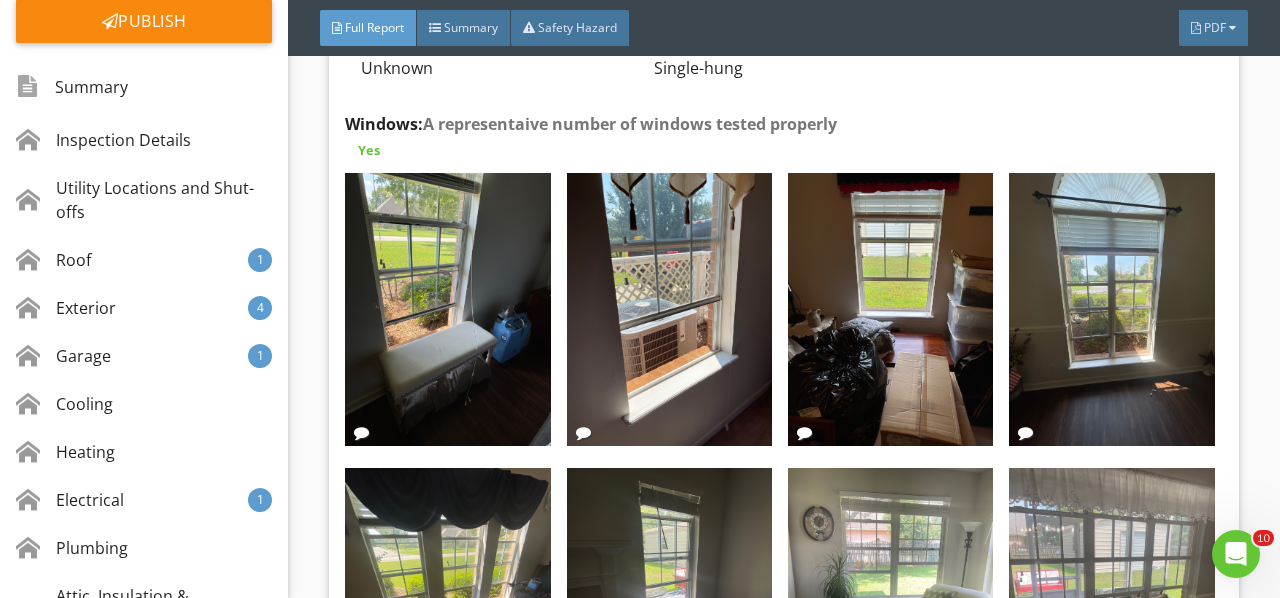 scroll, scrollTop: 24456, scrollLeft: 0, axis: vertical 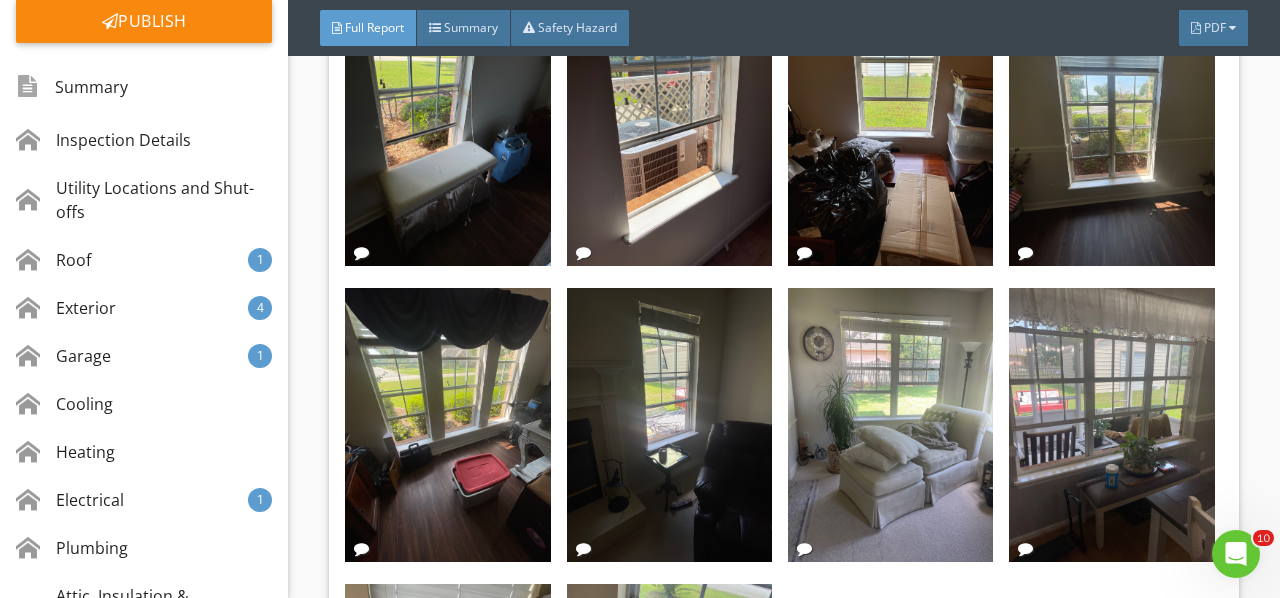 click at bounding box center [447, 425] 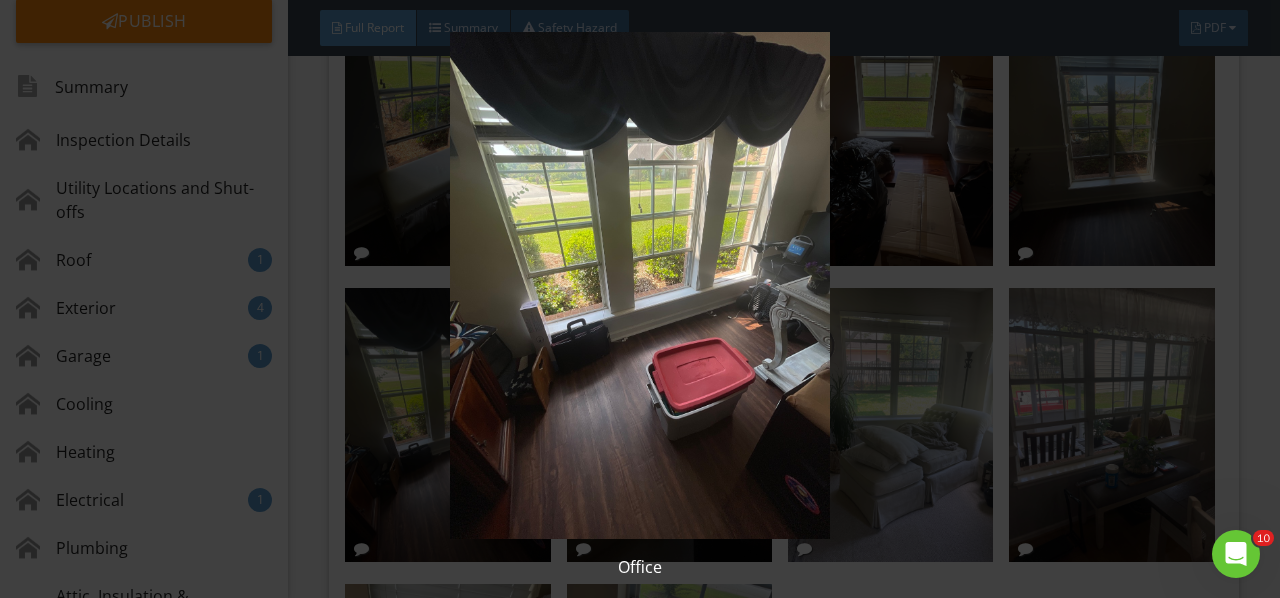 click at bounding box center (639, 285) 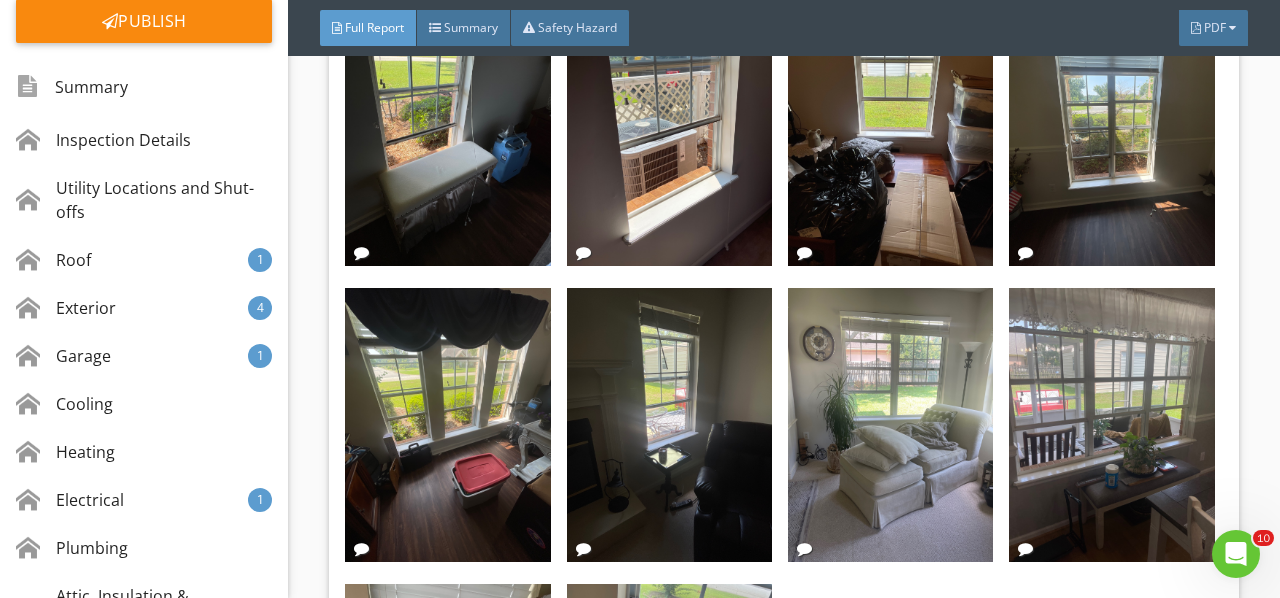 click at bounding box center (669, 425) 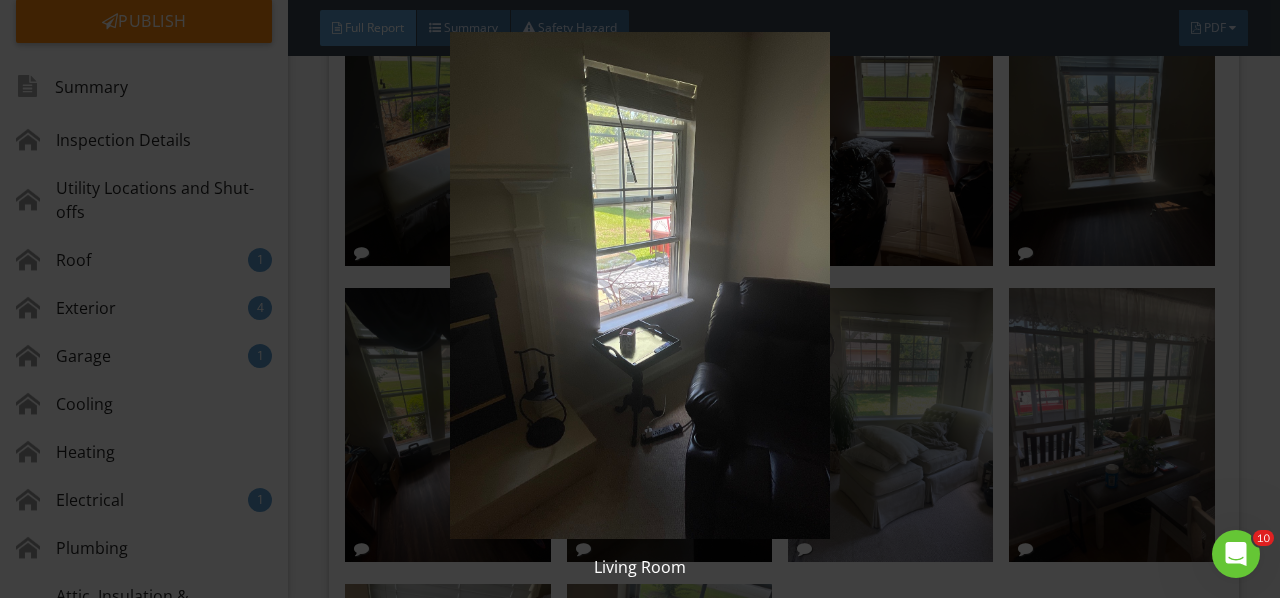 click at bounding box center (639, 285) 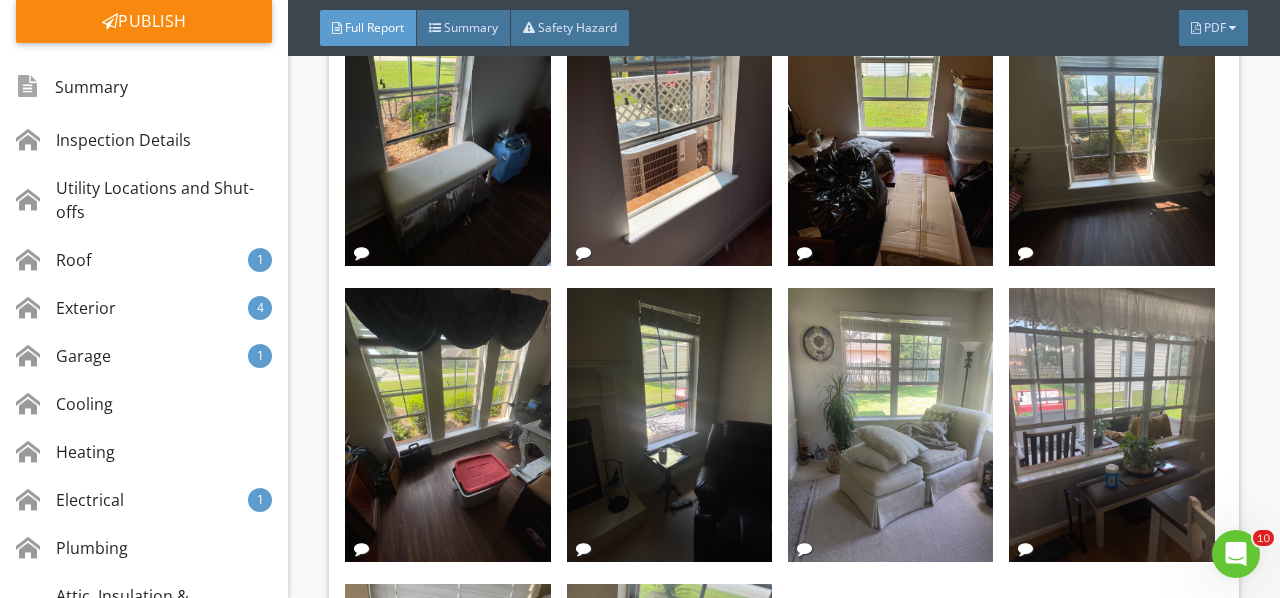 click at bounding box center (890, 425) 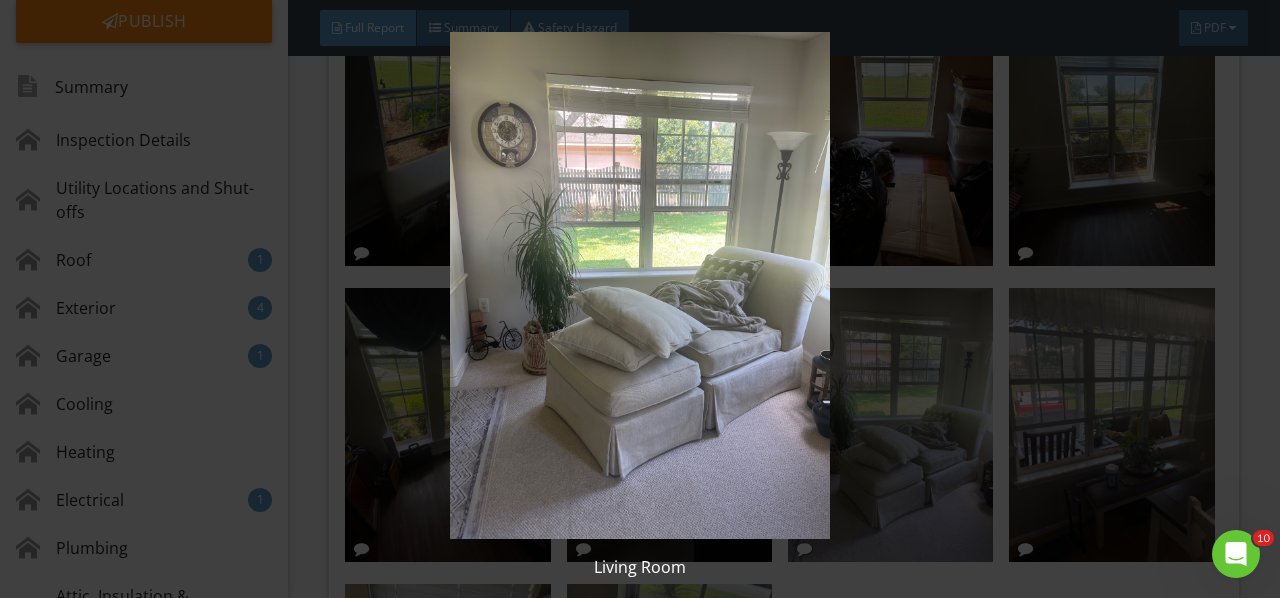 click at bounding box center (639, 285) 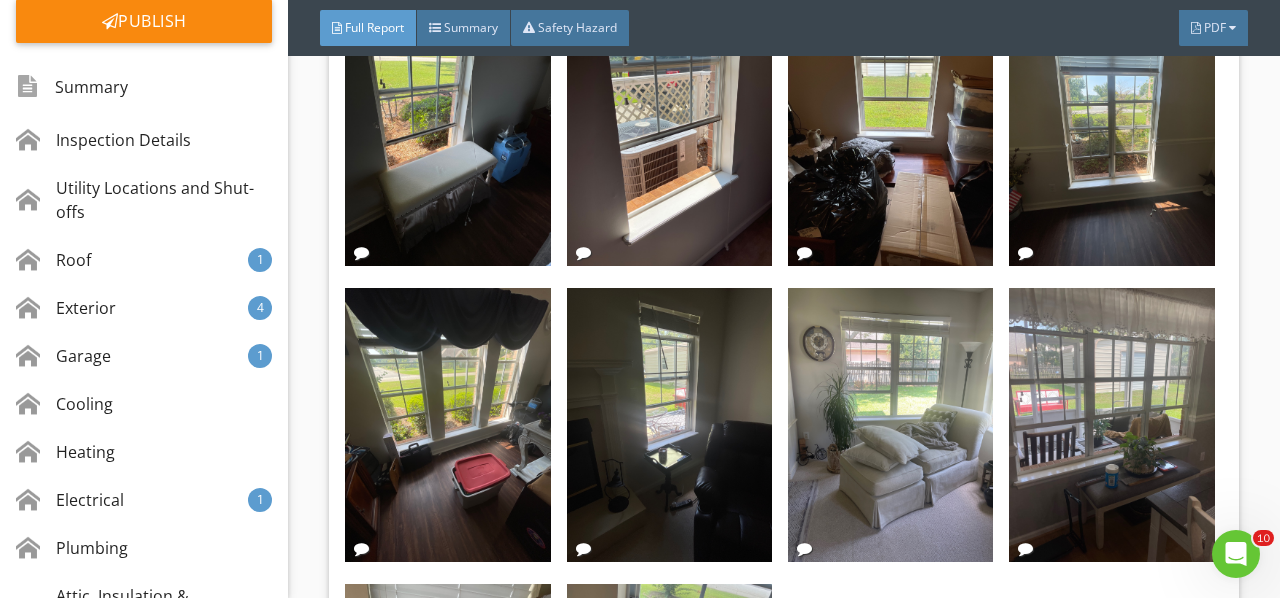 click at bounding box center [1111, 425] 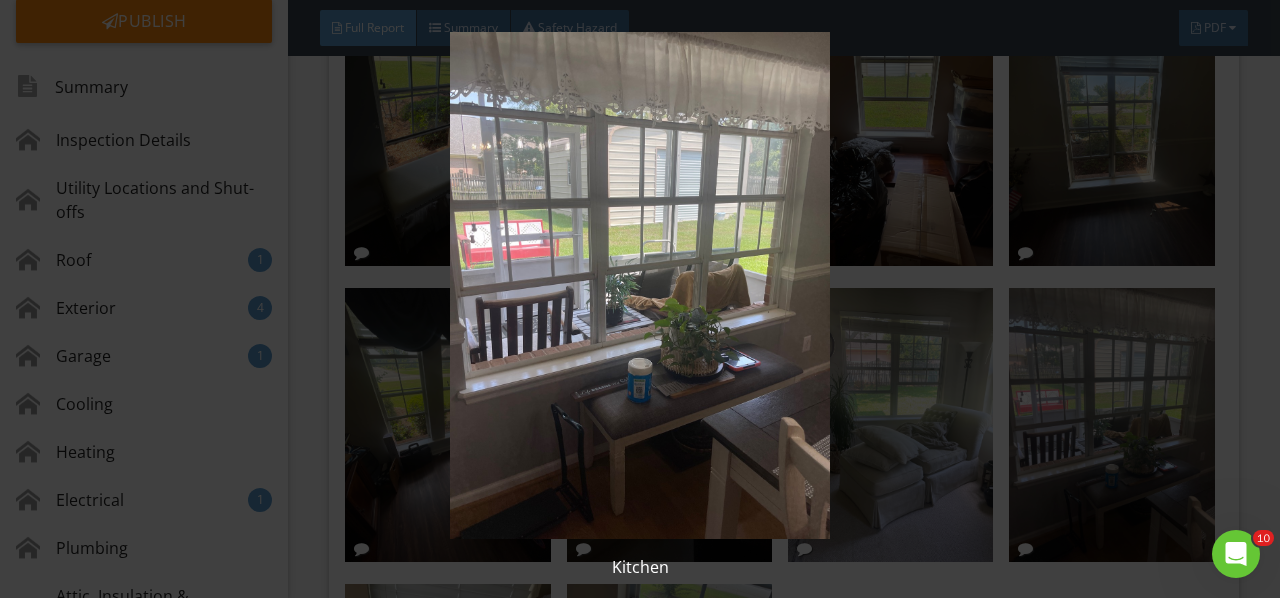 click at bounding box center [639, 285] 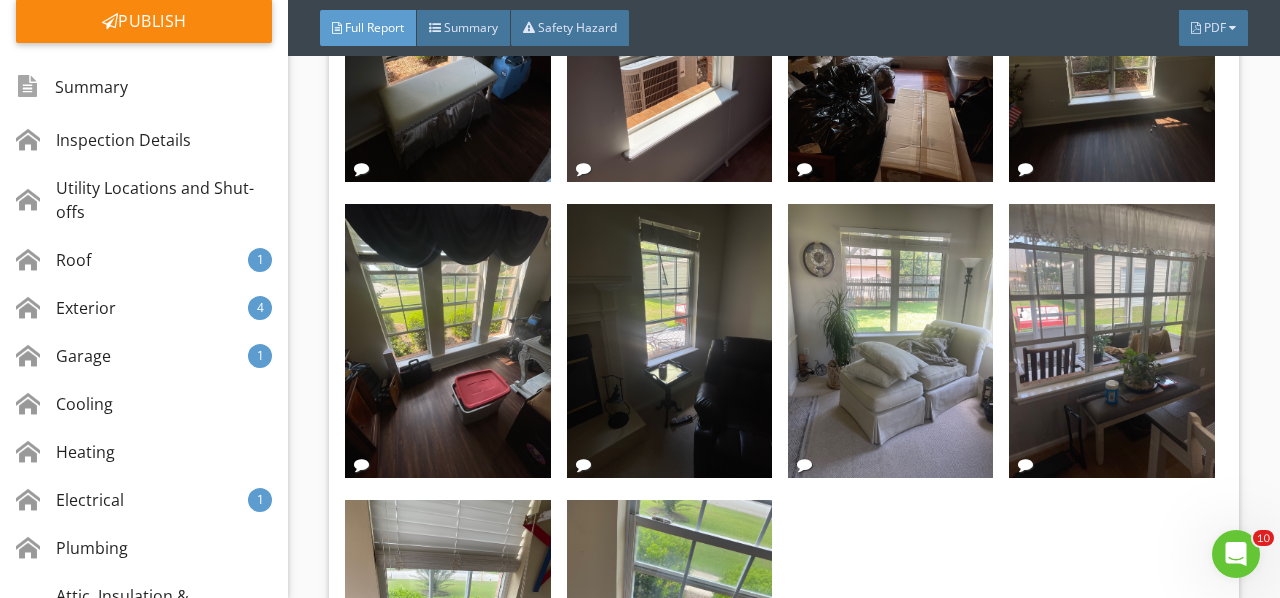 scroll, scrollTop: 24656, scrollLeft: 0, axis: vertical 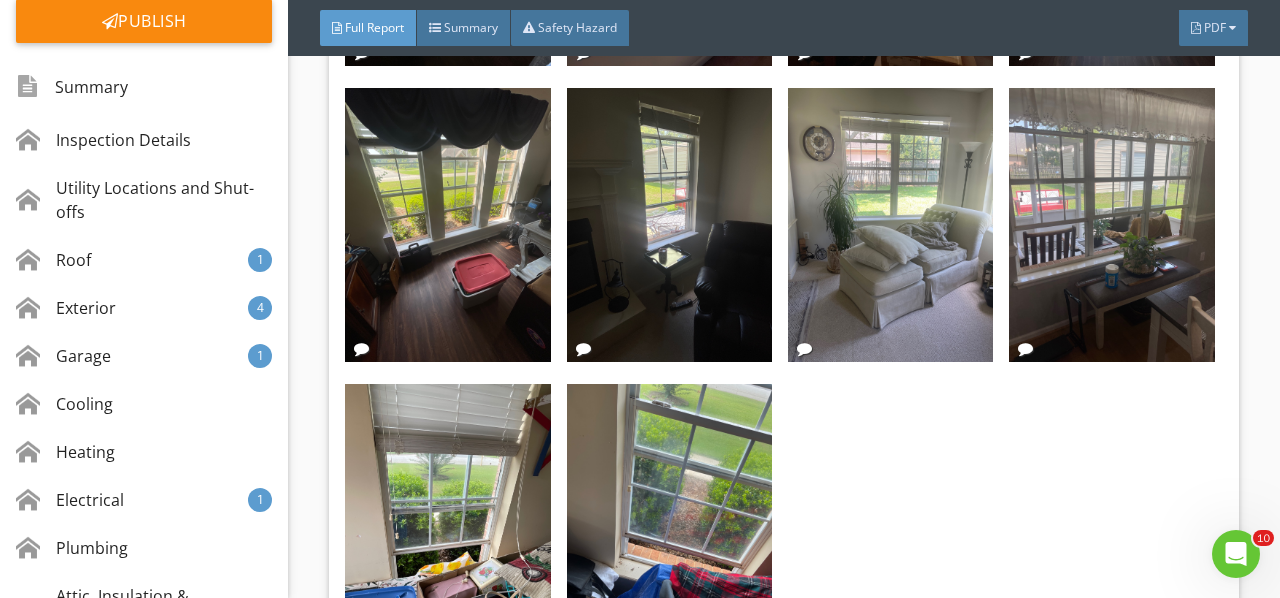 click at bounding box center [447, 521] 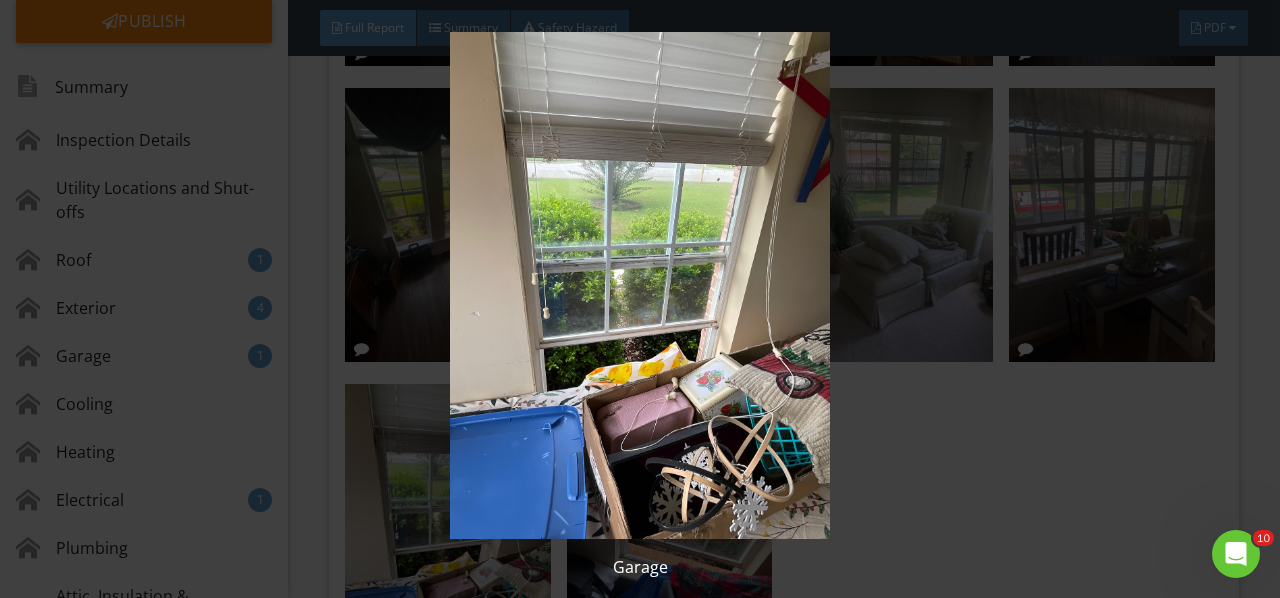 click at bounding box center (639, 285) 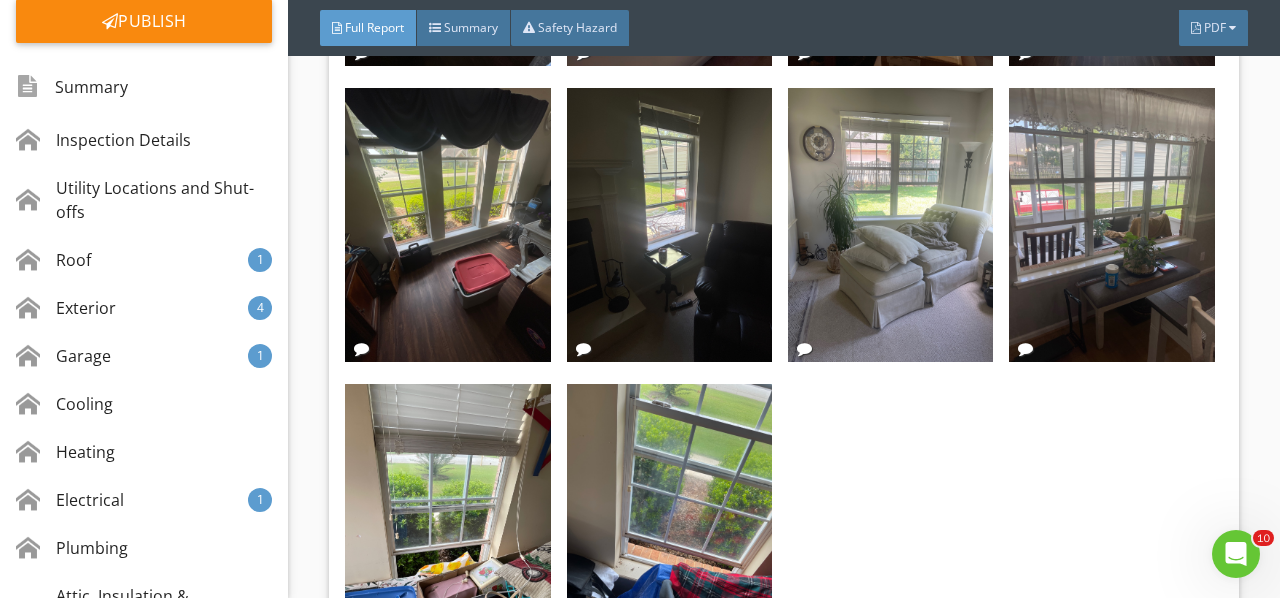 click at bounding box center (669, 521) 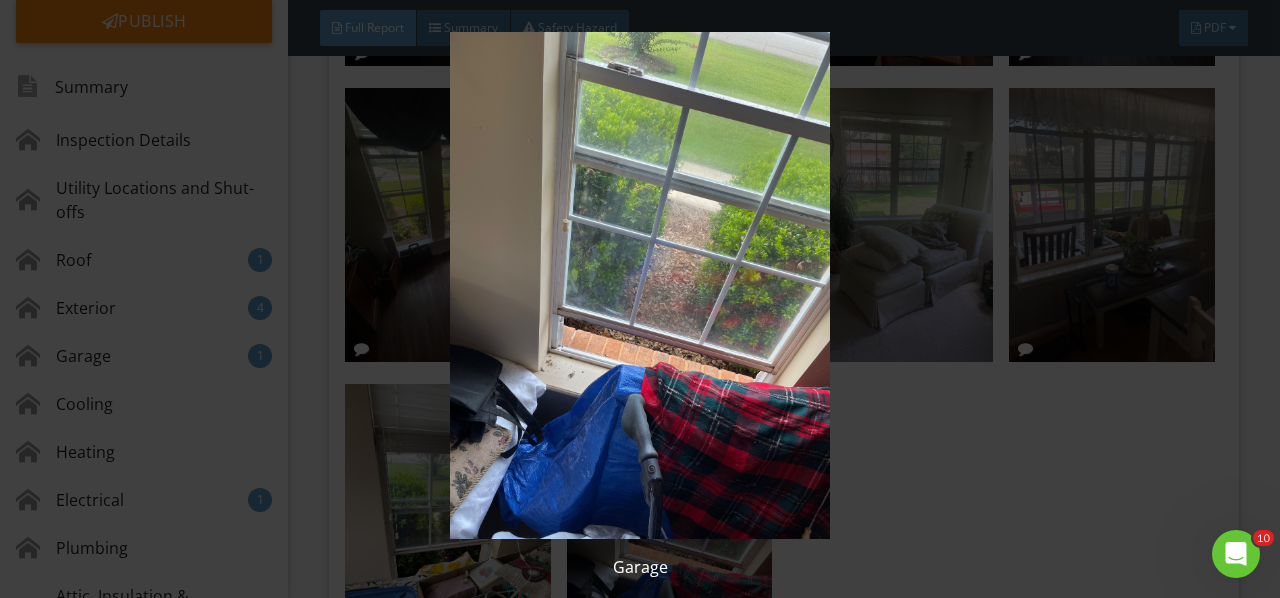 click at bounding box center (639, 285) 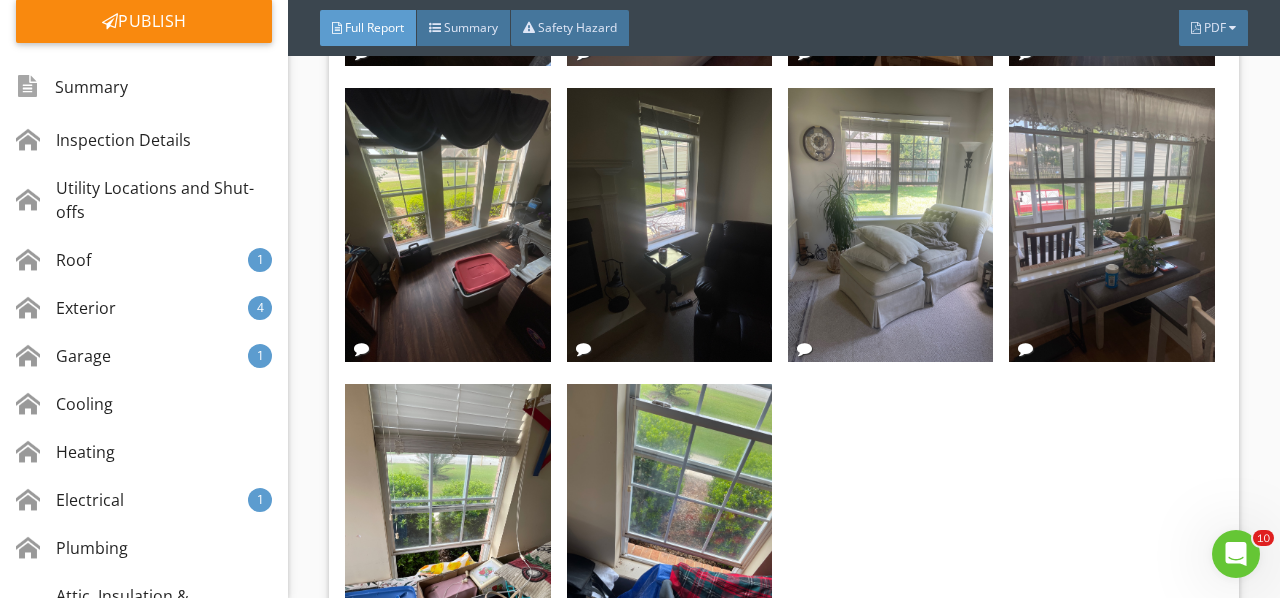 click at bounding box center (669, 521) 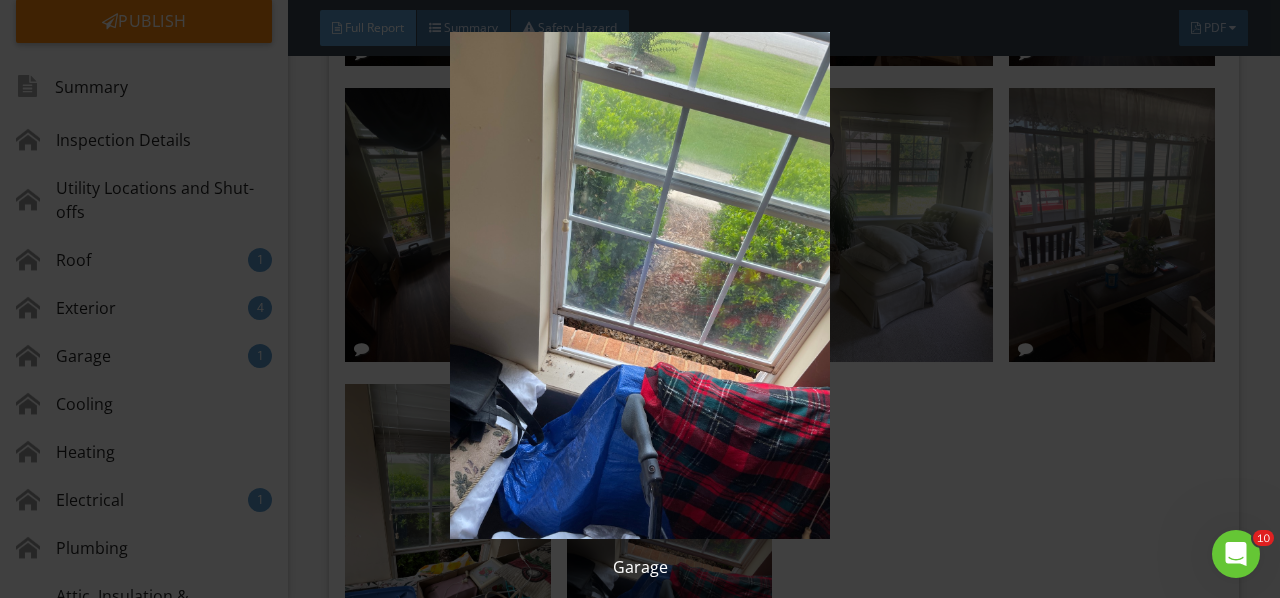 click at bounding box center [639, 285] 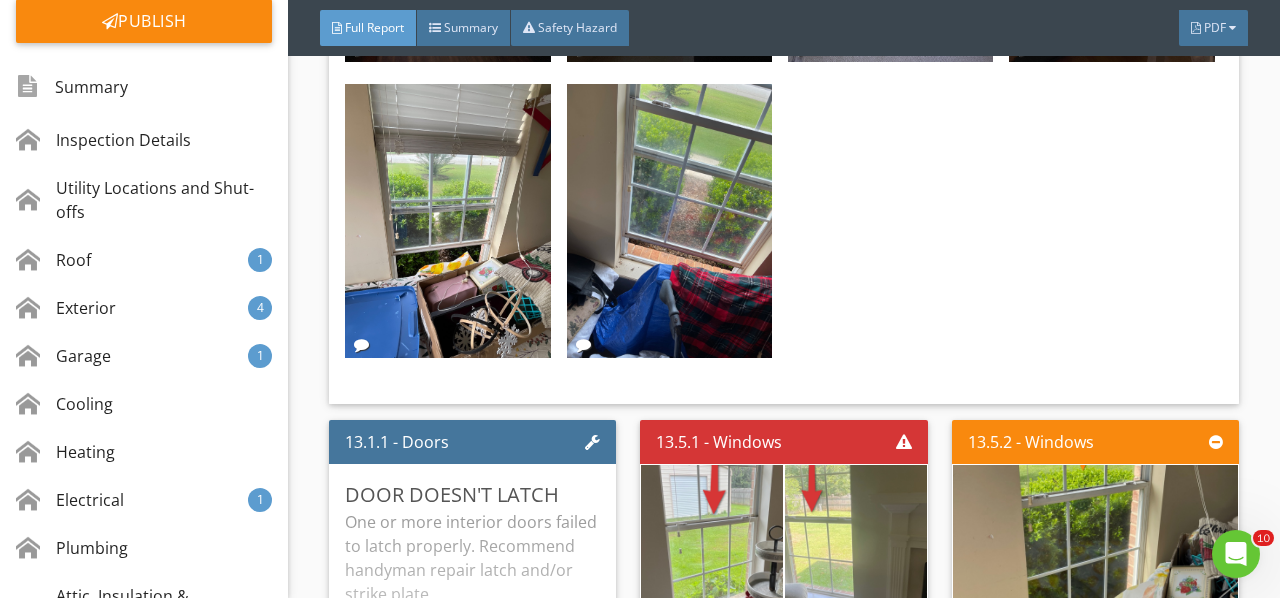 scroll, scrollTop: 25056, scrollLeft: 0, axis: vertical 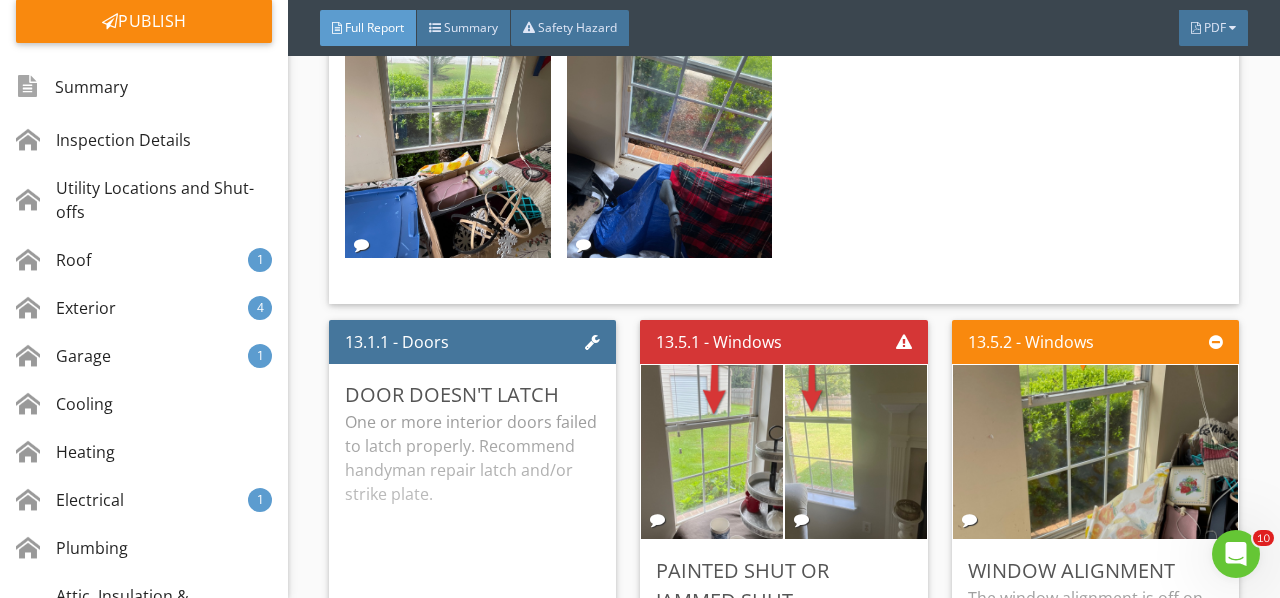 click on "Edit" at bounding box center [0, 0] 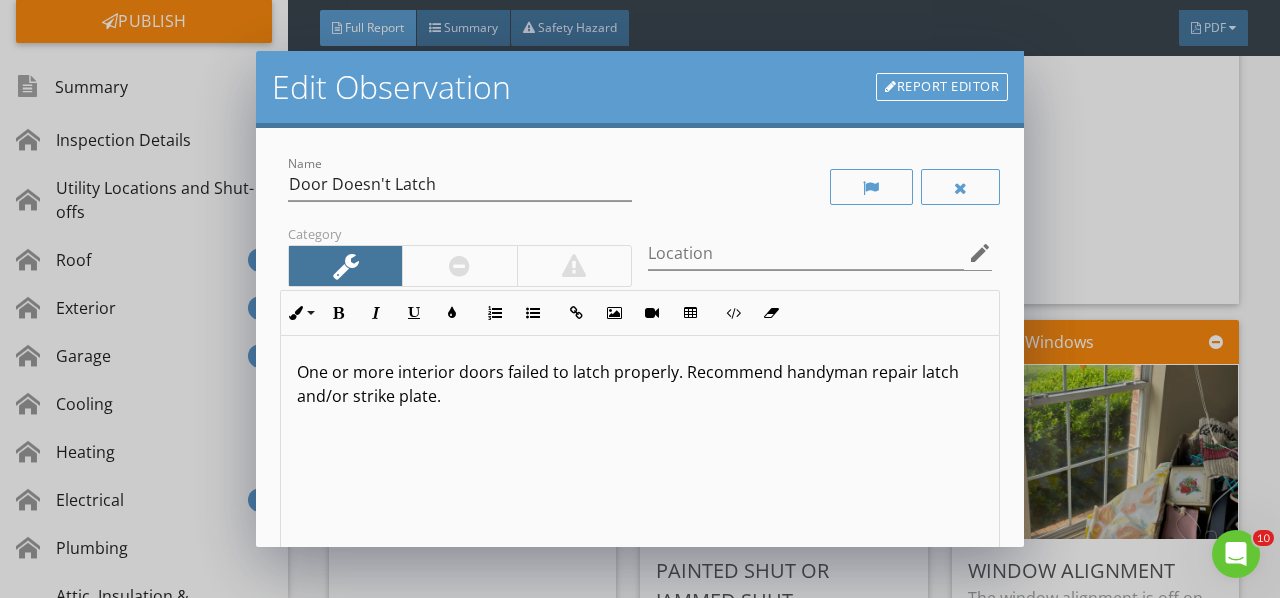 click at bounding box center (961, 187) 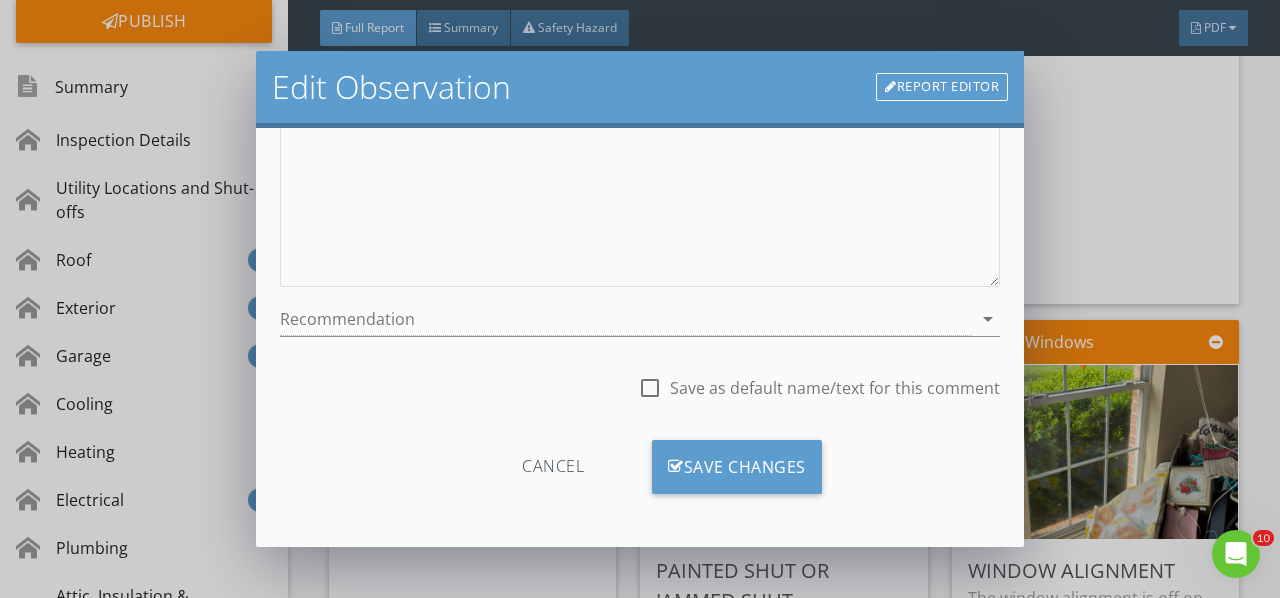 click on "Save Changes" at bounding box center (737, 467) 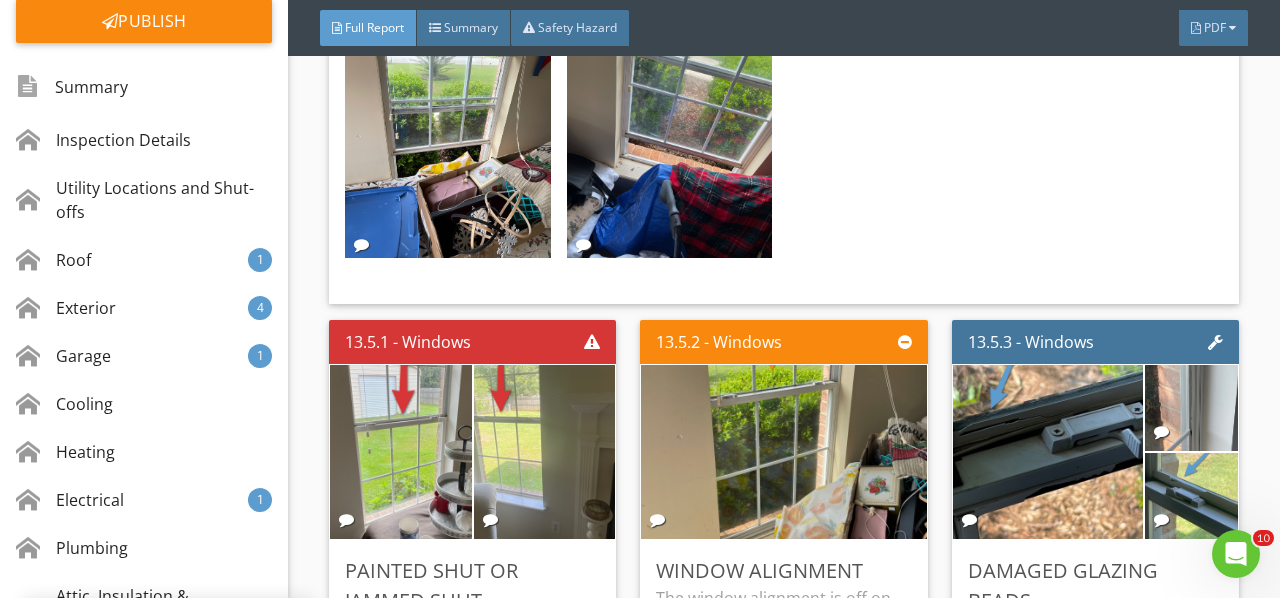 scroll, scrollTop: 130, scrollLeft: 0, axis: vertical 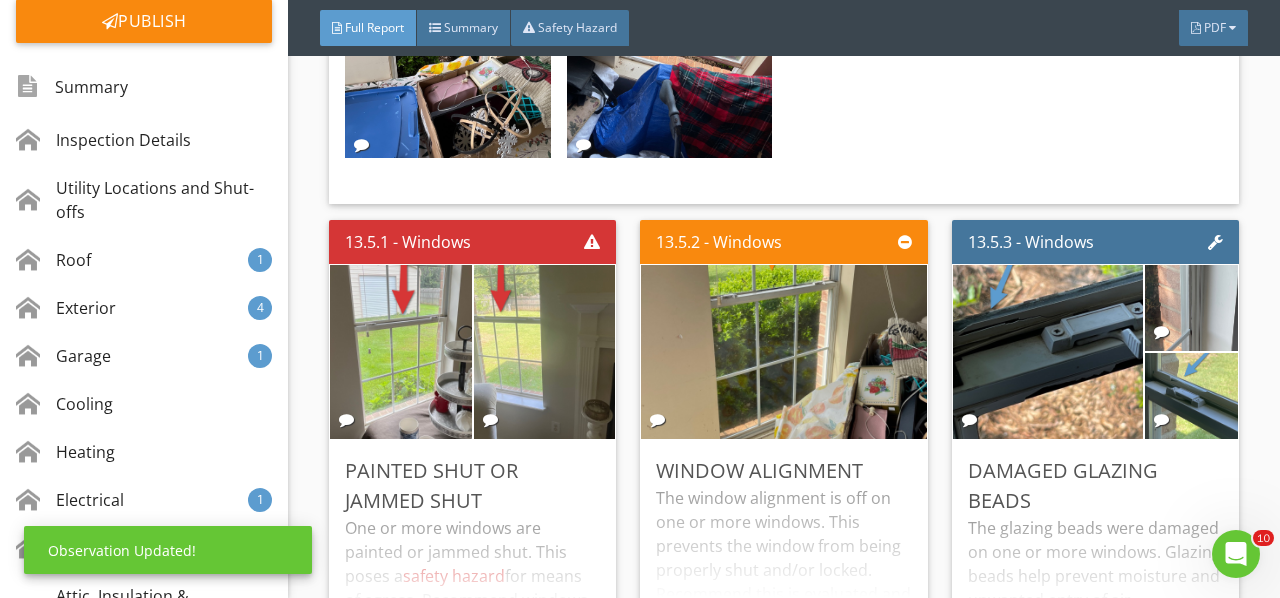 click on "One or more windows are painted or jammed shut. This poses a  safety hazard  for means of egress. Recommend windows are restored to functional use." at bounding box center [472, 580] 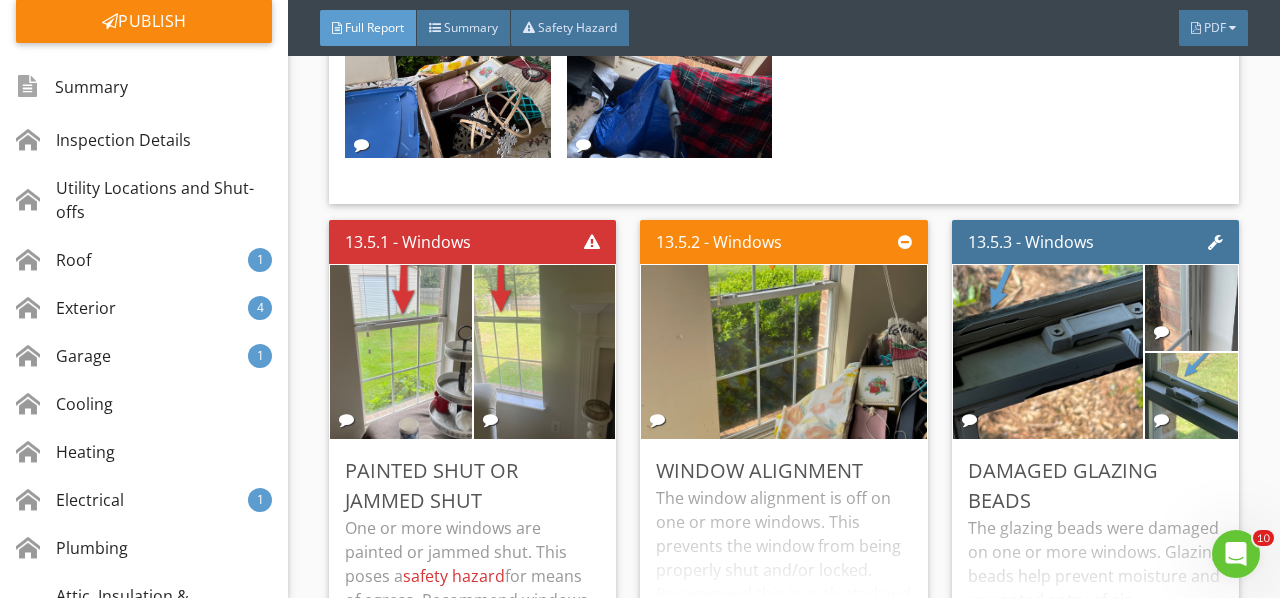 click at bounding box center [401, 351] 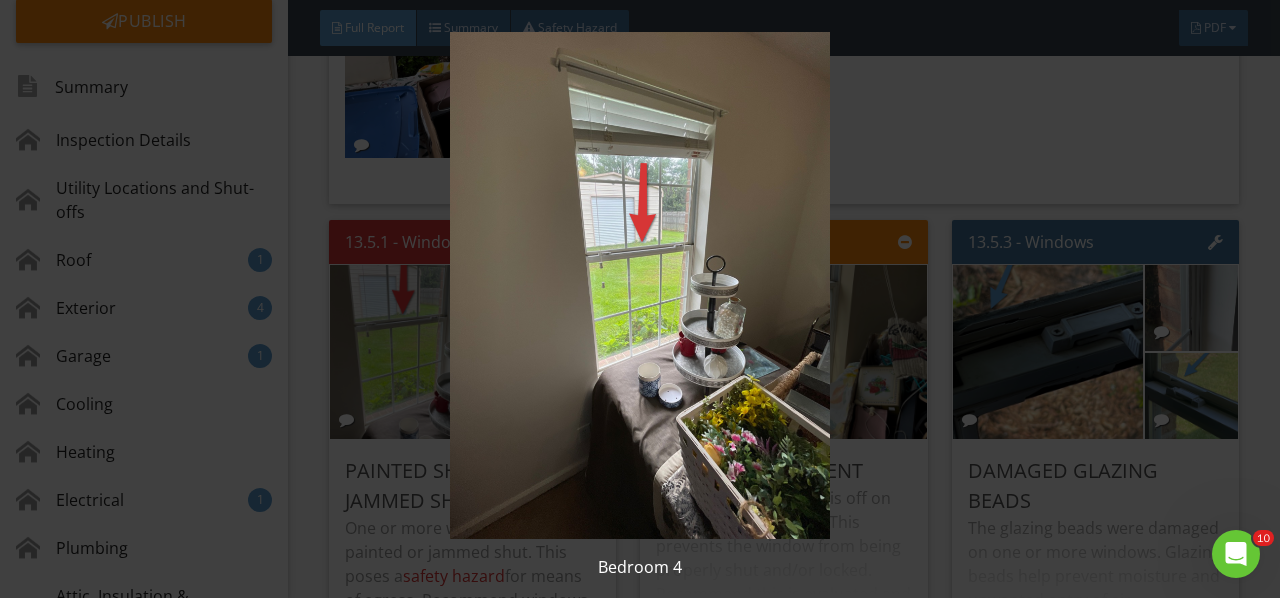 click at bounding box center (639, 285) 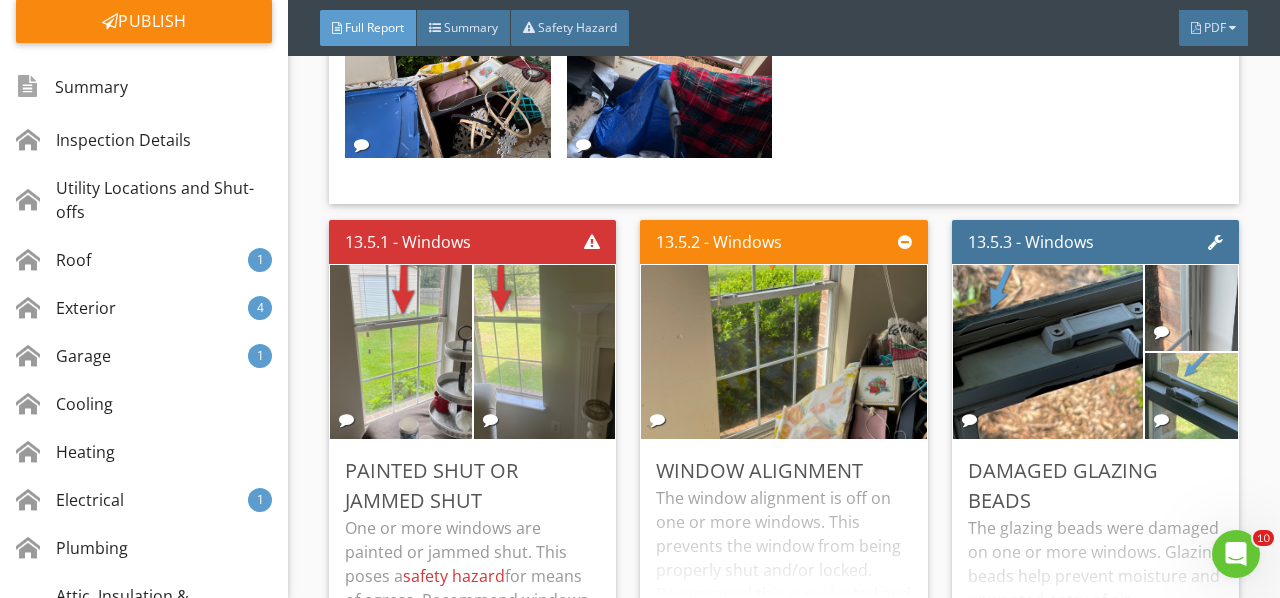 click at bounding box center (545, 351) 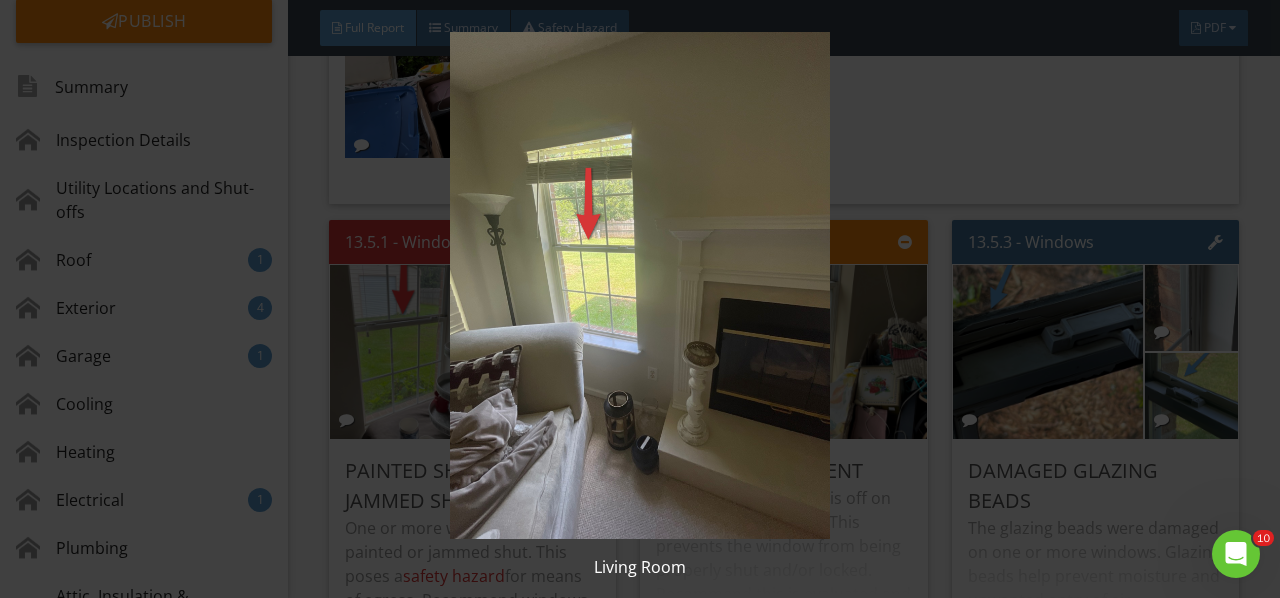 click at bounding box center [639, 285] 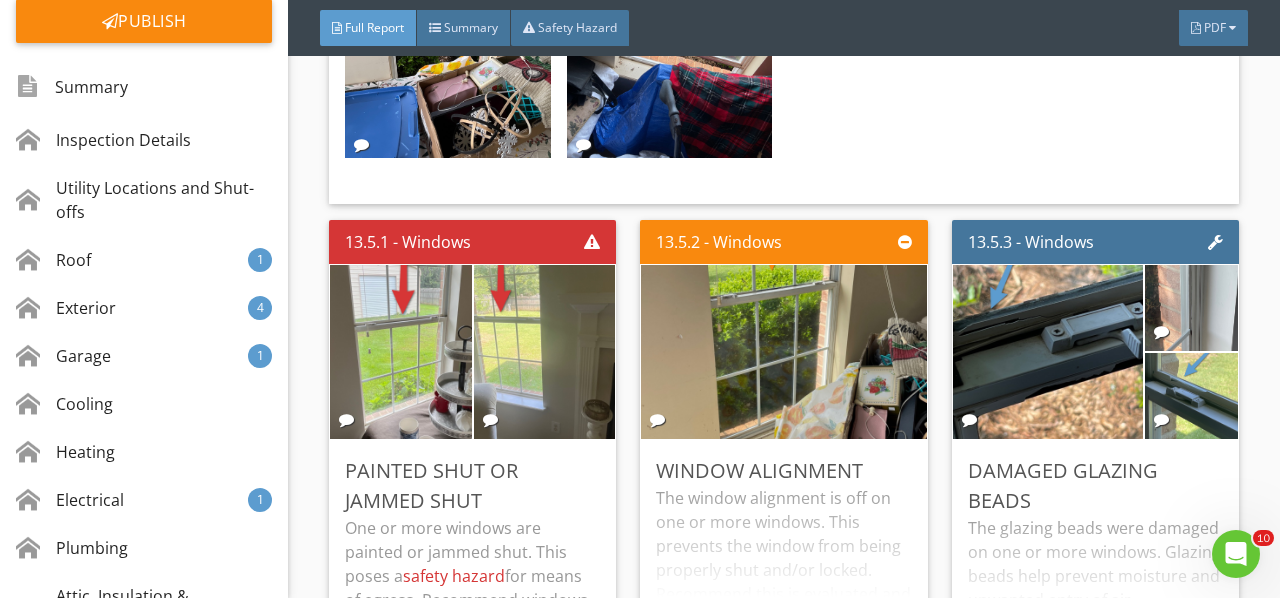 click on "The window alignment is off on one or more windows. This prevents the window from being properly shut and/or locked. Recommend this is evaluated and corrected as necessary." at bounding box center [783, 565] 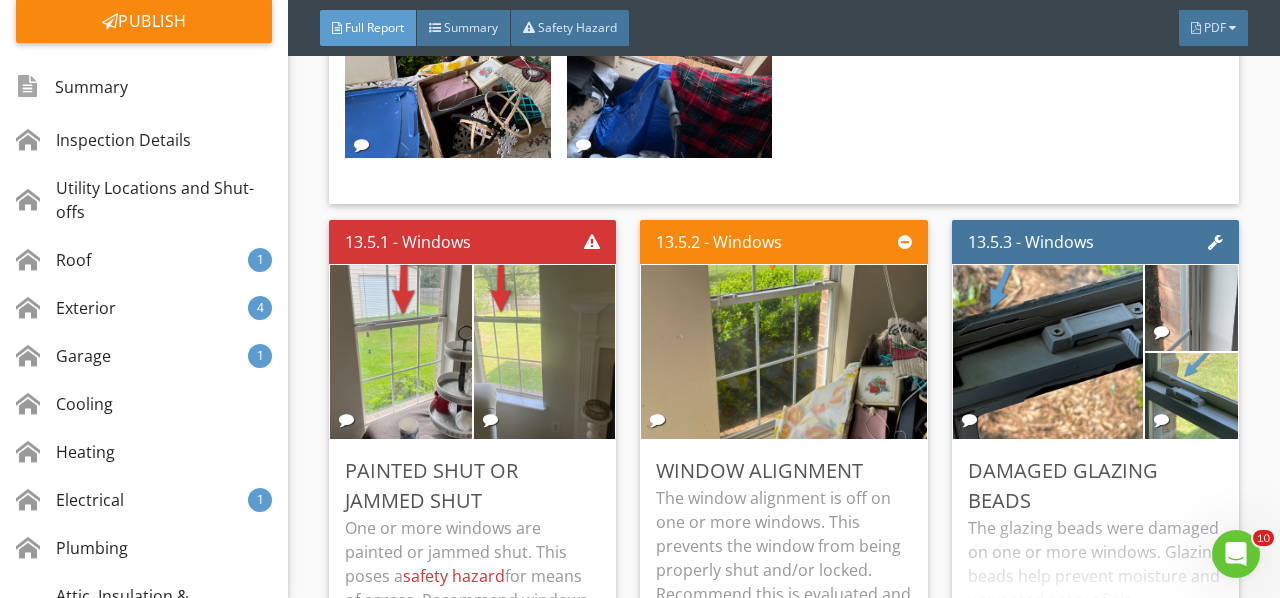 drag, startPoint x: 788, startPoint y: 306, endPoint x: 865, endPoint y: 297, distance: 77.52419 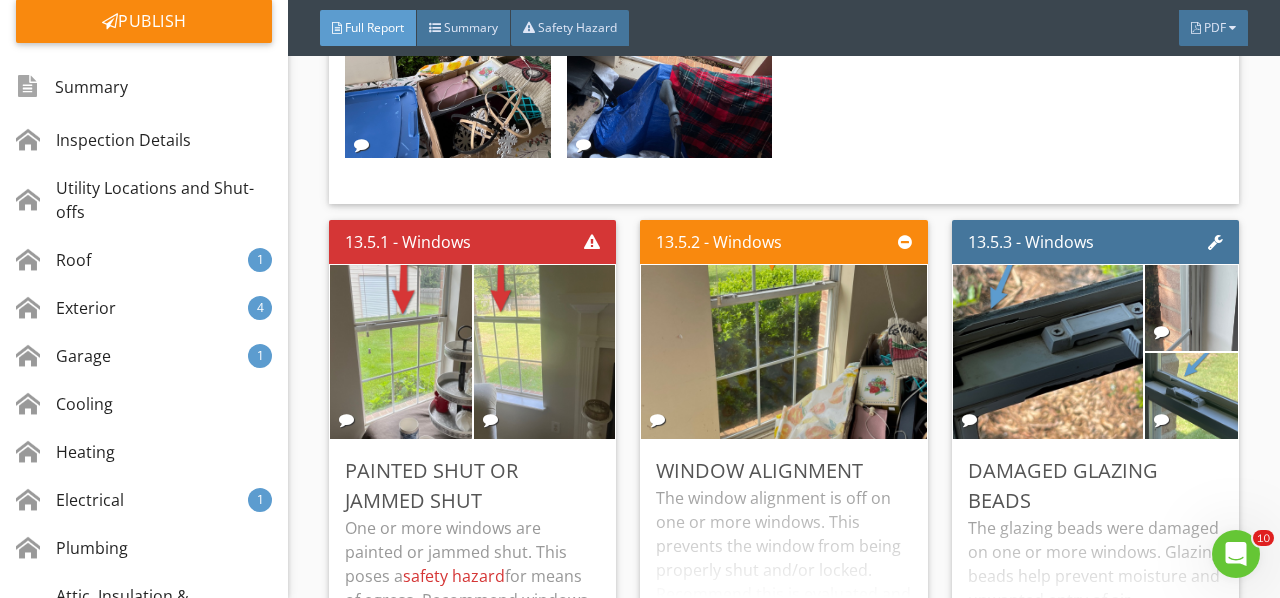 click on "Edit" at bounding box center [0, 0] 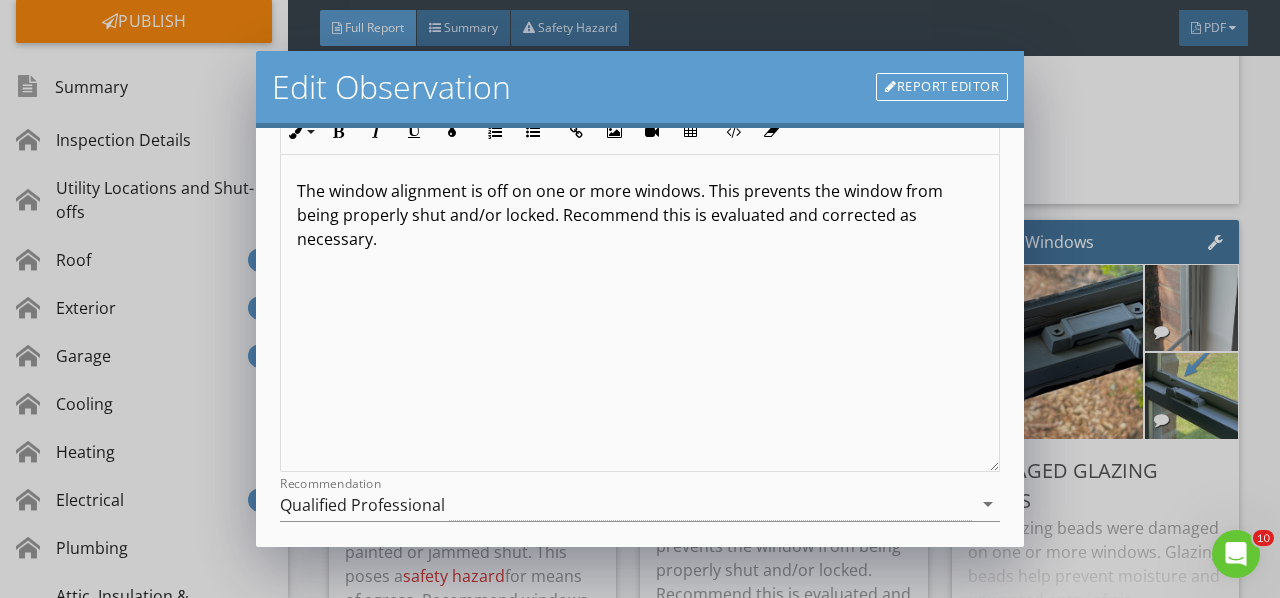 scroll, scrollTop: 298, scrollLeft: 0, axis: vertical 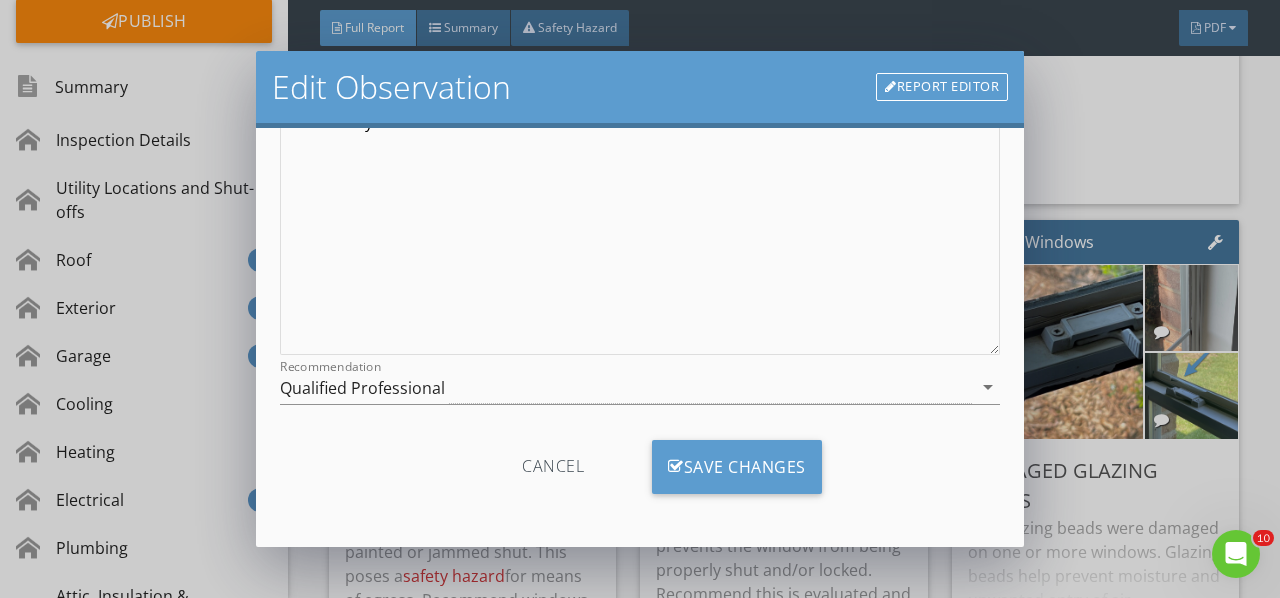 click on "arrow_drop_down" at bounding box center [988, 387] 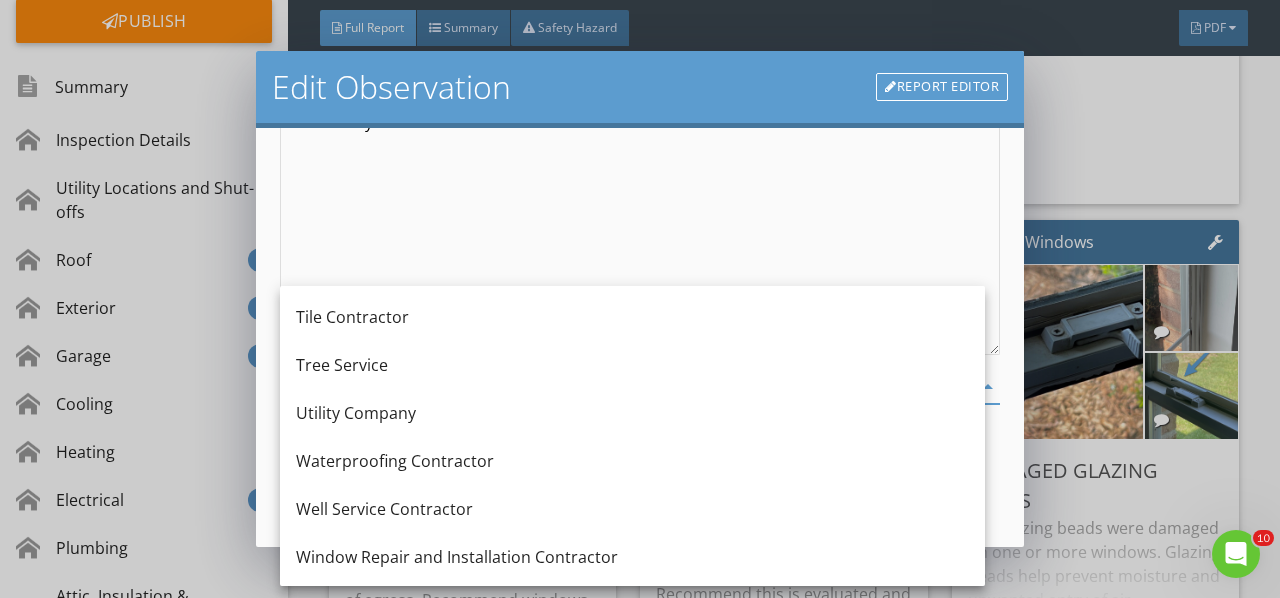 scroll, scrollTop: 2788, scrollLeft: 0, axis: vertical 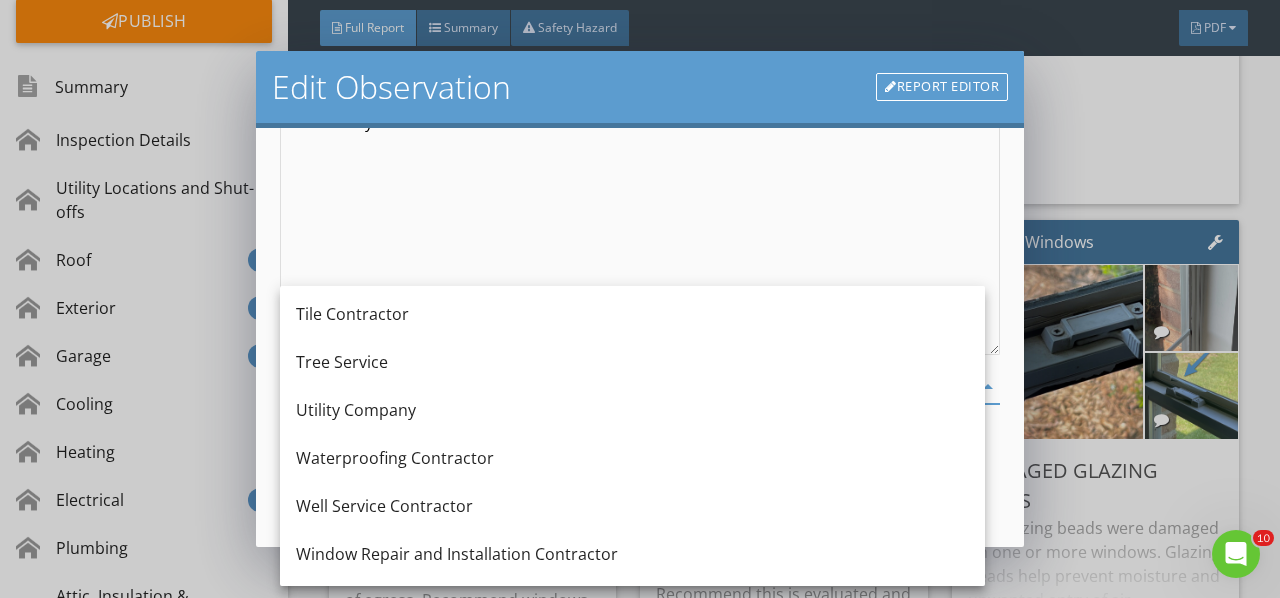 click on "Window Repair and Installation Contractor" at bounding box center (632, 554) 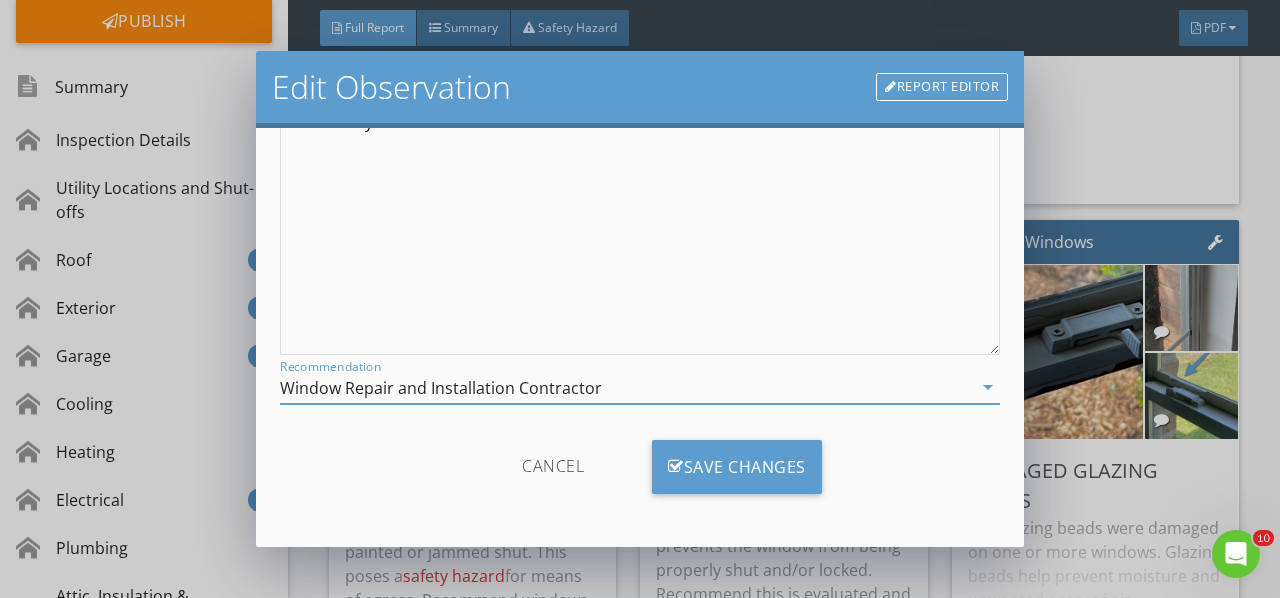 click on "Save Changes" at bounding box center (737, 467) 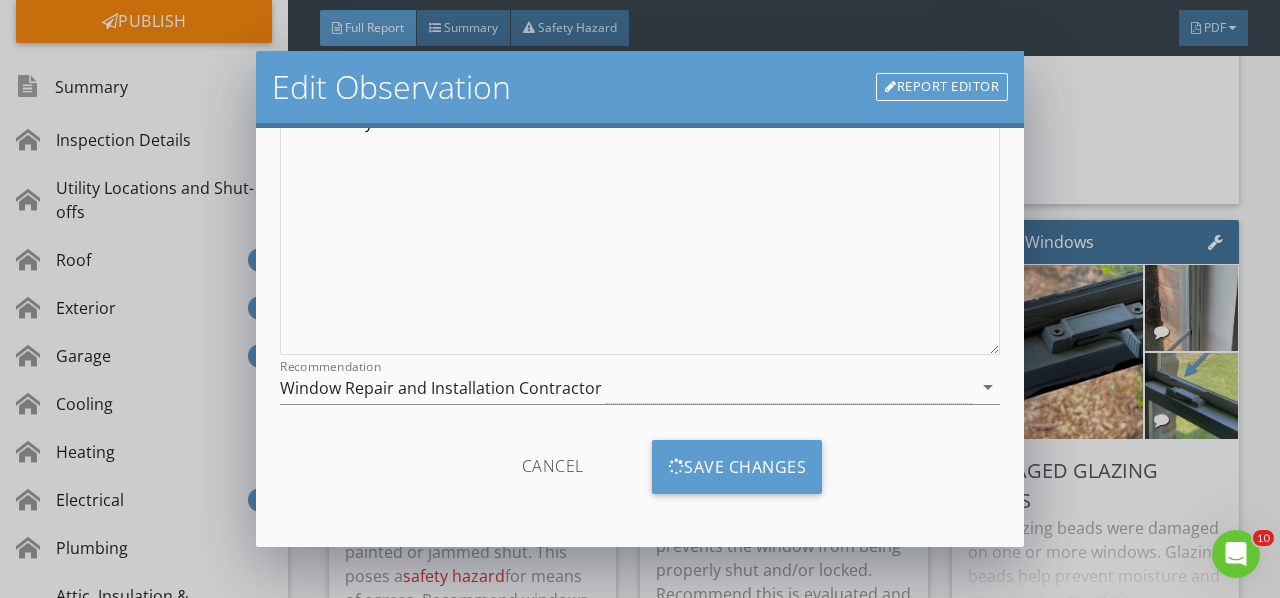 scroll, scrollTop: 62, scrollLeft: 0, axis: vertical 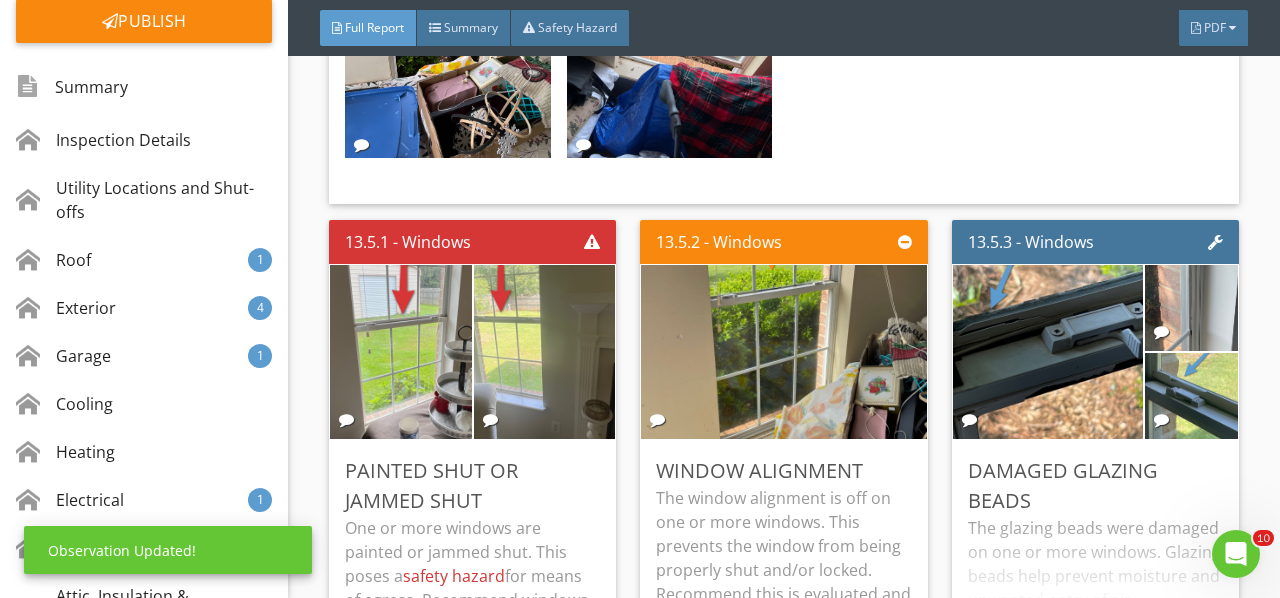 click on "The glazing beads were damaged on one or more windows. Glazing beads help prevent moisture and unwanted entry of air. Recommend this is corrected as necessary." at bounding box center [1095, 580] 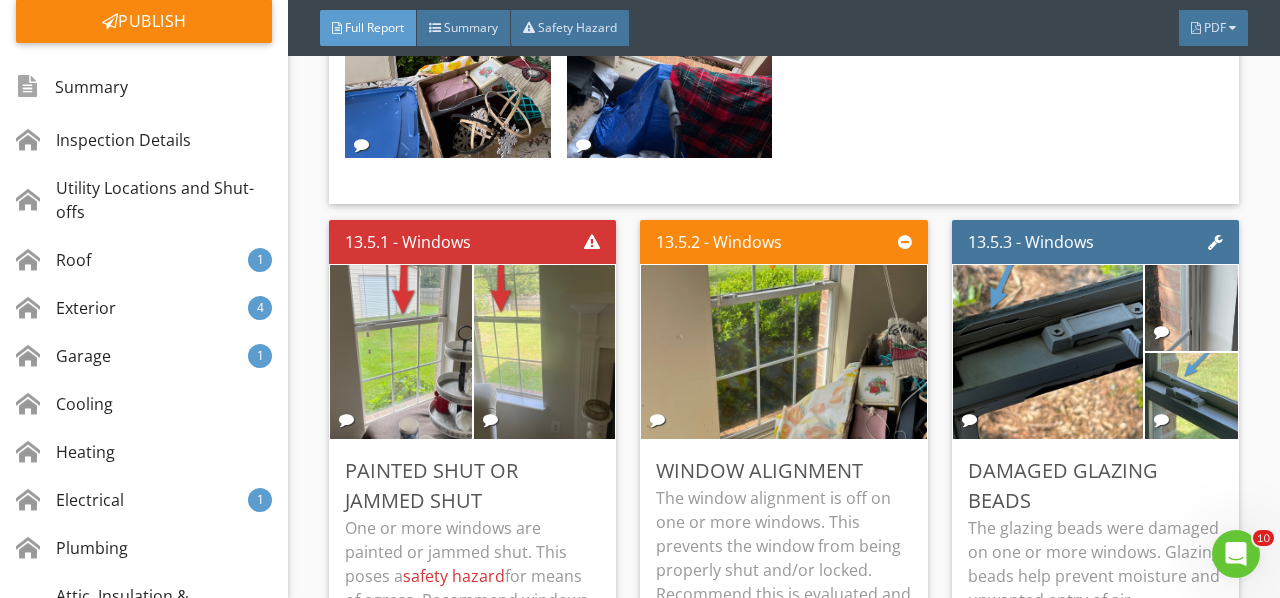 click on "Edit" at bounding box center [0, 0] 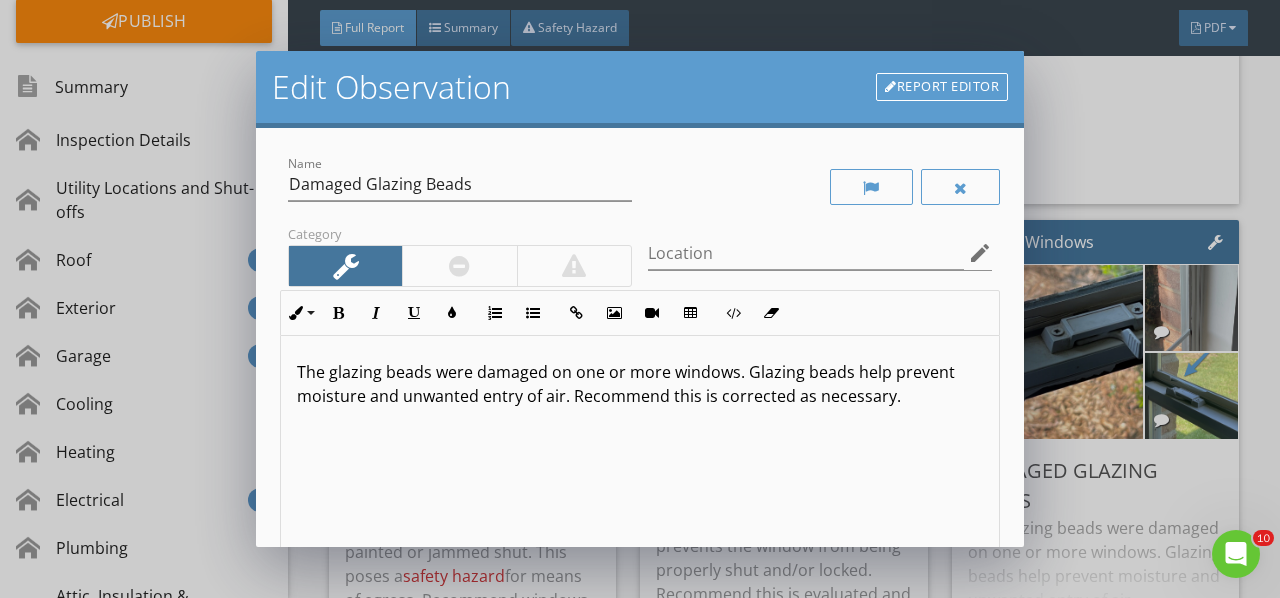 click on "The glazing beads were damaged on one or more windows. Glazing beads help prevent moisture and unwanted entry of air. Recommend this is corrected as necessary." at bounding box center (640, 384) 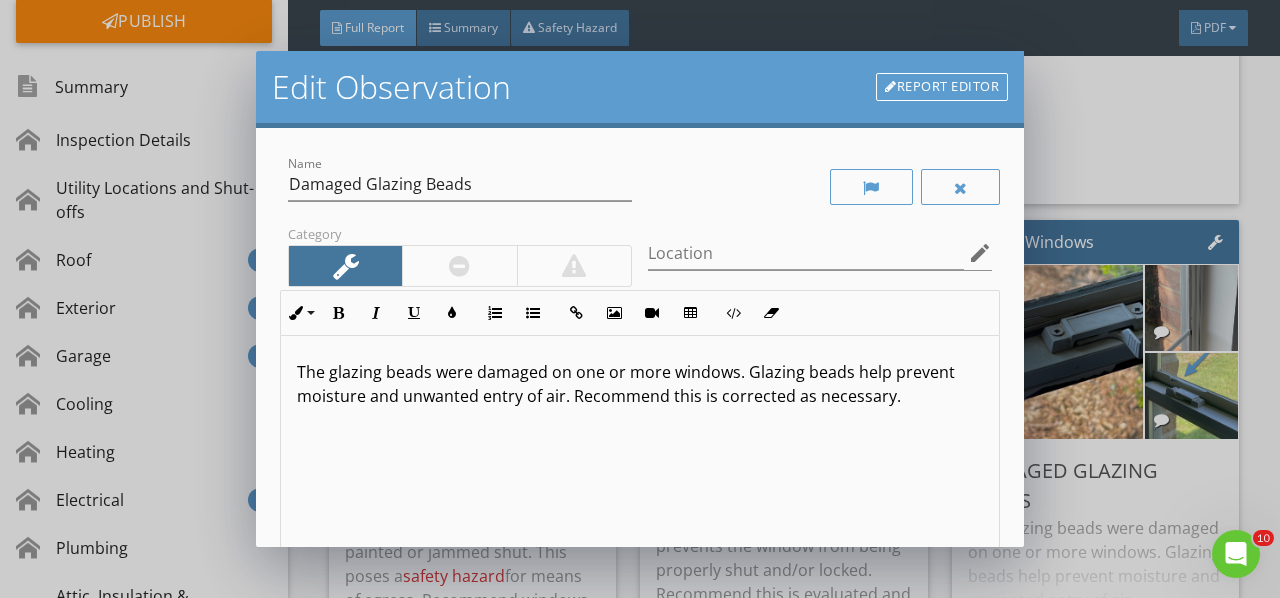 type 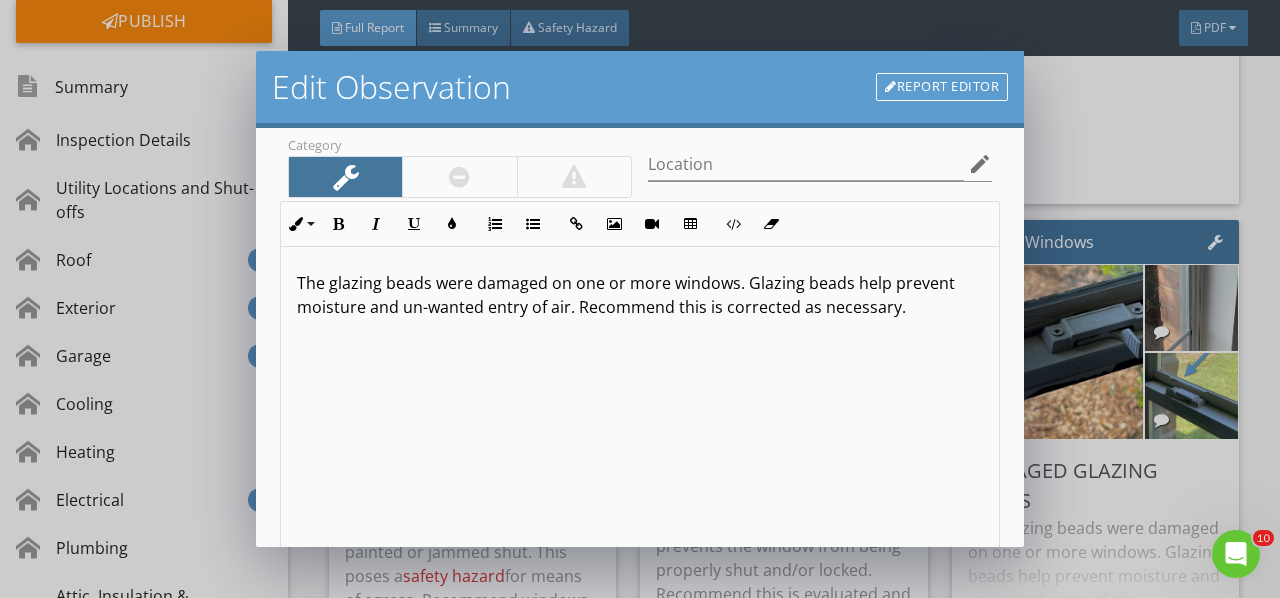 scroll, scrollTop: 298, scrollLeft: 0, axis: vertical 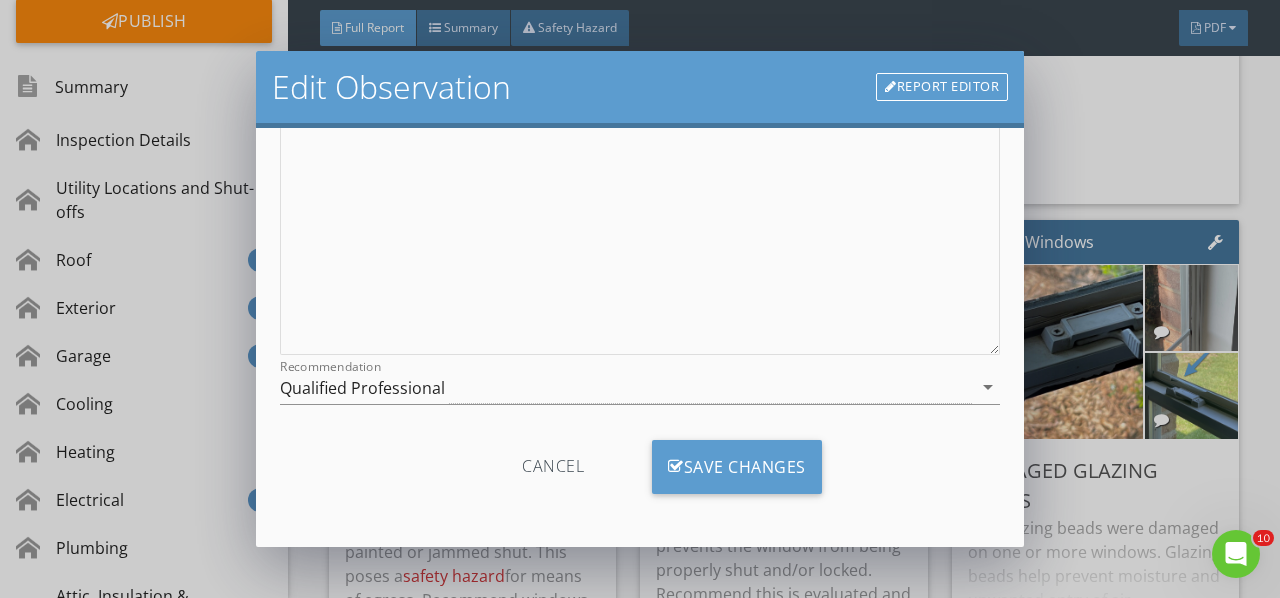click on "Save Changes" at bounding box center (737, 467) 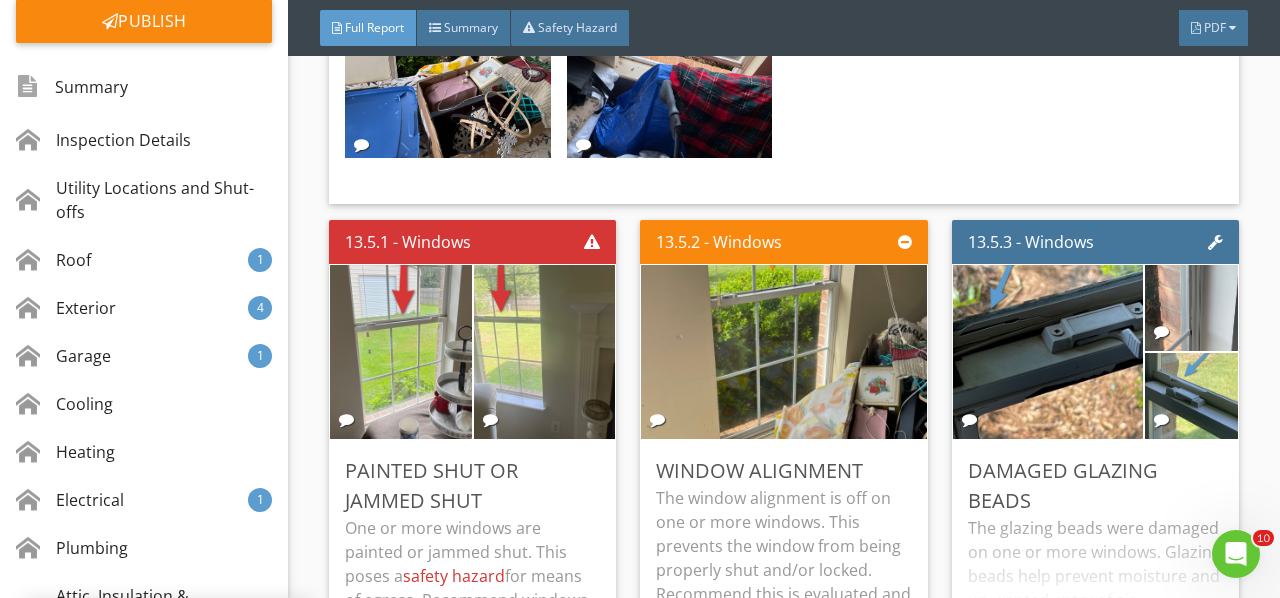 scroll, scrollTop: 62, scrollLeft: 0, axis: vertical 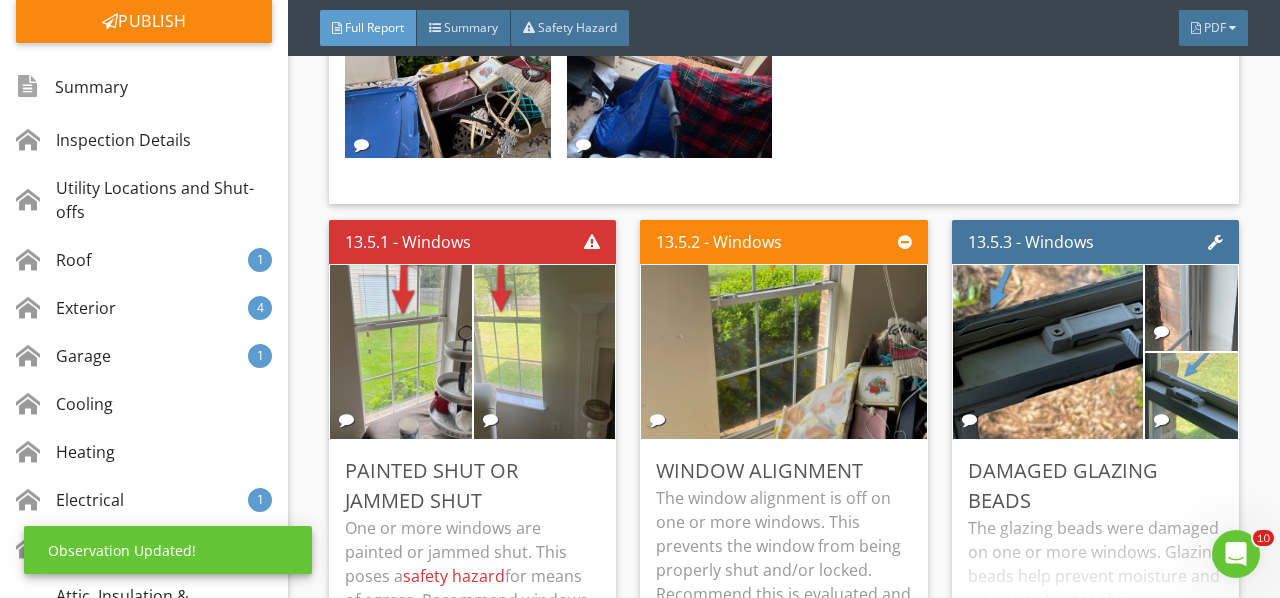 click at bounding box center (1047, 351) 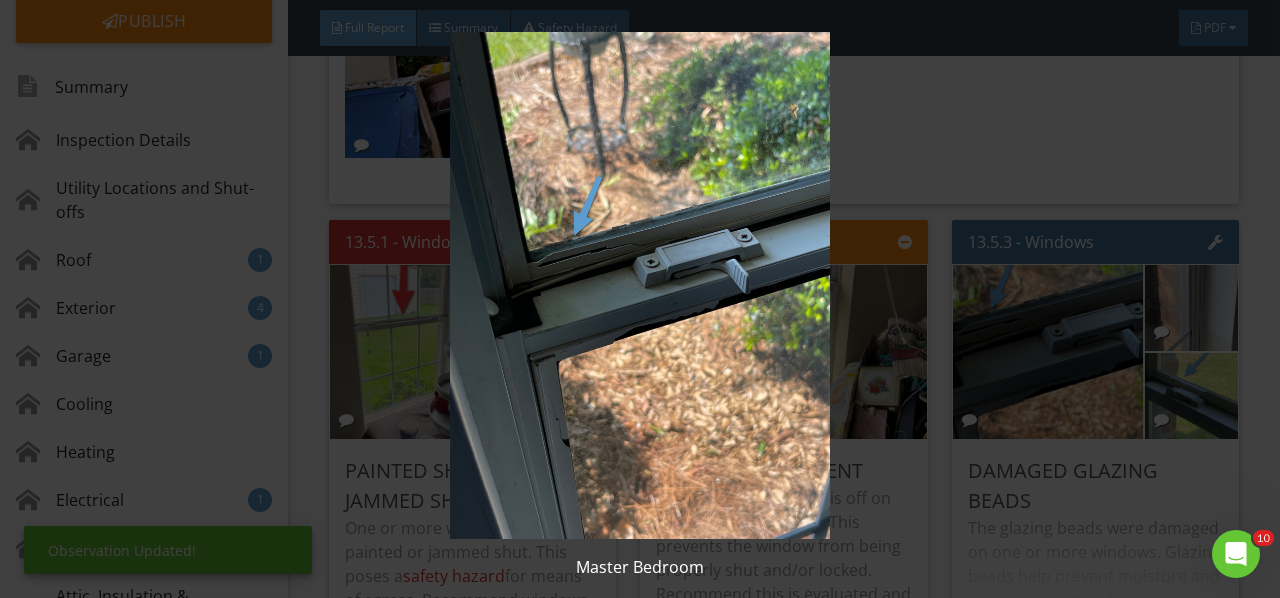 click at bounding box center (639, 285) 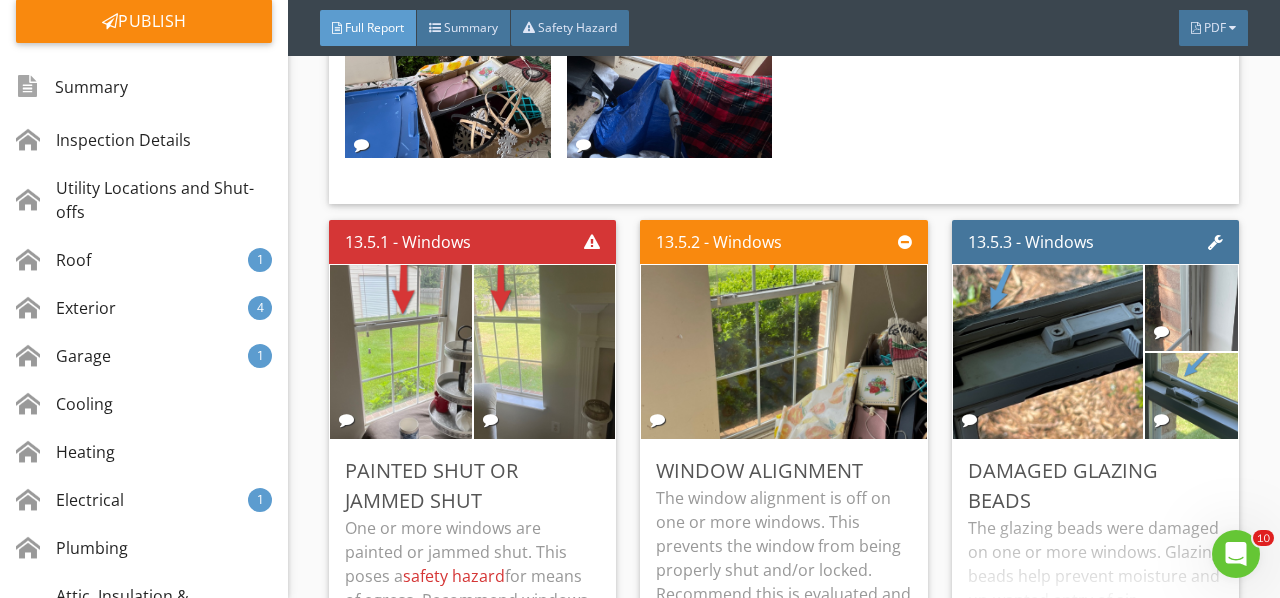 click at bounding box center (1190, 307) 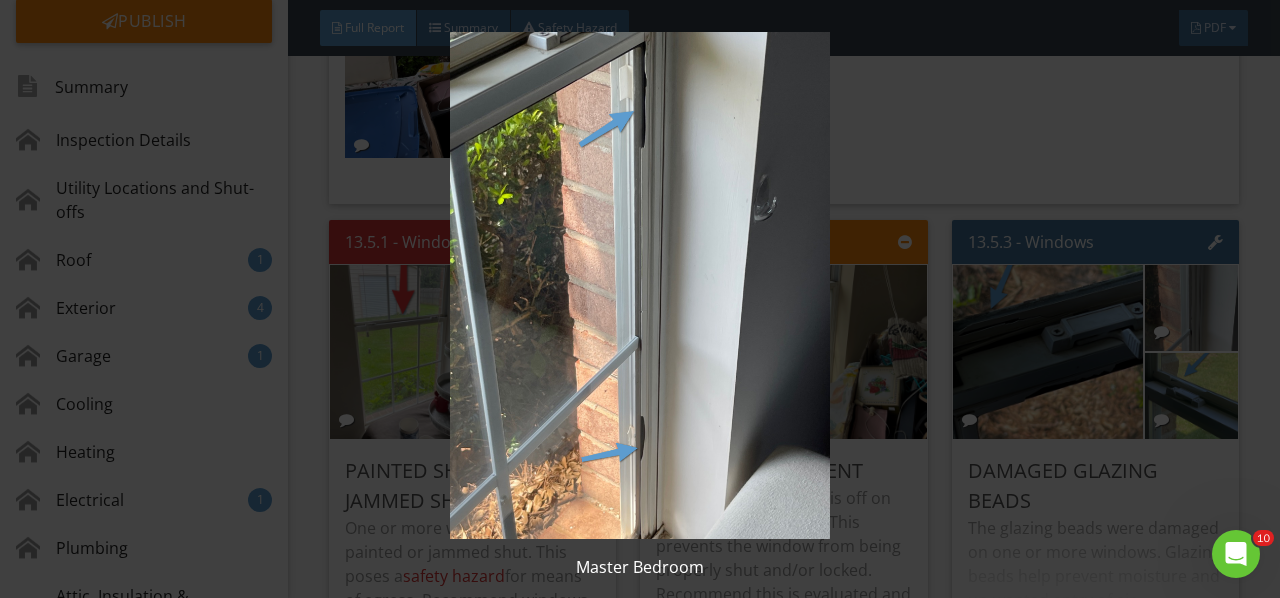click at bounding box center [639, 285] 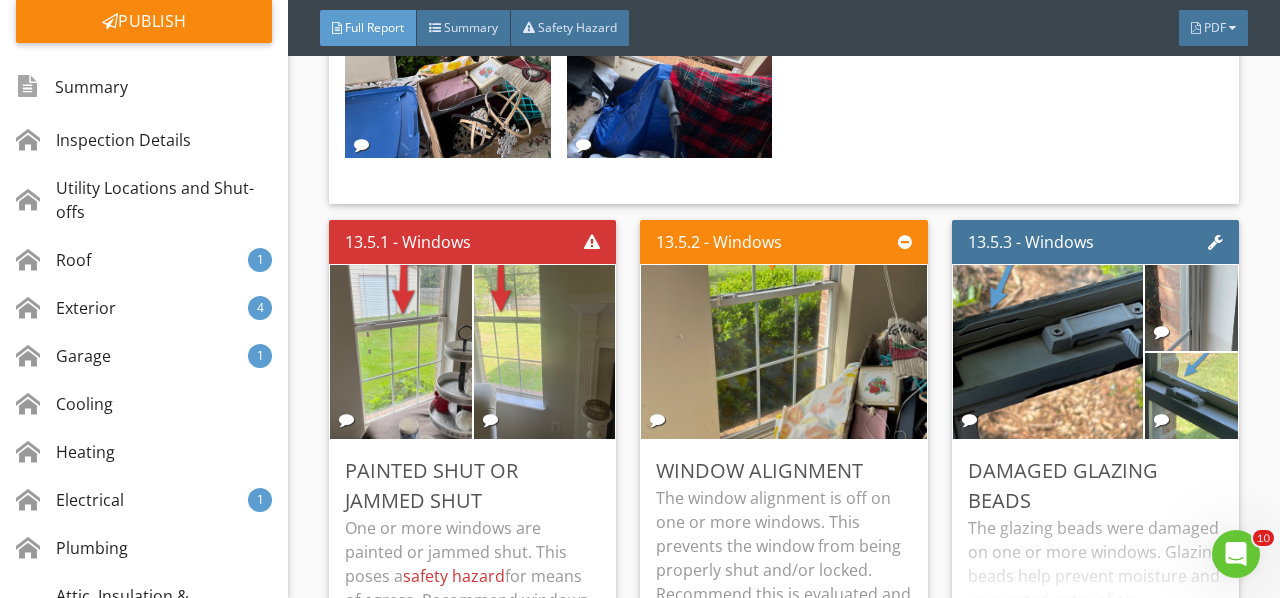 click at bounding box center [1190, 395] 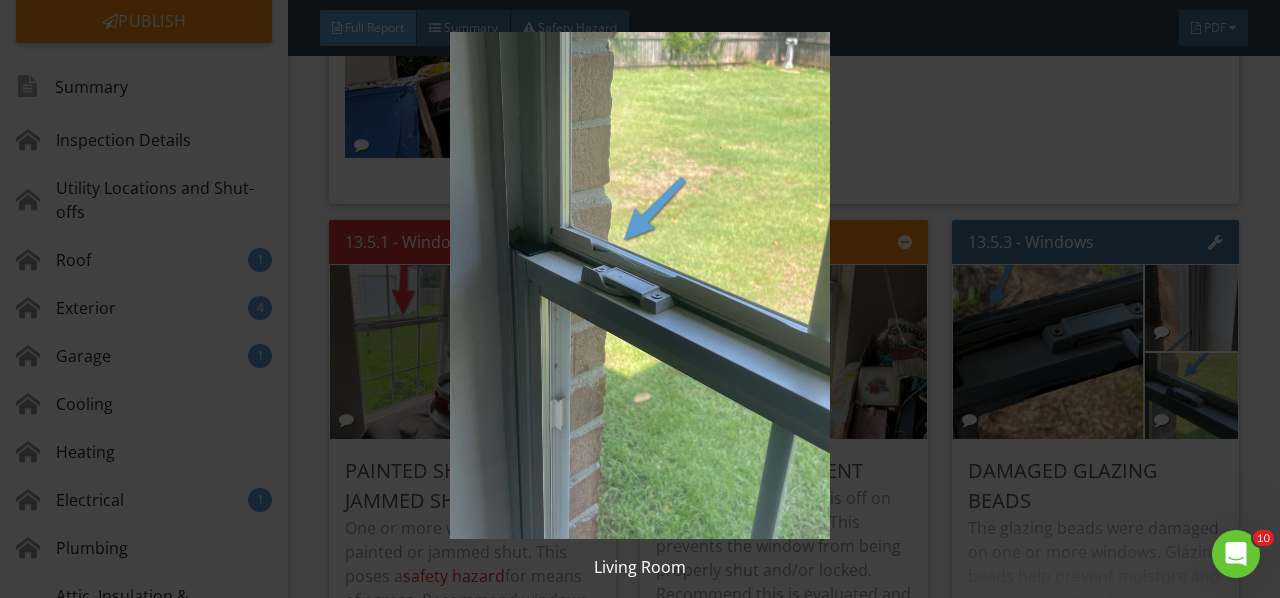 click at bounding box center (639, 285) 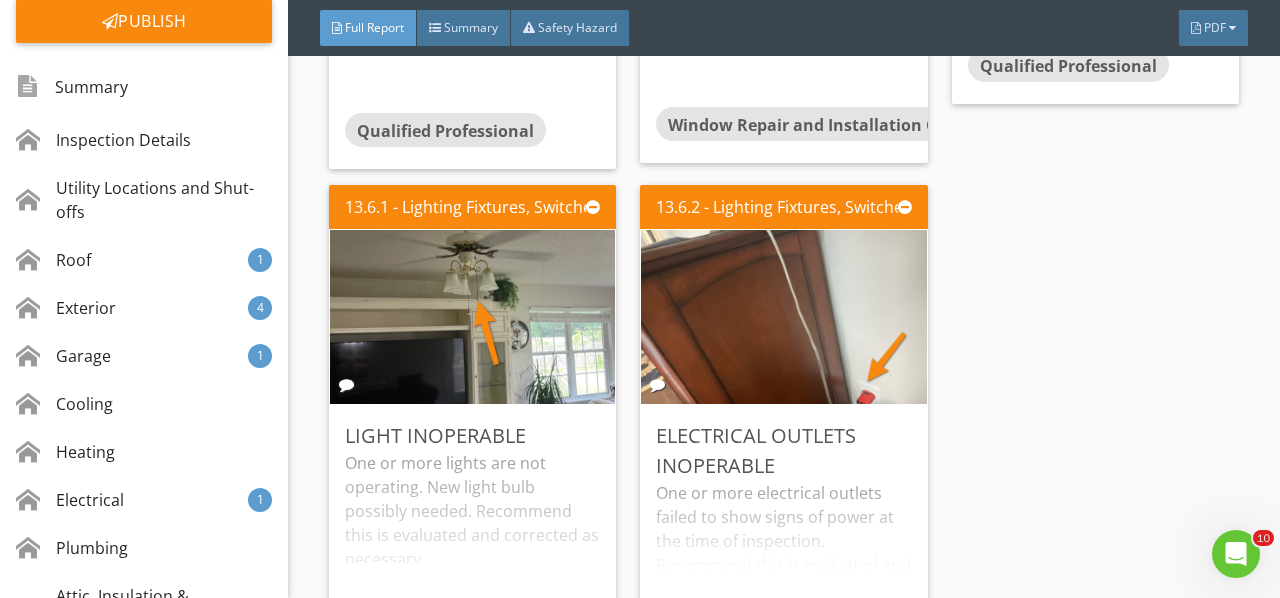 scroll, scrollTop: 25756, scrollLeft: 0, axis: vertical 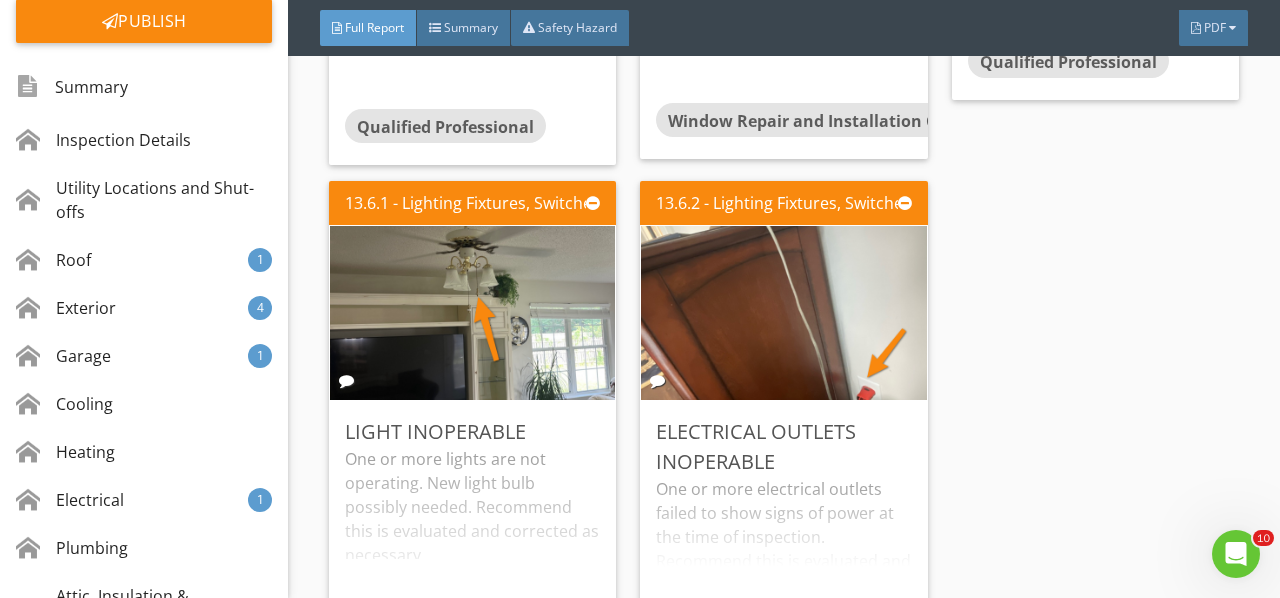 click on "One or more lights are not operating. New light bulb possibly needed. Recommend this is evaluated and corrected as necessary." at bounding box center [472, 546] 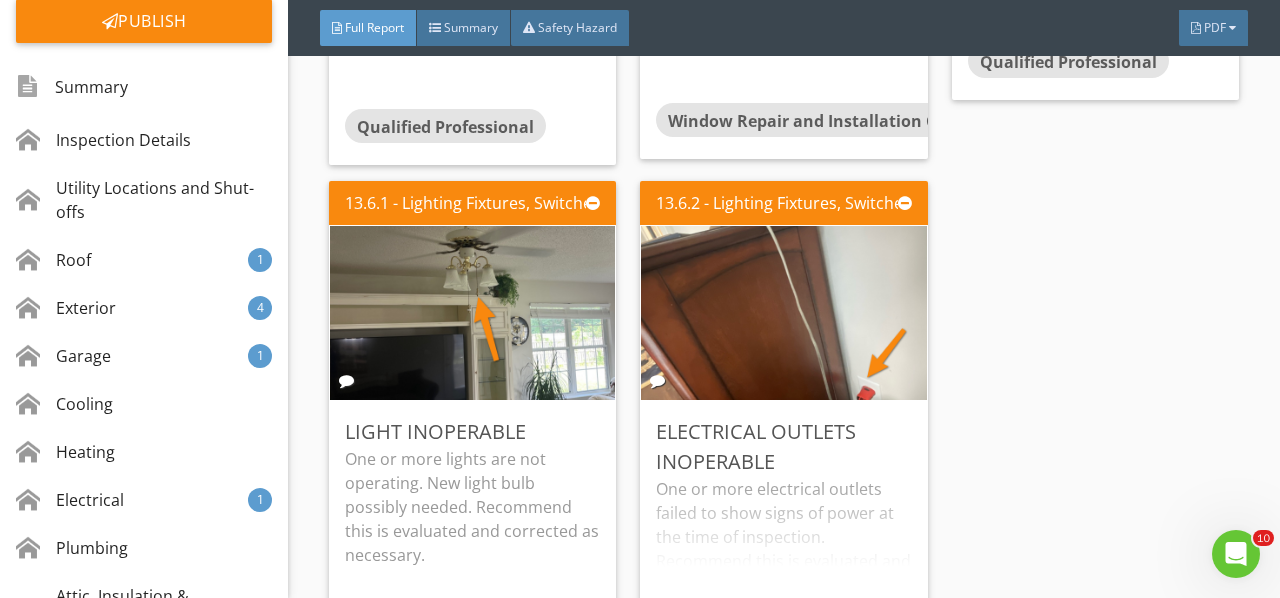 click on "Edit" at bounding box center (0, 0) 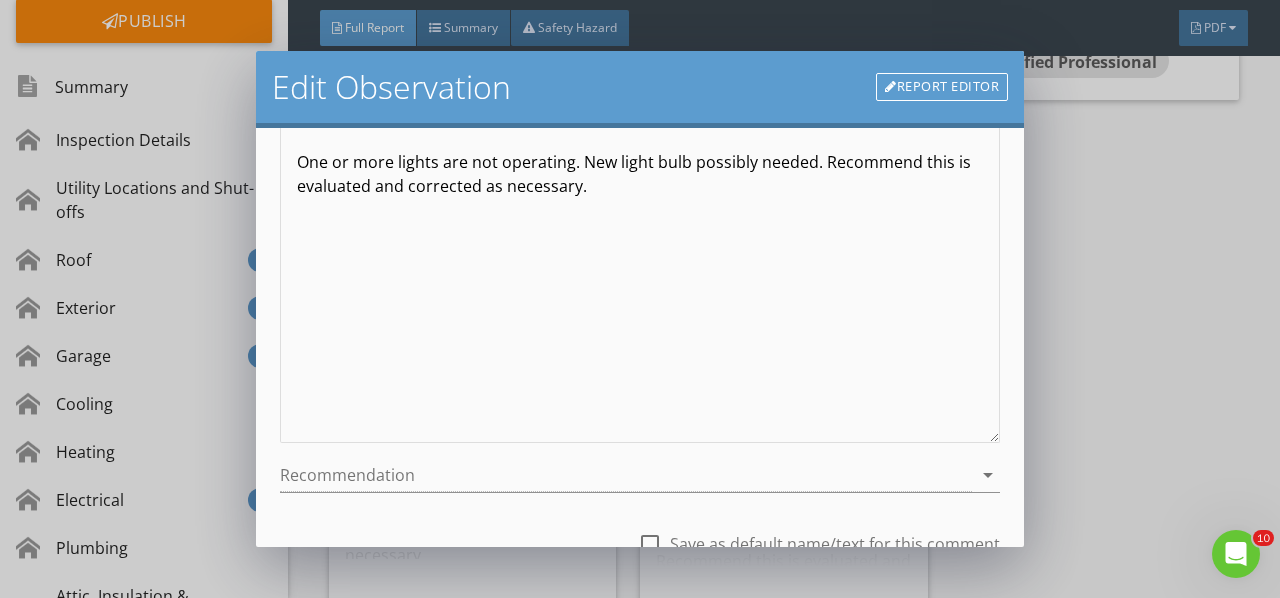 scroll, scrollTop: 366, scrollLeft: 0, axis: vertical 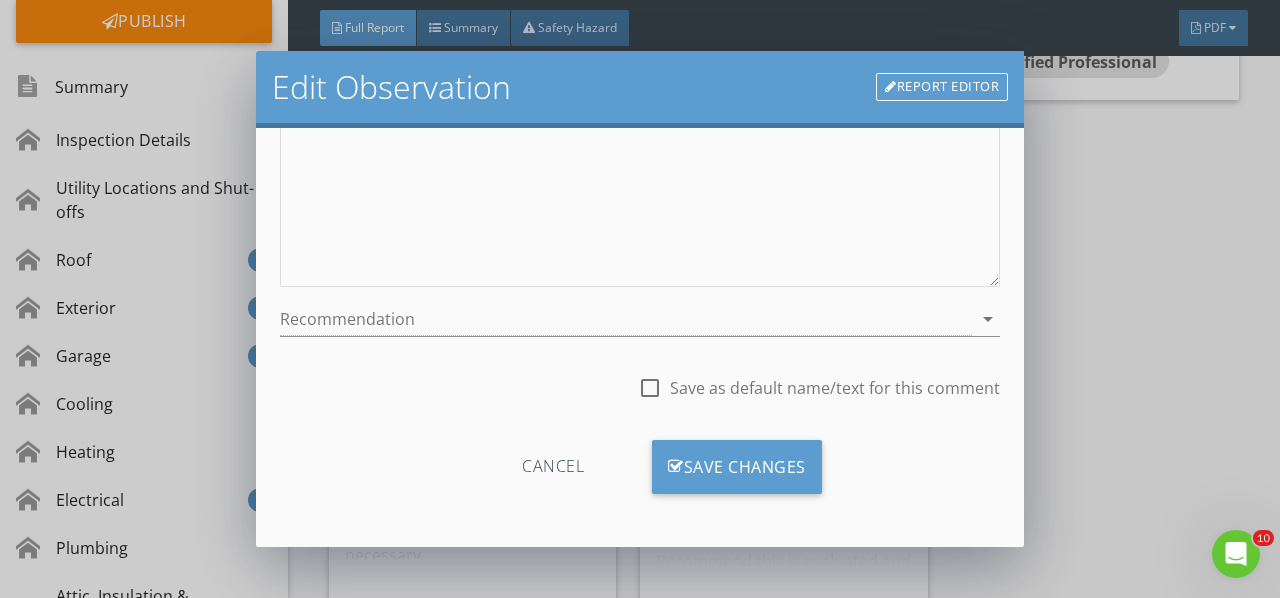 click on "arrow_drop_down" at bounding box center [988, 319] 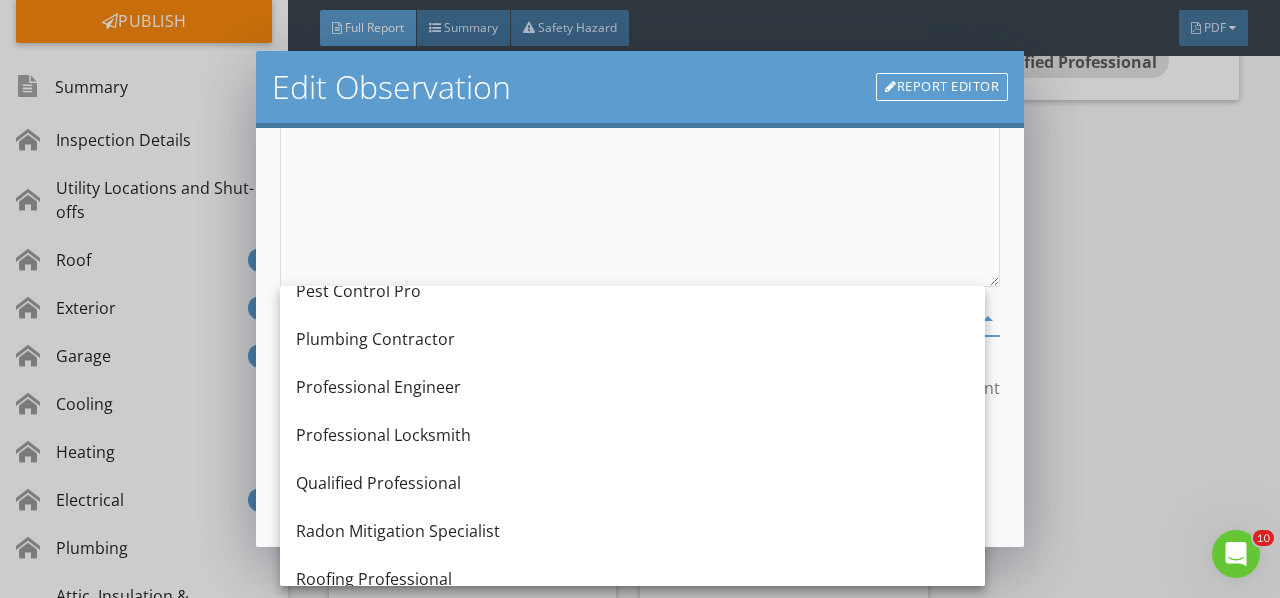 scroll, scrollTop: 2176, scrollLeft: 0, axis: vertical 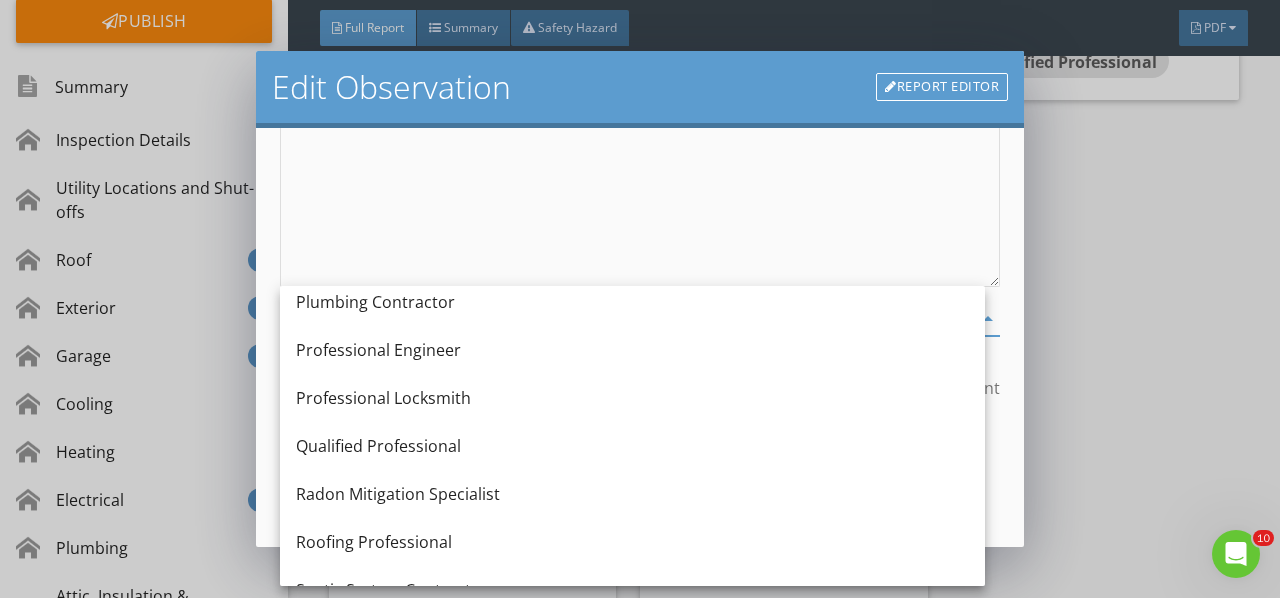 click on "Qualified Professional" at bounding box center (632, 446) 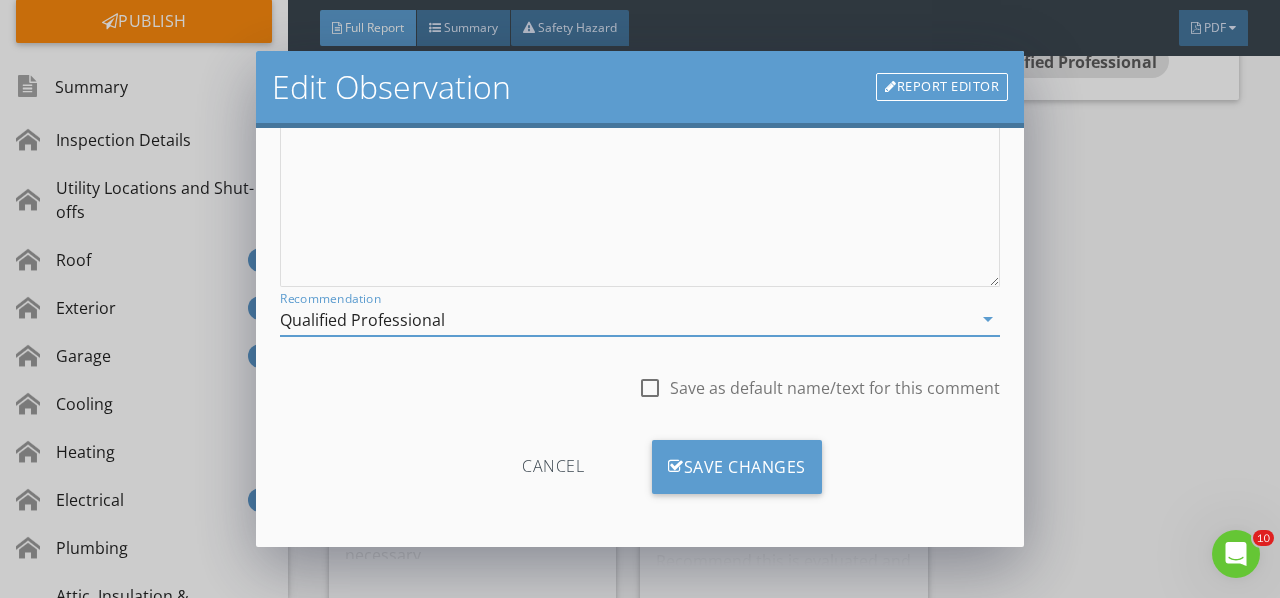 click on "Save Changes" at bounding box center (737, 467) 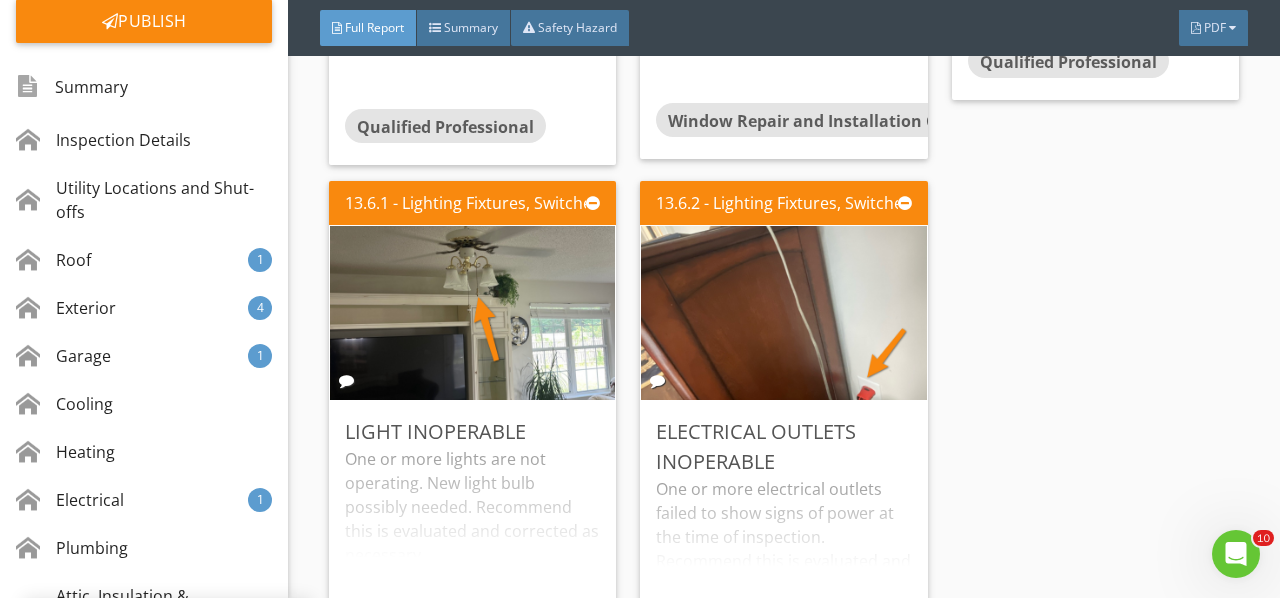 scroll, scrollTop: 130, scrollLeft: 0, axis: vertical 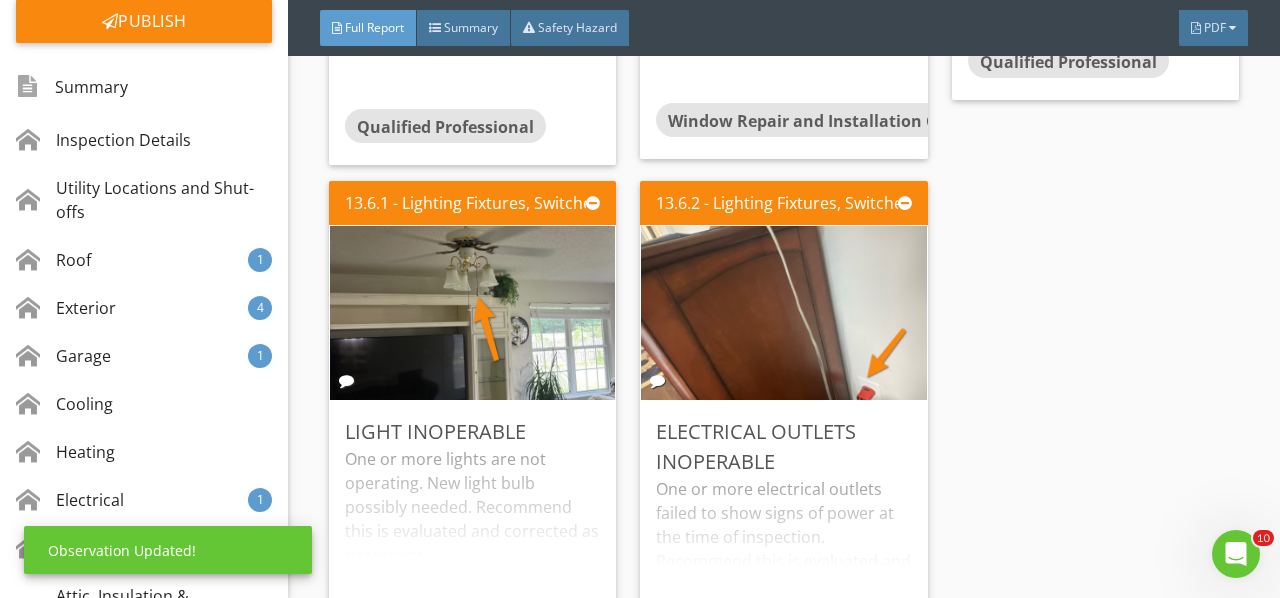click on "One or more electrical outlets failed to show signs of power at the time of inspection. Recommend this is evaluated and corrected as necessary by a qualified electrician." at bounding box center [783, 541] 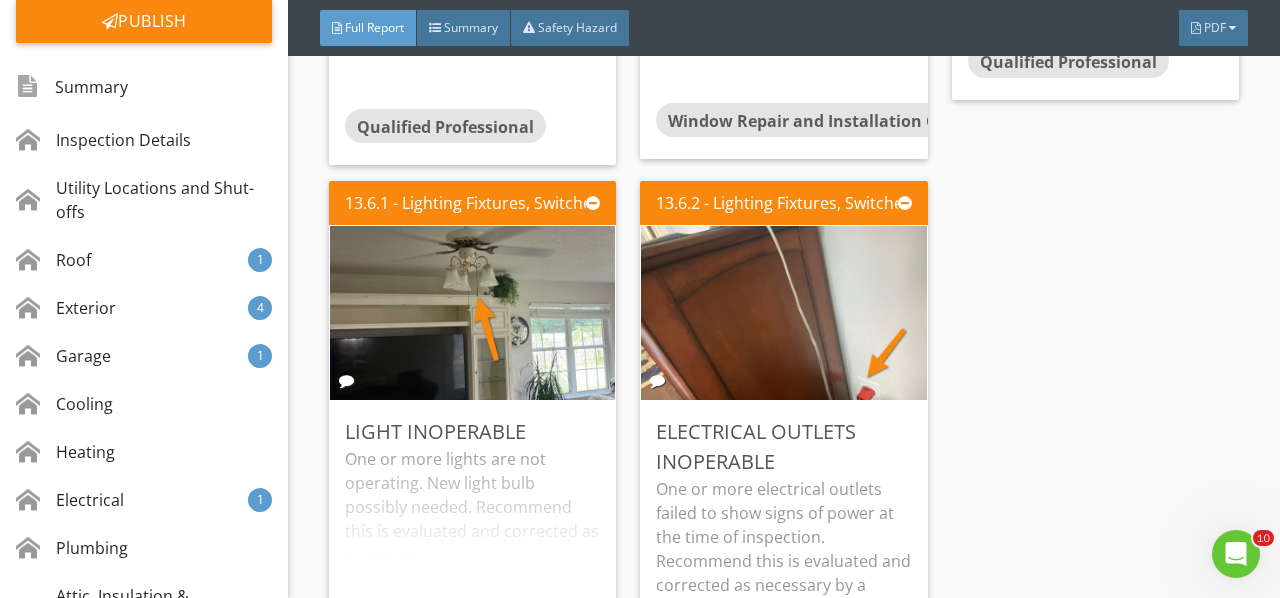 click on "Edit" at bounding box center (0, 0) 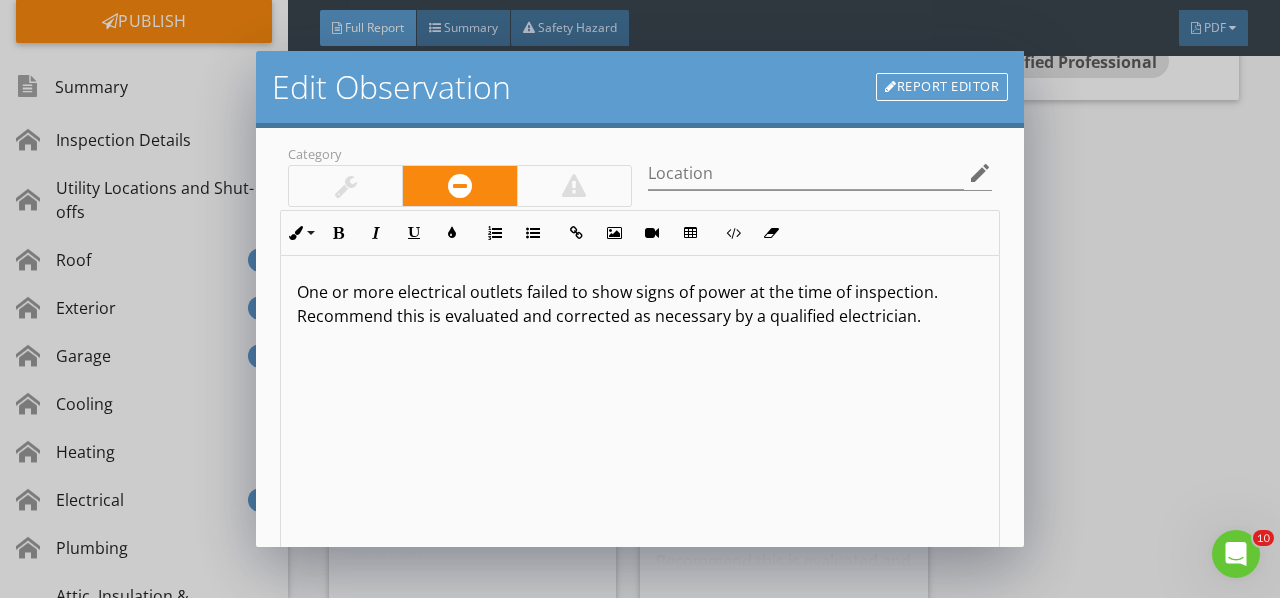 scroll, scrollTop: 300, scrollLeft: 0, axis: vertical 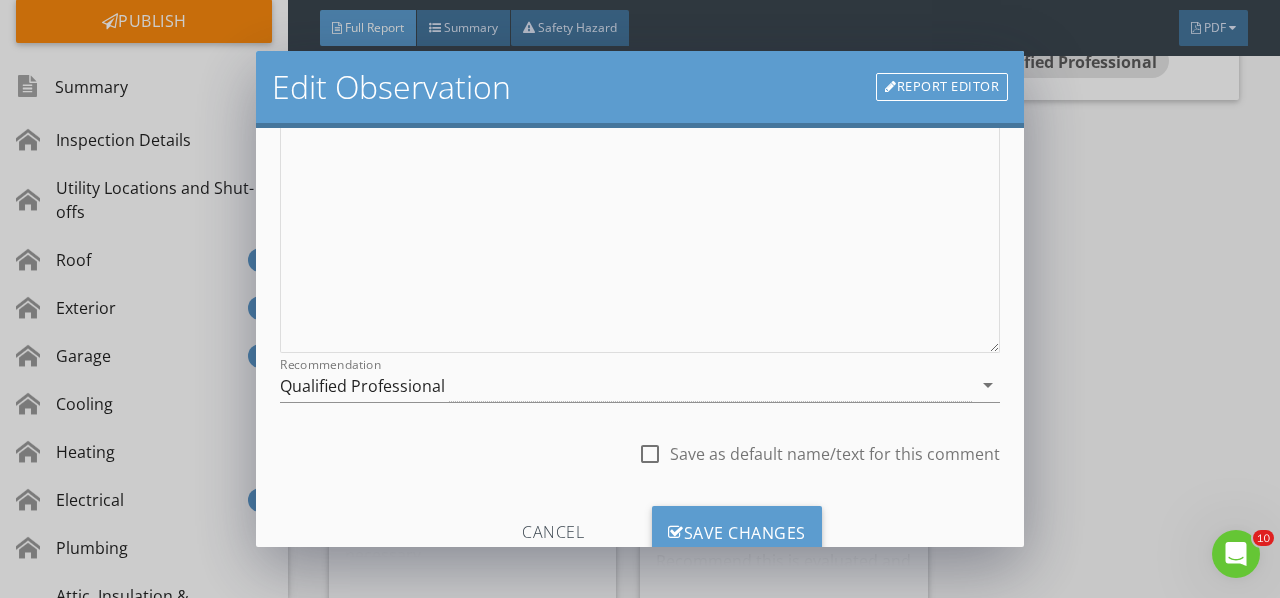 click on "arrow_drop_down" at bounding box center (988, 385) 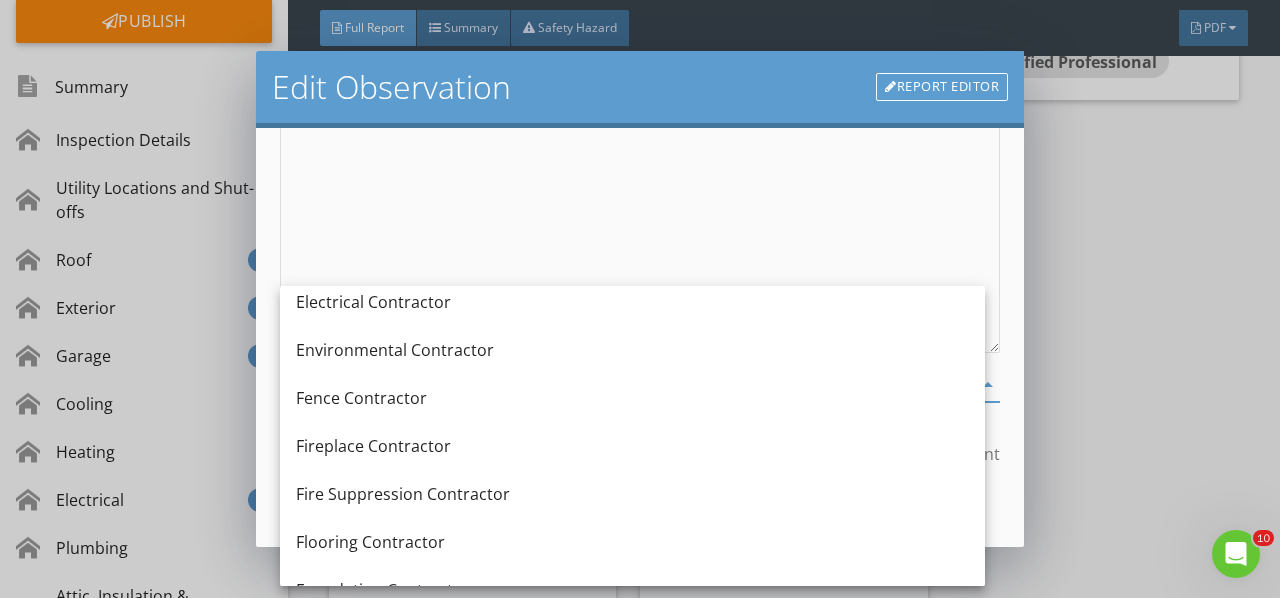 scroll, scrollTop: 676, scrollLeft: 0, axis: vertical 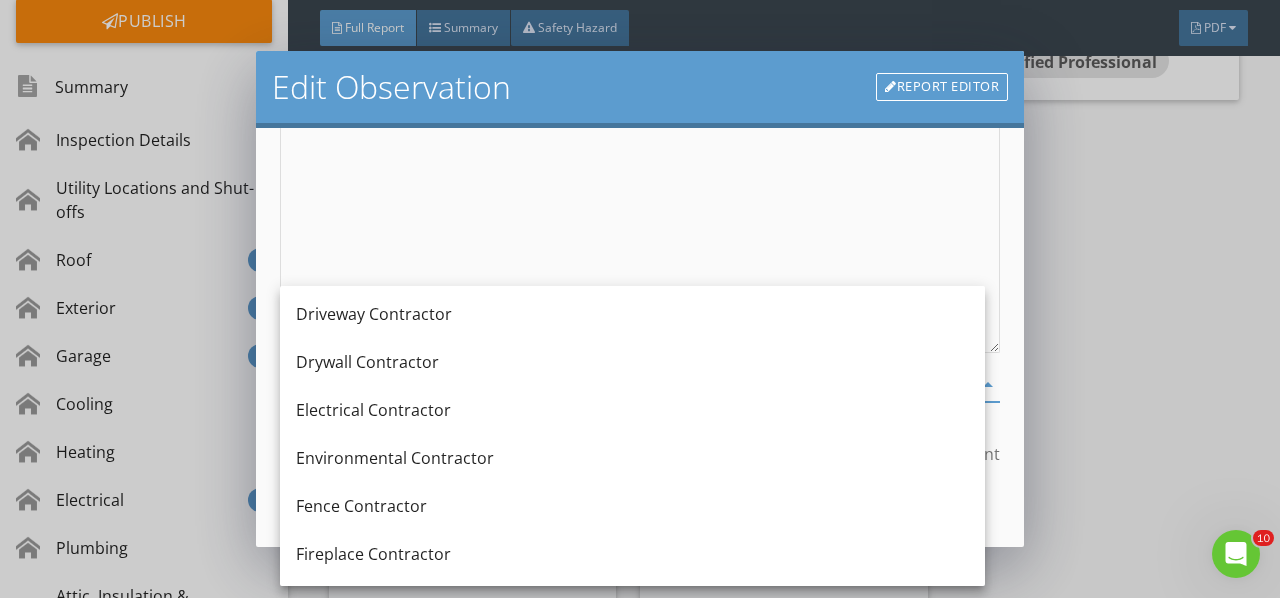 click on "Electrical Contractor" at bounding box center [632, 410] 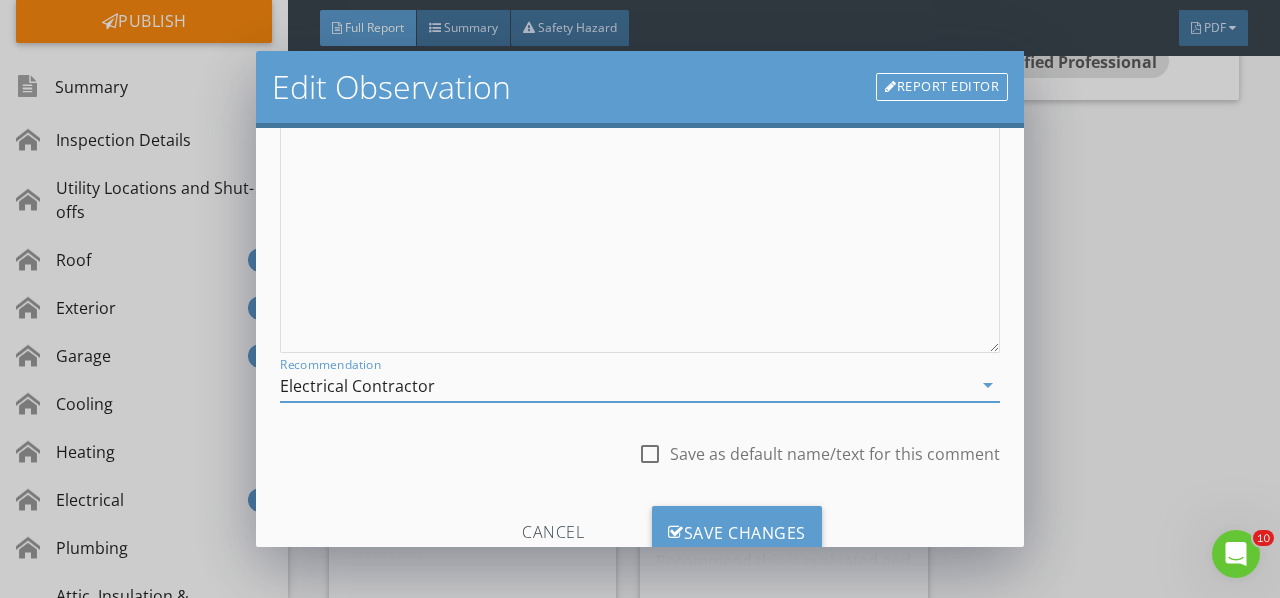click on "Save Changes" at bounding box center (737, 533) 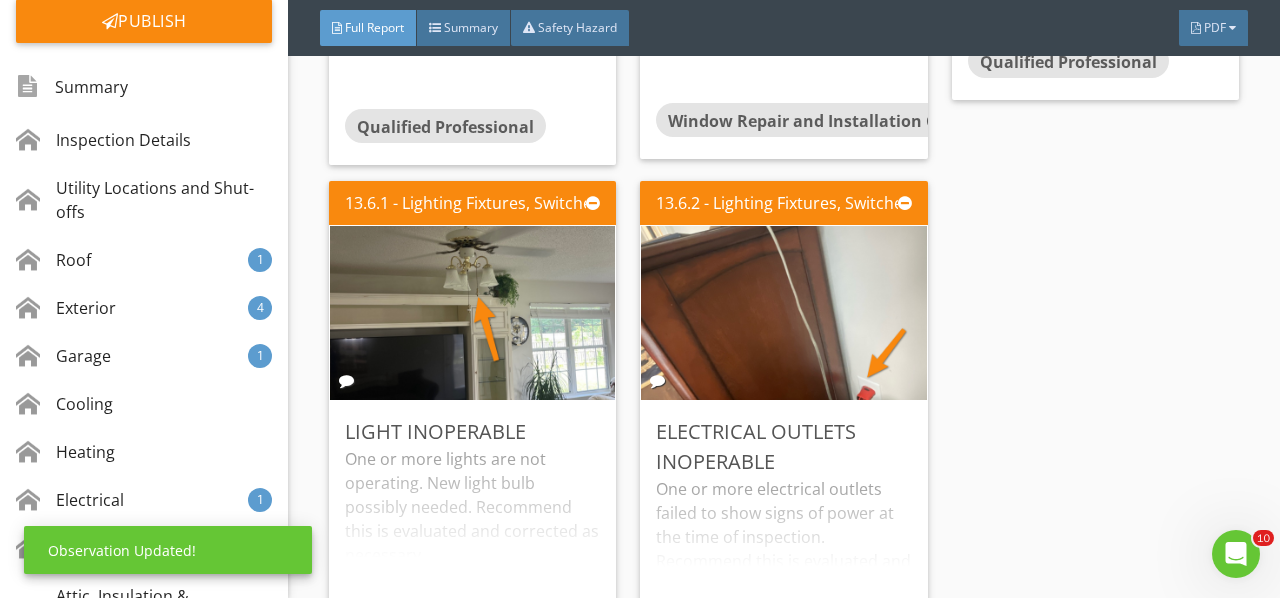 scroll, scrollTop: 130, scrollLeft: 0, axis: vertical 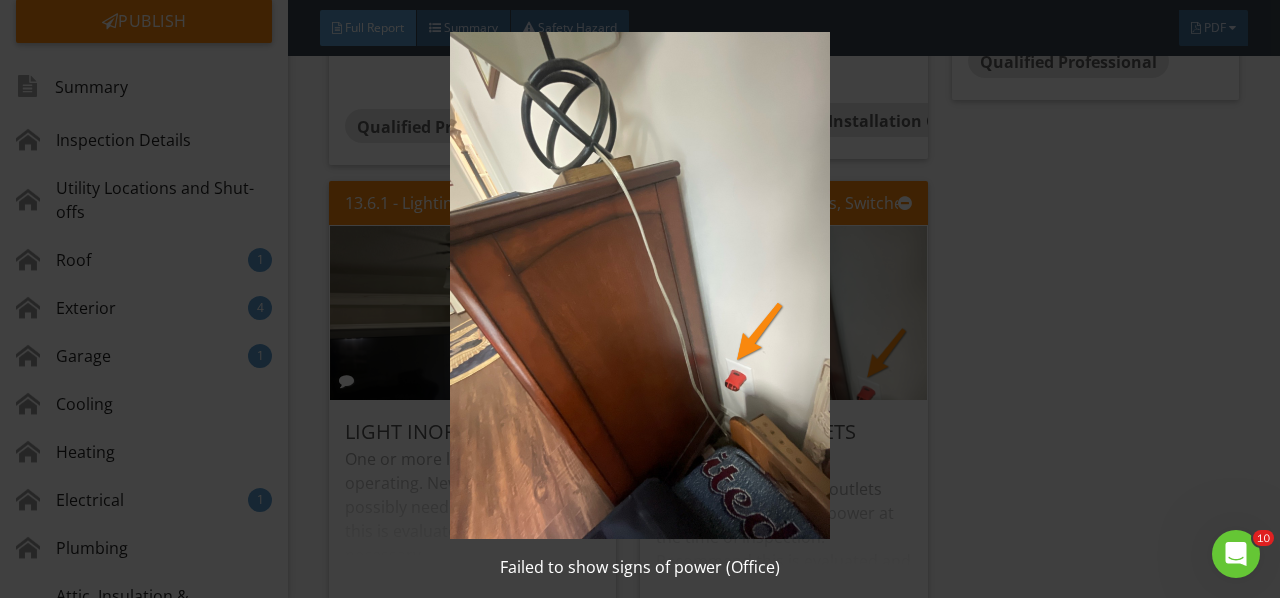 click at bounding box center (639, 285) 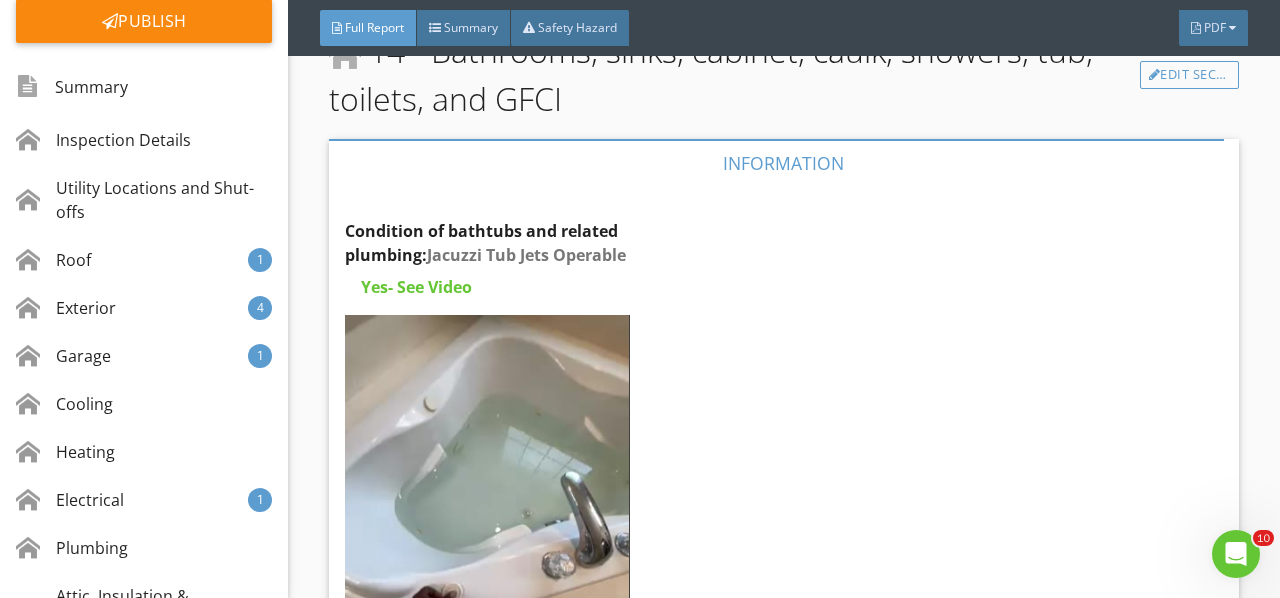 scroll, scrollTop: 26456, scrollLeft: 0, axis: vertical 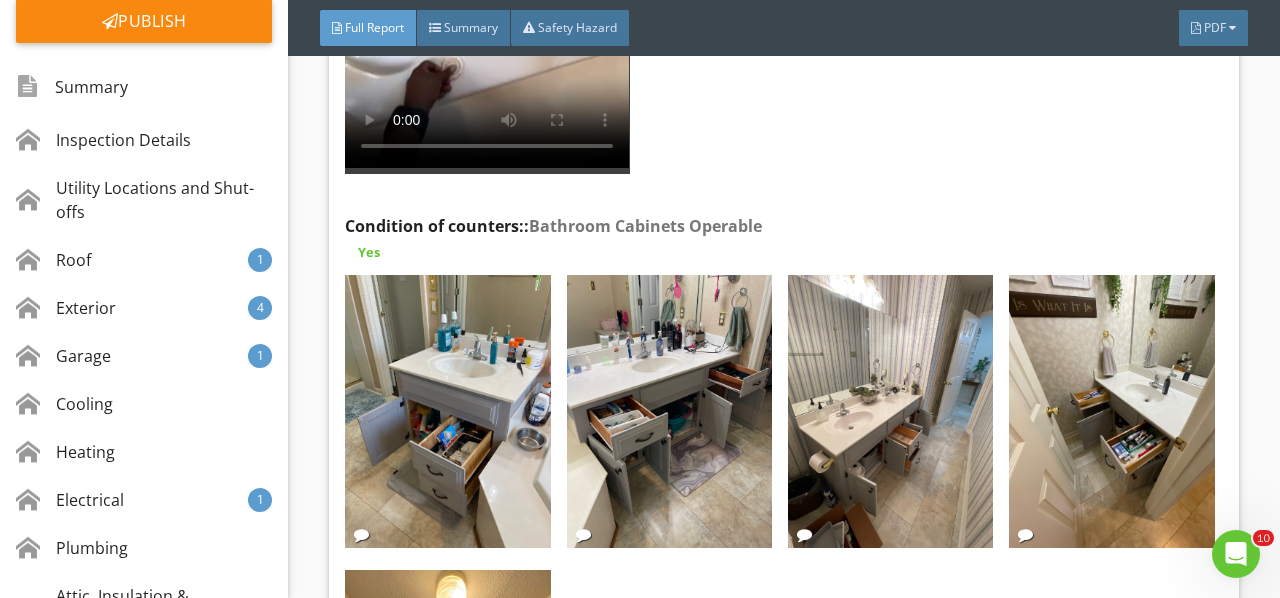 click at bounding box center [447, 412] 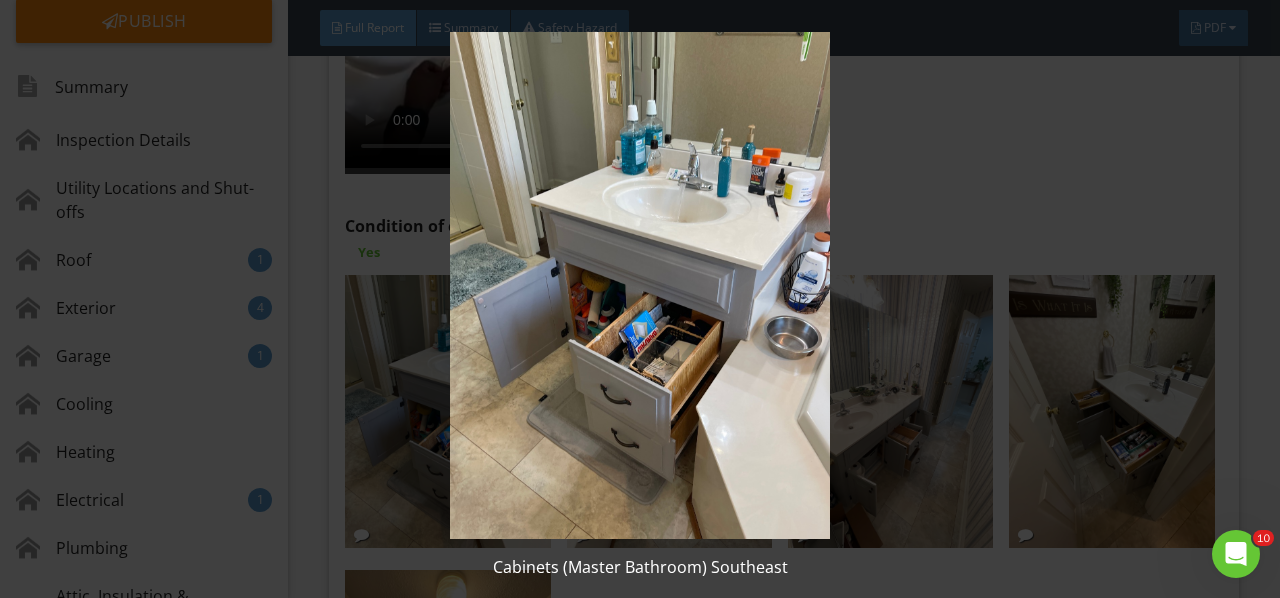 click at bounding box center [639, 285] 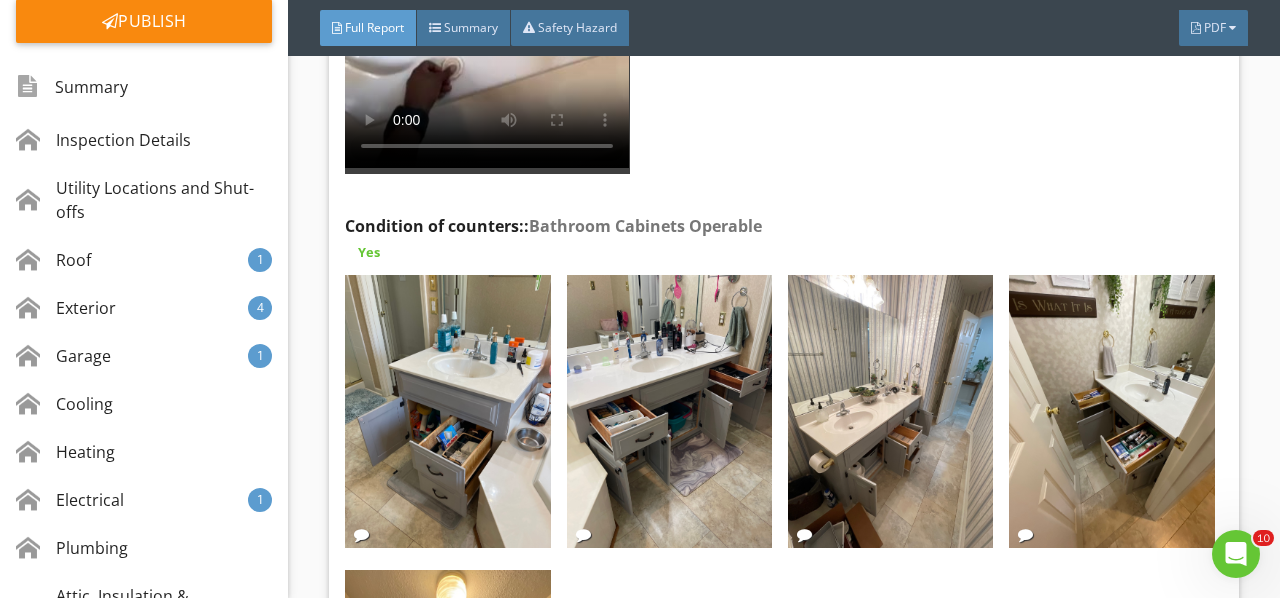 click at bounding box center [447, 412] 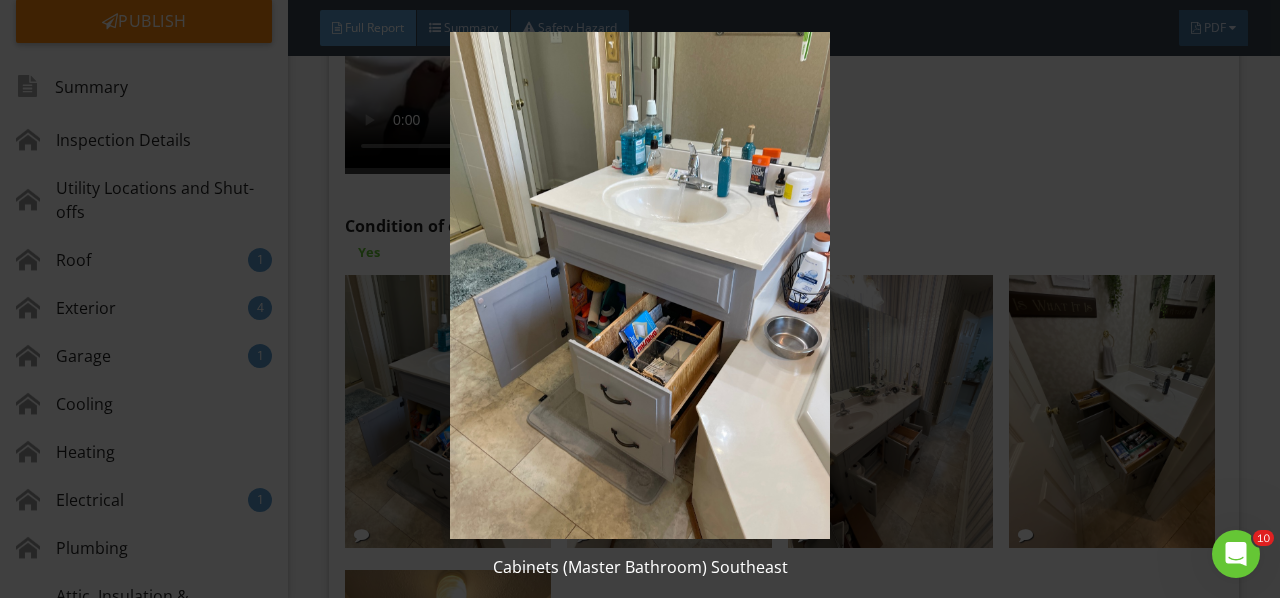 click at bounding box center [639, 285] 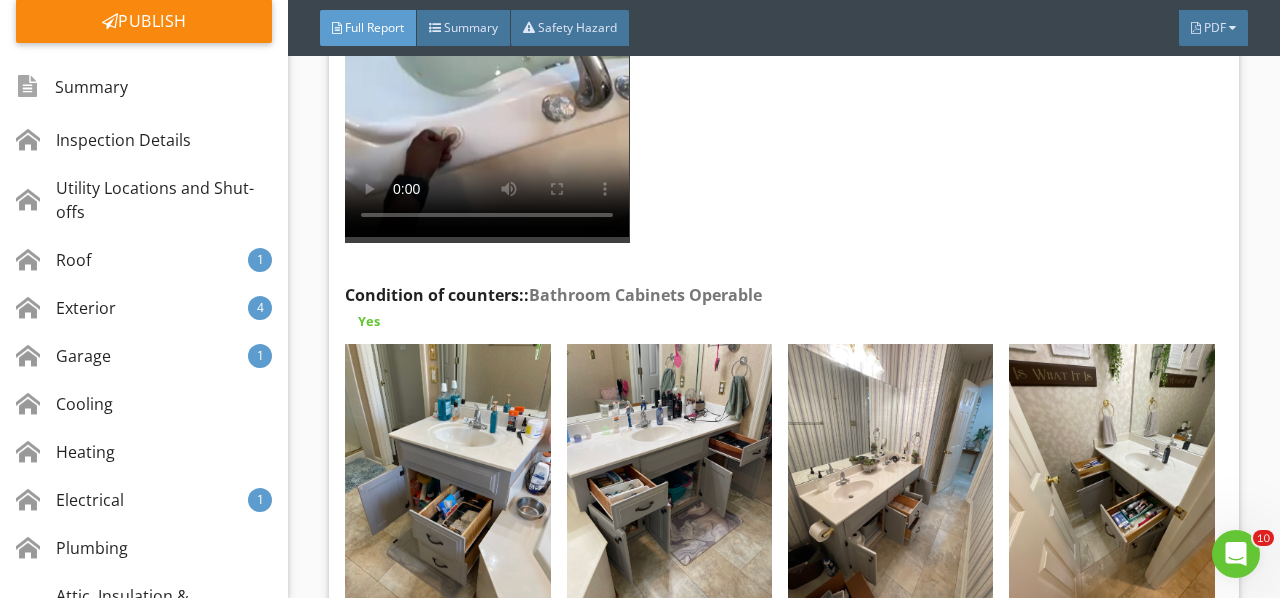 scroll, scrollTop: 26856, scrollLeft: 0, axis: vertical 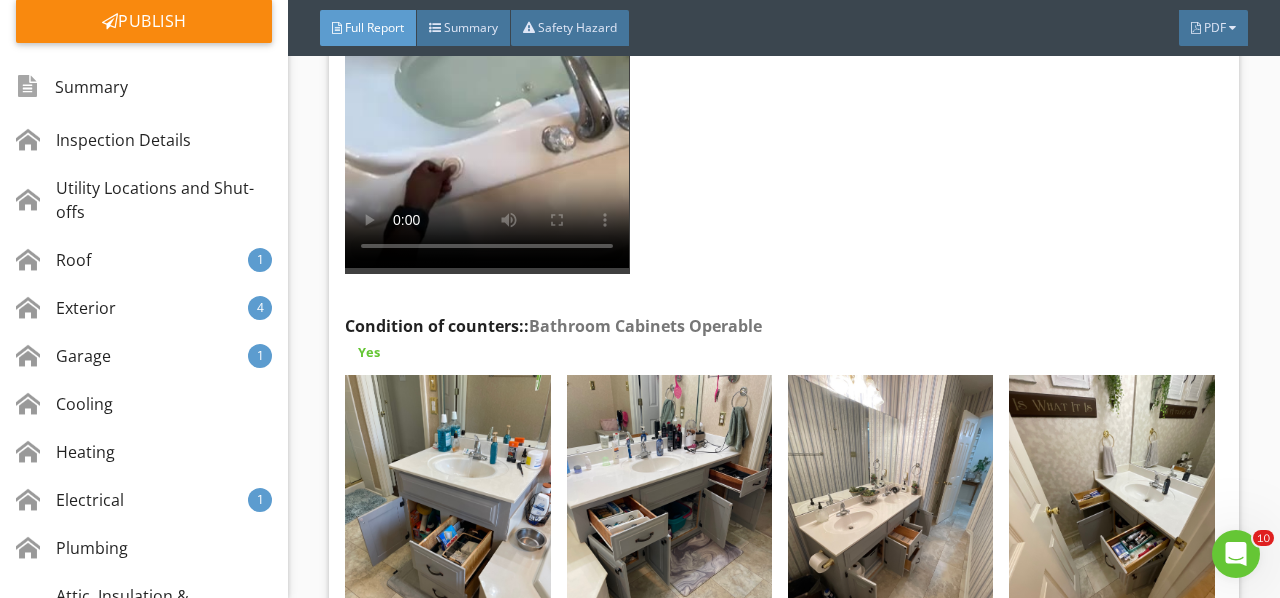 click on "Edit" at bounding box center (0, 0) 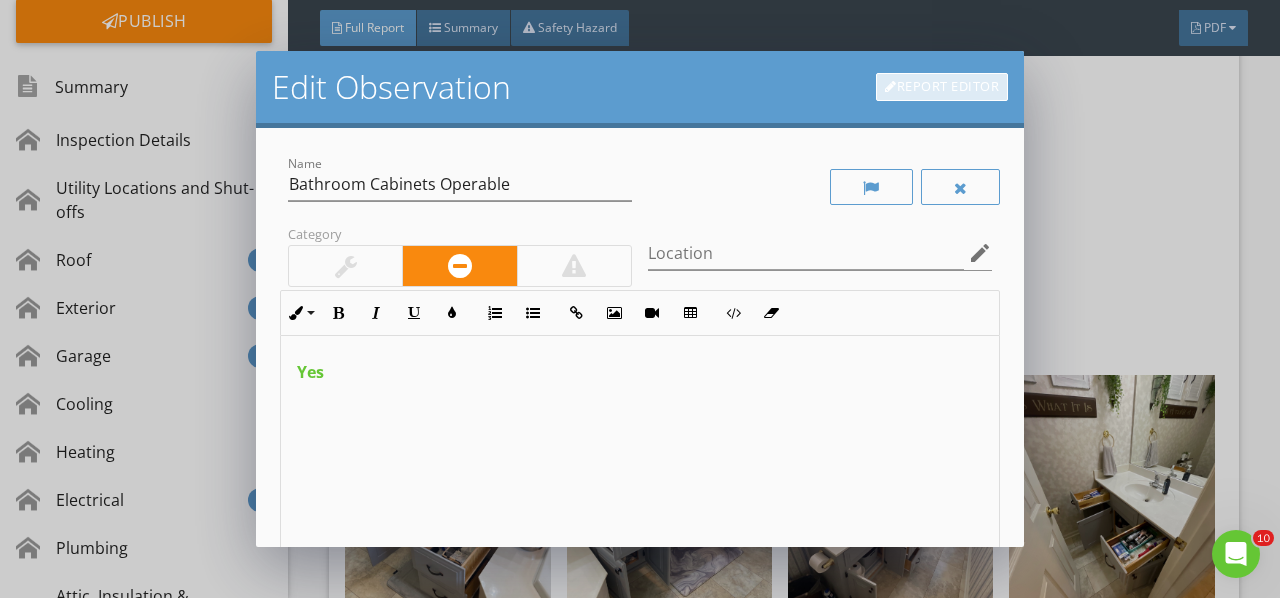 click on "Report Editor" at bounding box center [942, 87] 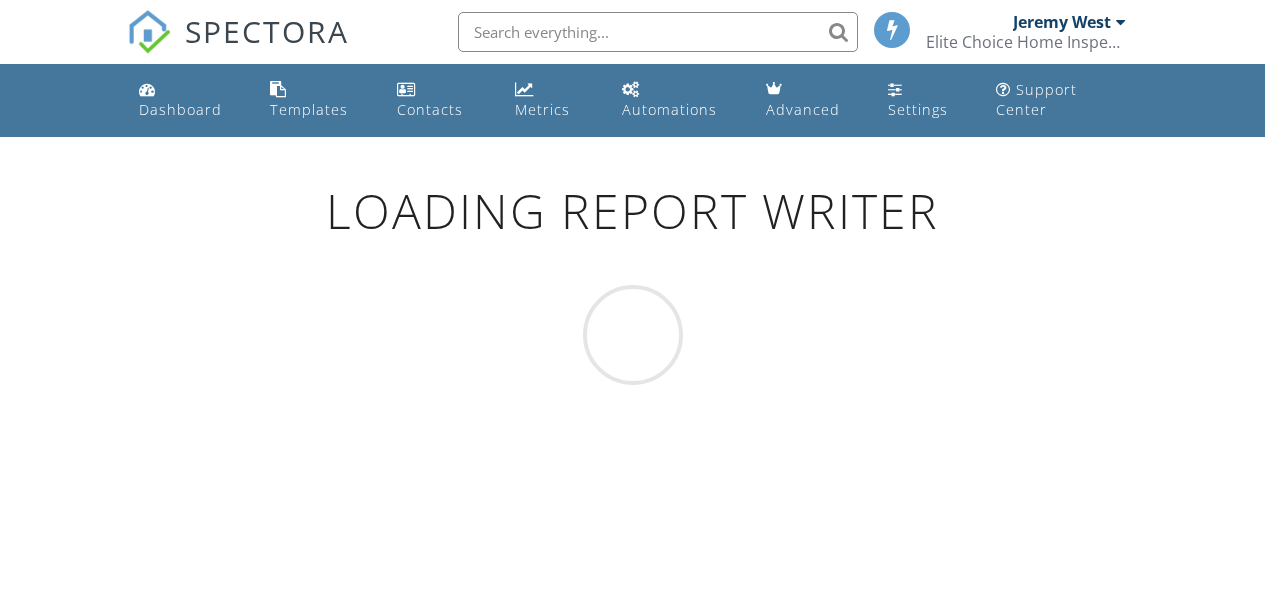 scroll, scrollTop: 0, scrollLeft: 0, axis: both 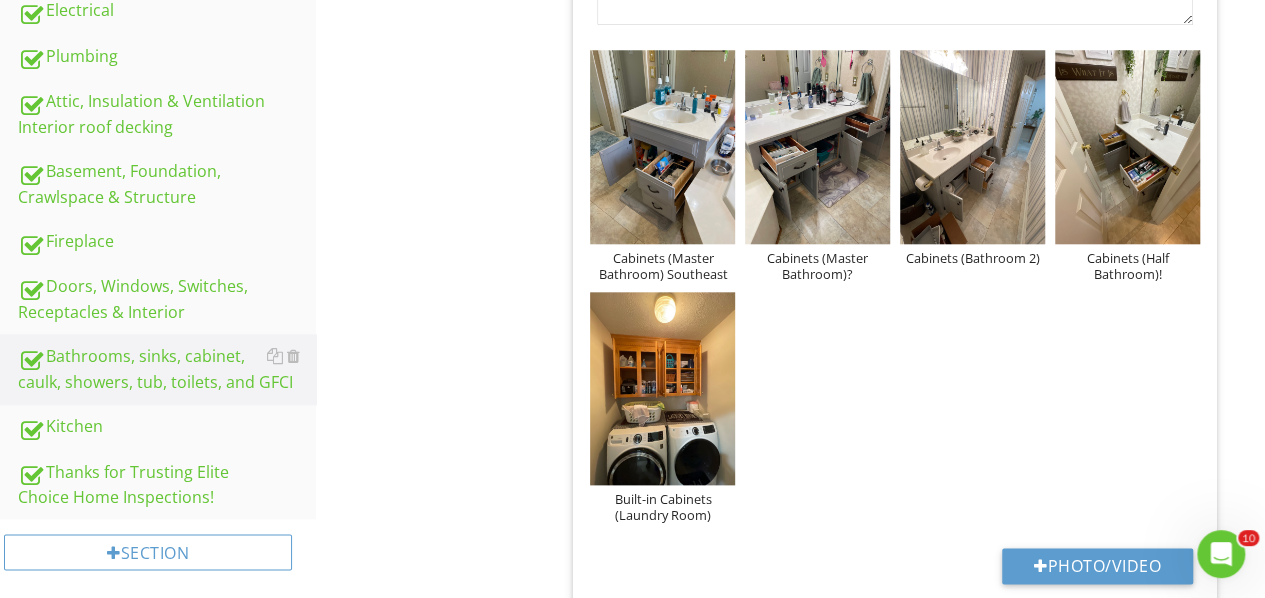 click on "Cabinets (Master Bathroom) Southeast" at bounding box center (662, 266) 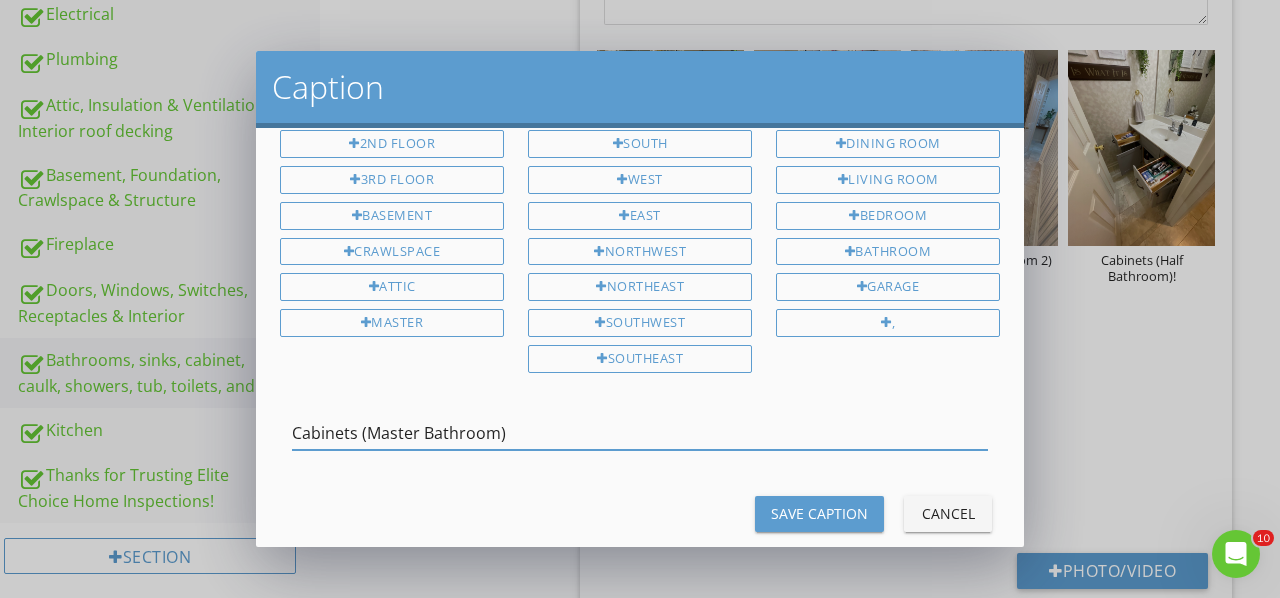 scroll, scrollTop: 84, scrollLeft: 0, axis: vertical 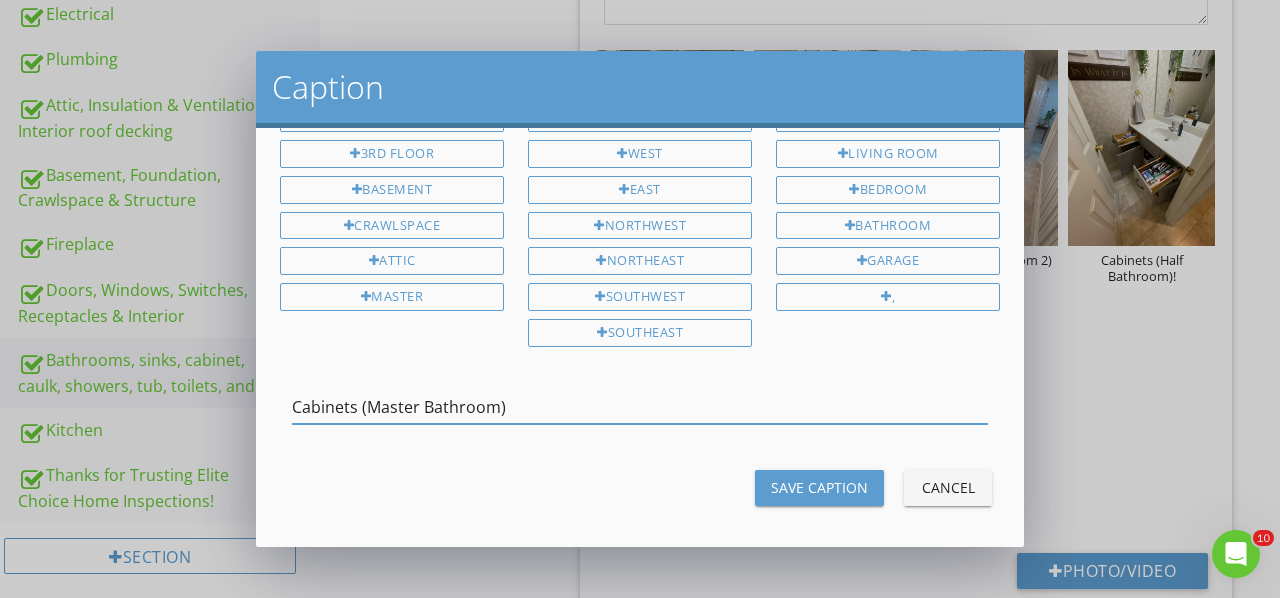 type on "Cabinets (Master Bathroom)" 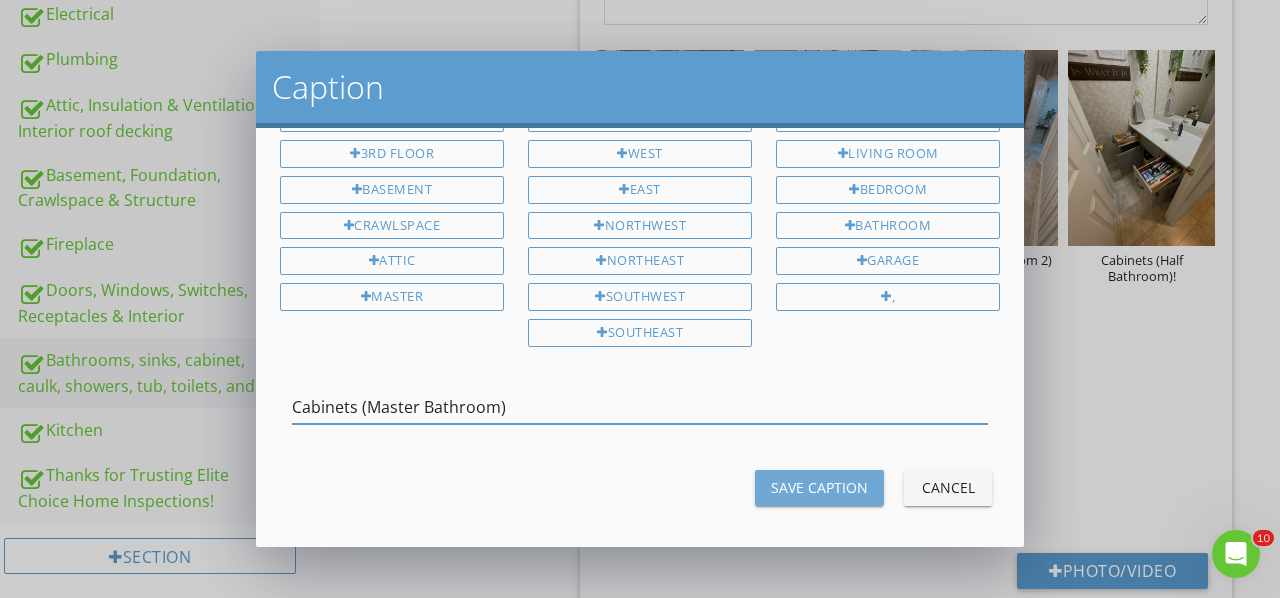 click on "Save Caption" at bounding box center [819, 487] 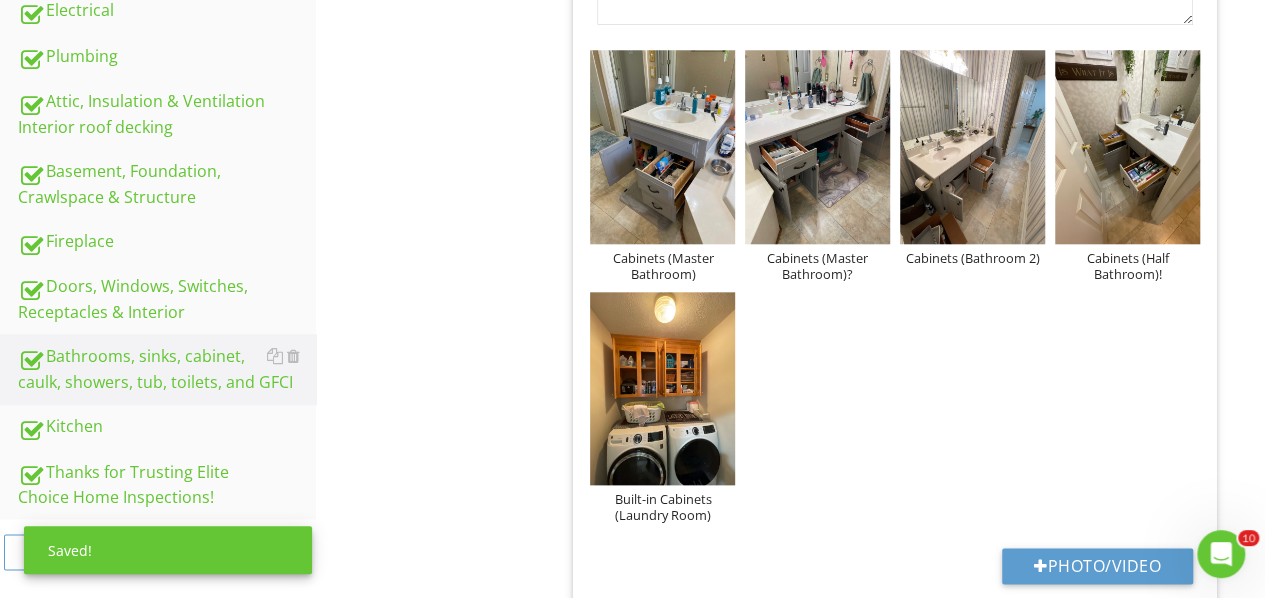 click on "Cabinets (Master Bathroom)?" at bounding box center [817, 266] 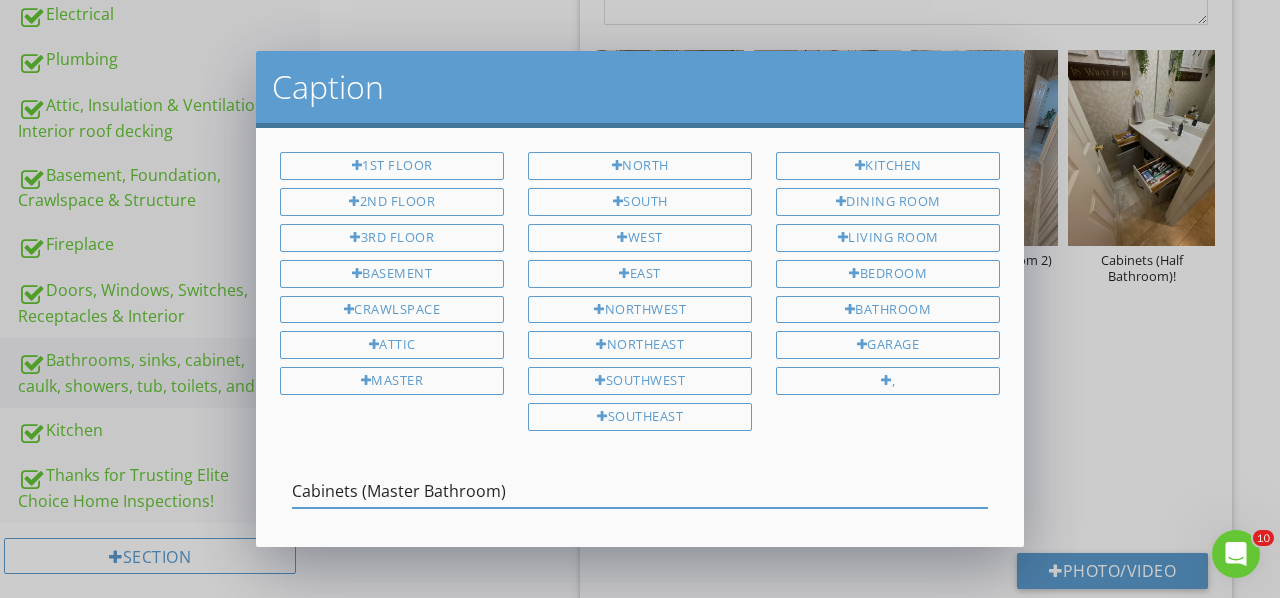 scroll, scrollTop: 84, scrollLeft: 0, axis: vertical 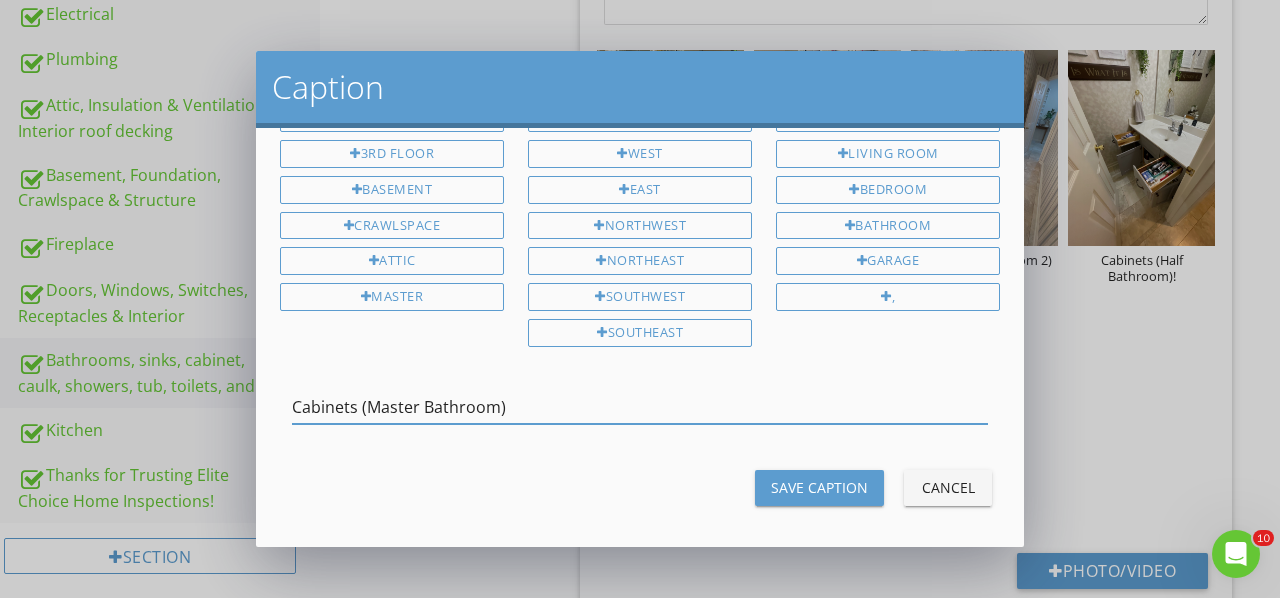 type on "Cabinets (Master Bathroom)" 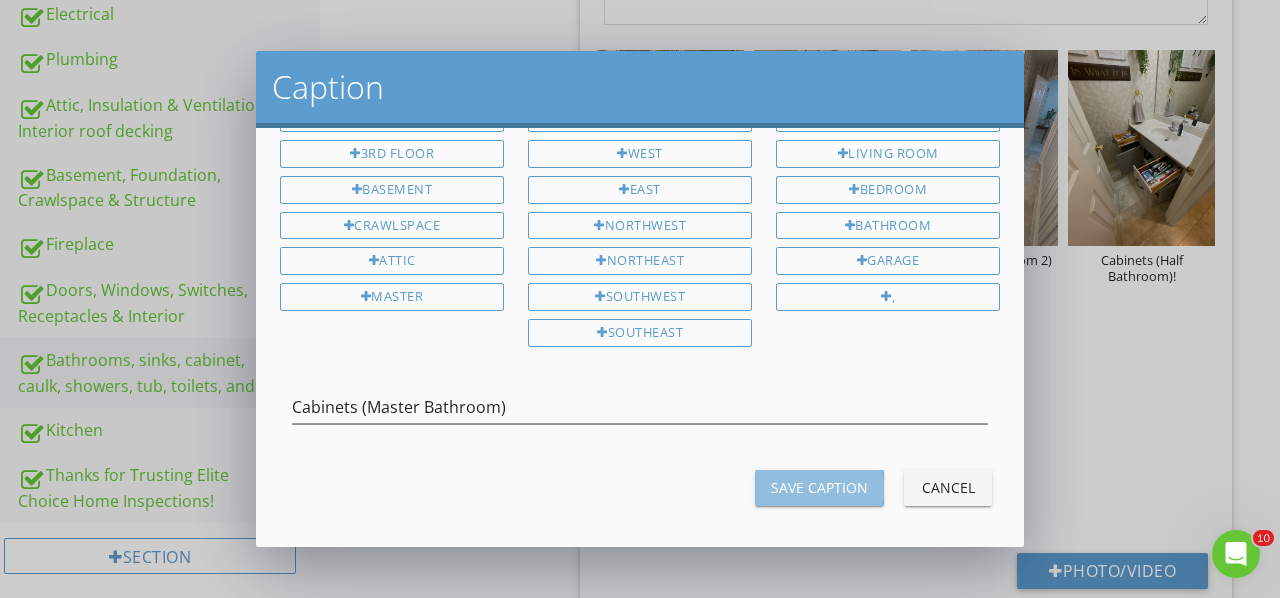click on "Save Caption" at bounding box center (819, 487) 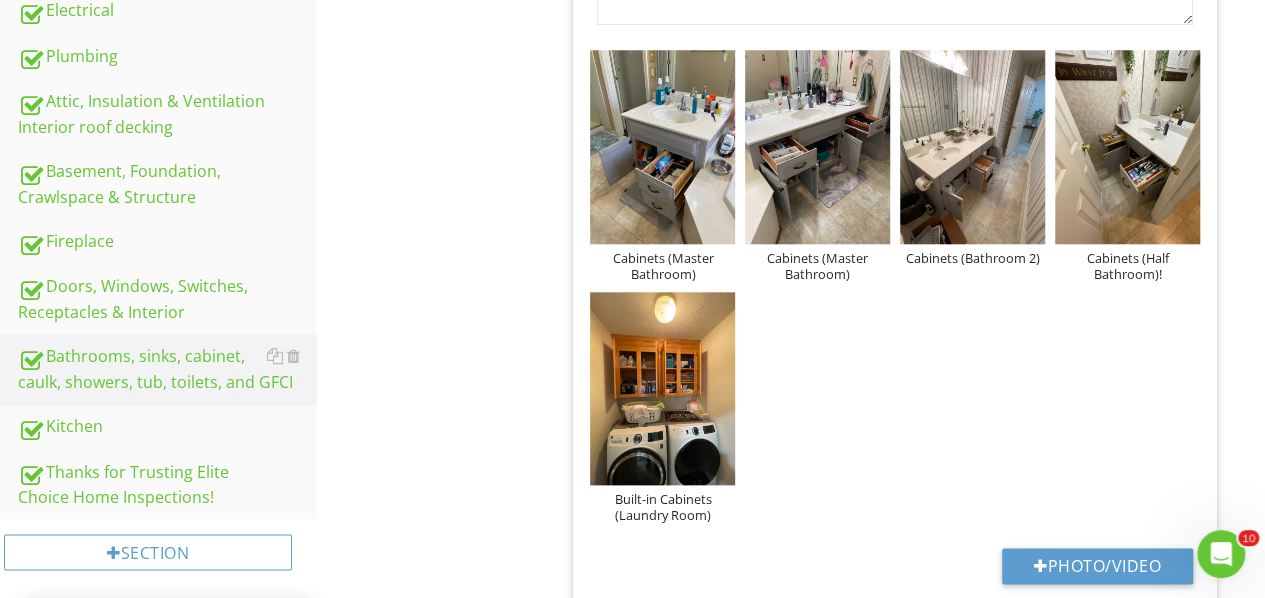 click on "Cabinets (Half Bathroom)!" at bounding box center [1127, 266] 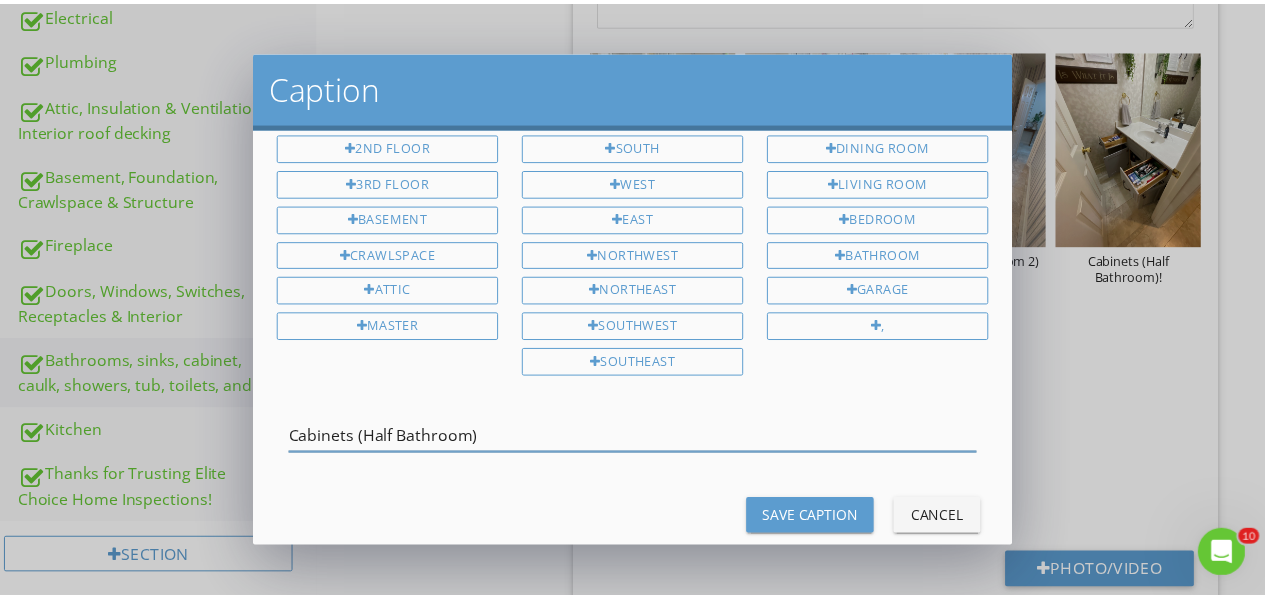 scroll, scrollTop: 84, scrollLeft: 0, axis: vertical 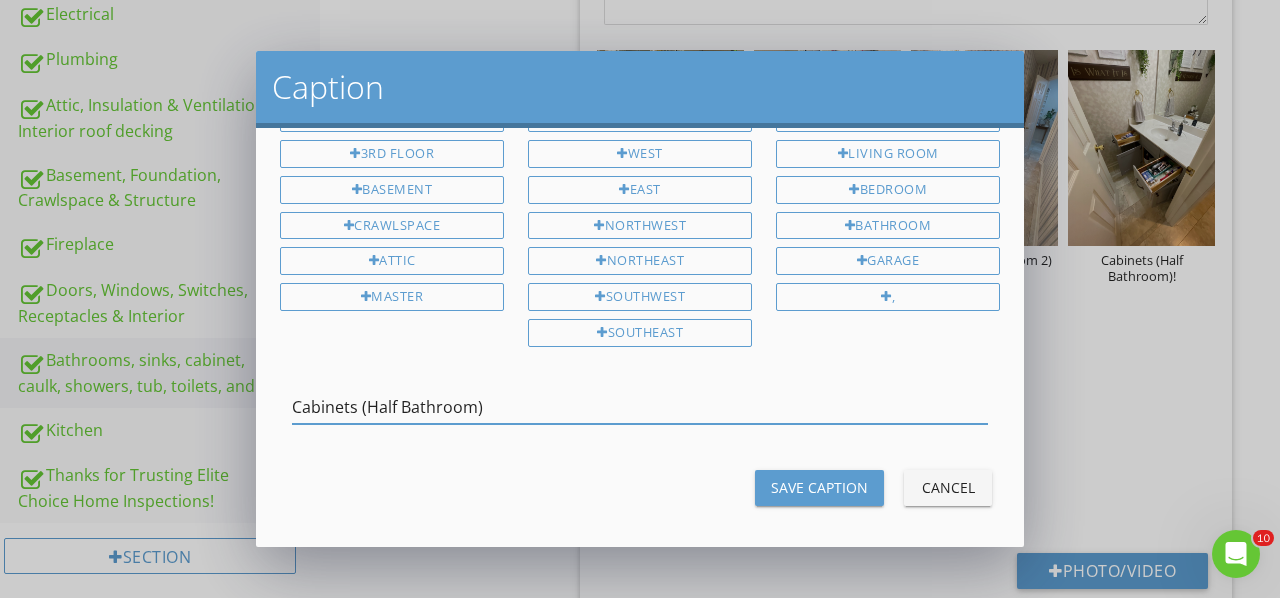 type on "Cabinets (Half Bathroom)" 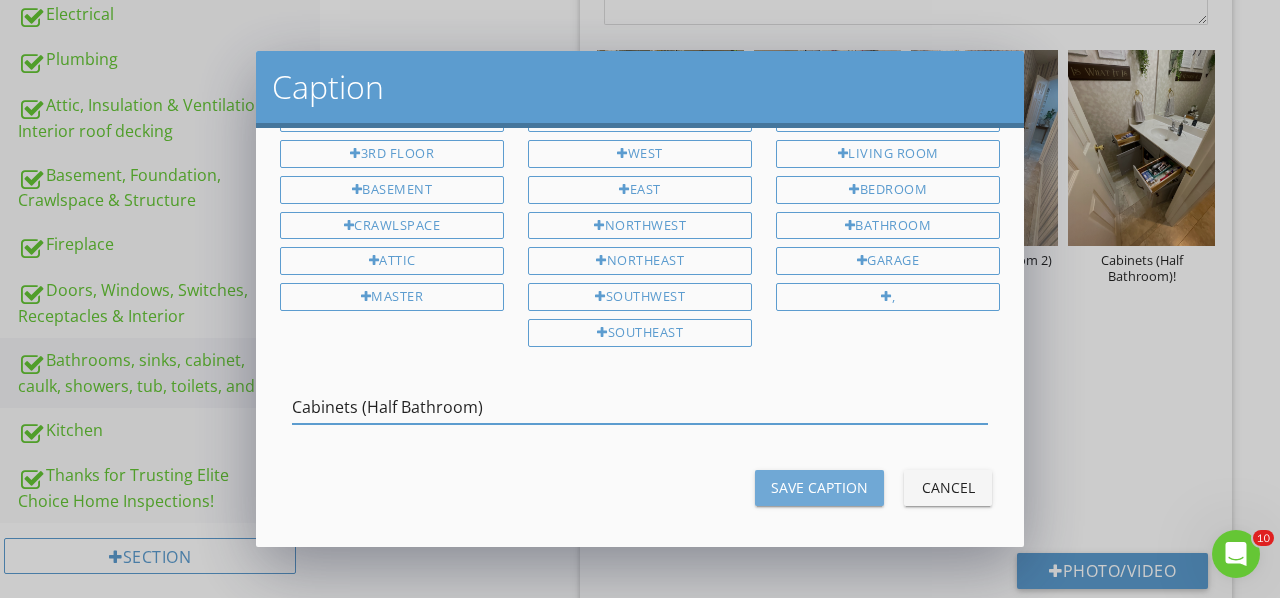 click on "Save Caption" at bounding box center [819, 487] 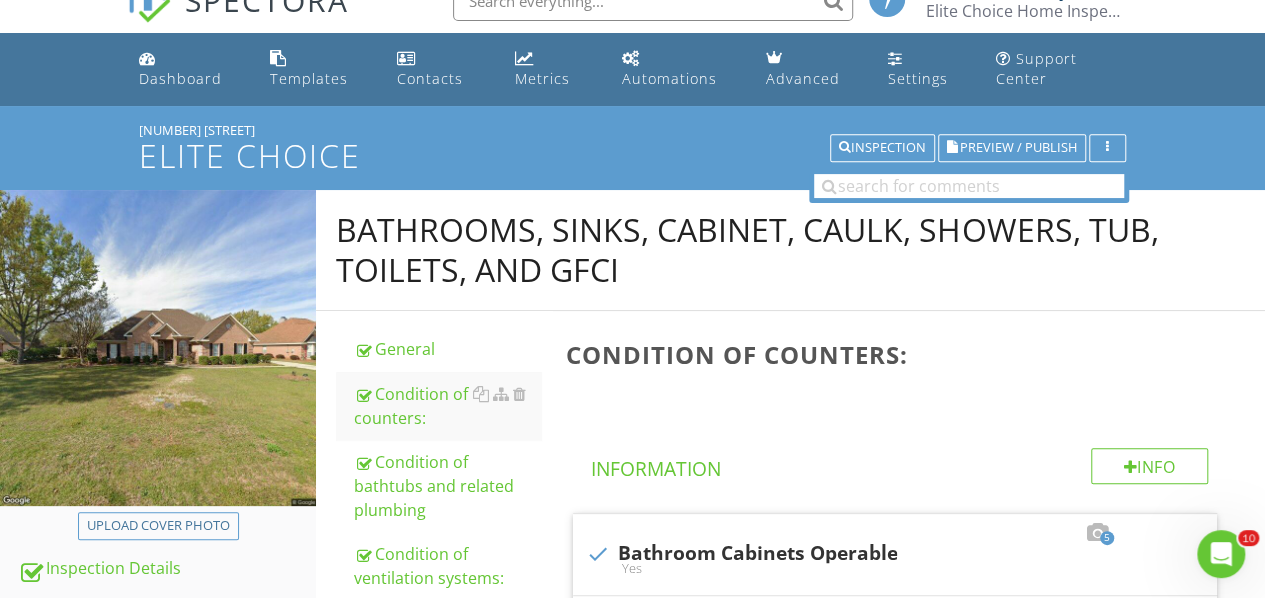 scroll, scrollTop: 0, scrollLeft: 0, axis: both 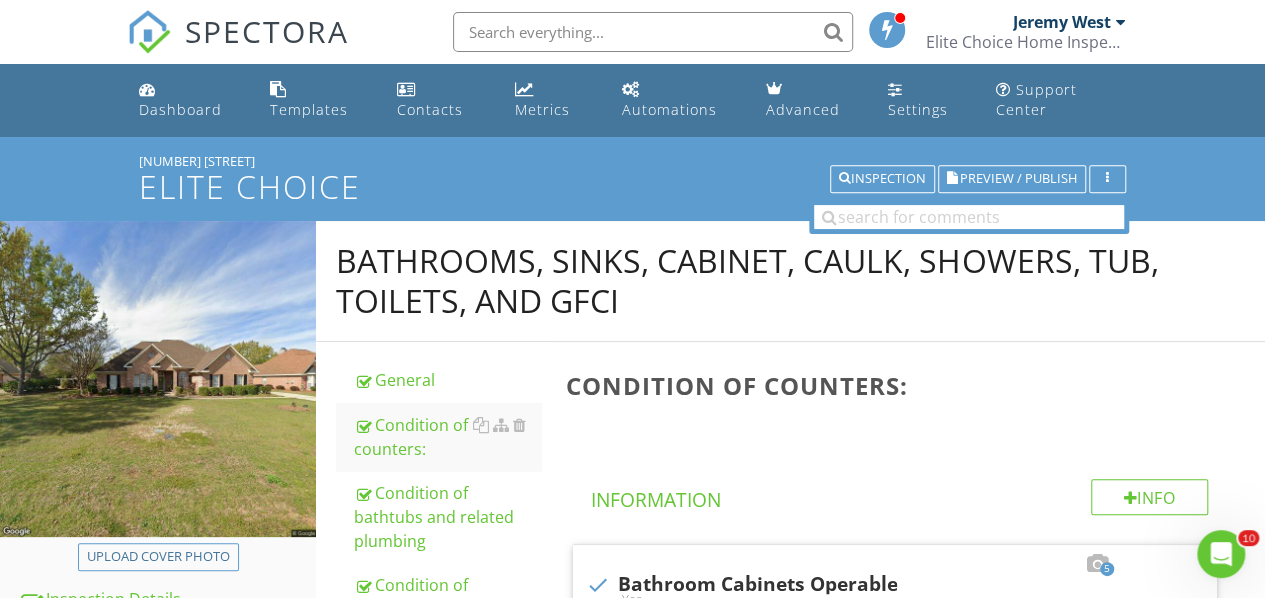 click on "Dashboard" at bounding box center (180, 109) 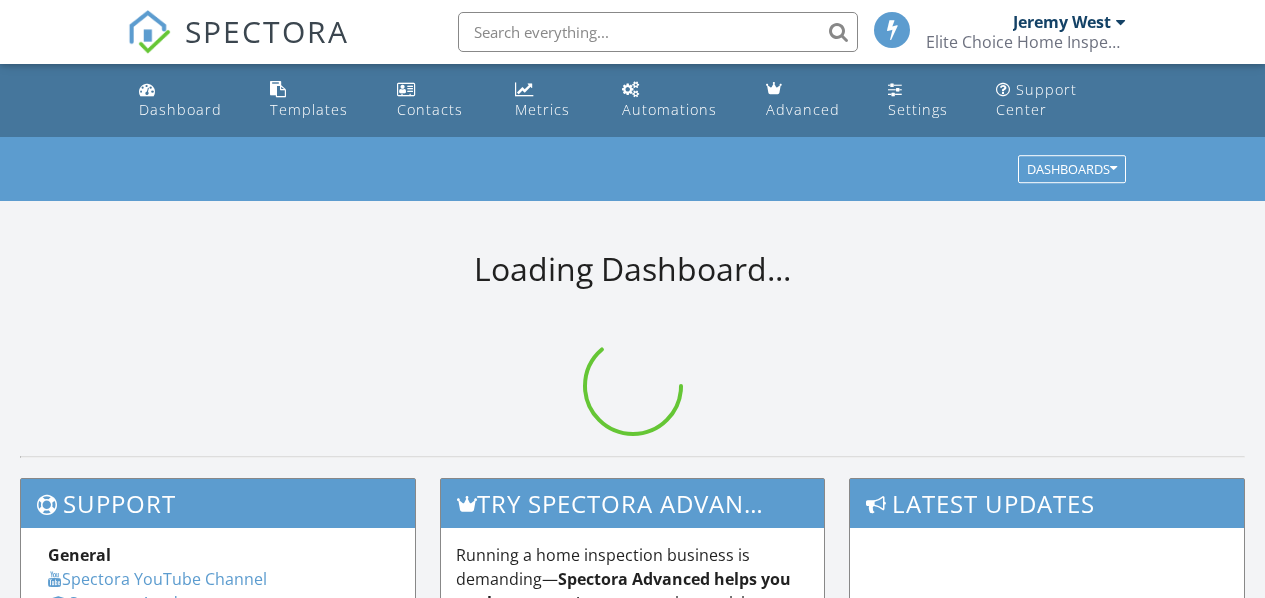 scroll, scrollTop: 0, scrollLeft: 0, axis: both 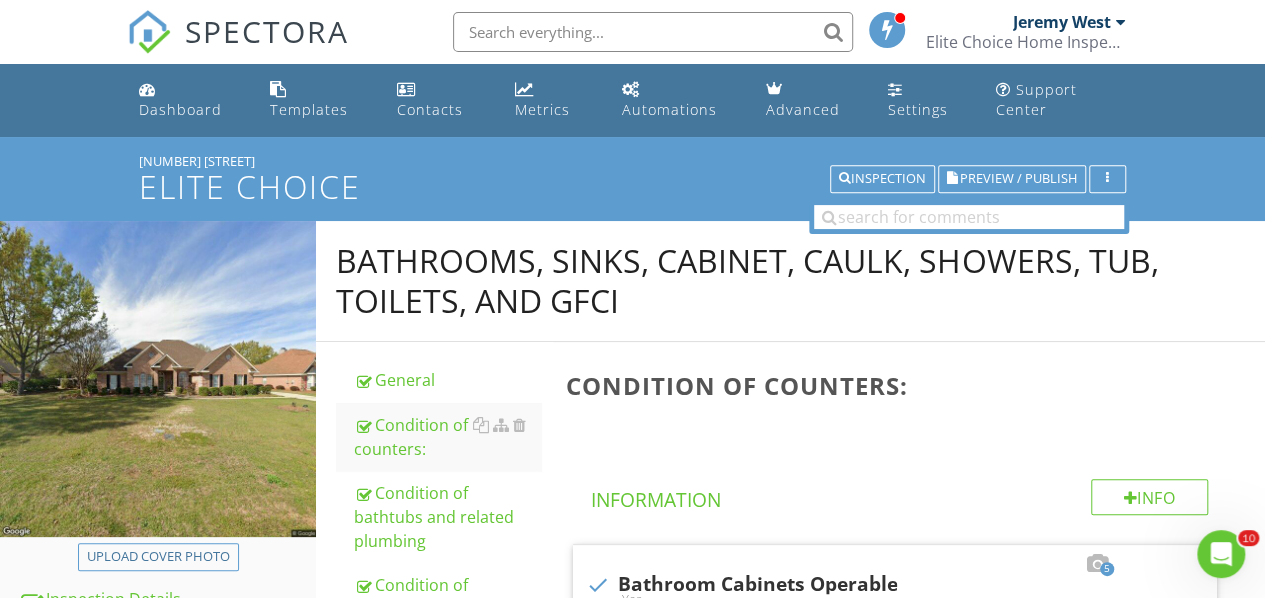 click on "Dashboard" at bounding box center [180, 109] 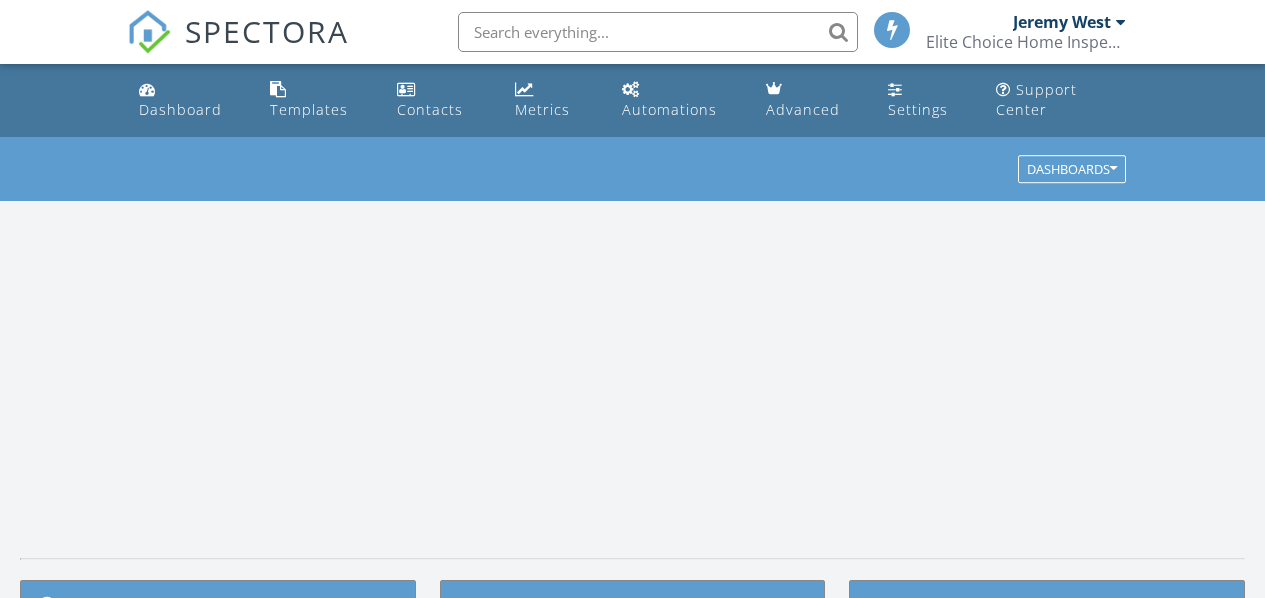 scroll, scrollTop: 0, scrollLeft: 0, axis: both 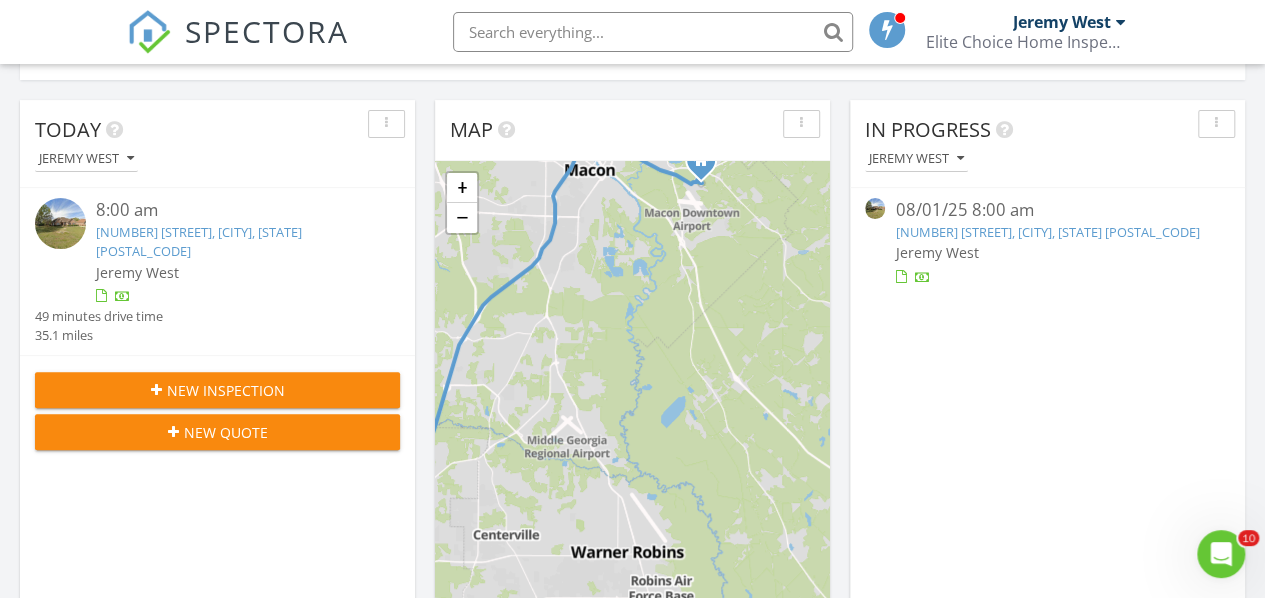 click on "[NUMBER] [STREET], [CITY], [STATE] [POSTAL_CODE]" at bounding box center (199, 241) 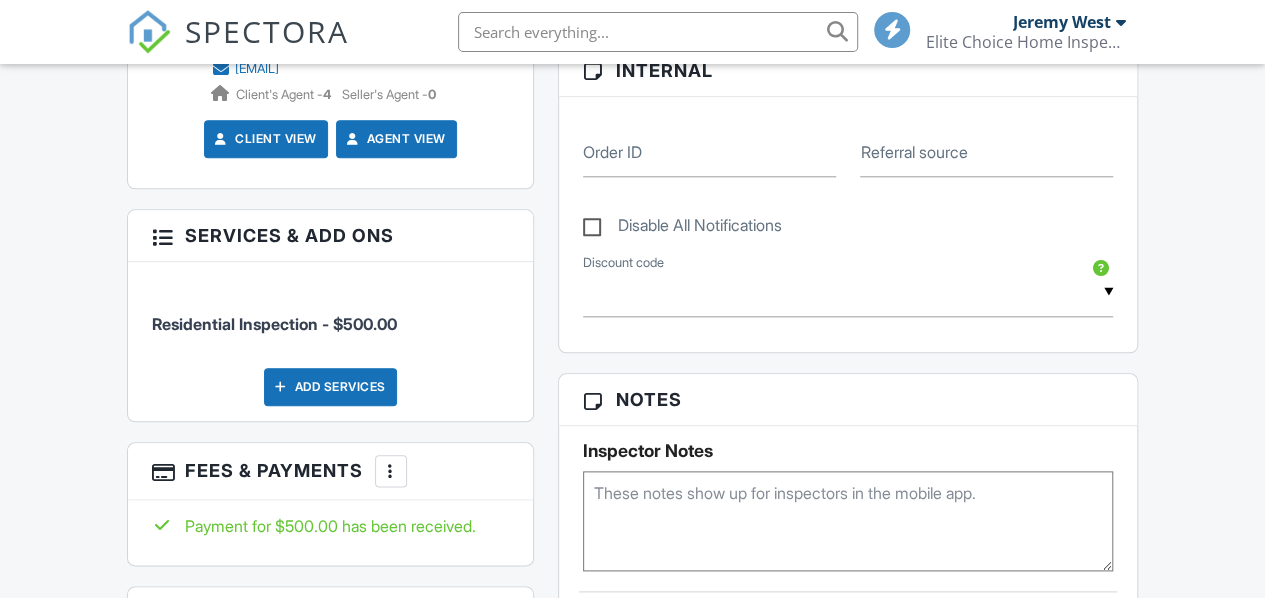scroll, scrollTop: 1000, scrollLeft: 0, axis: vertical 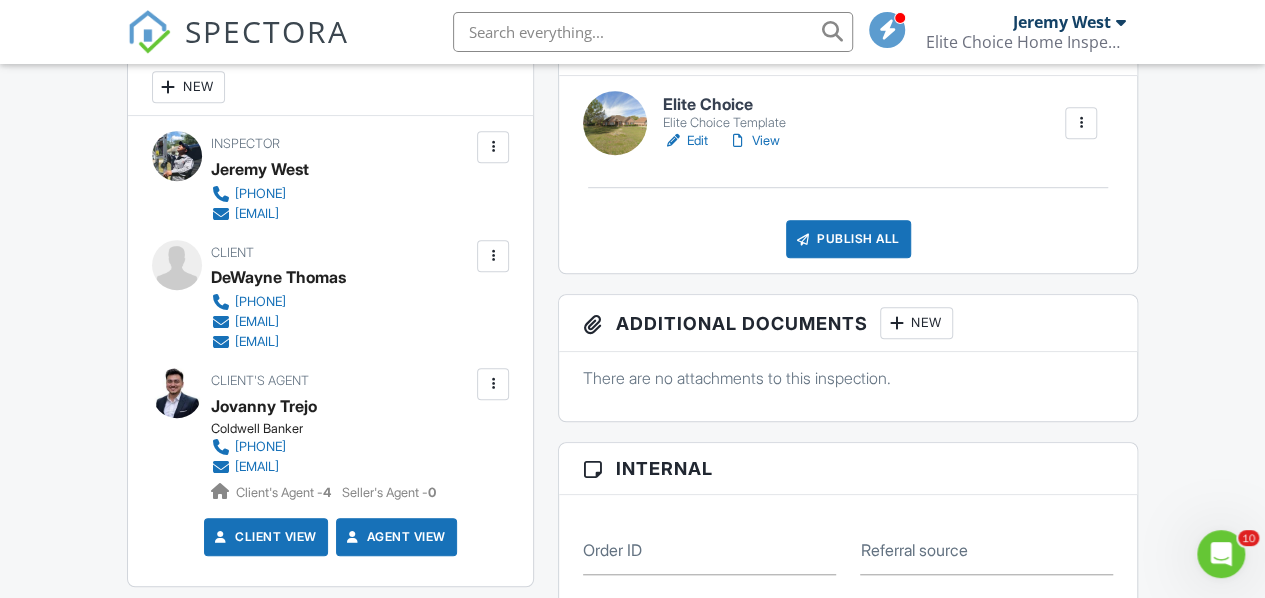 click on "View" at bounding box center [754, 141] 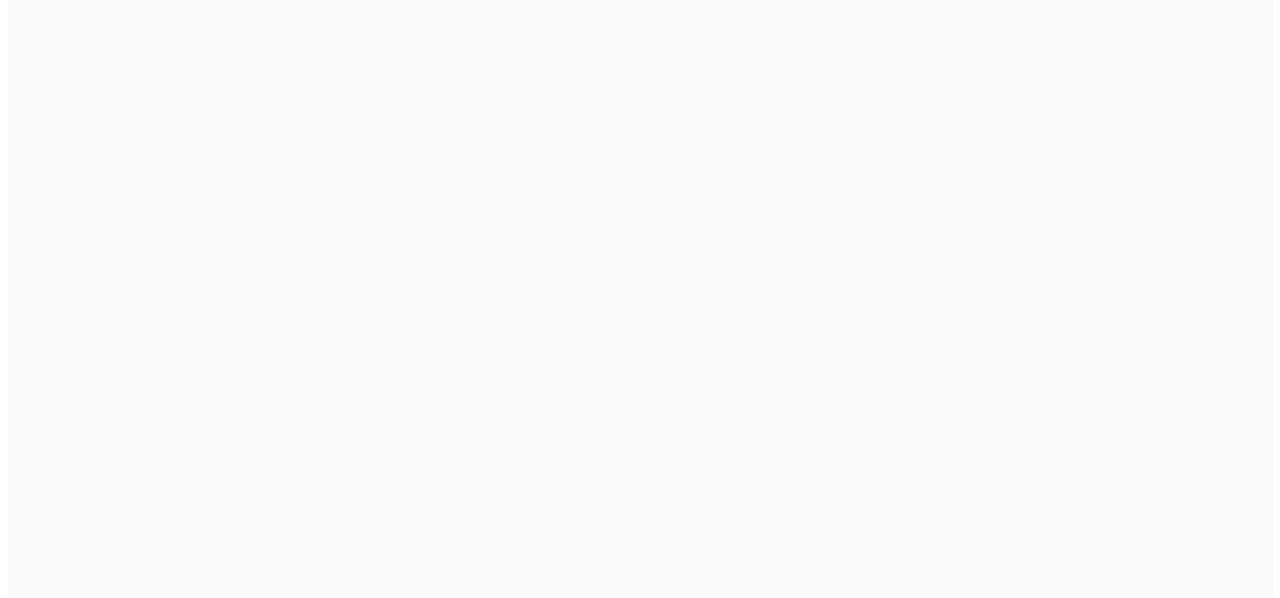 scroll, scrollTop: 0, scrollLeft: 0, axis: both 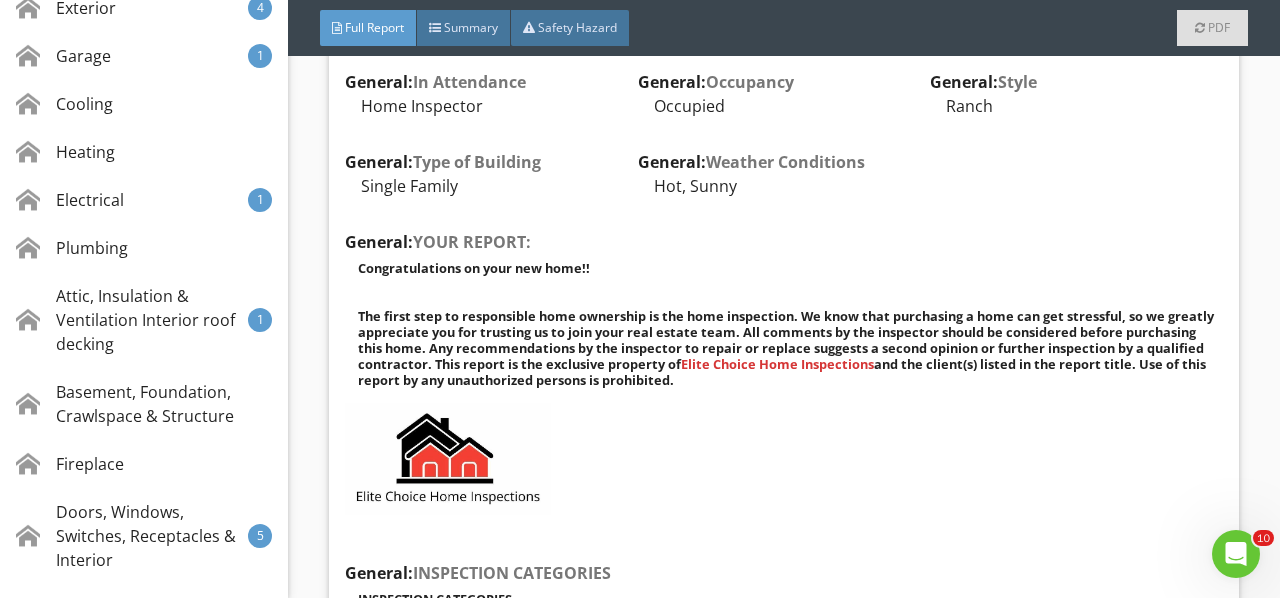 click on "Attic, Insulation & Ventilation Interior roof decking" at bounding box center [132, 320] 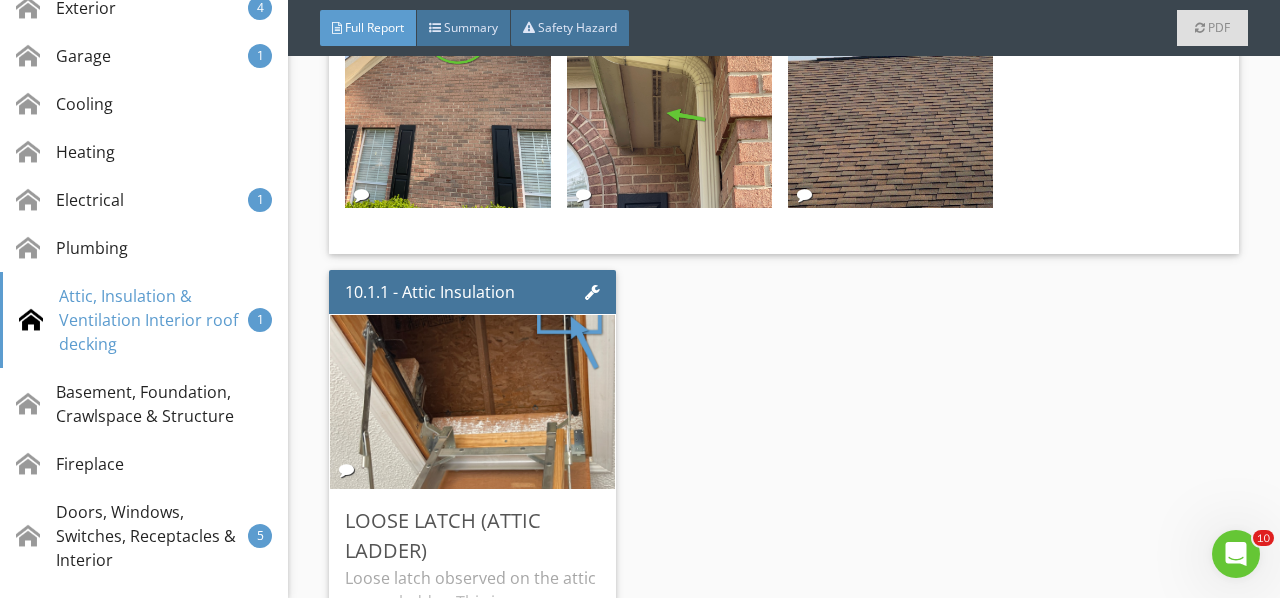 scroll, scrollTop: 21792, scrollLeft: 0, axis: vertical 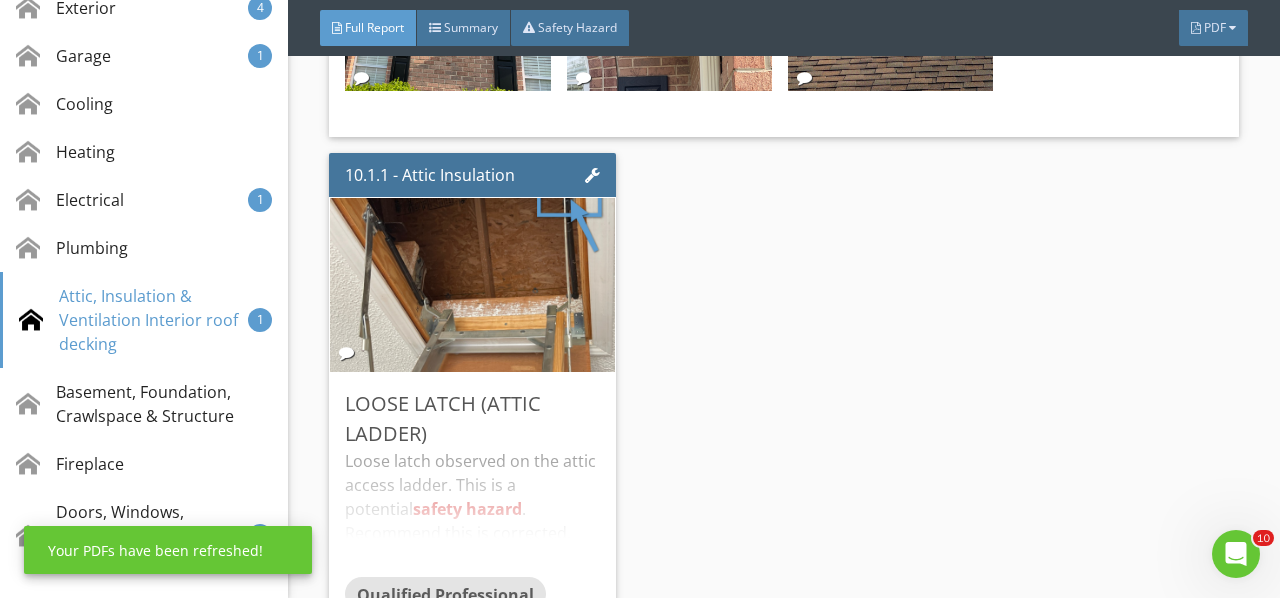 click on "Loose latch observed on the attic access ladder. This is a potential  safety hazard . Recommend this is corrected." at bounding box center [472, 513] 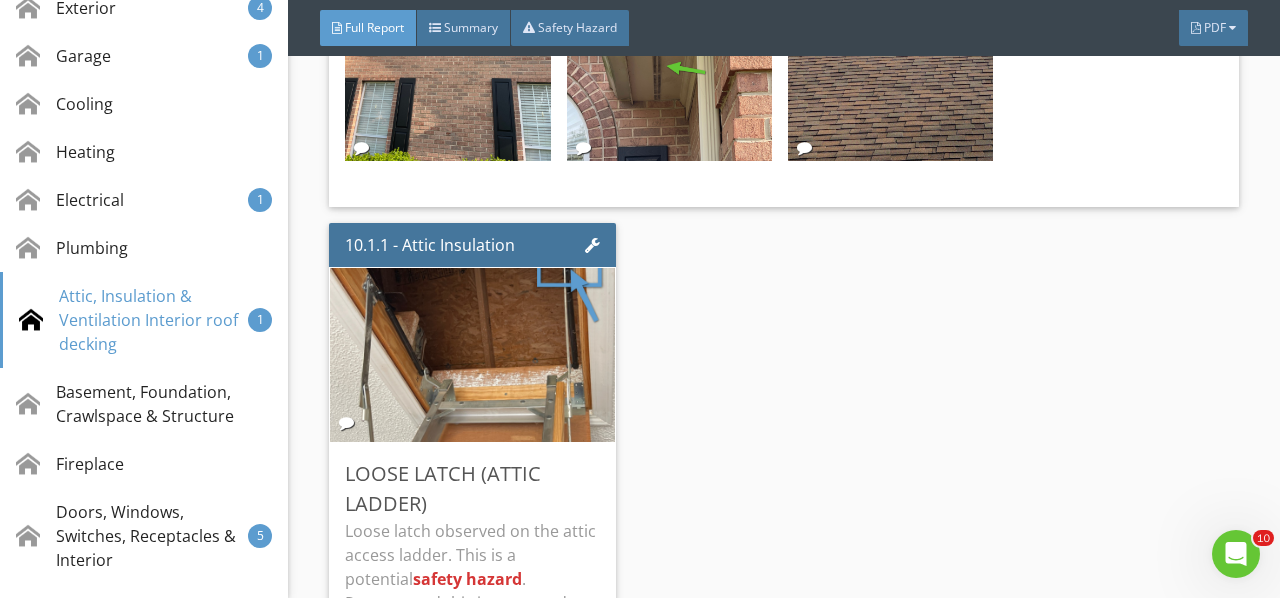 scroll, scrollTop: 21692, scrollLeft: 0, axis: vertical 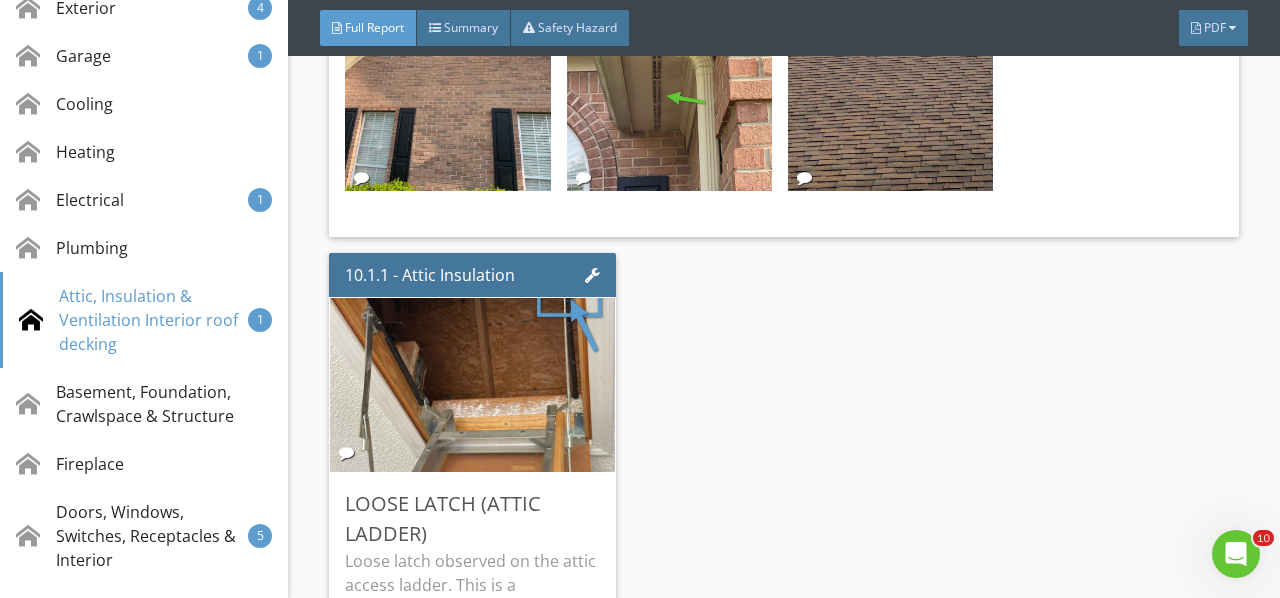 click at bounding box center [473, 385] 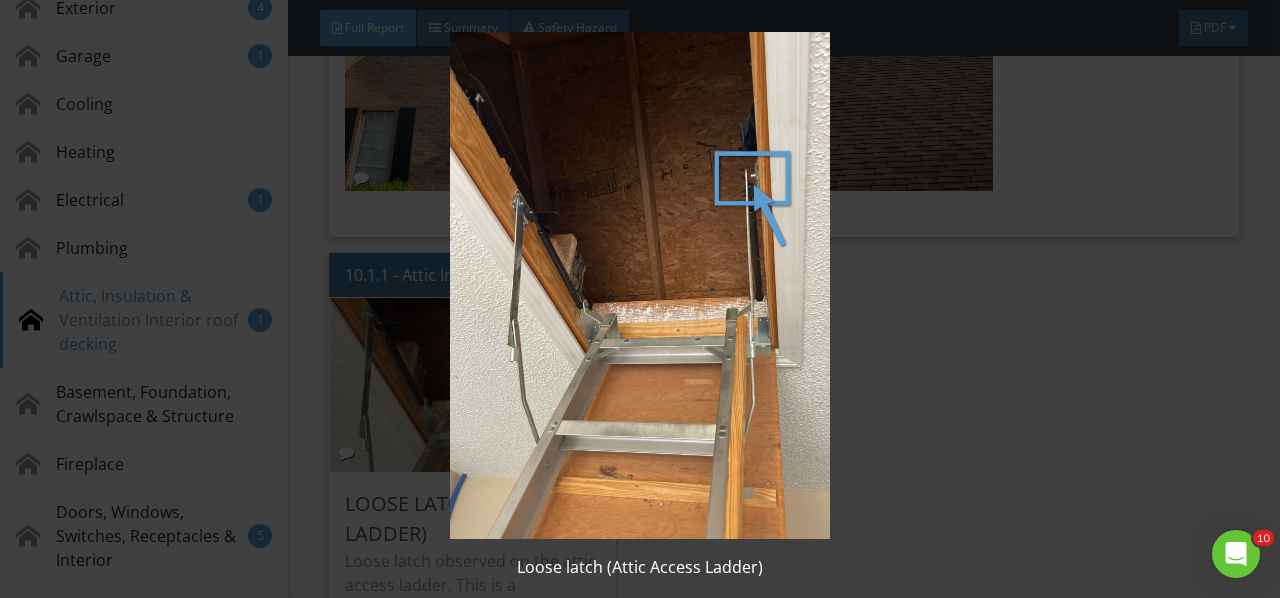 click at bounding box center (639, 285) 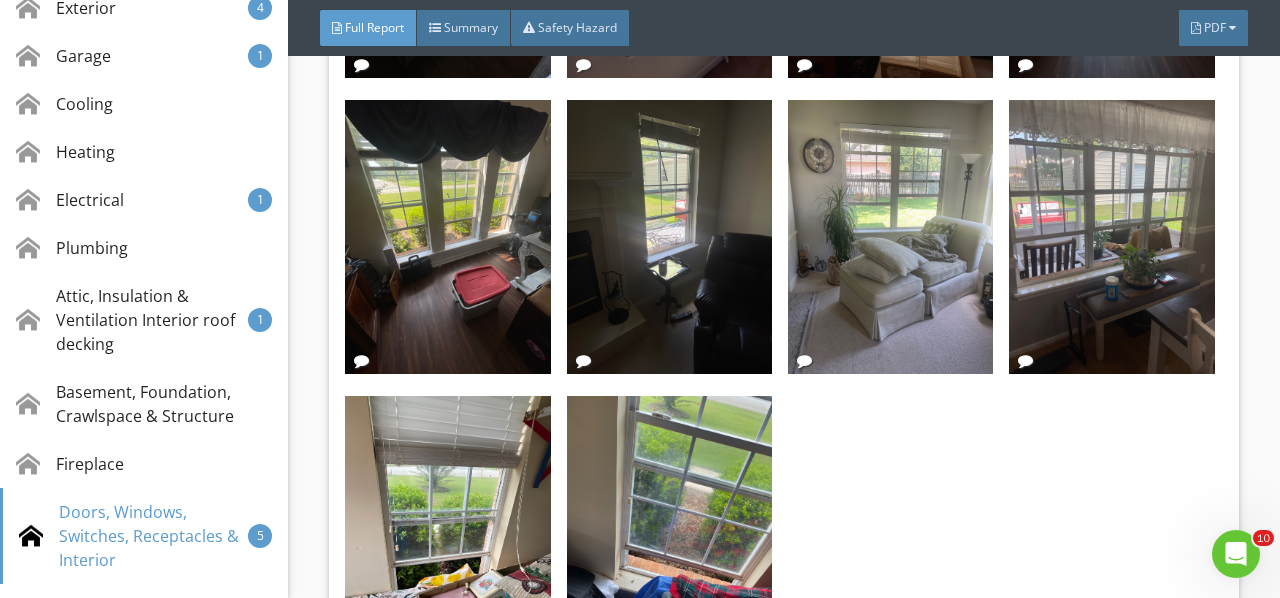 scroll, scrollTop: 24092, scrollLeft: 0, axis: vertical 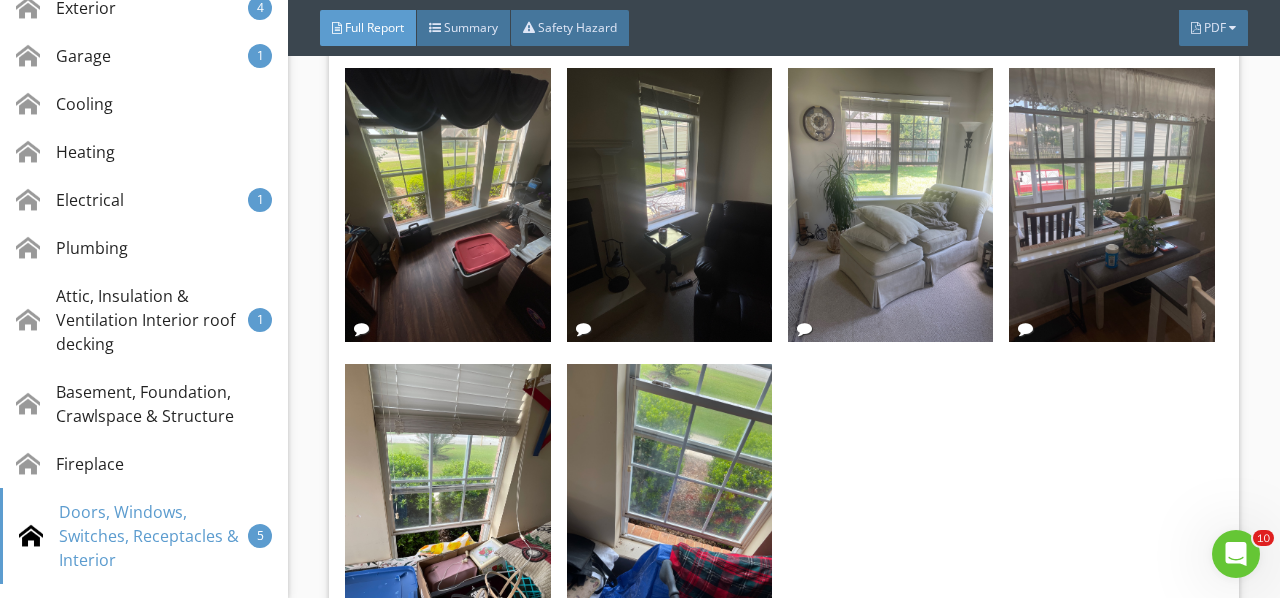 click at bounding box center [669, 501] 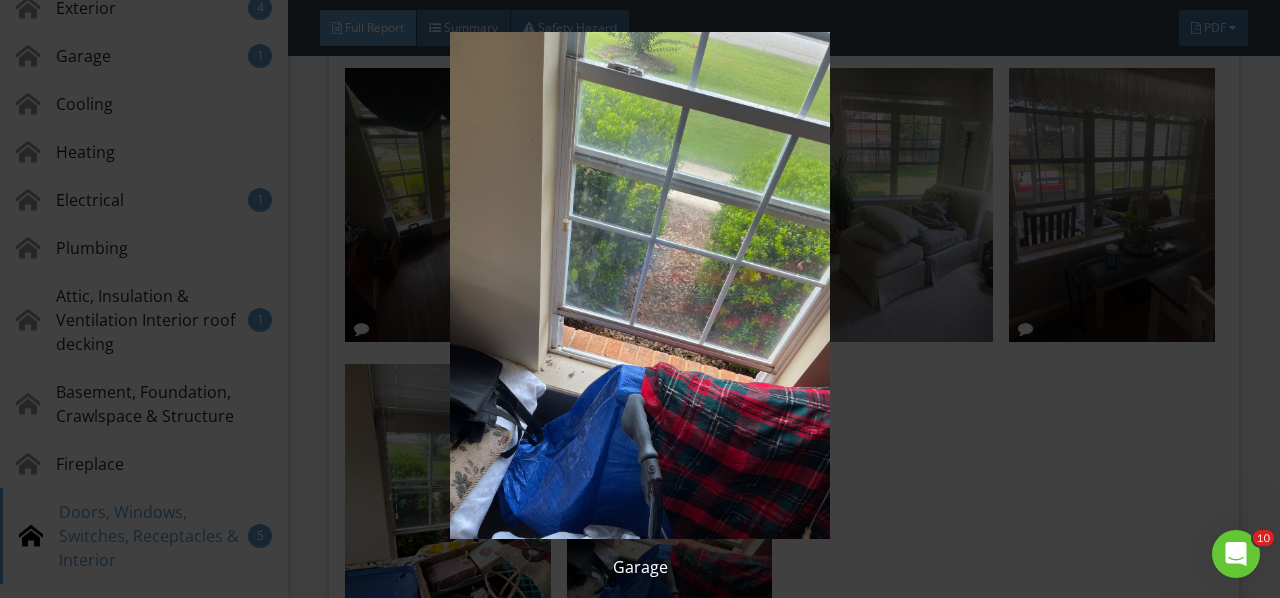 click at bounding box center [639, 285] 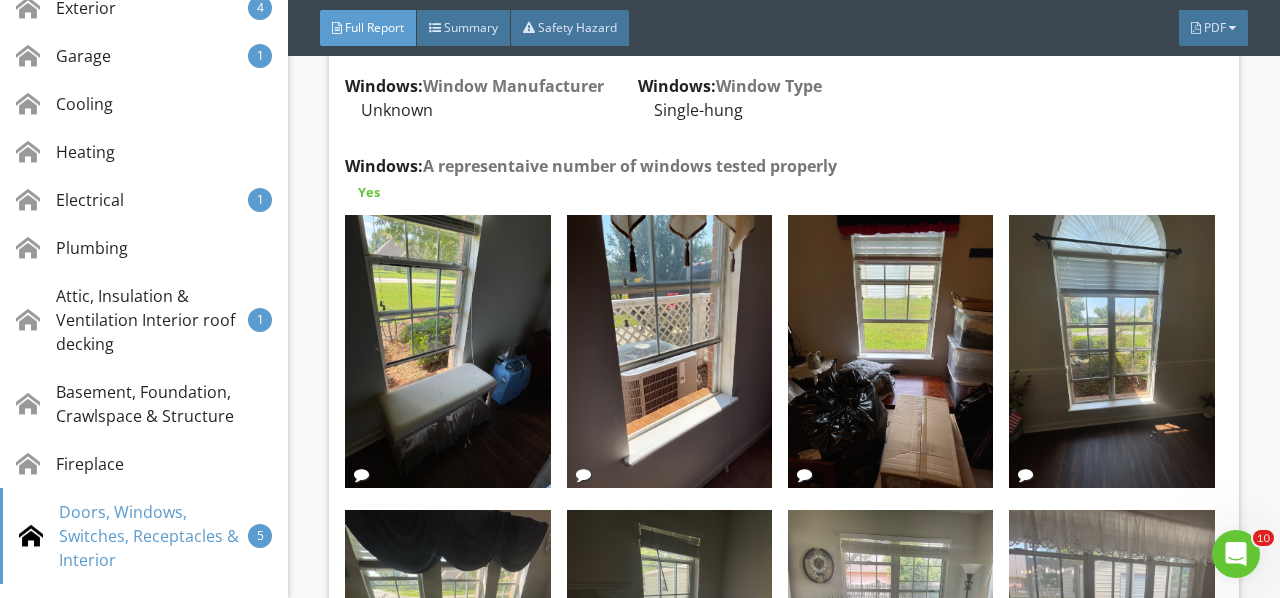 scroll, scrollTop: 23492, scrollLeft: 0, axis: vertical 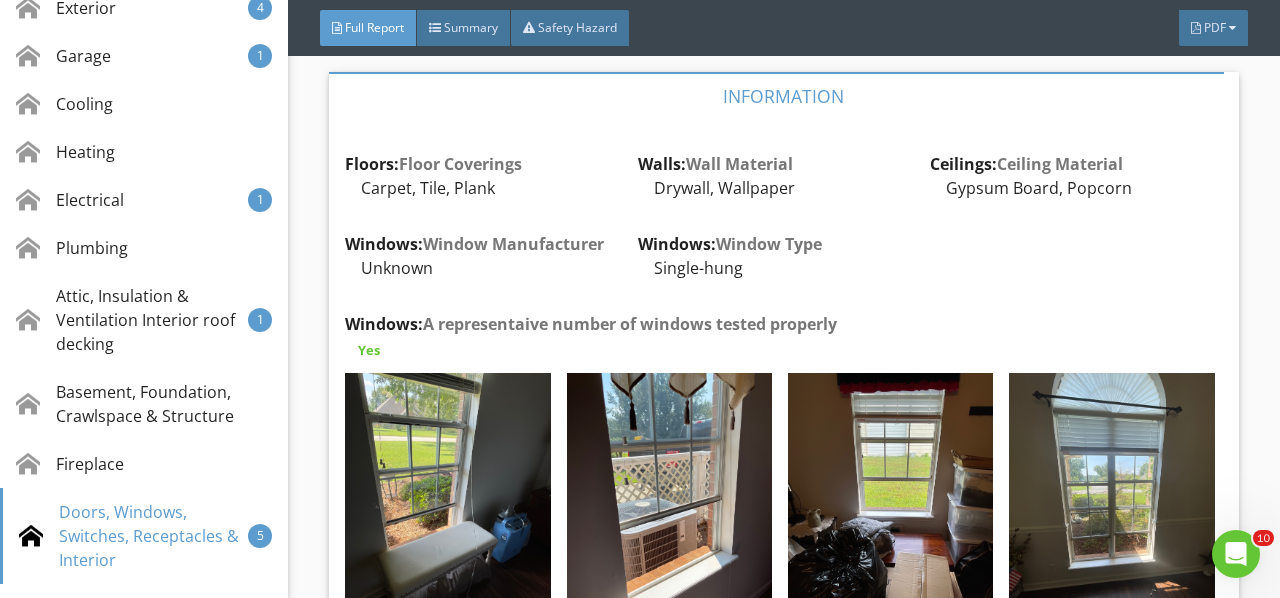 click at bounding box center [447, 510] 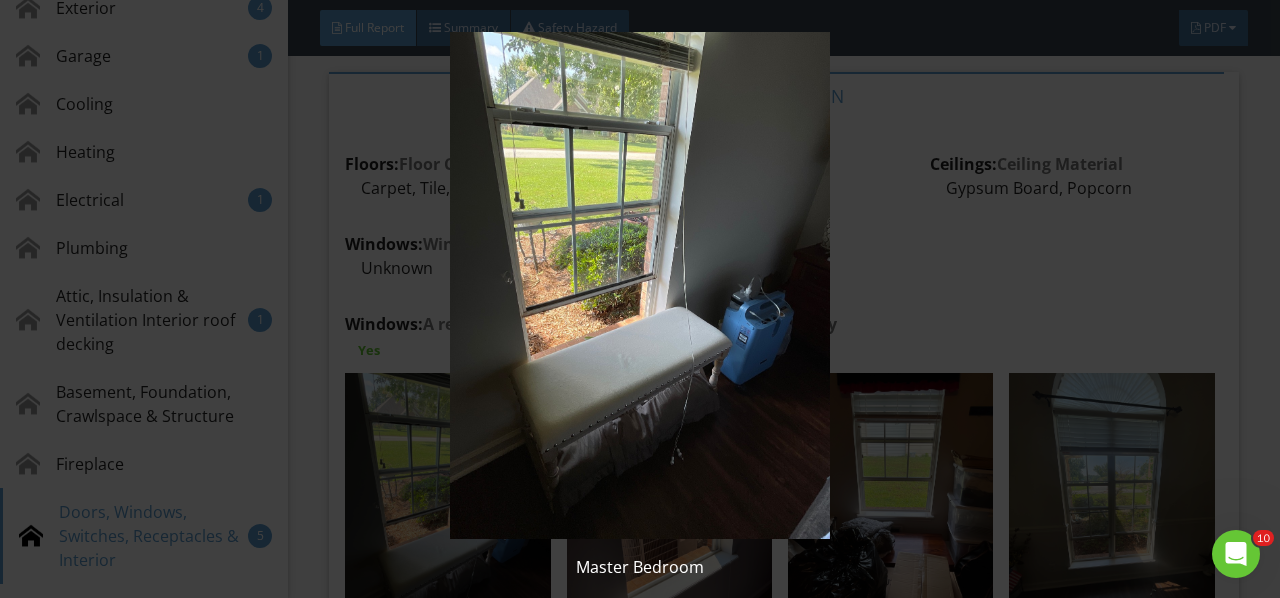 click at bounding box center [639, 285] 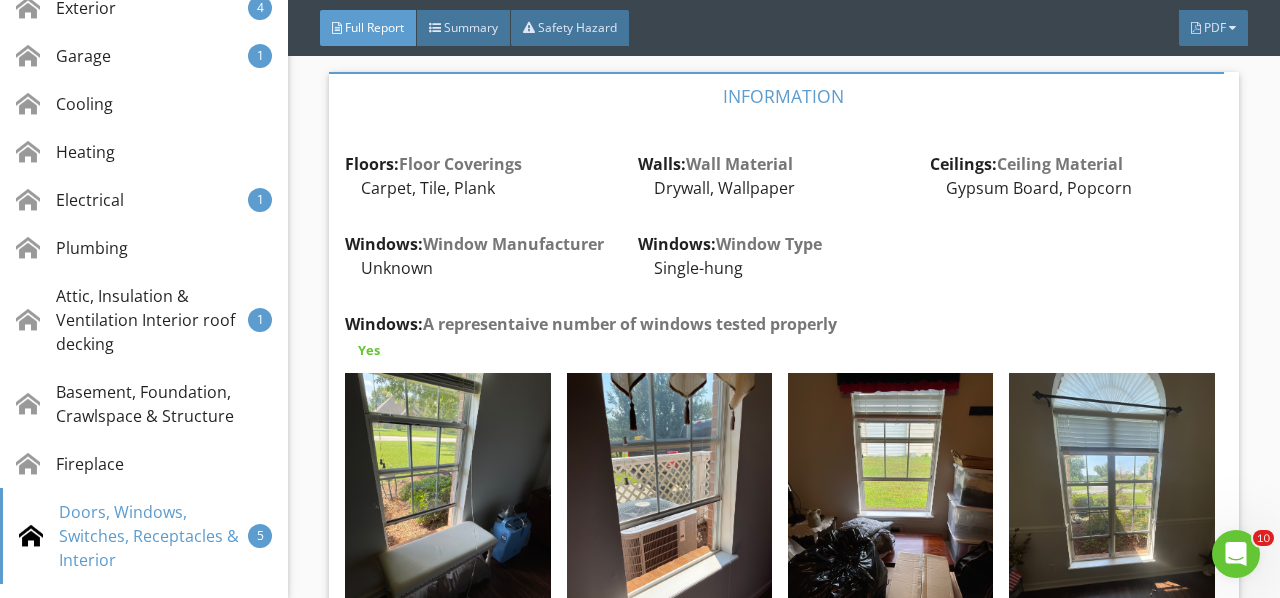 click at bounding box center [669, 510] 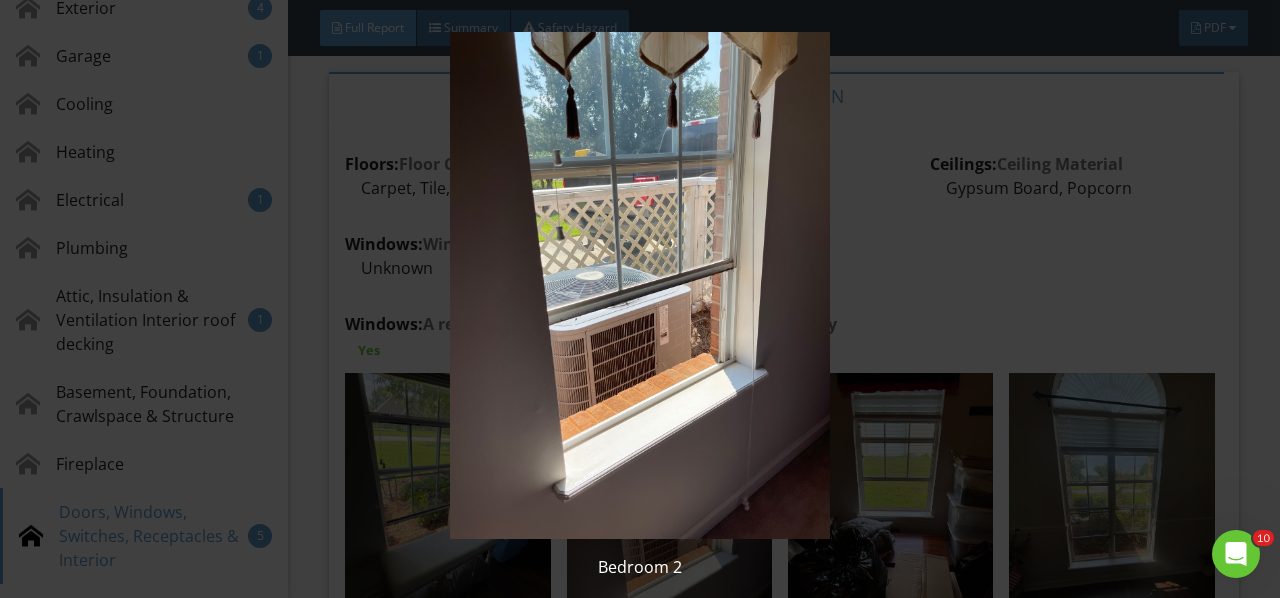 click at bounding box center [639, 285] 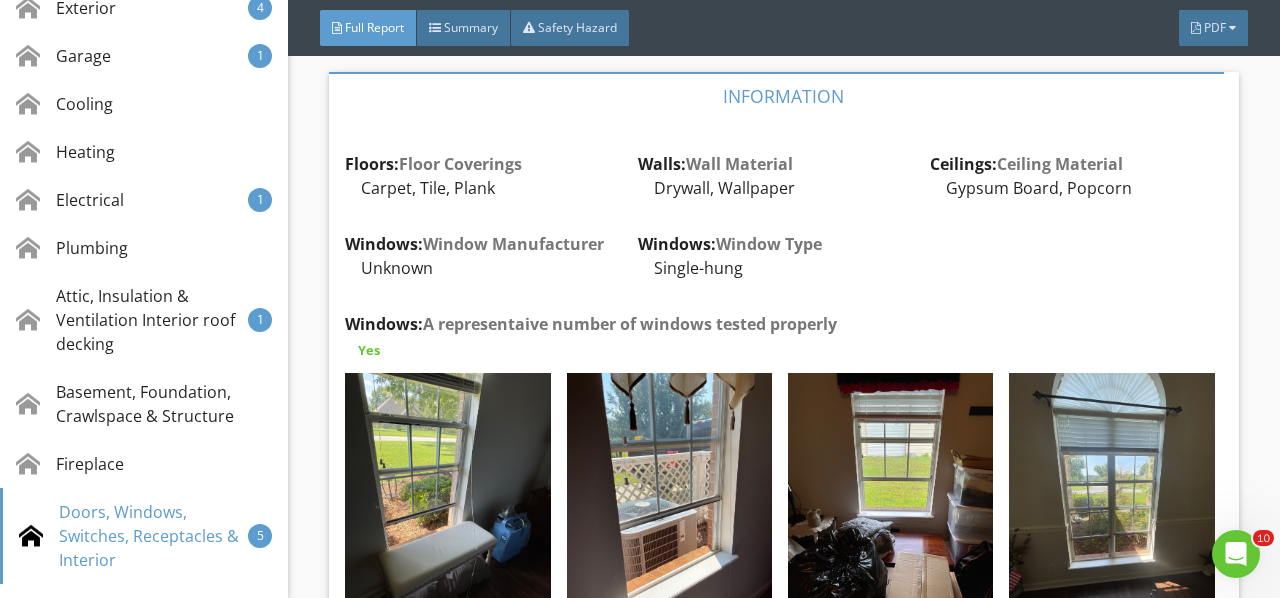 click at bounding box center (890, 510) 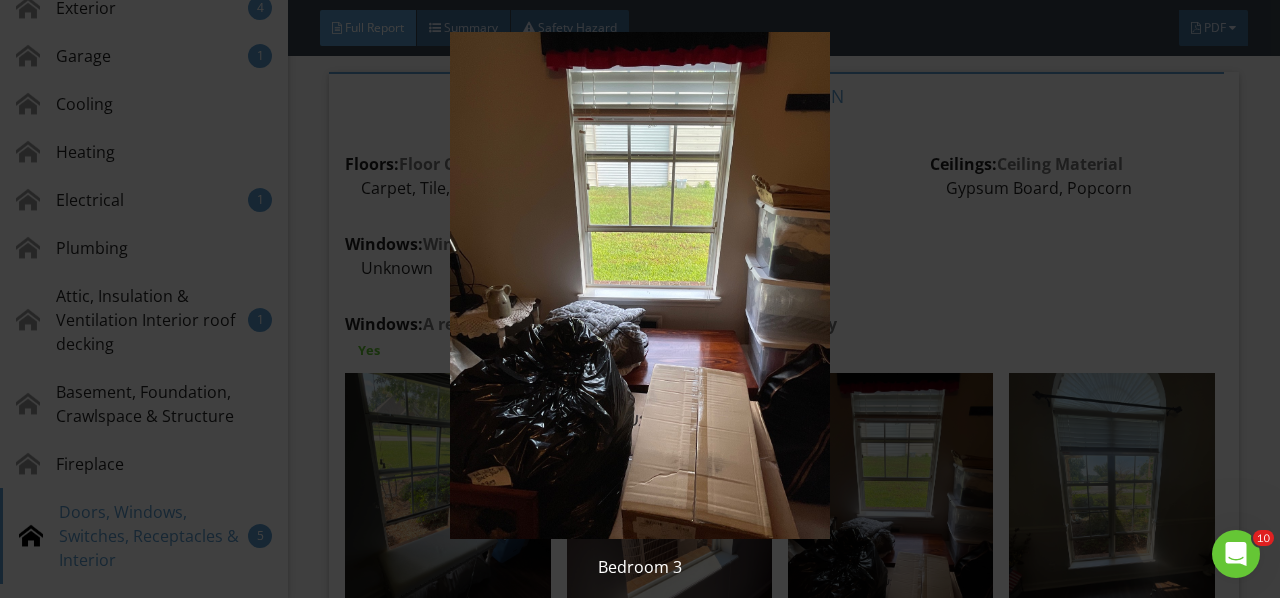 click at bounding box center [639, 285] 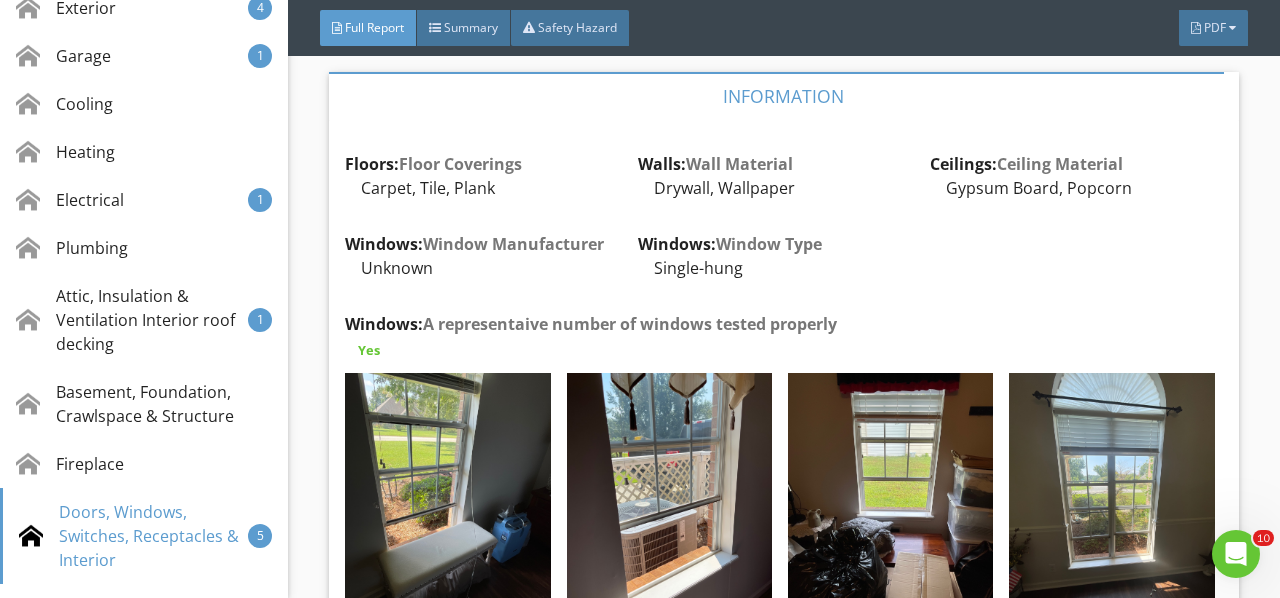 click at bounding box center [1111, 510] 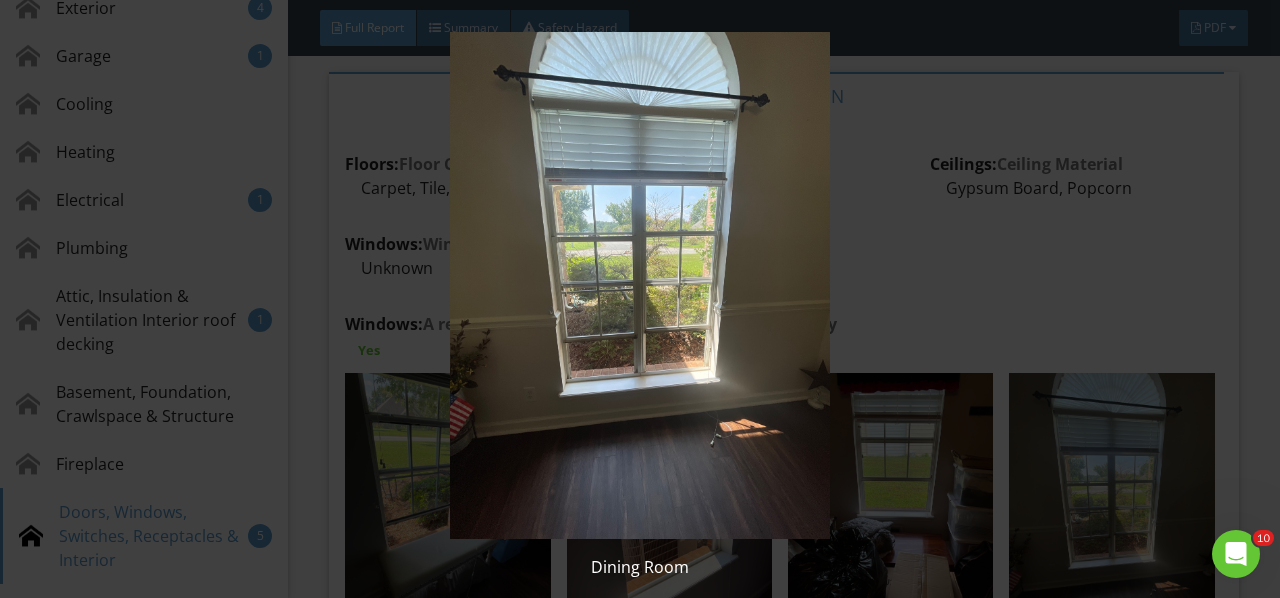 click at bounding box center (639, 285) 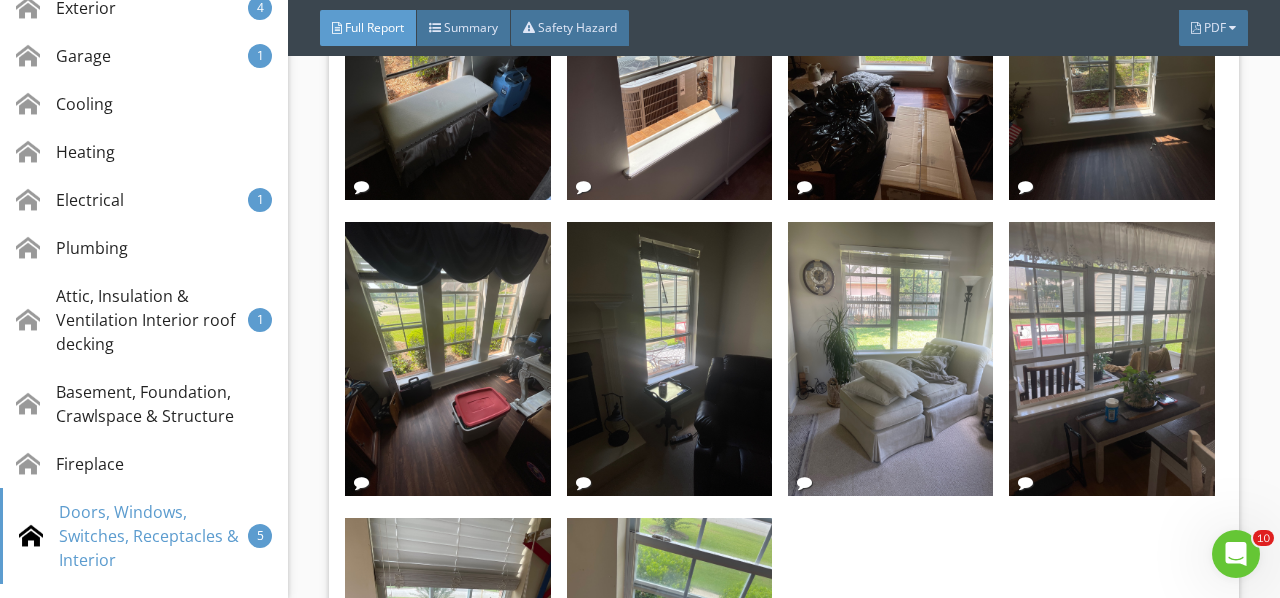 scroll, scrollTop: 24092, scrollLeft: 0, axis: vertical 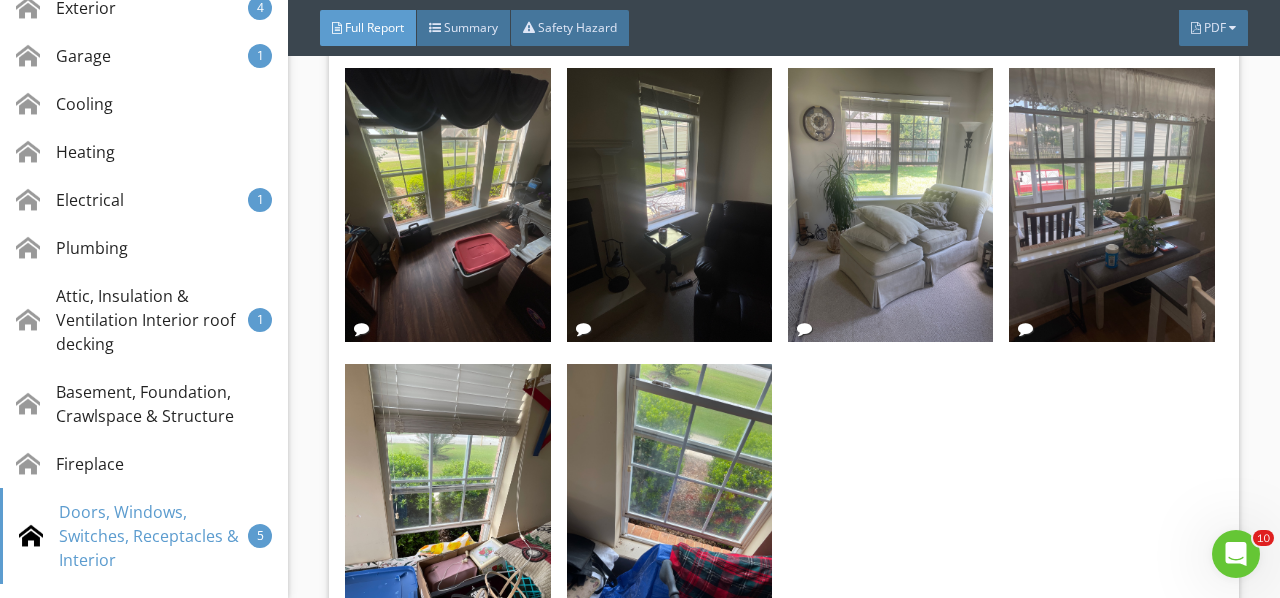 click on "Full Report     Summary     Safety Hazard     PDF" at bounding box center [784, 28] 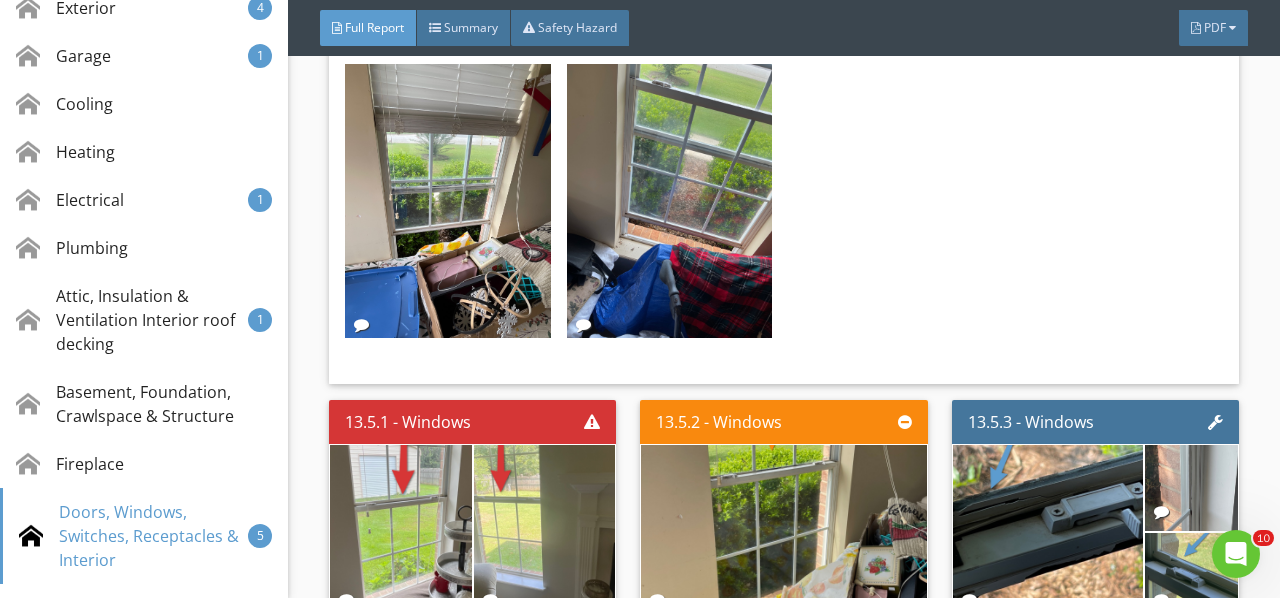 scroll, scrollTop: 24592, scrollLeft: 0, axis: vertical 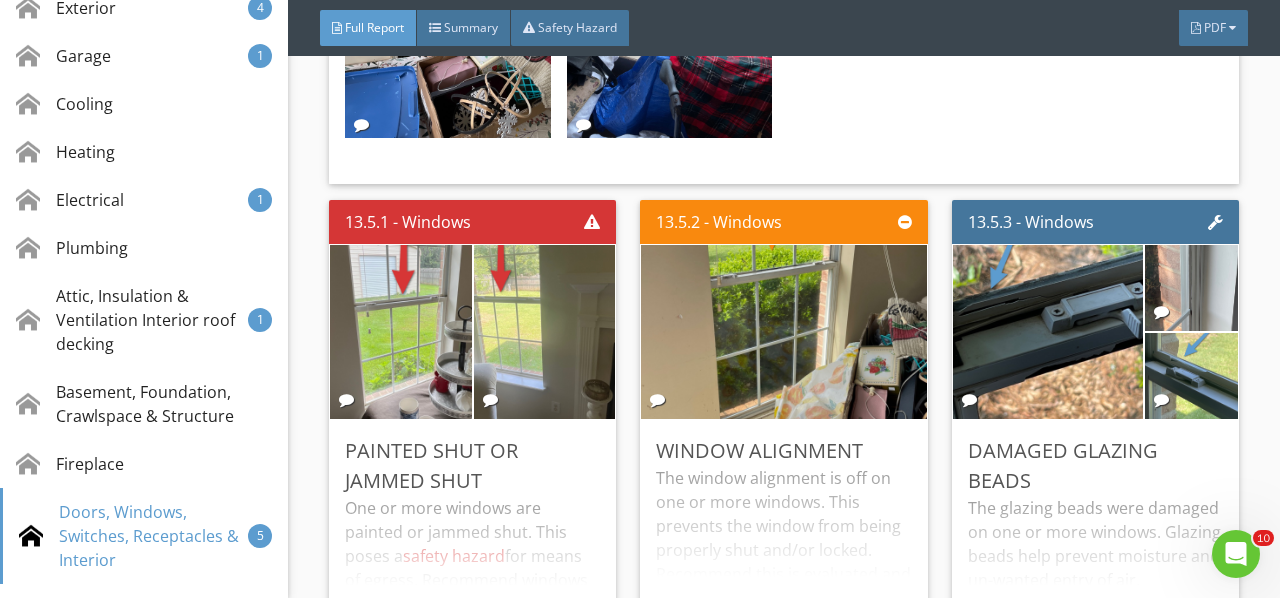 click on "One or more windows are painted or jammed shut. This poses a  safety hazard  for means of egress. Recommend windows are restored to functional use." at bounding box center (472, 560) 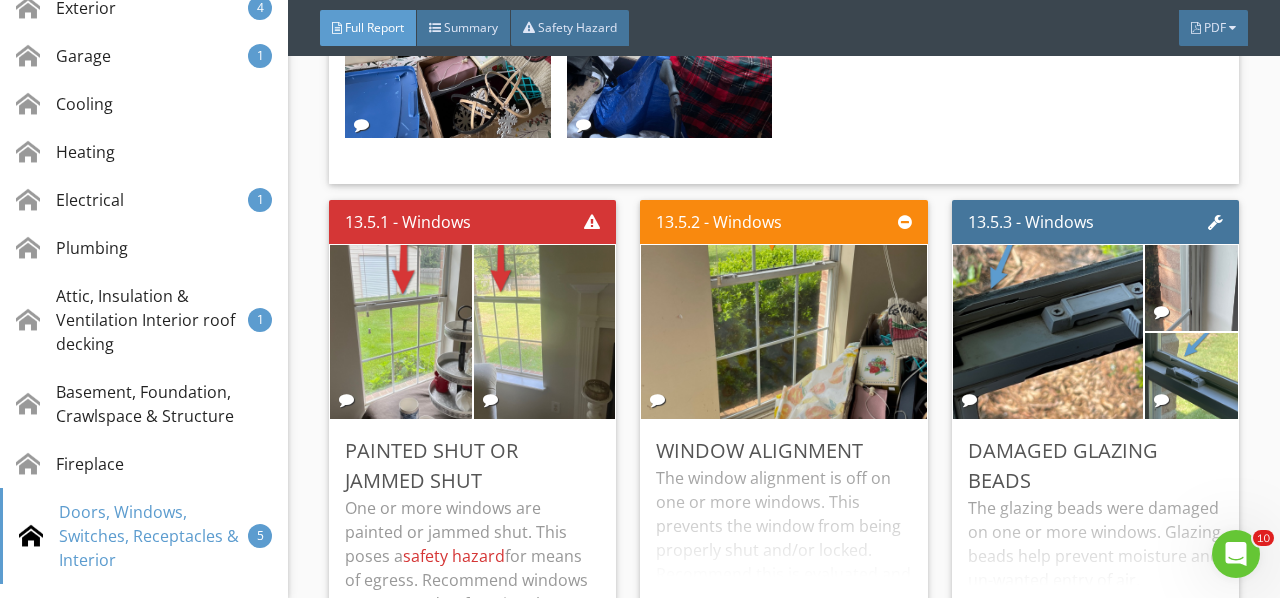 click on "The window alignment is off on one or more windows. This prevents the window from being properly shut and/or locked. Recommend this is evaluated and corrected as necessary." at bounding box center (783, 545) 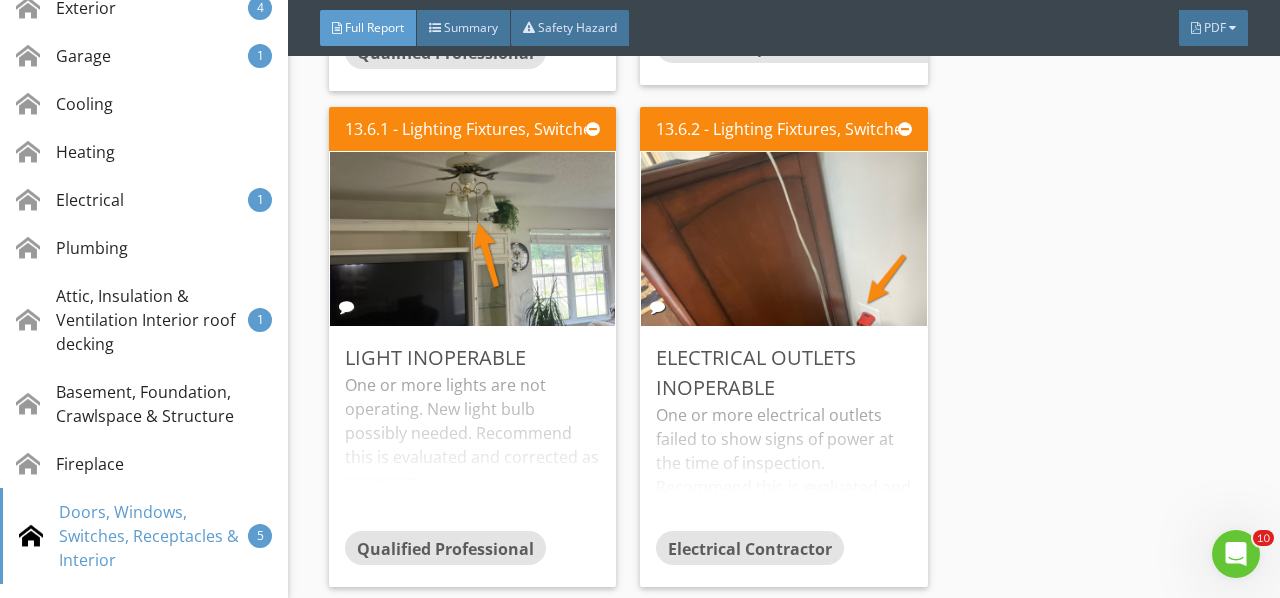 scroll, scrollTop: 25292, scrollLeft: 0, axis: vertical 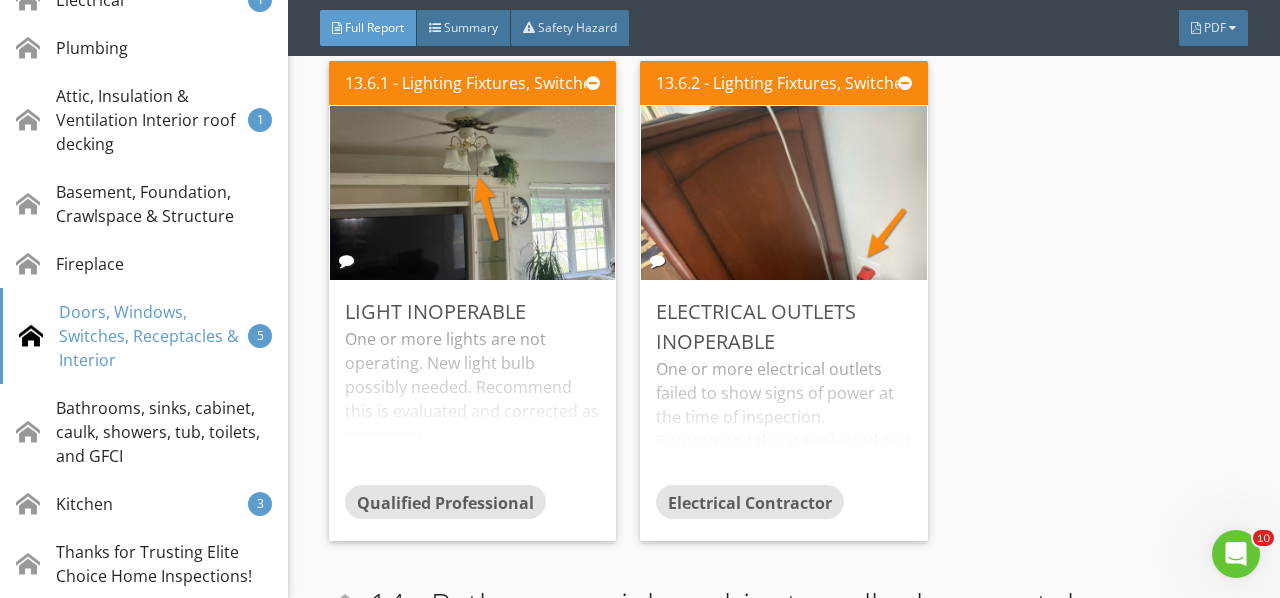 click on "Bathrooms, sinks, cabinet, caulk, showers, tub, toilets, and GFCI" at bounding box center (144, 432) 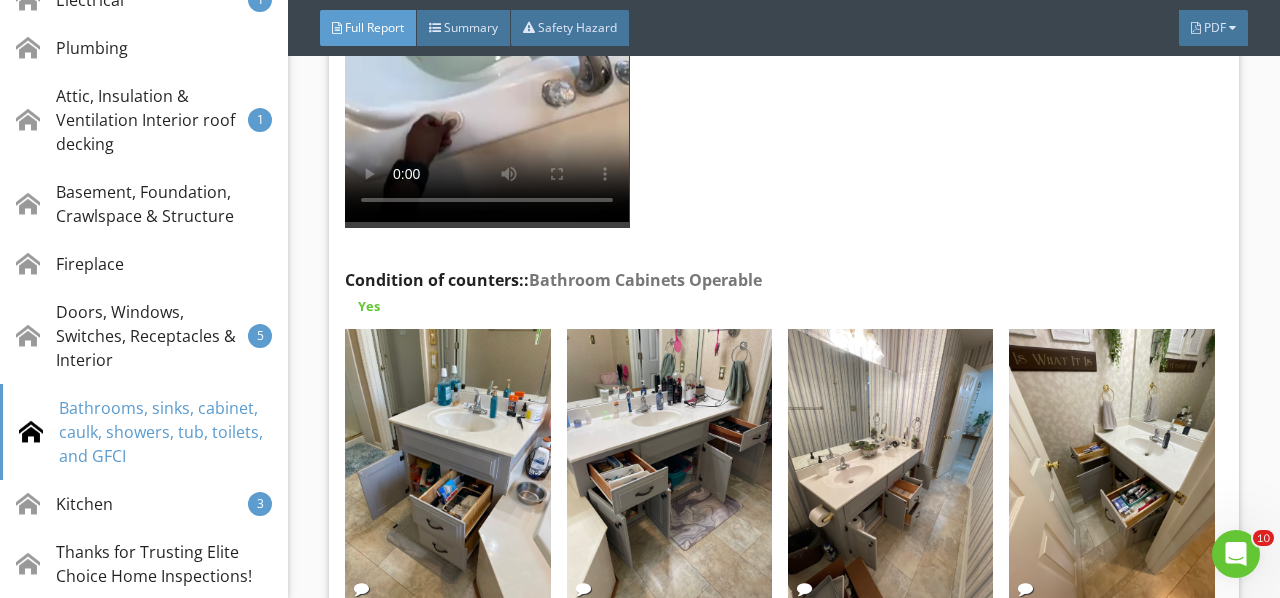 scroll, scrollTop: 26418, scrollLeft: 0, axis: vertical 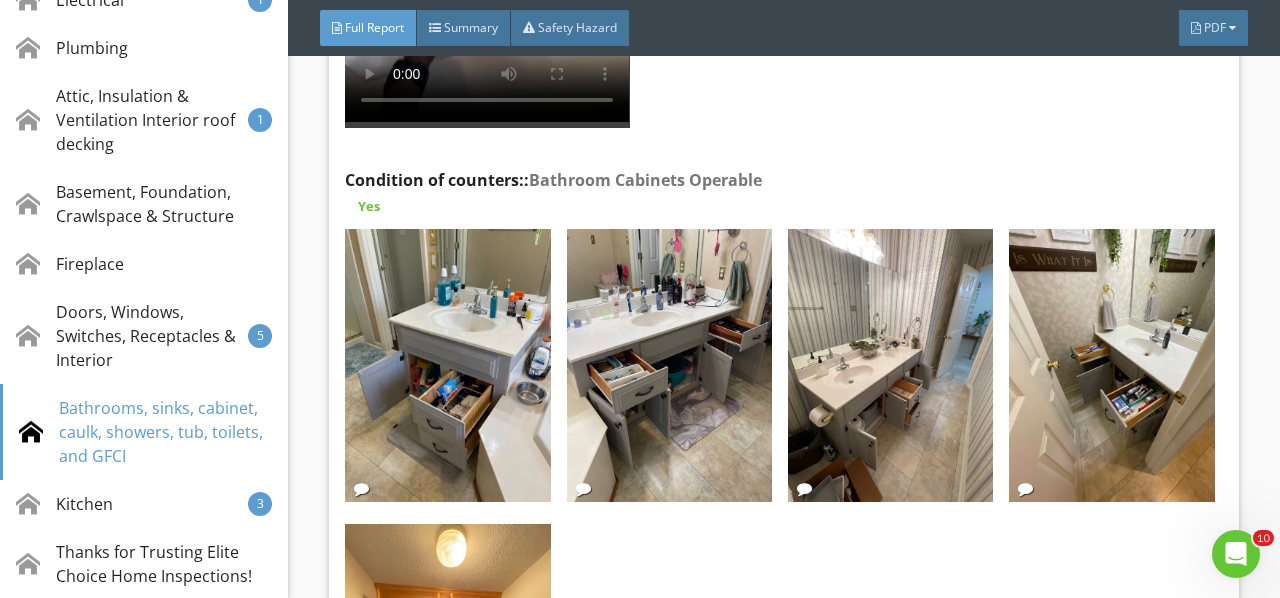 click at bounding box center [669, 366] 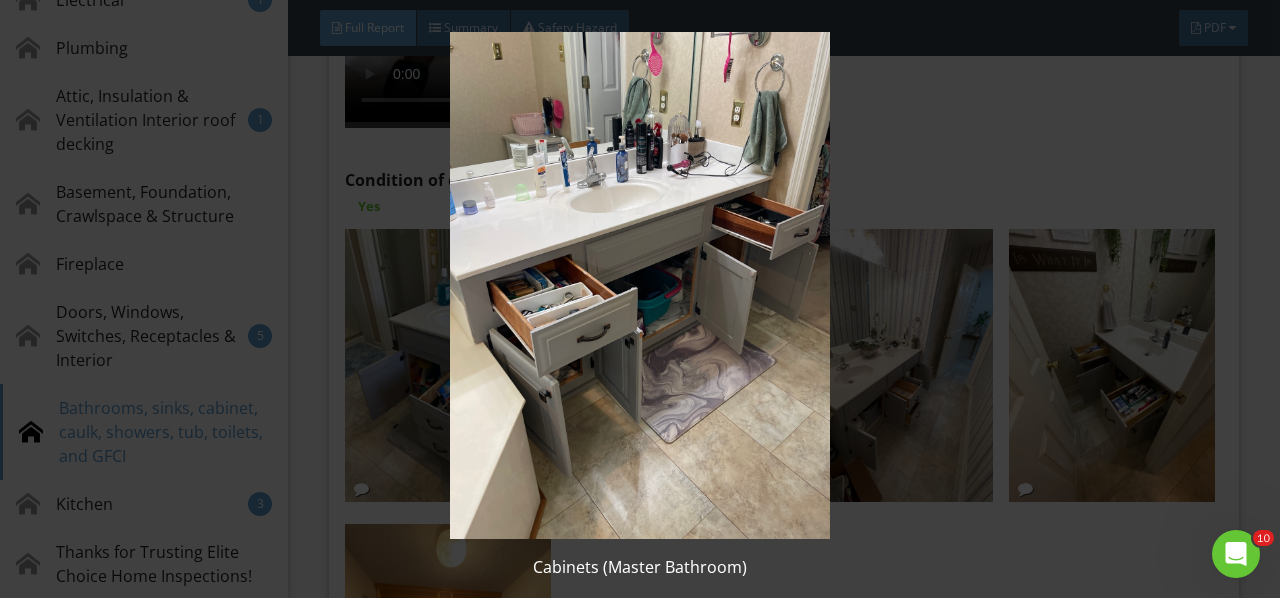 click at bounding box center [639, 285] 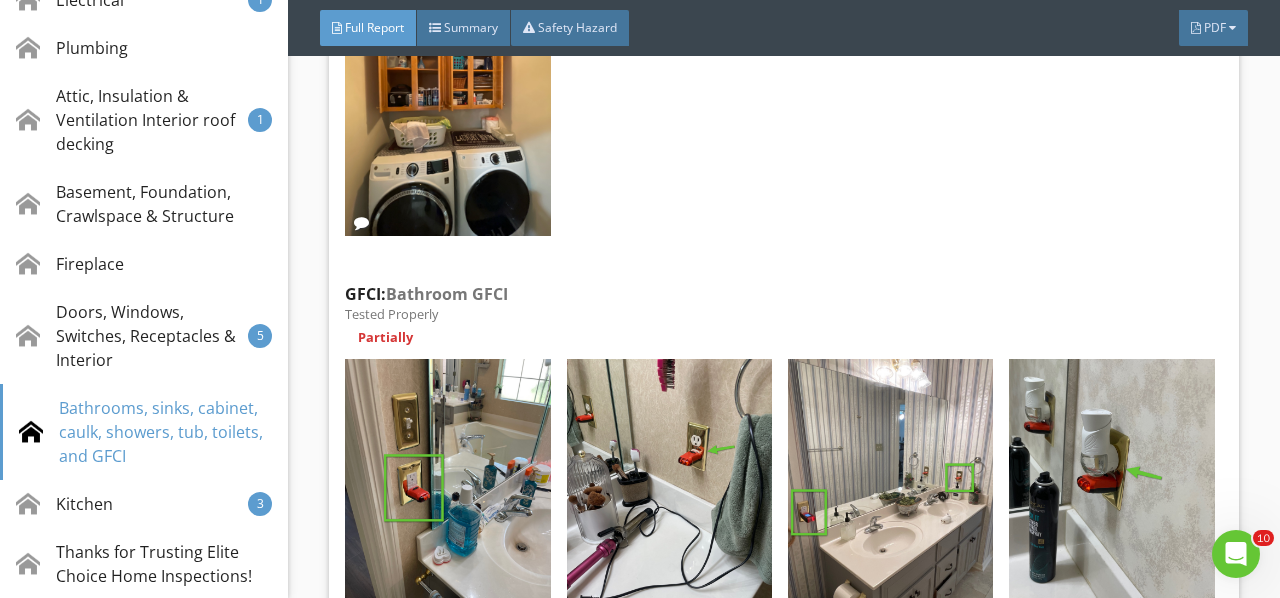 scroll, scrollTop: 27018, scrollLeft: 0, axis: vertical 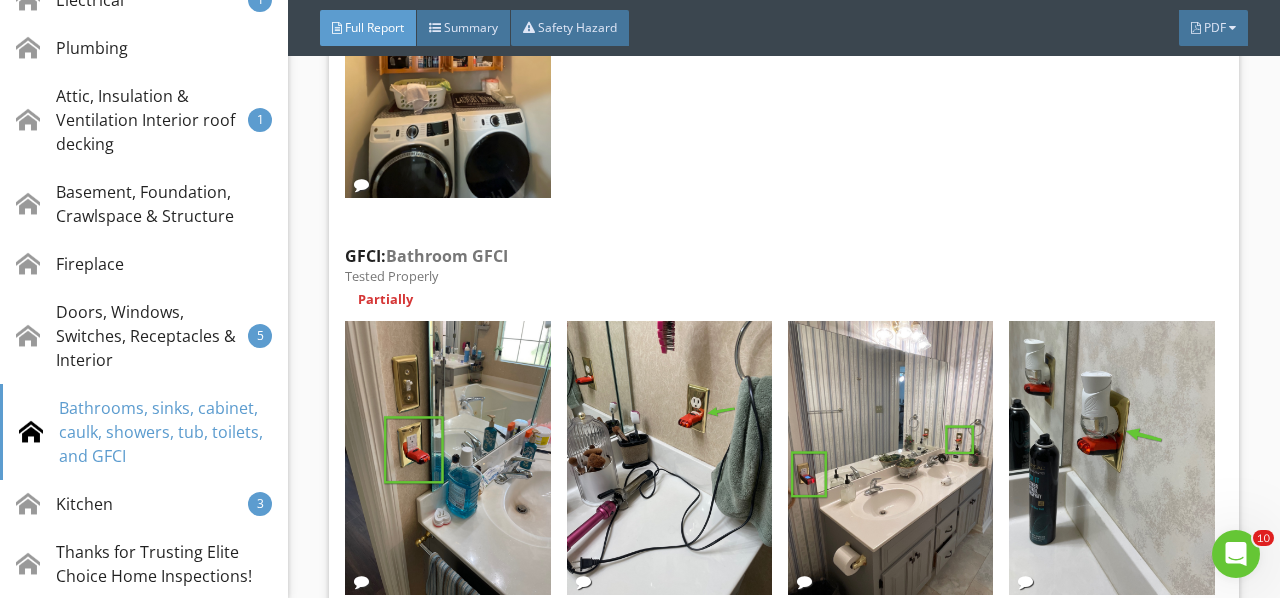 click at bounding box center [447, 458] 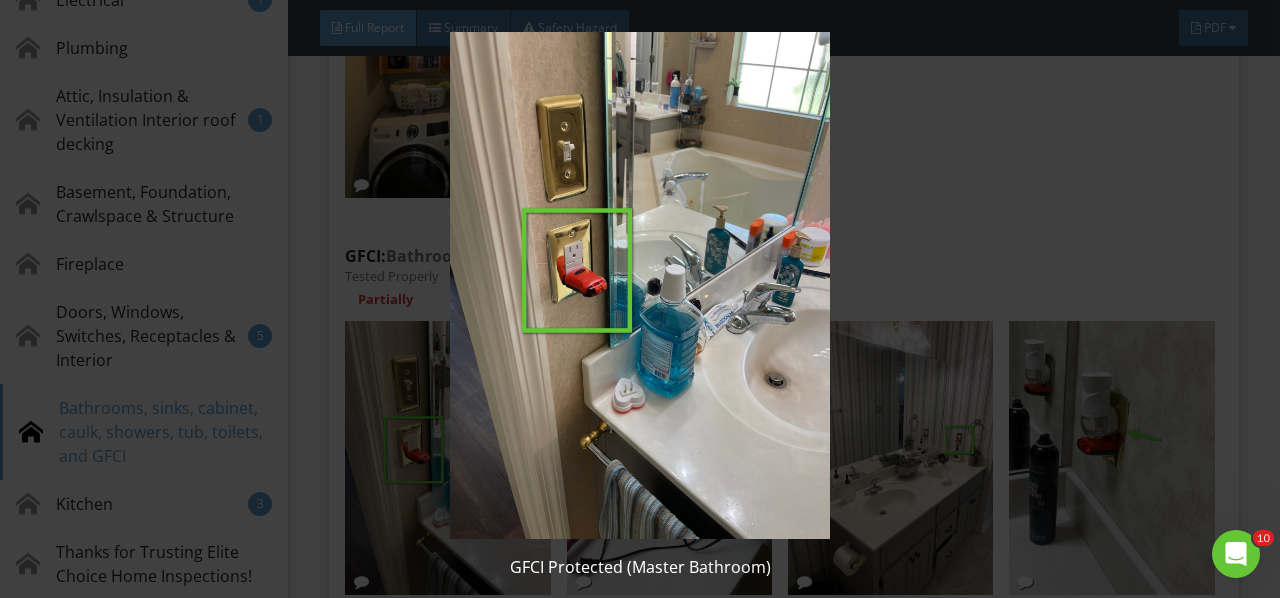 click at bounding box center (639, 285) 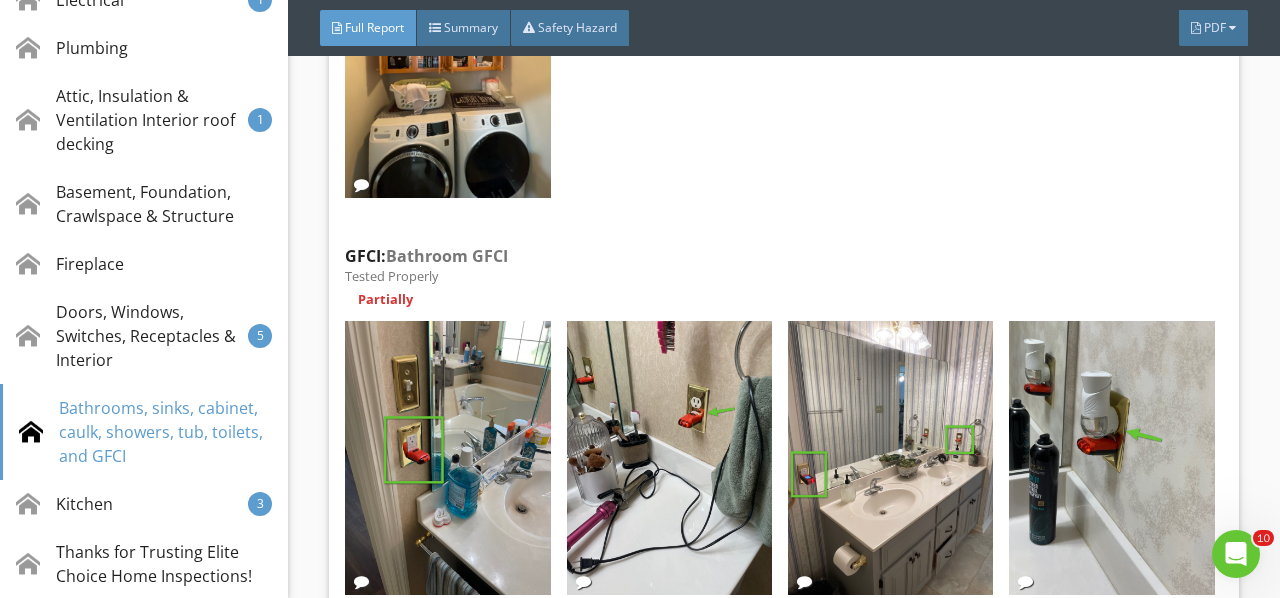 click at bounding box center (669, 458) 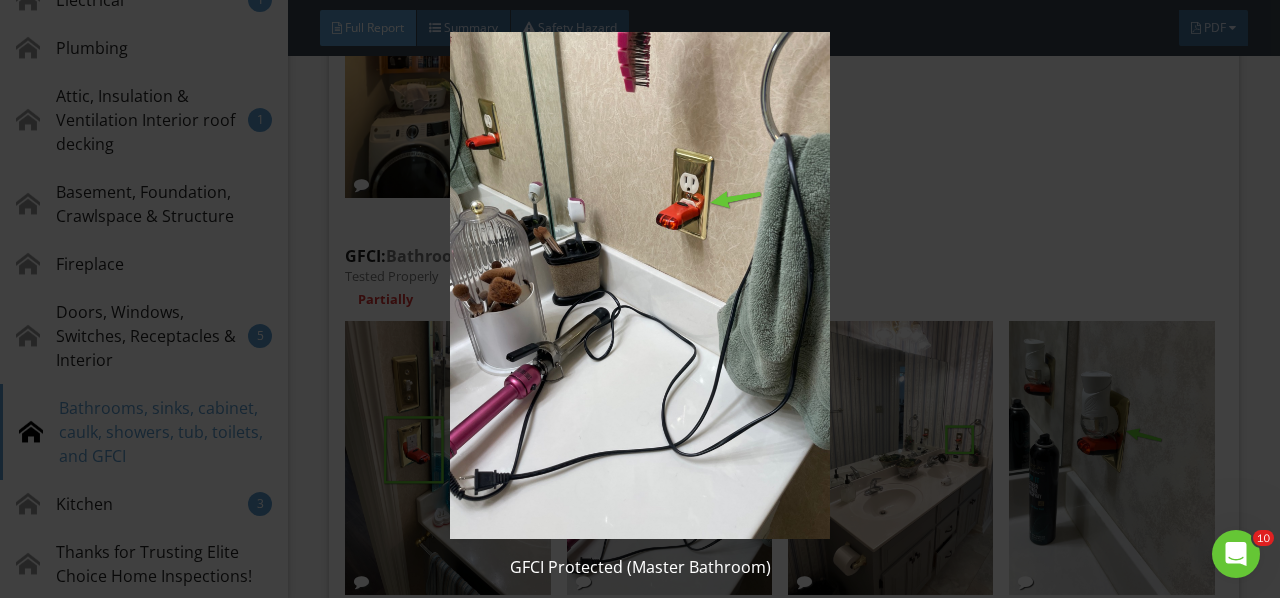 click at bounding box center [639, 285] 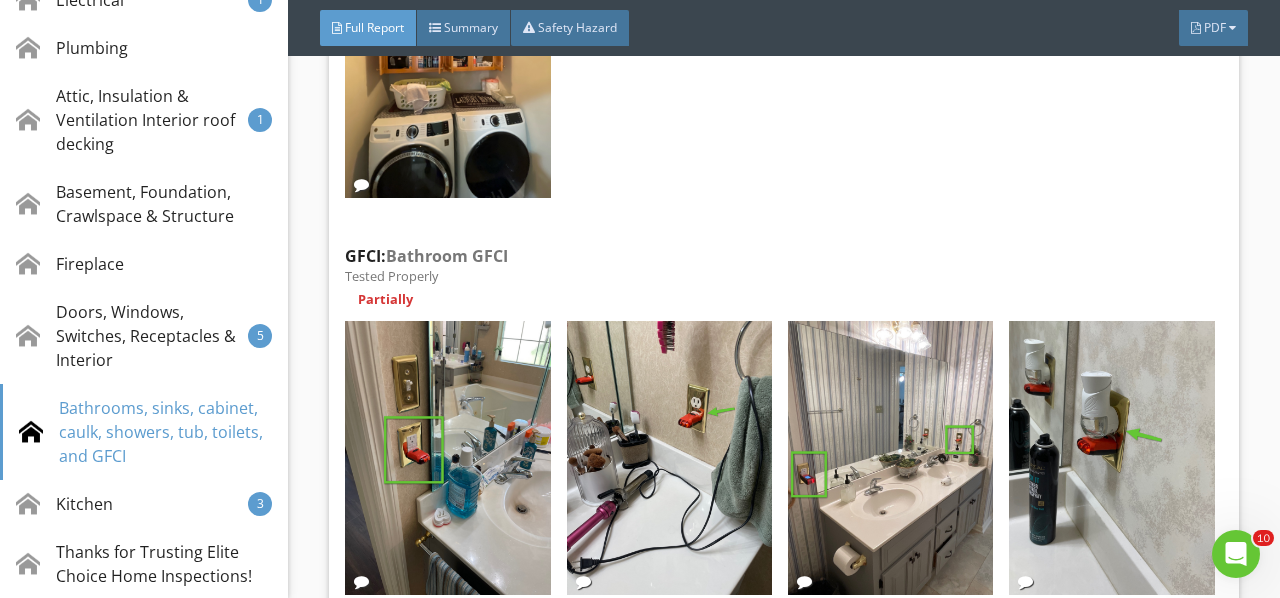 click at bounding box center [890, 458] 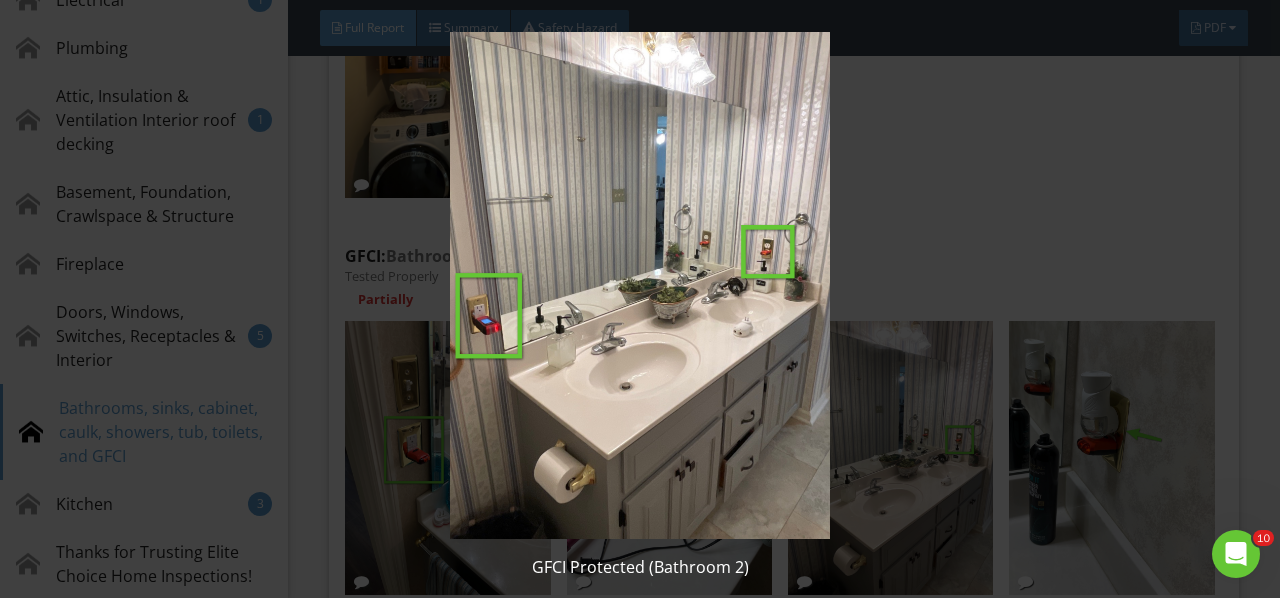 click at bounding box center [639, 285] 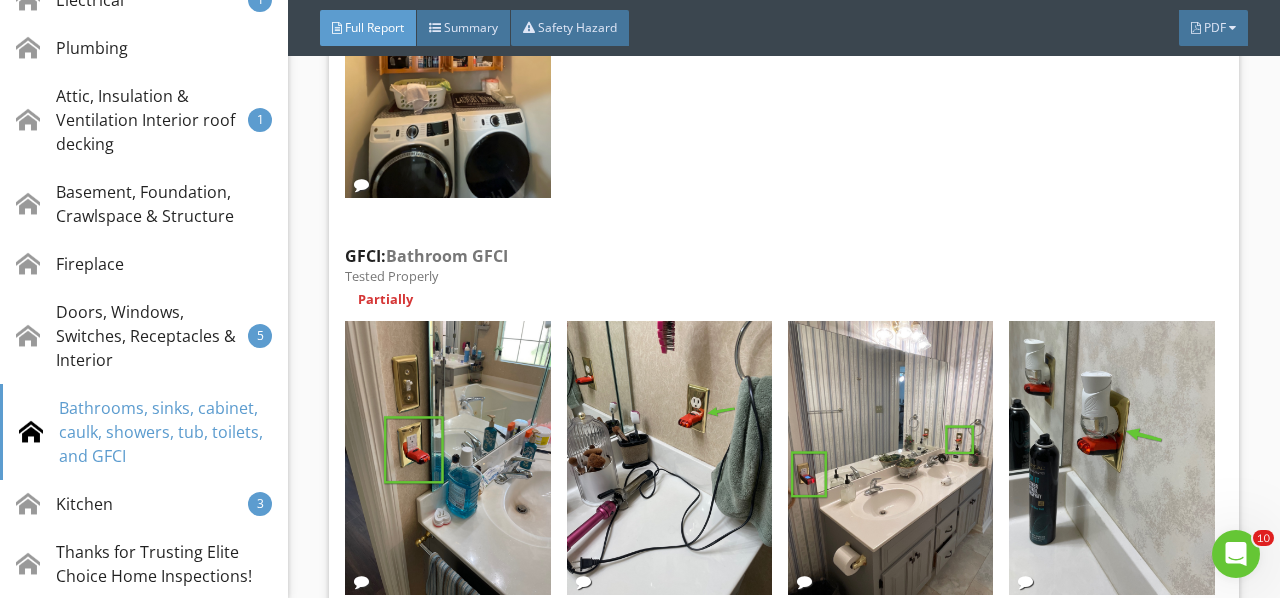 click at bounding box center (1111, 458) 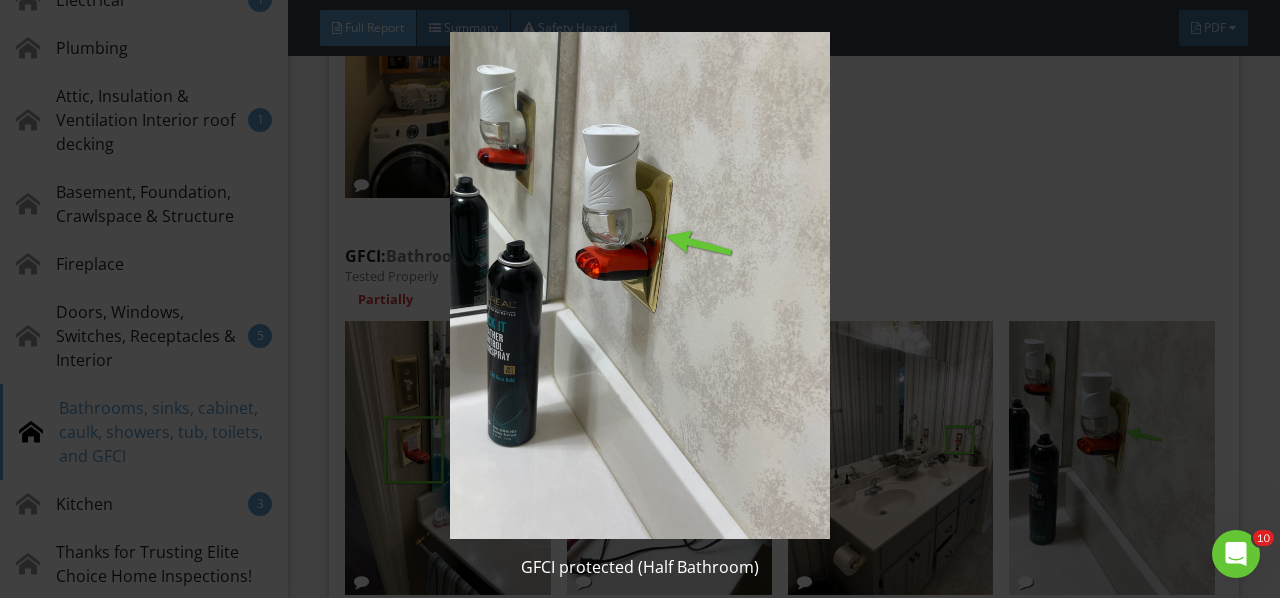 click at bounding box center [639, 285] 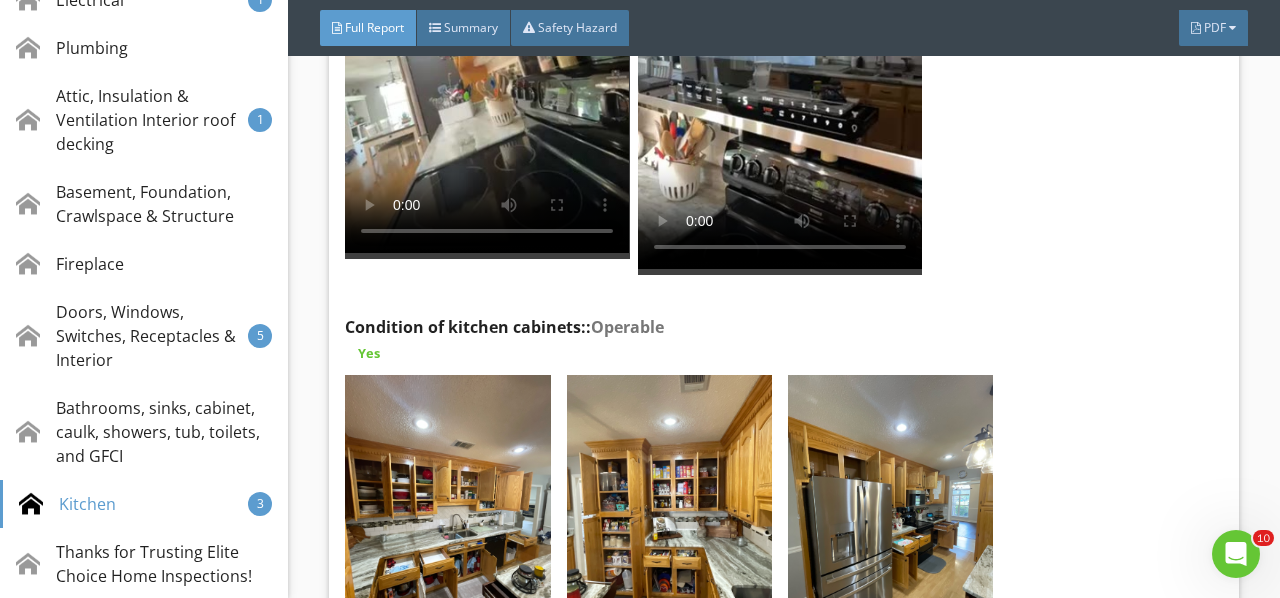 scroll, scrollTop: 28618, scrollLeft: 0, axis: vertical 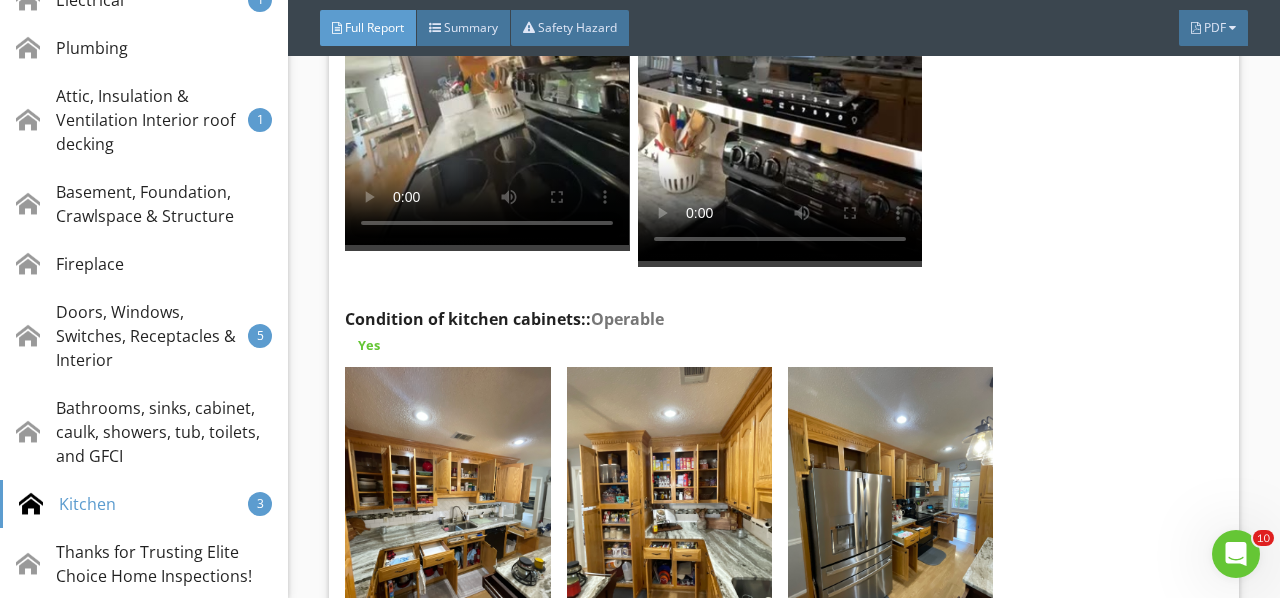 click at bounding box center (447, 504) 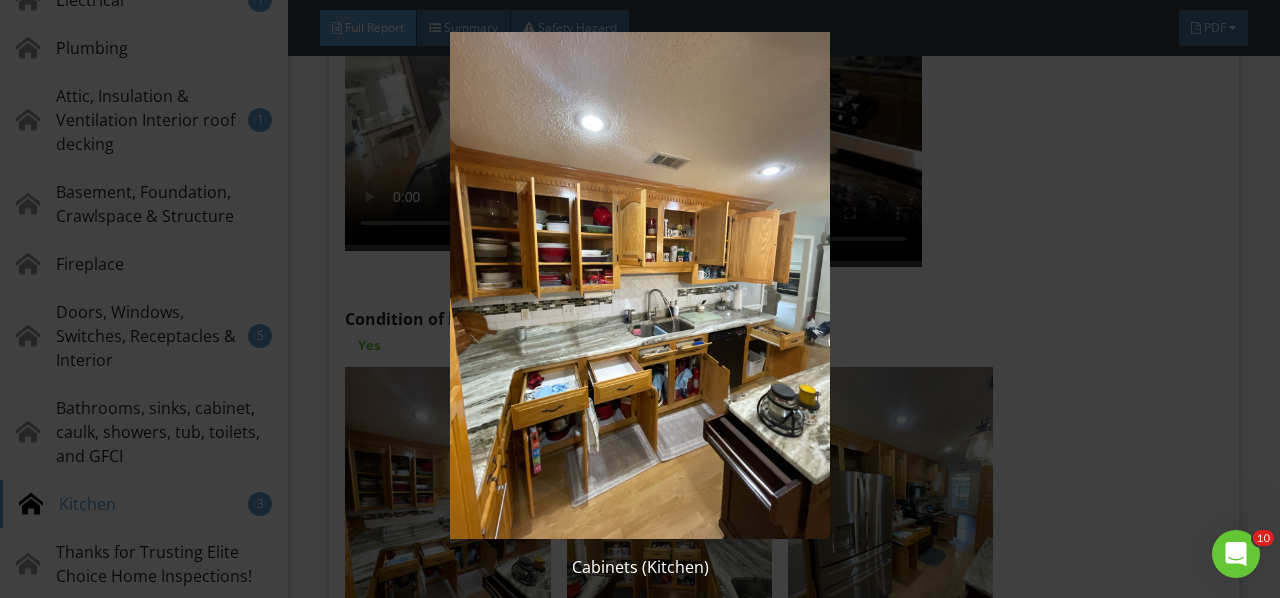 click at bounding box center [639, 285] 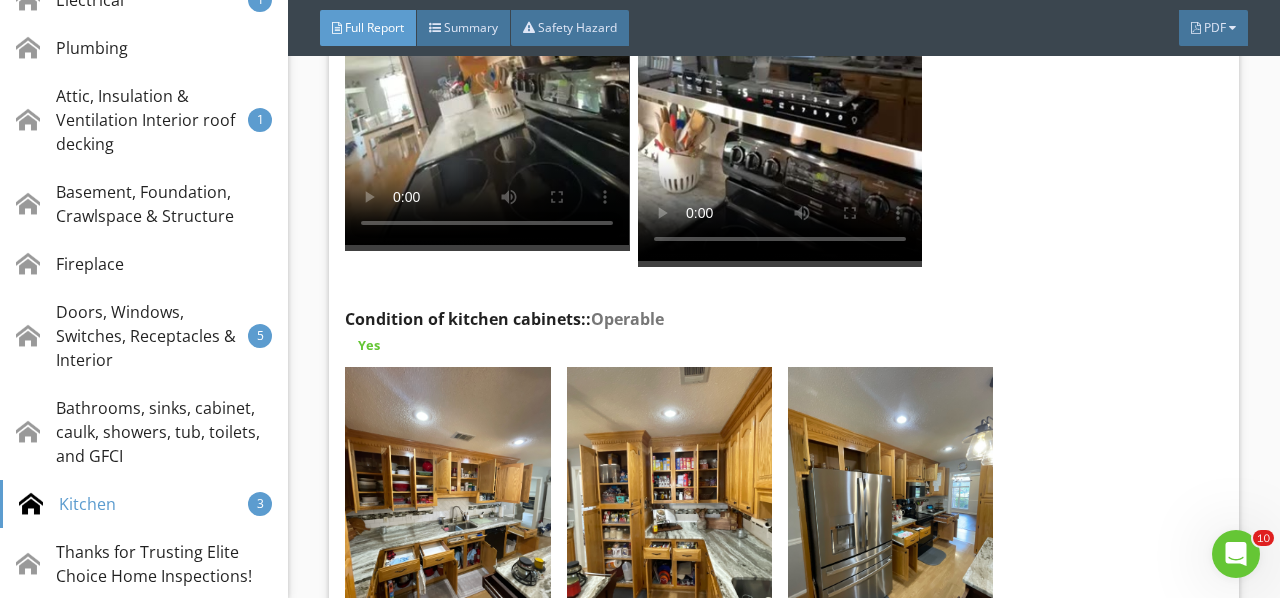 click at bounding box center (669, 504) 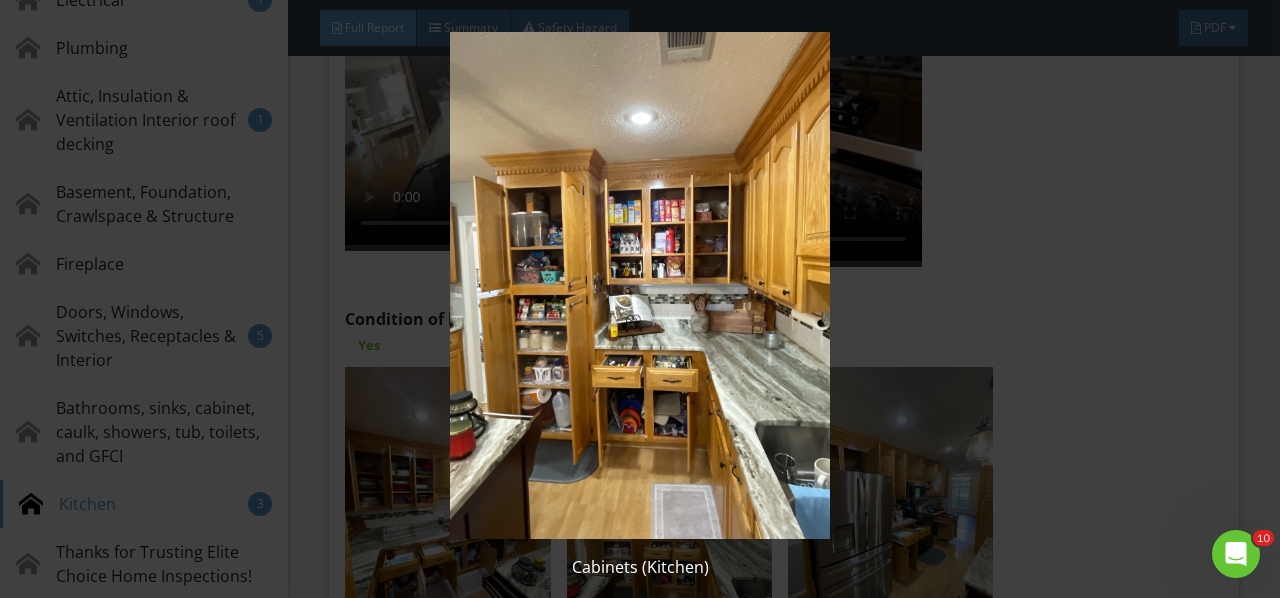 click at bounding box center (639, 285) 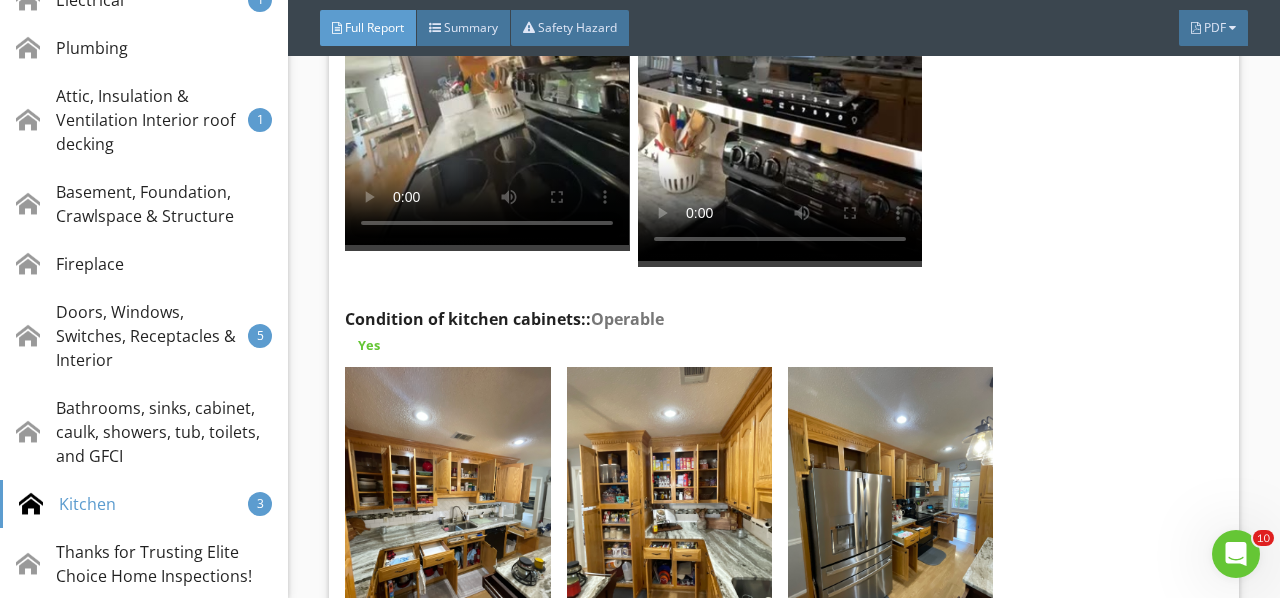 click at bounding box center (890, 504) 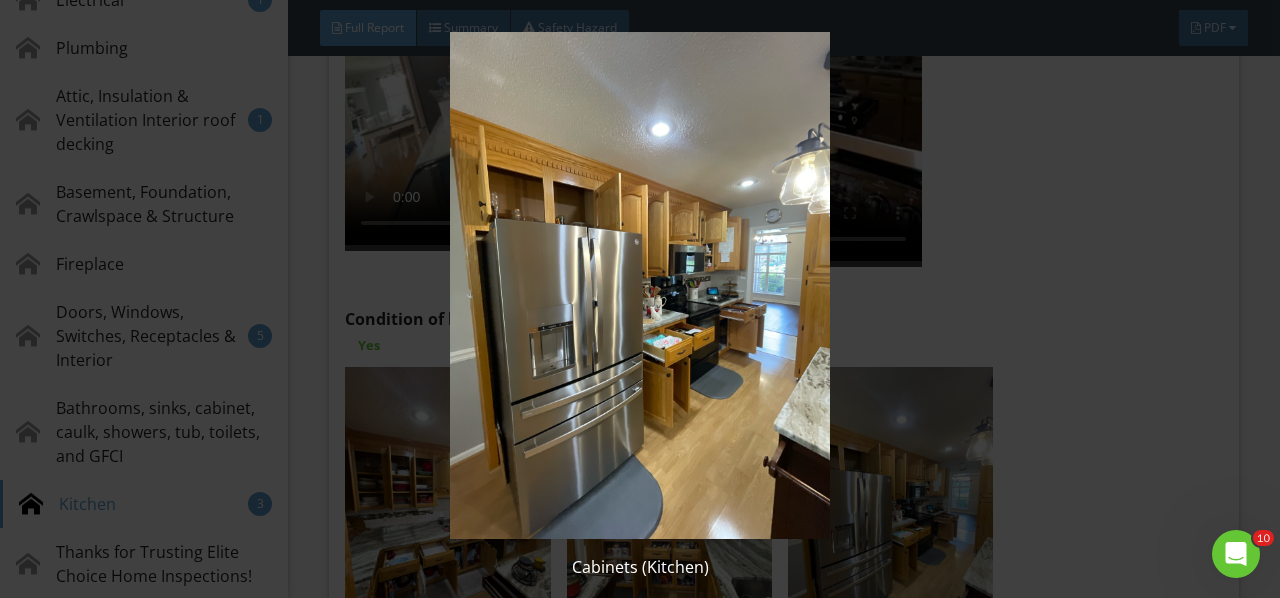 click at bounding box center (639, 285) 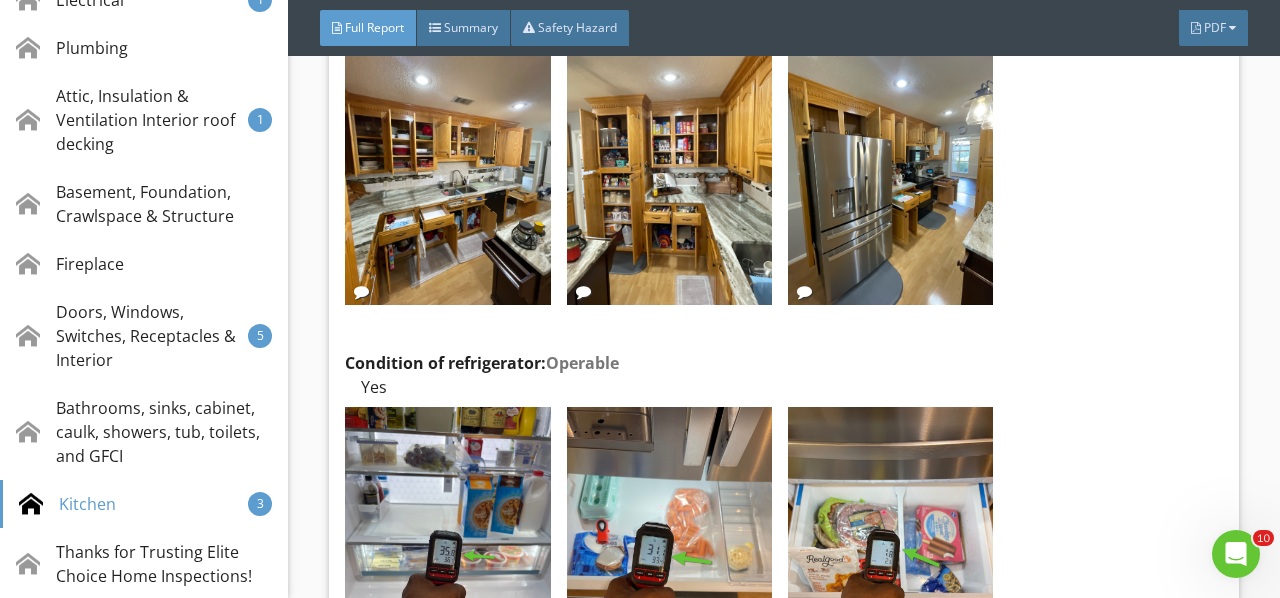 scroll, scrollTop: 29118, scrollLeft: 0, axis: vertical 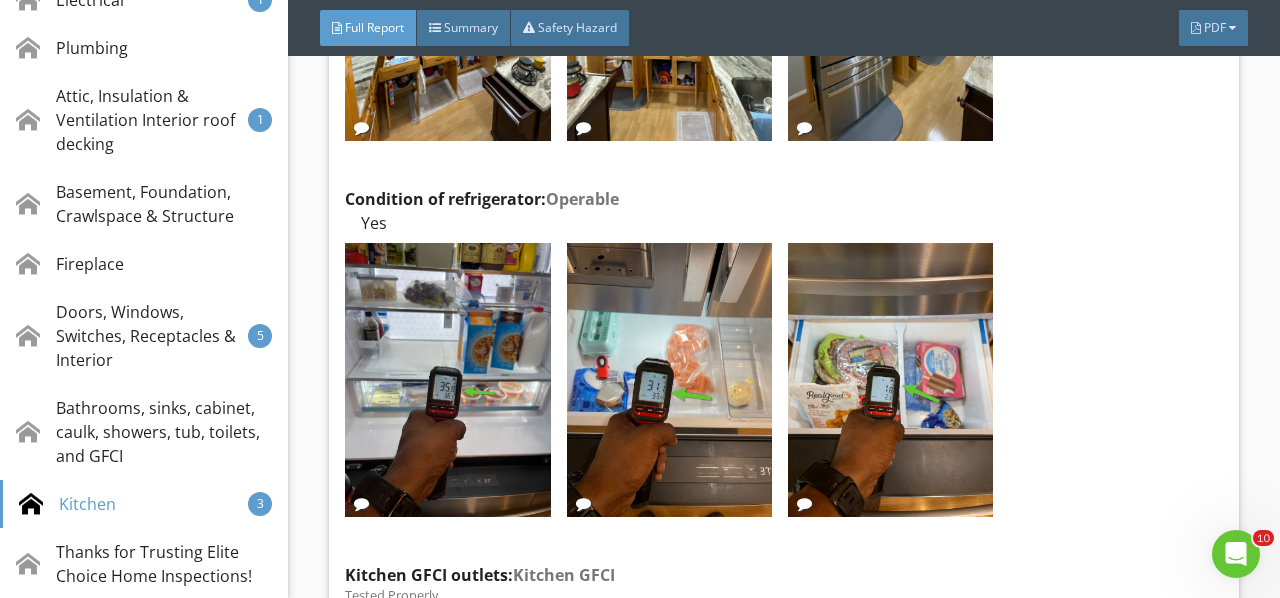 click at bounding box center (447, 380) 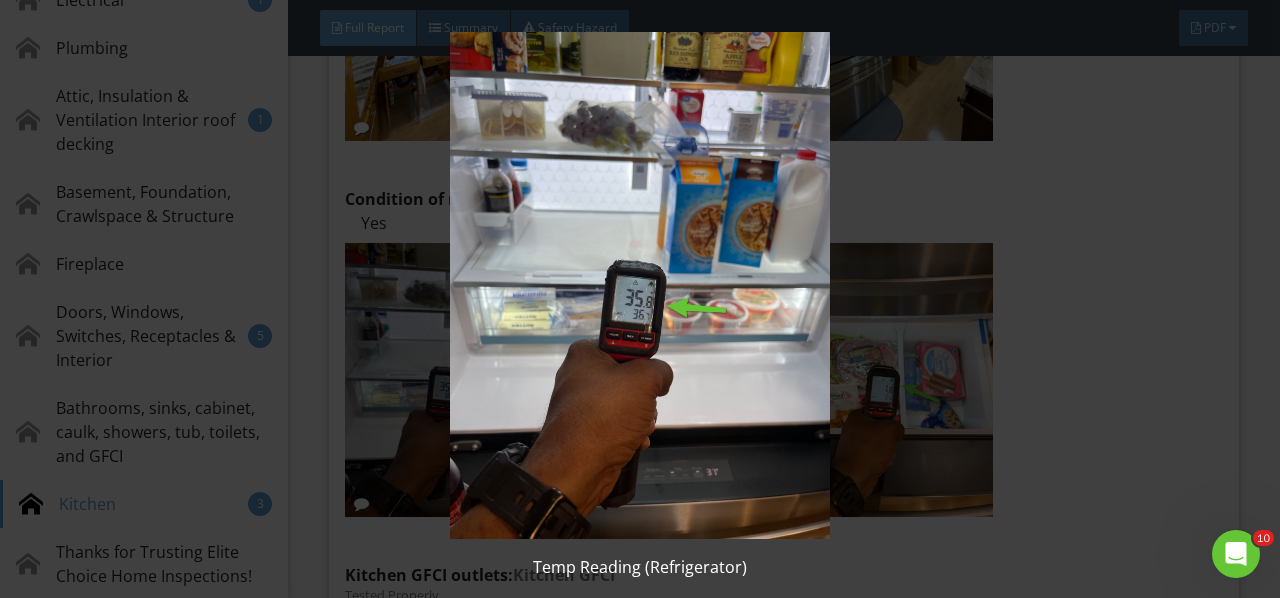 click at bounding box center [639, 285] 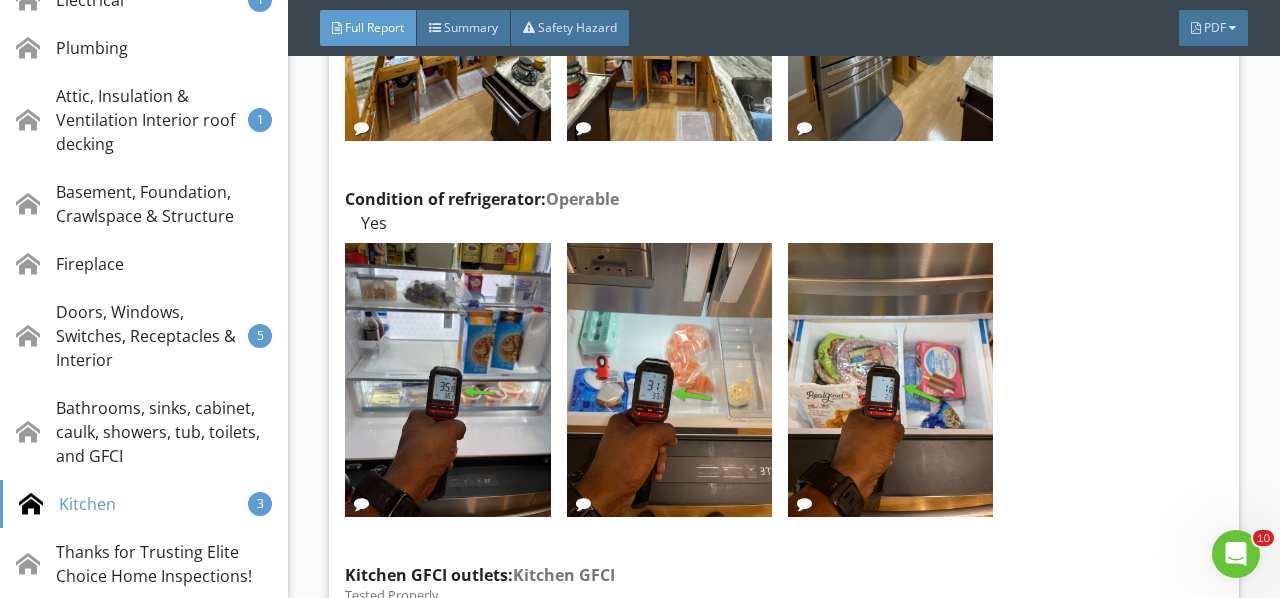 click at bounding box center [669, 380] 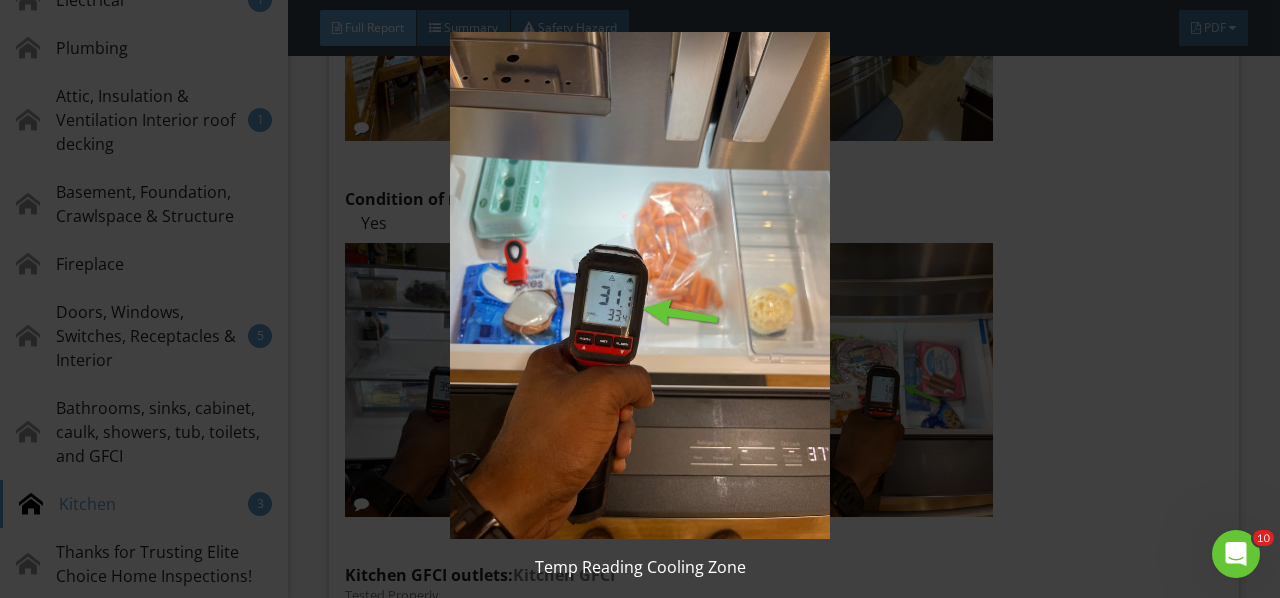 click at bounding box center [639, 285] 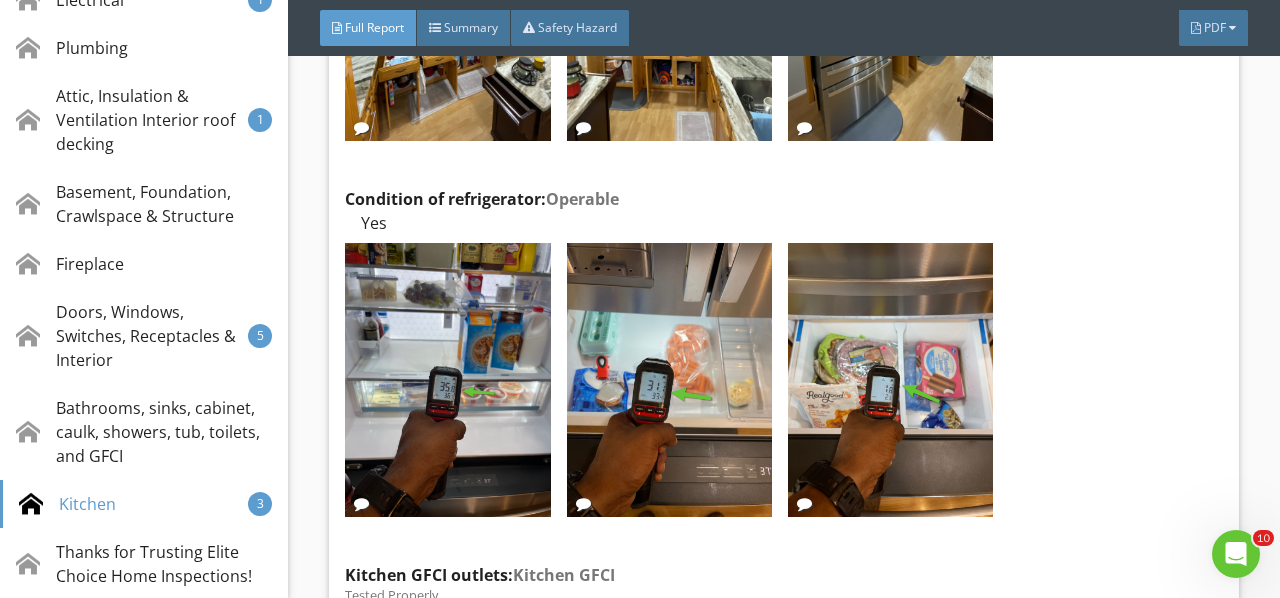 click at bounding box center [890, 380] 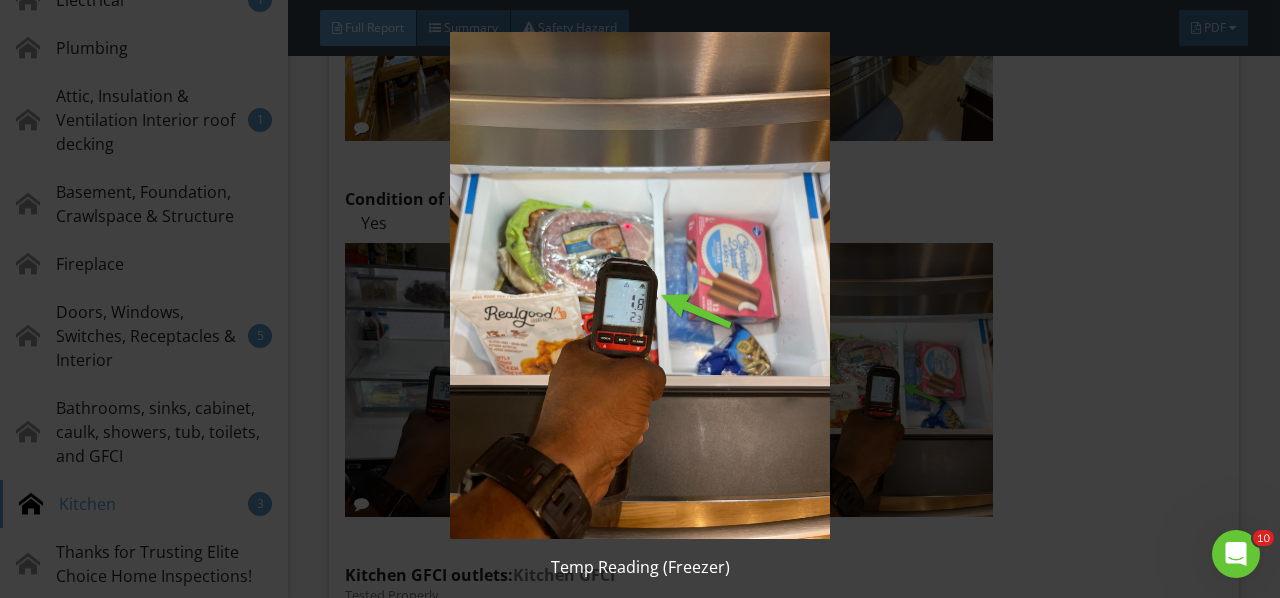 click at bounding box center [639, 285] 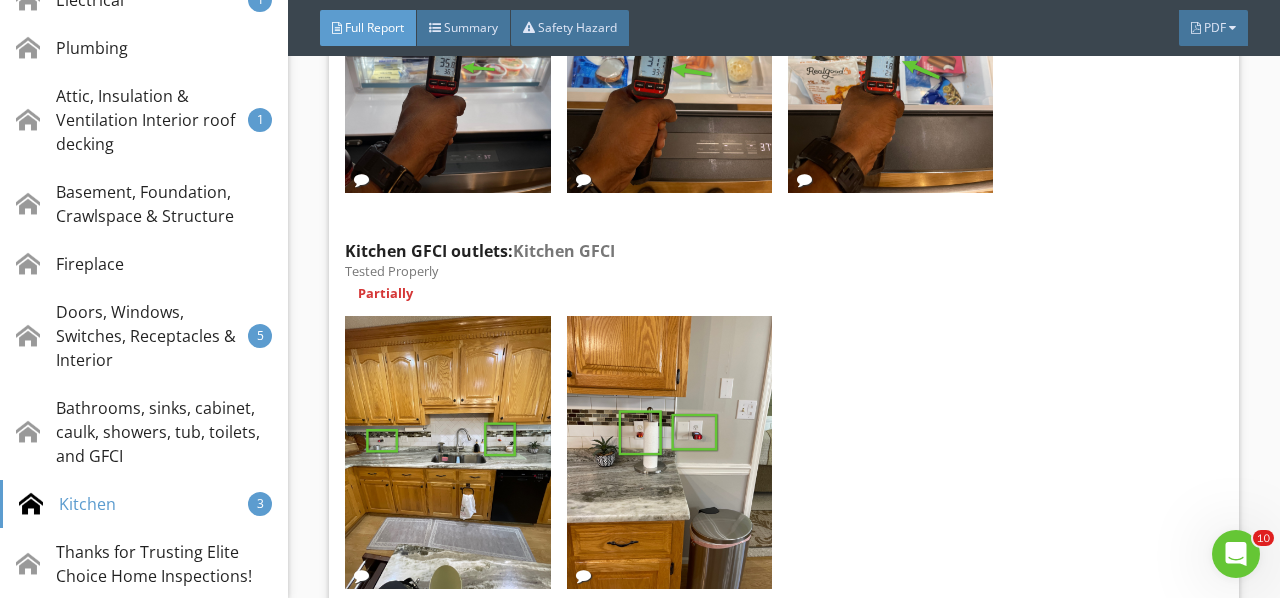 scroll, scrollTop: 29518, scrollLeft: 0, axis: vertical 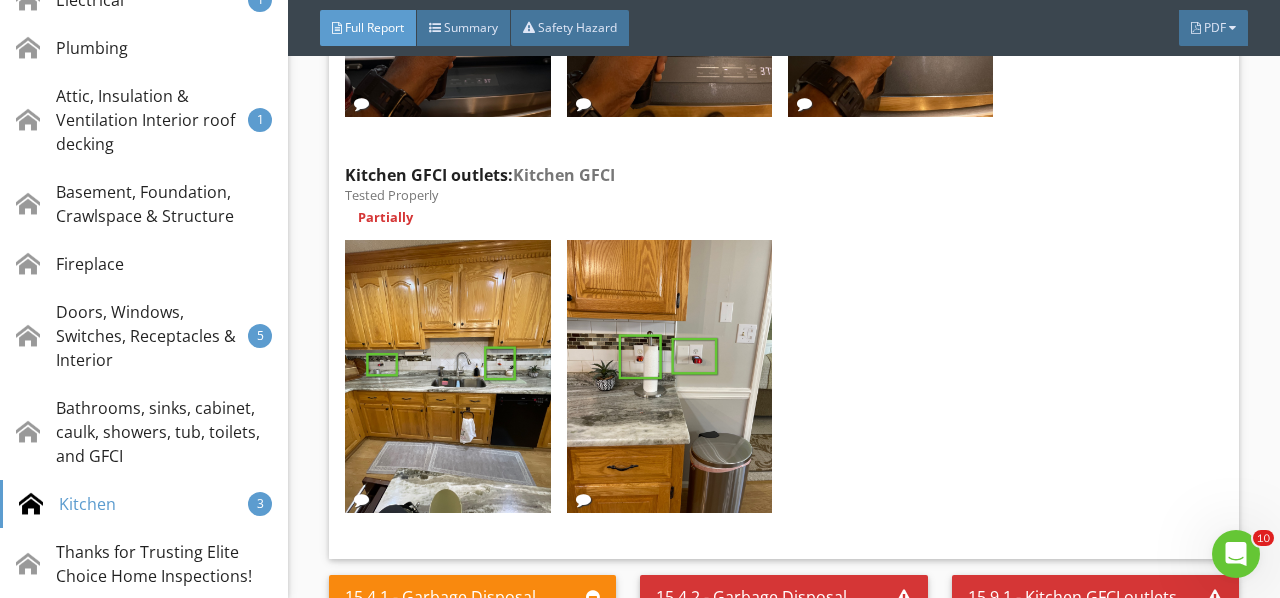 click at bounding box center (447, 377) 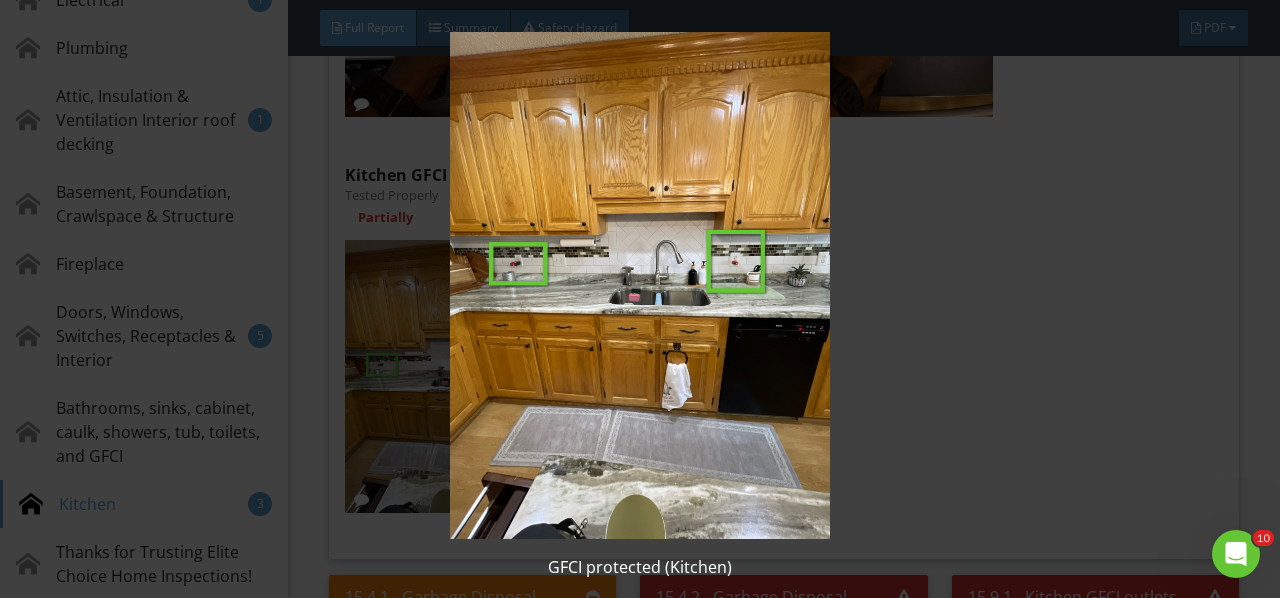 click at bounding box center (639, 285) 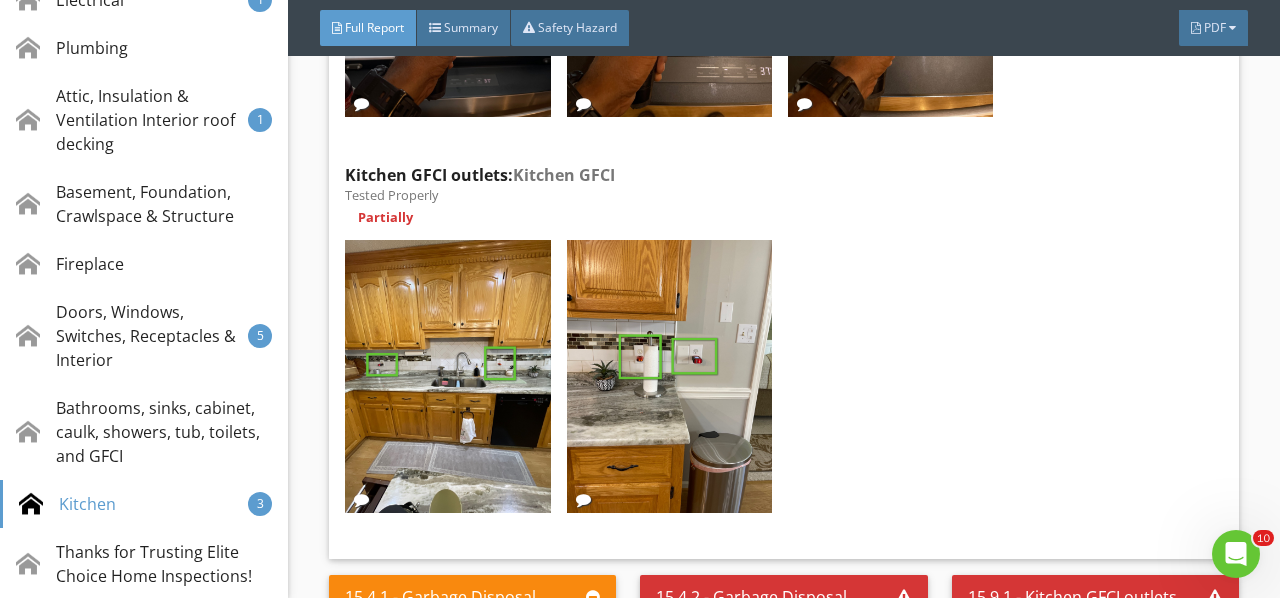 click at bounding box center (669, 377) 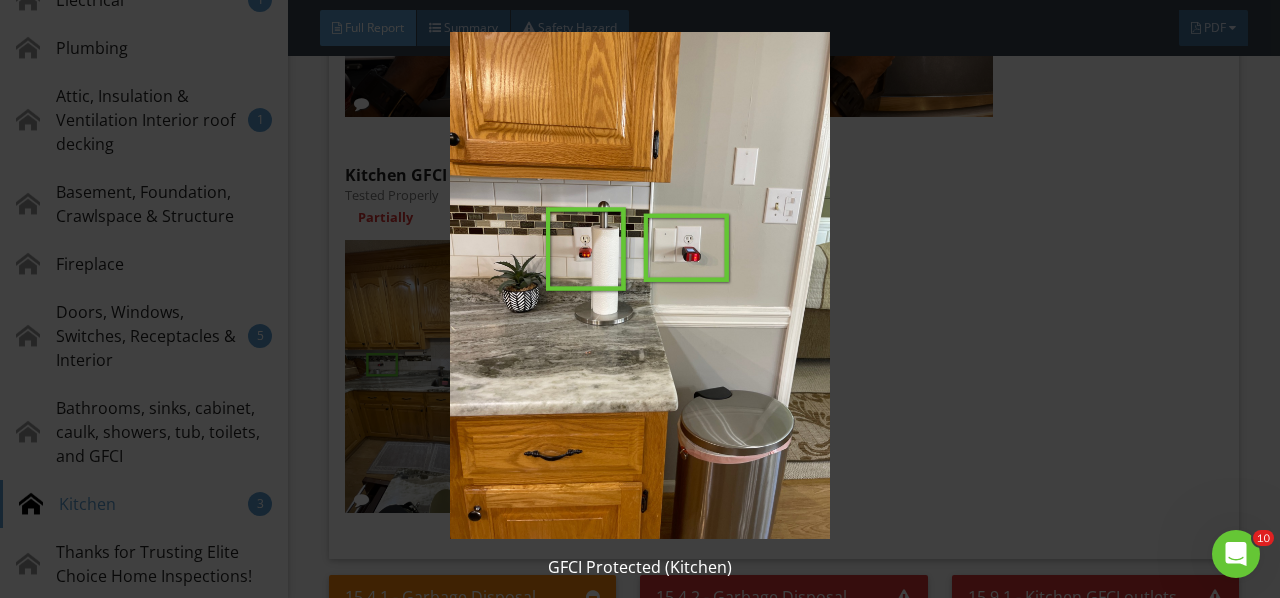 click at bounding box center [639, 285] 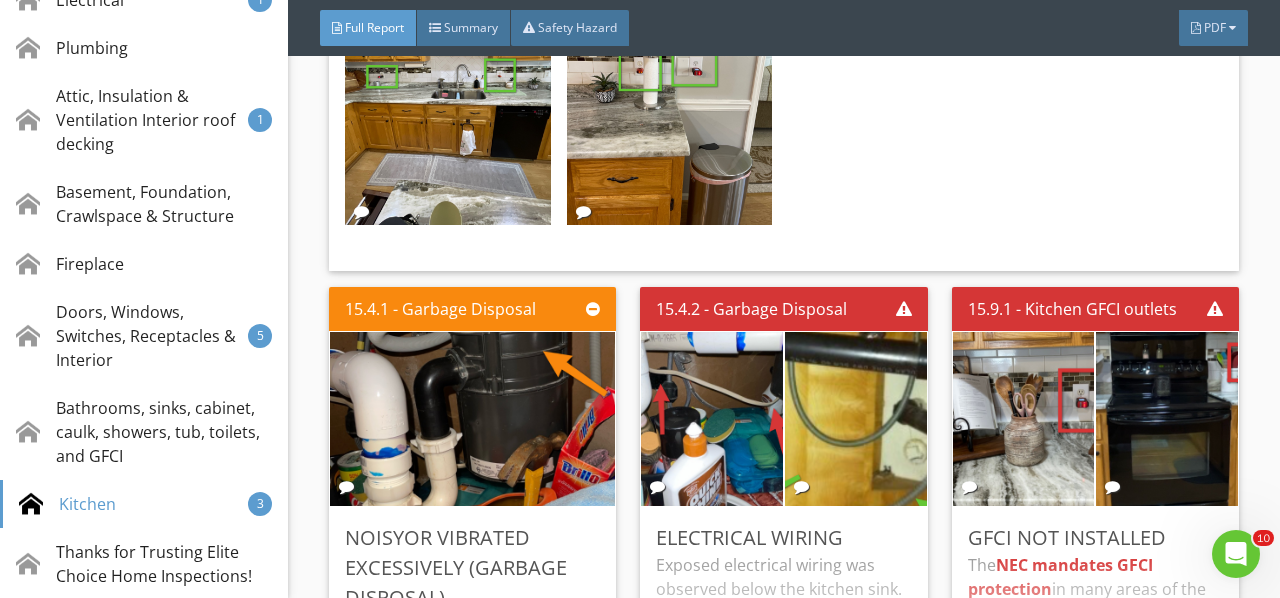 scroll, scrollTop: 29918, scrollLeft: 0, axis: vertical 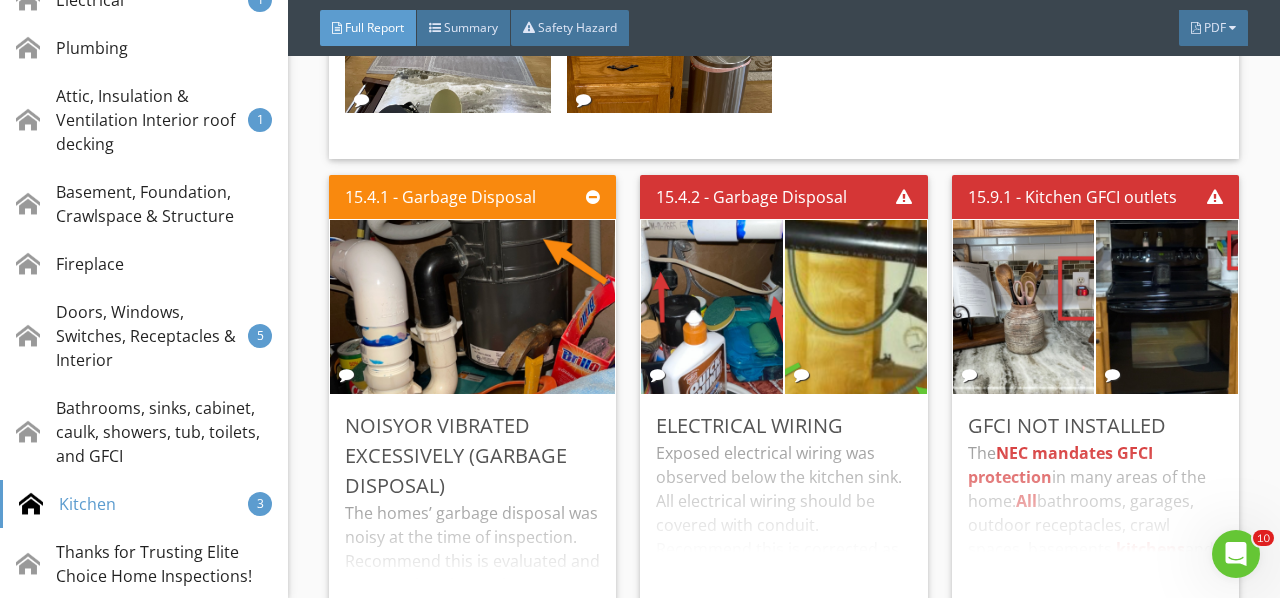 click on "The homes’ garbage disposal was noisy at the time of inspection. Recommend this is evaluated and corrected as deemed necessary." at bounding box center (472, 557) 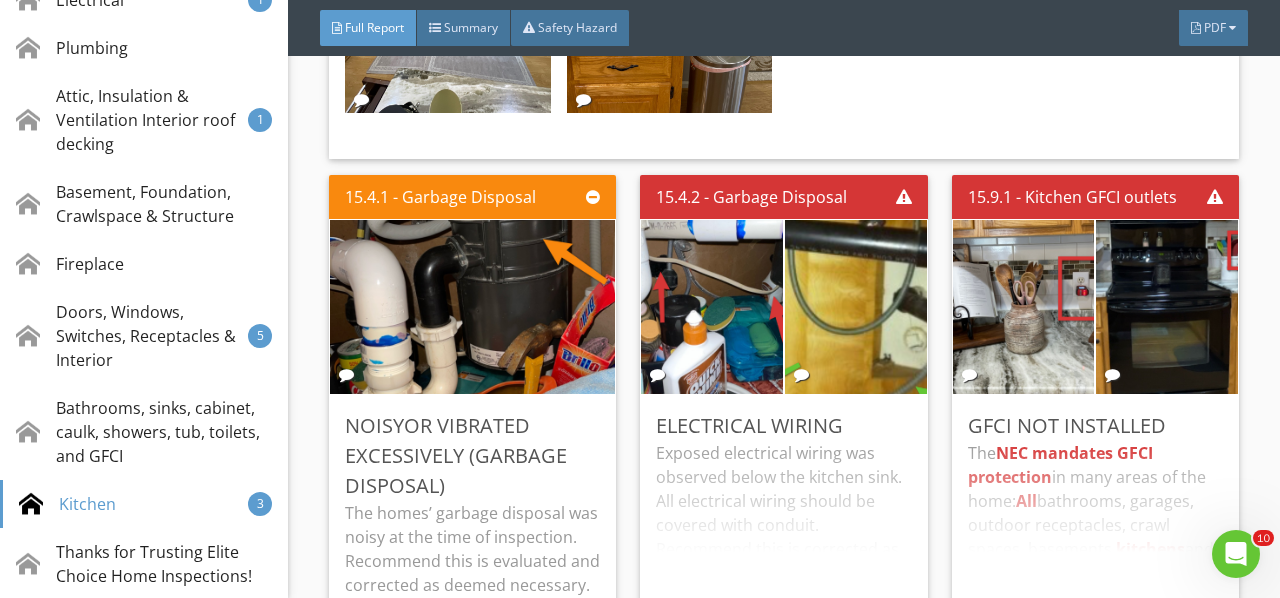 click on "Exposed electrical wiring was observed below the kitchen sink. All electrical wiring should be covered with conduit. Recommend this is corrected as necessary." at bounding box center [783, 520] 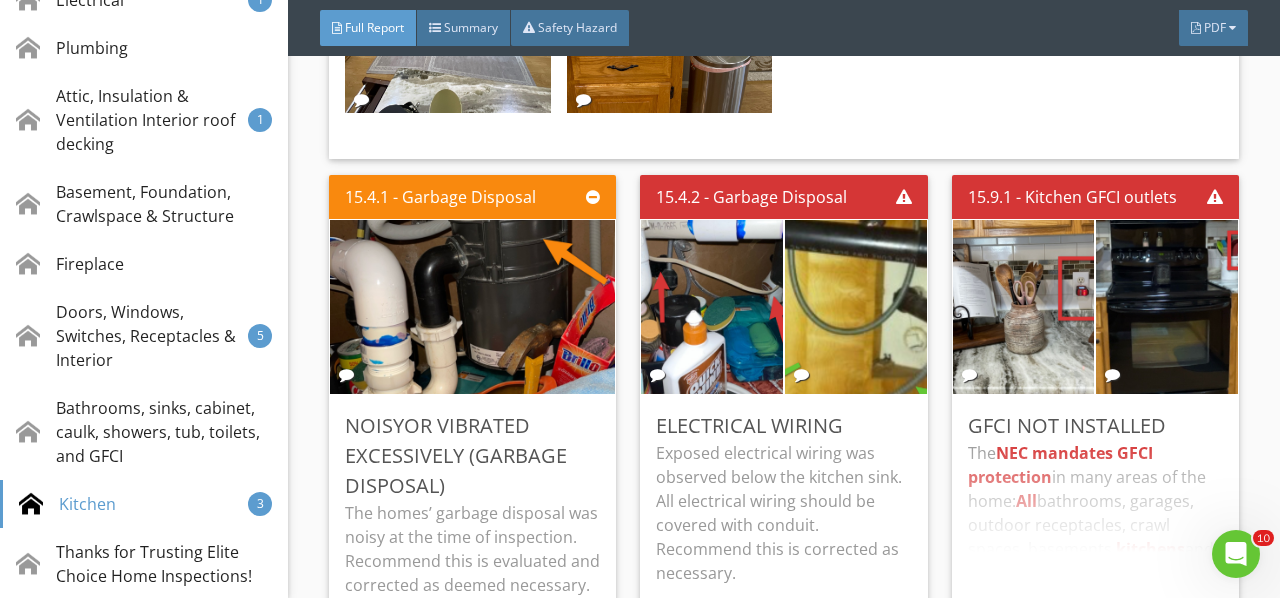 click at bounding box center [856, 308] 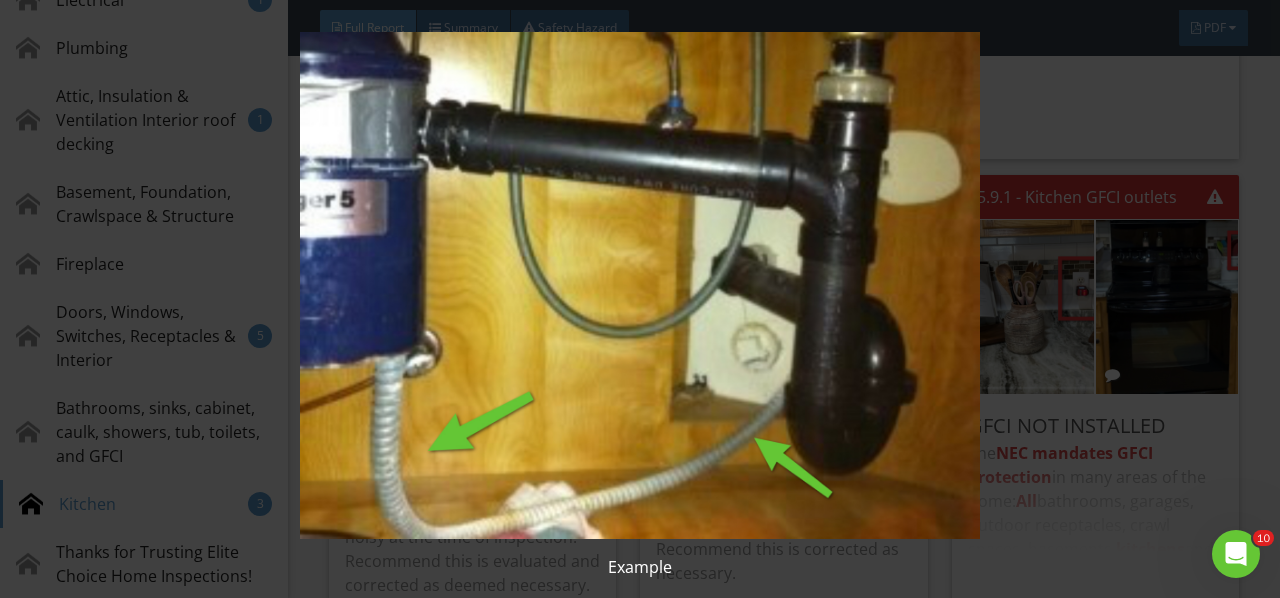 click at bounding box center [639, 285] 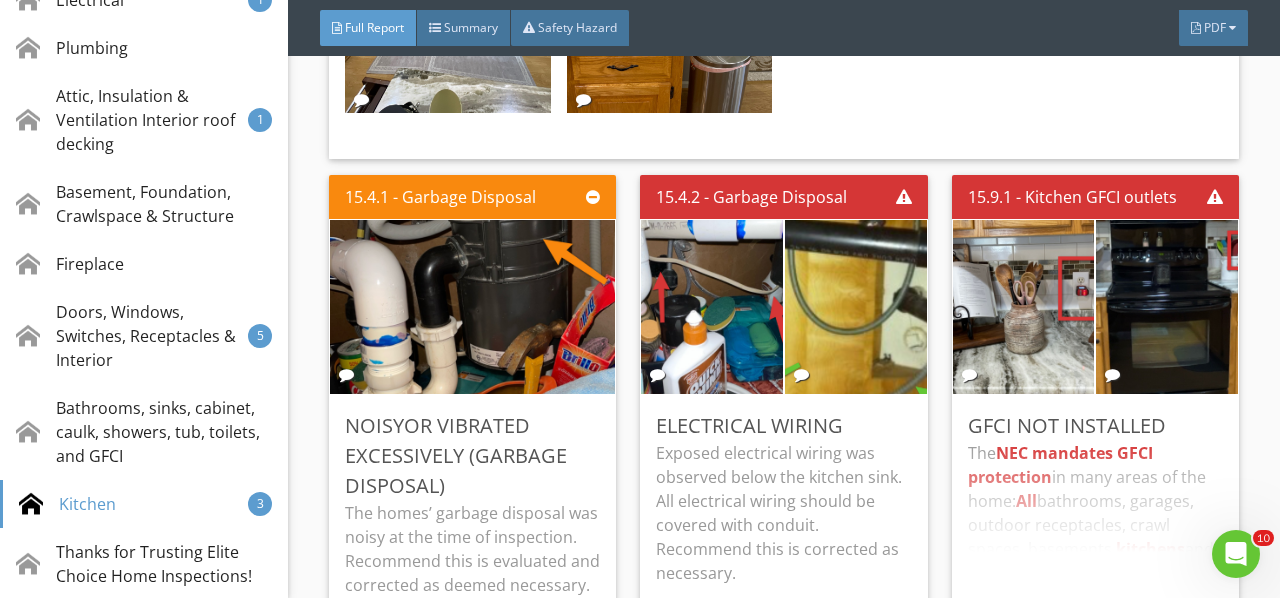 click on "The  NEC mandates GFCI protection  in many areas of the home:  All  bathrooms, garages, outdoor receptacles, crawl spaces, basements,  kitchens  and anything within six feet of a sink or water source. Recommend this is corrected by a qualified electrician." at bounding box center (1095, 520) 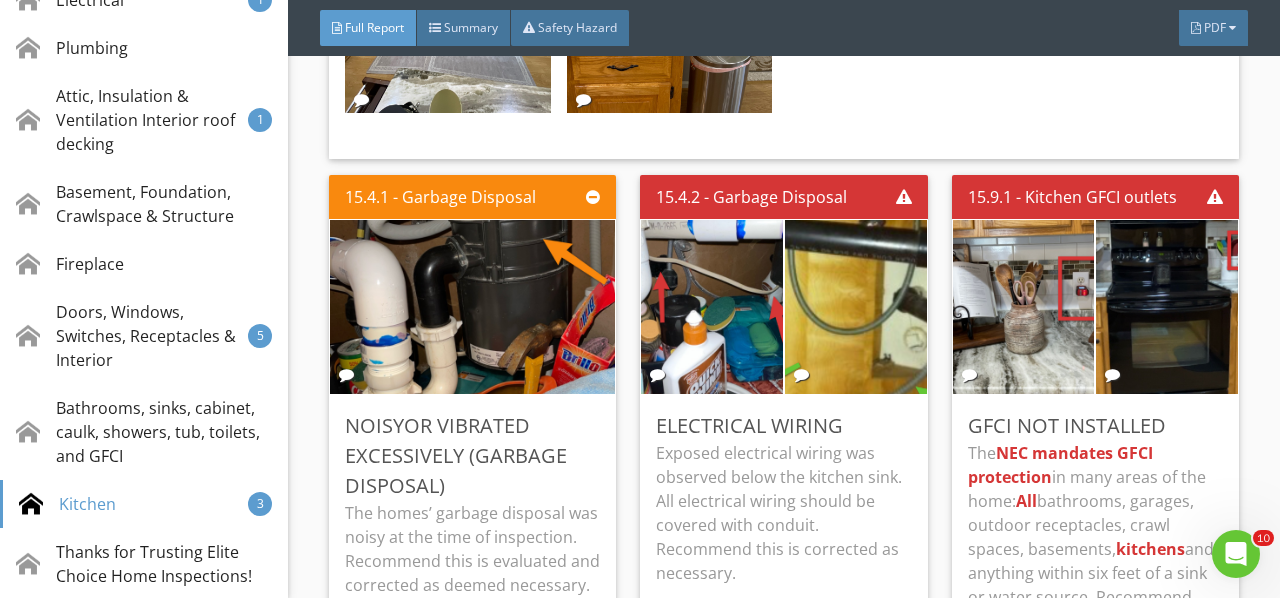 click at bounding box center [1167, 307] 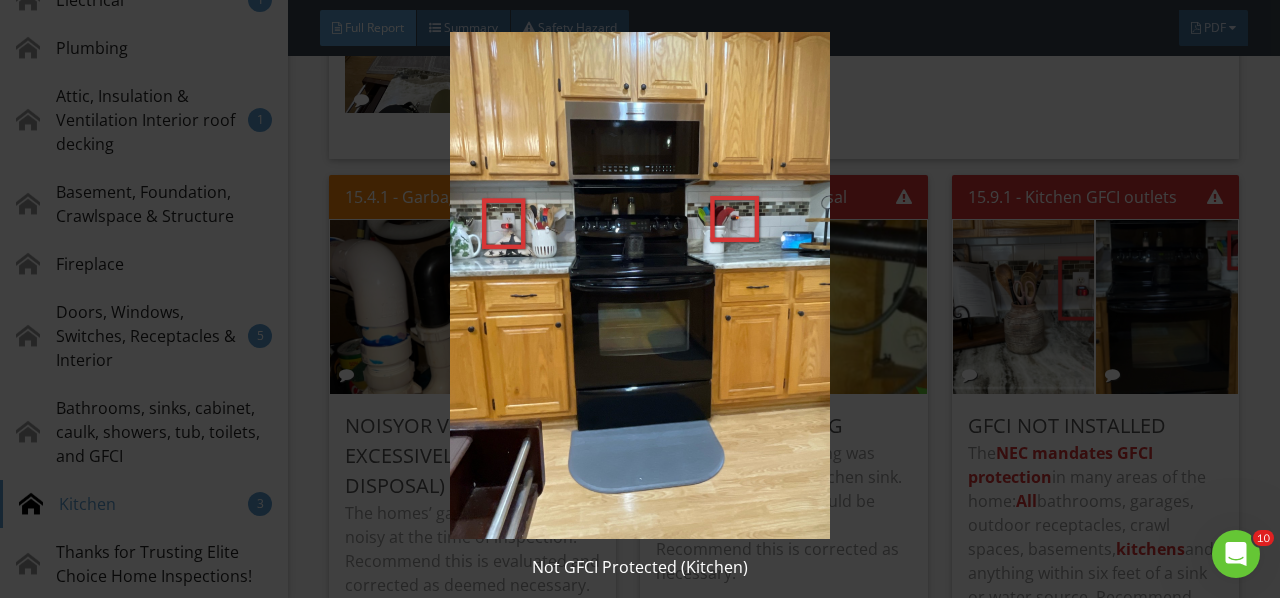 click at bounding box center [639, 285] 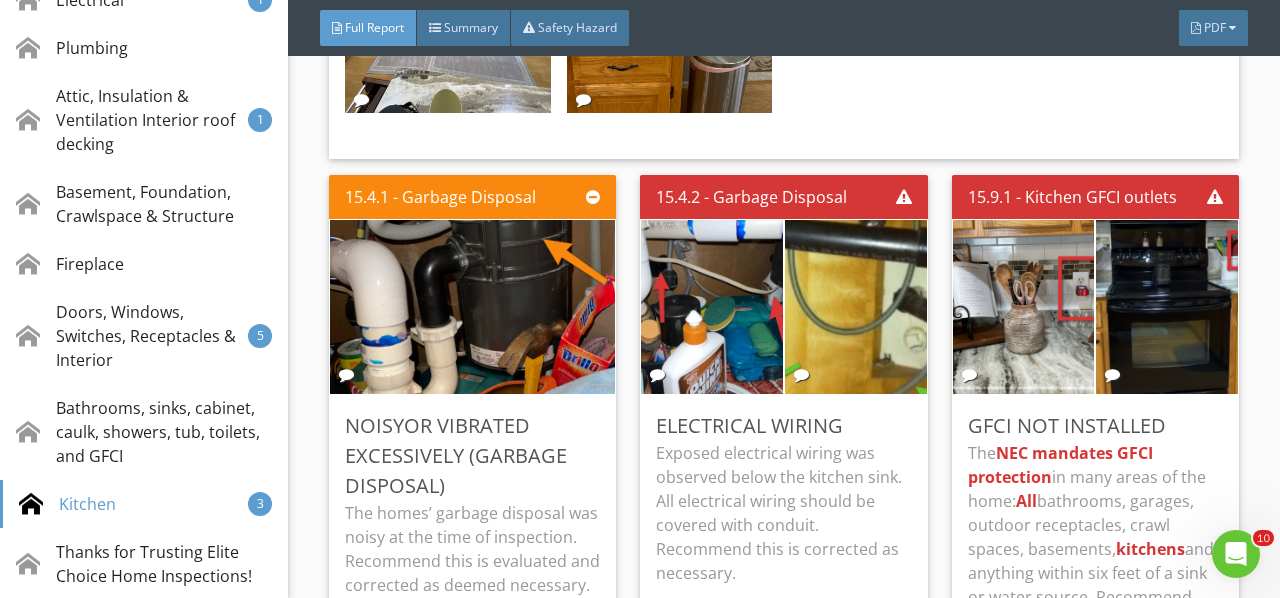 click on "Edit" at bounding box center [0, 0] 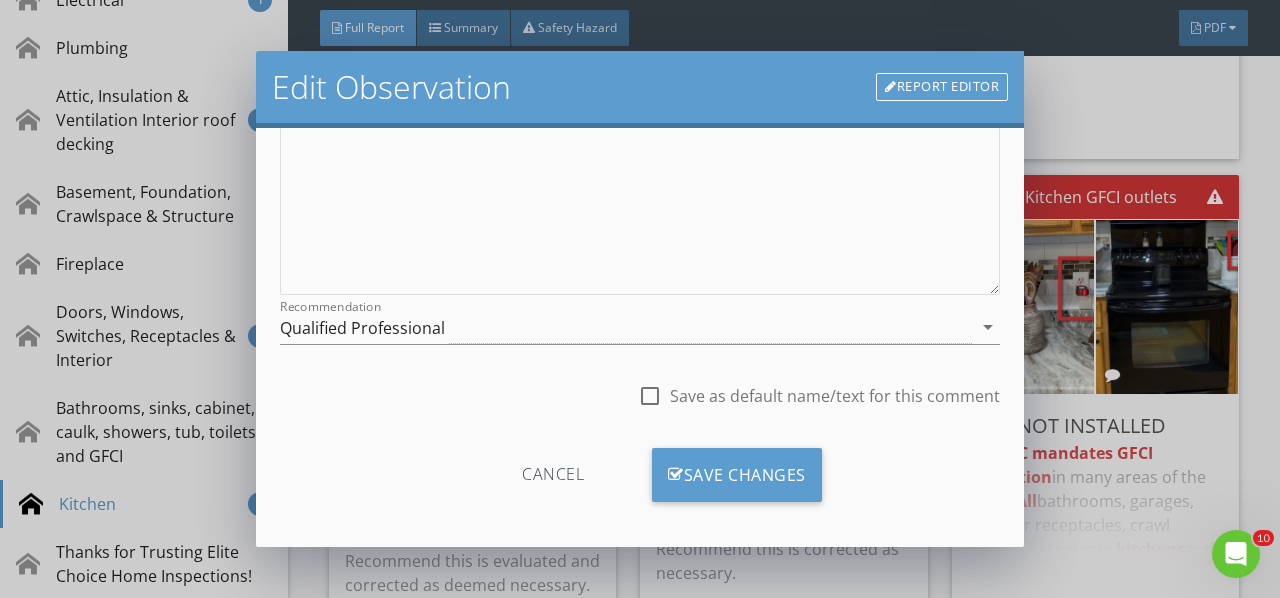 scroll, scrollTop: 366, scrollLeft: 0, axis: vertical 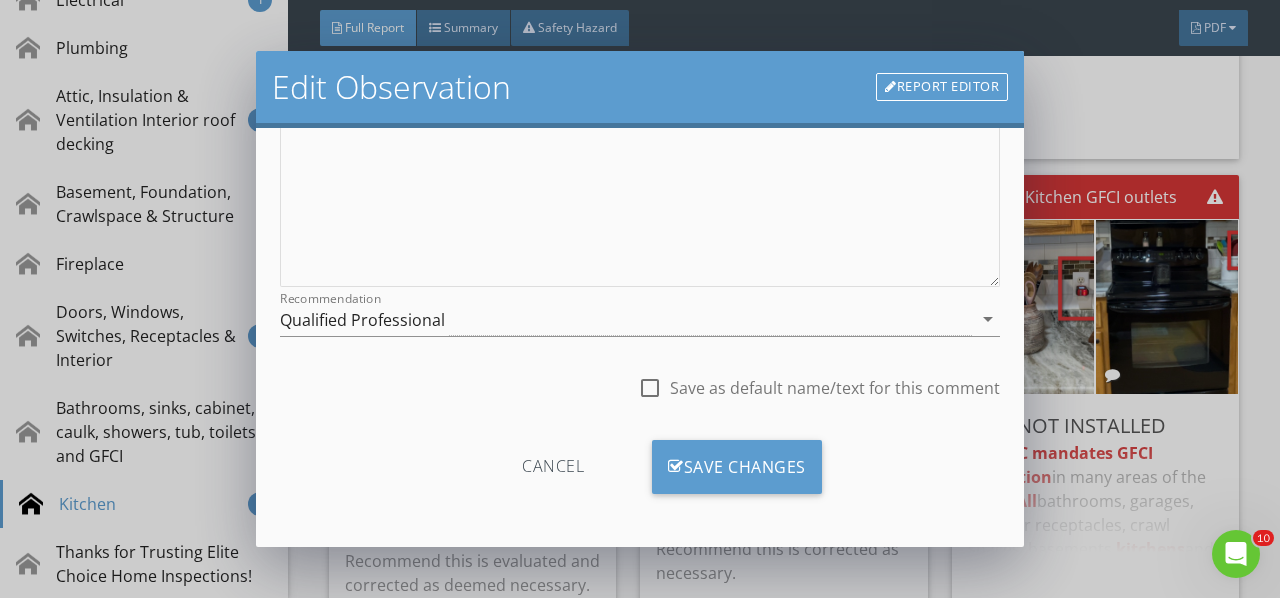 click on "Qualified Professional" at bounding box center (626, 319) 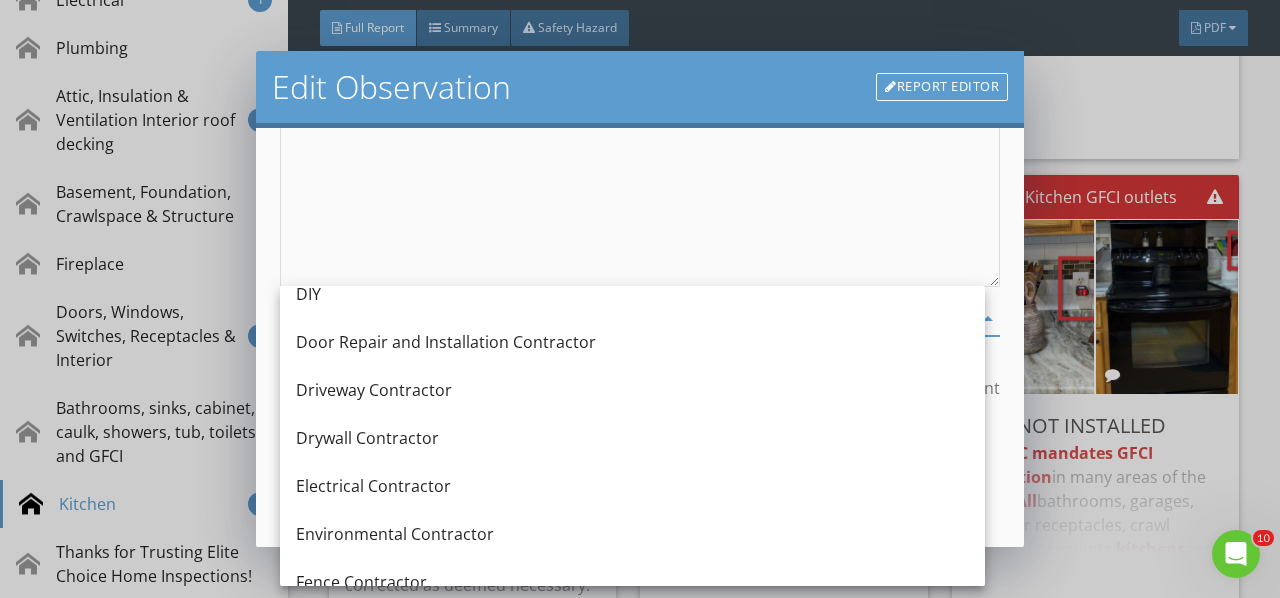 scroll, scrollTop: 700, scrollLeft: 0, axis: vertical 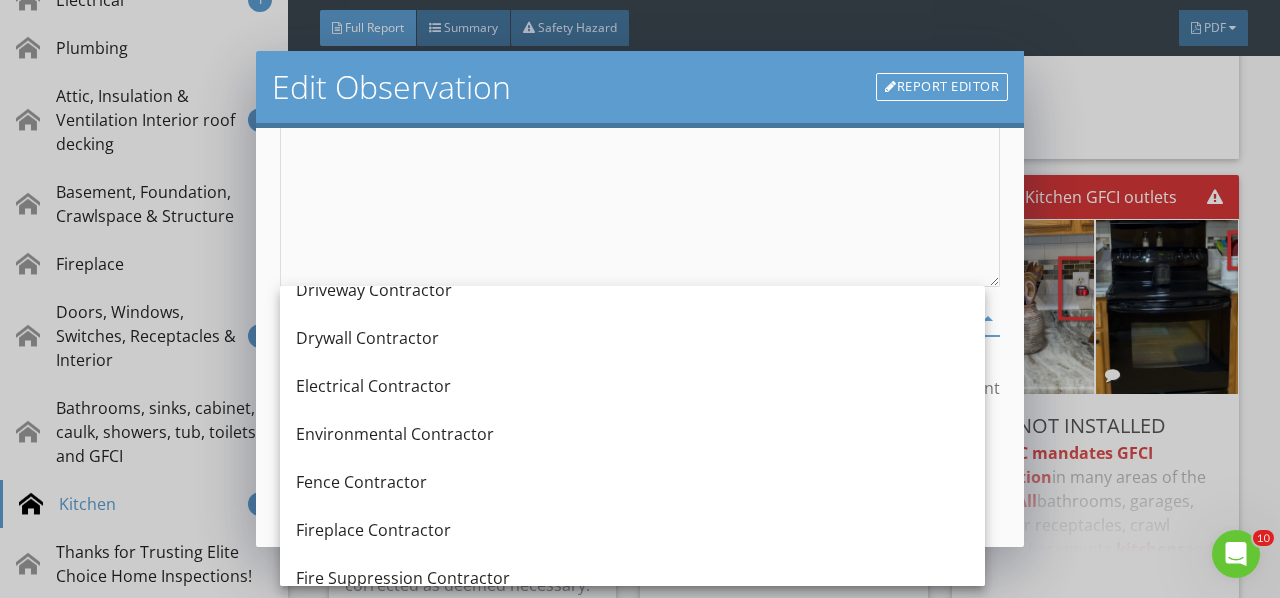 click on "Electrical Contractor" at bounding box center (632, 386) 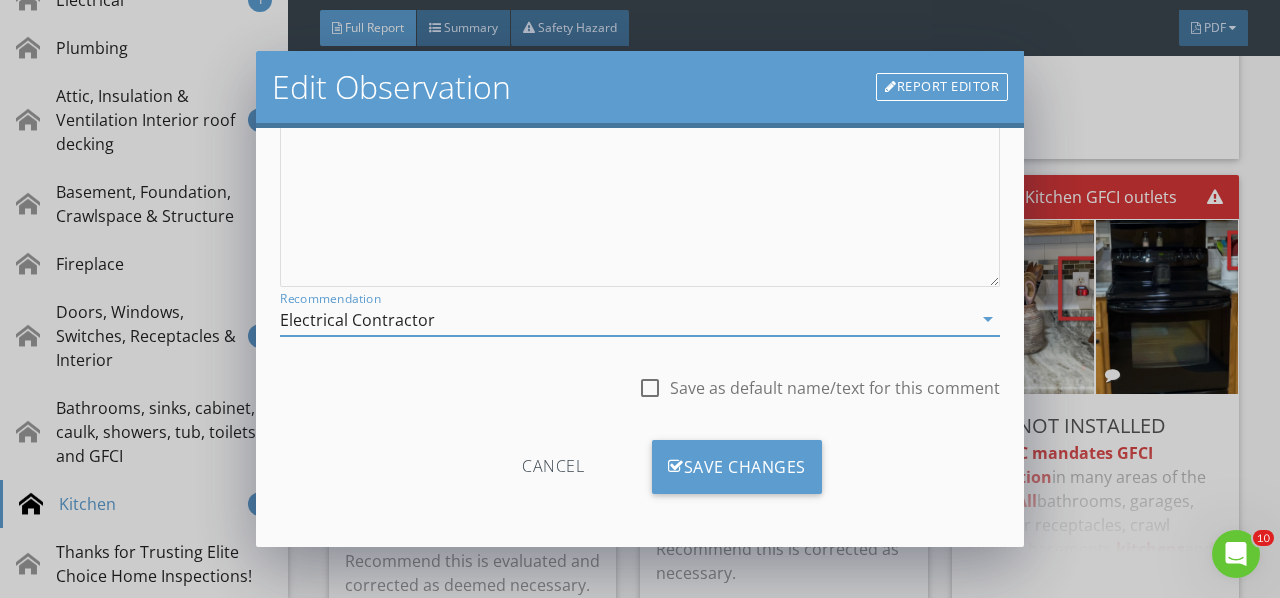 click on "Save Changes" at bounding box center (737, 467) 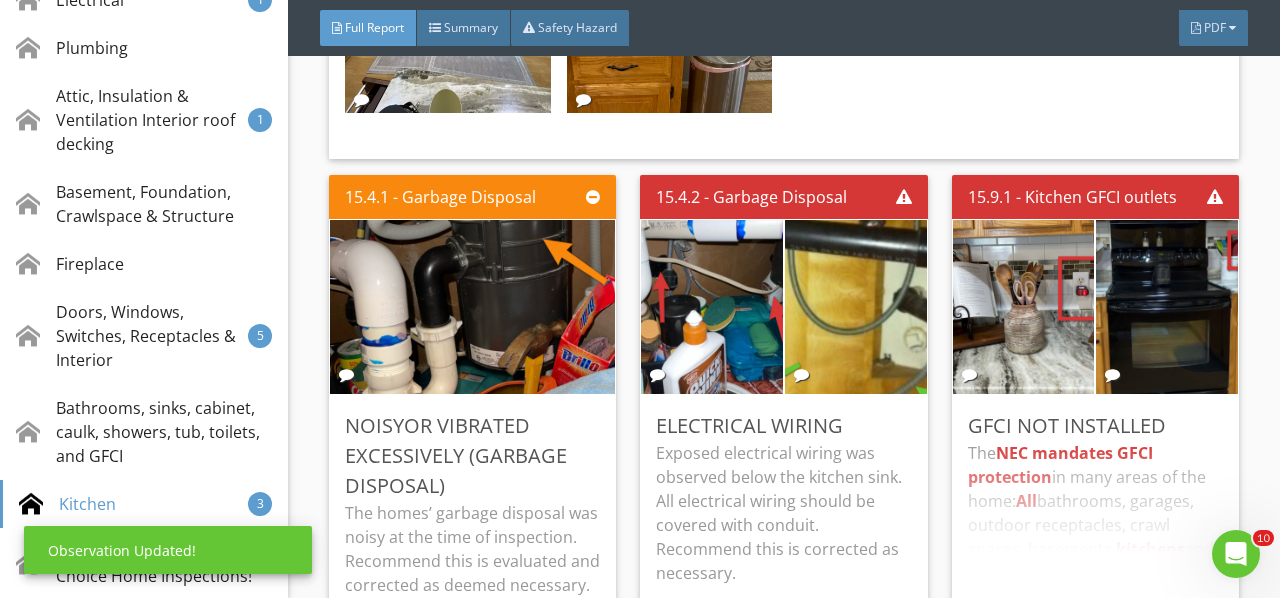 scroll, scrollTop: 130, scrollLeft: 0, axis: vertical 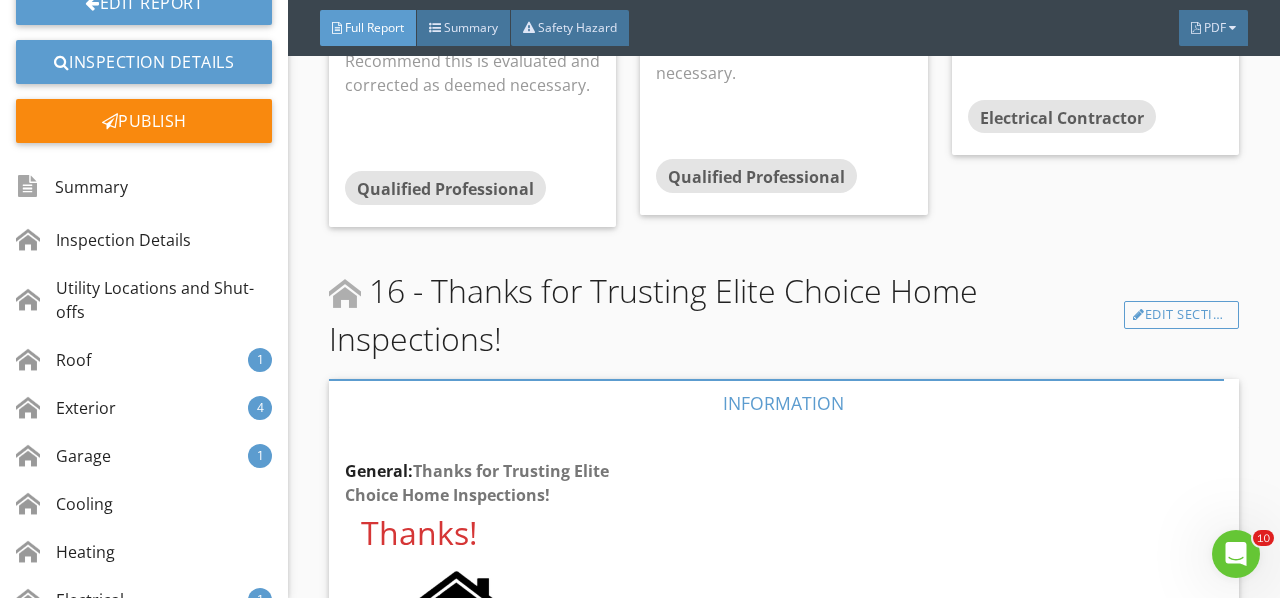 click on "Publish" at bounding box center [144, 121] 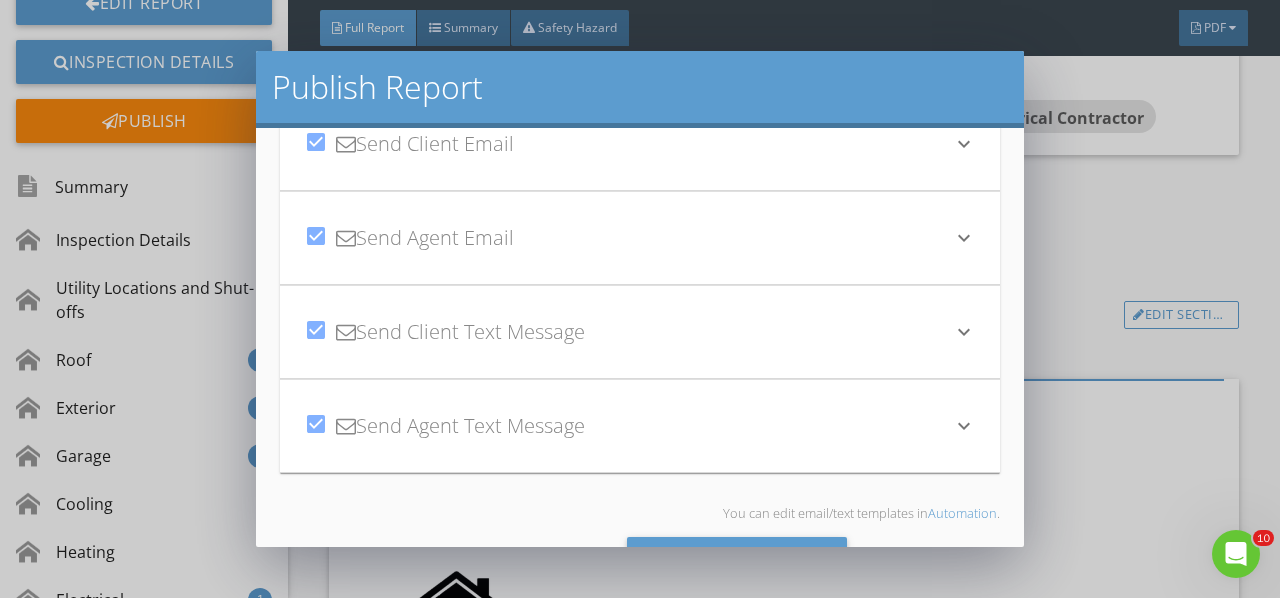 scroll, scrollTop: 167, scrollLeft: 0, axis: vertical 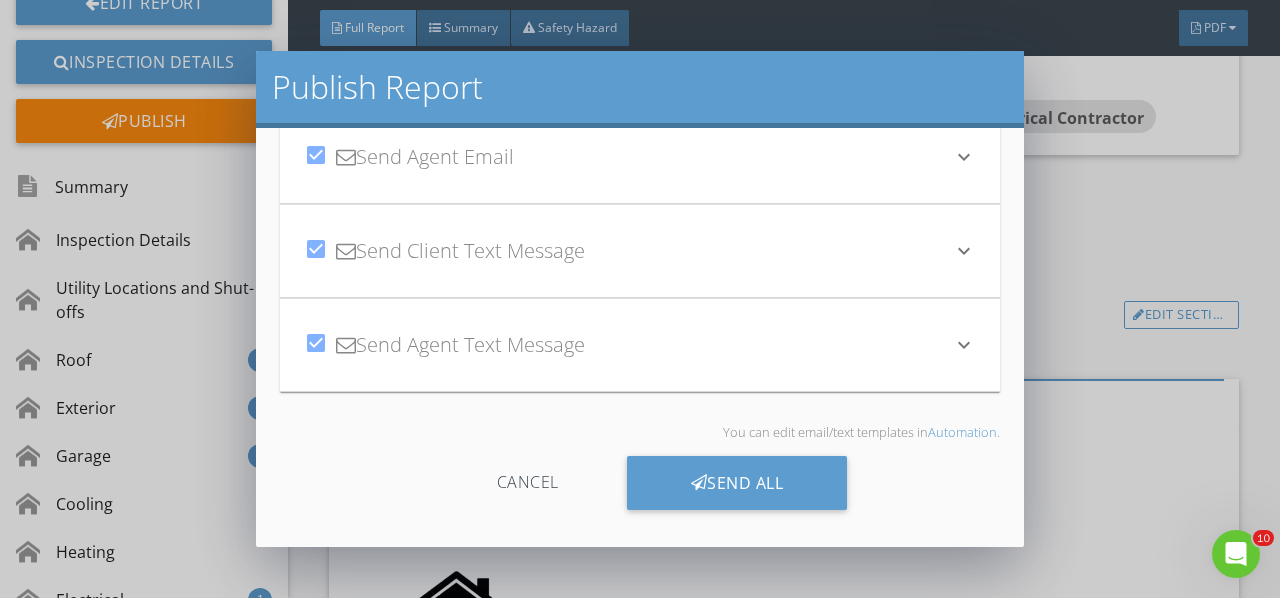 click on "Send All" at bounding box center [737, 483] 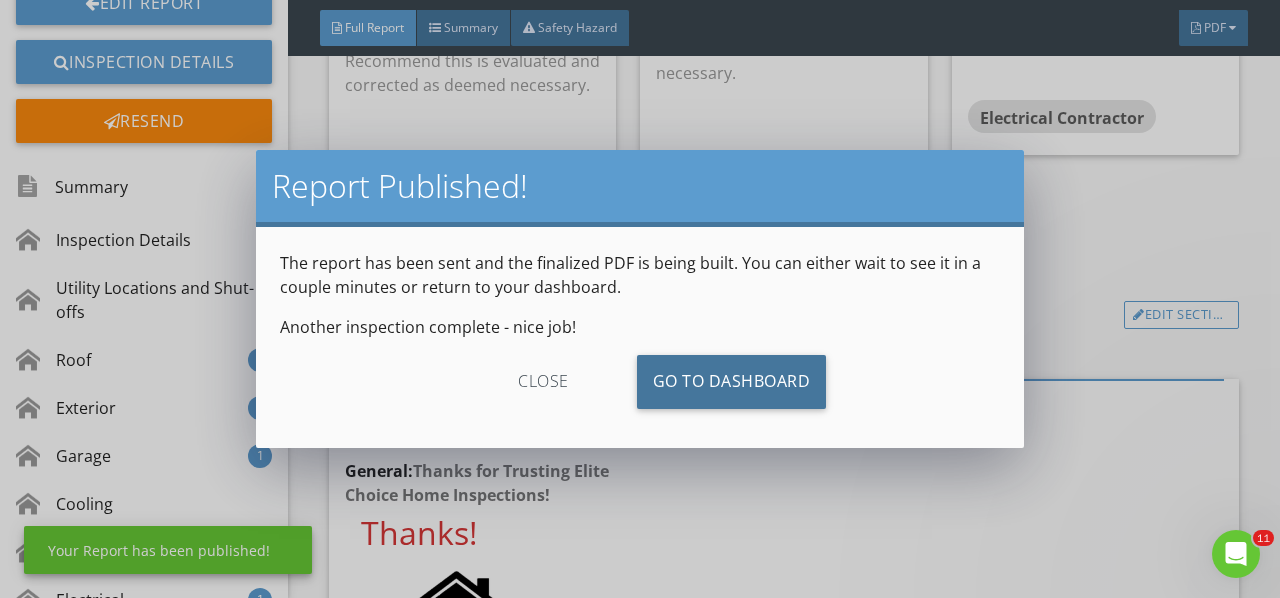 click on "Go To Dashboard" at bounding box center (732, 382) 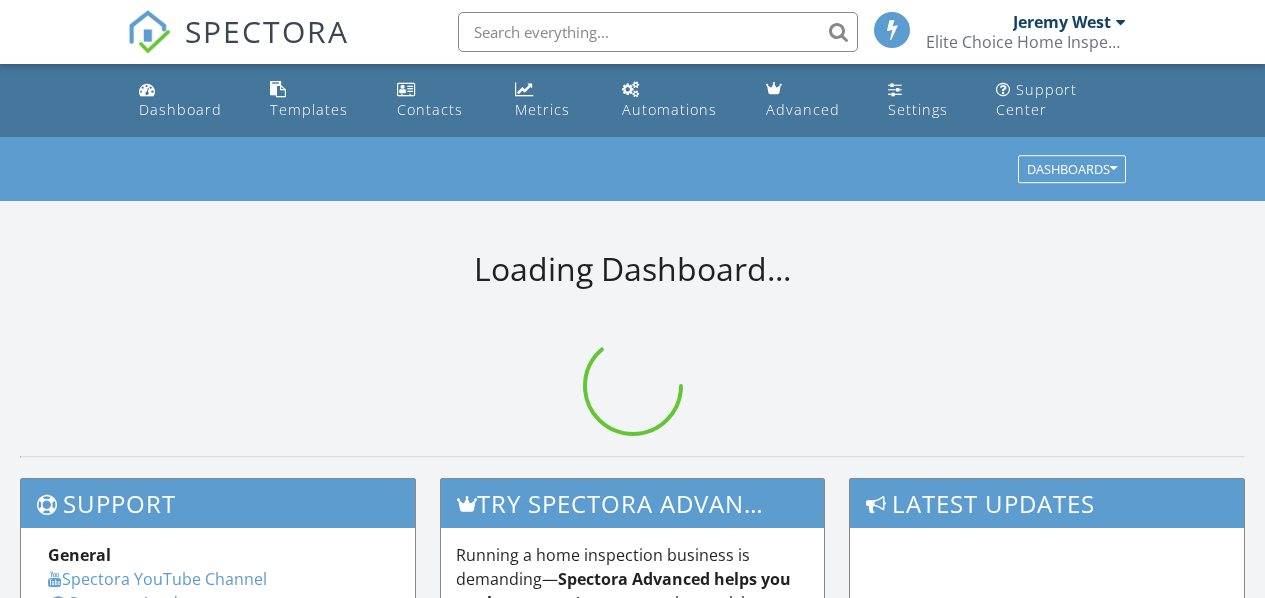 scroll, scrollTop: 0, scrollLeft: 0, axis: both 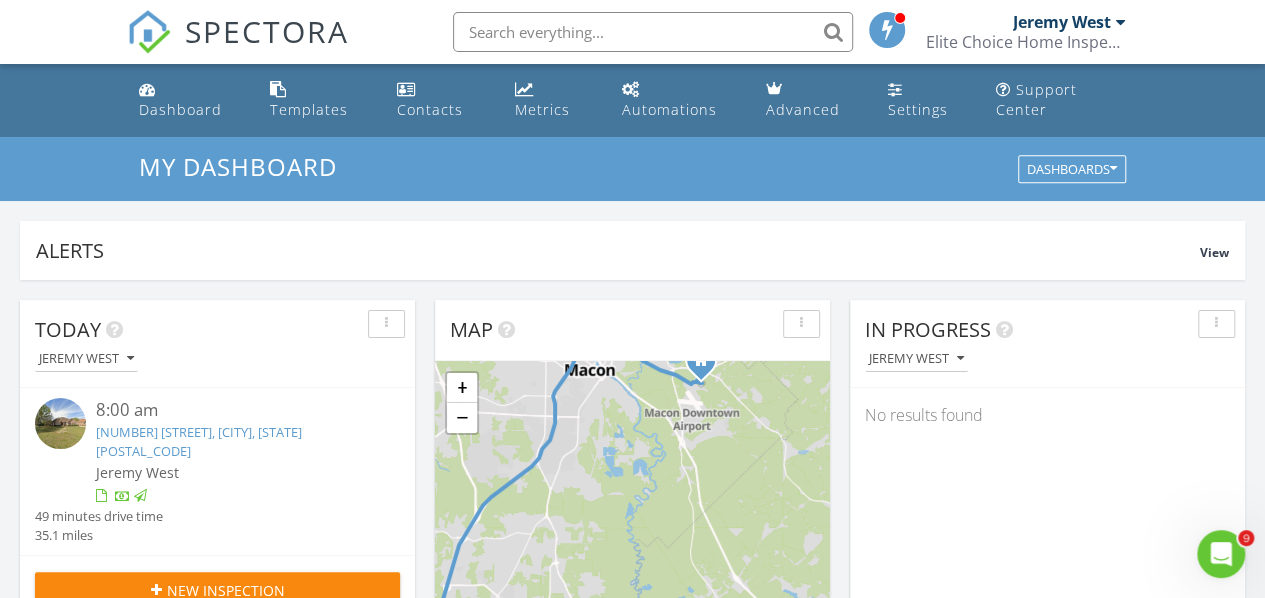 click on "[NUMBER] [STREET], [CITY], [STATE] [POSTAL_CODE]" at bounding box center (199, 441) 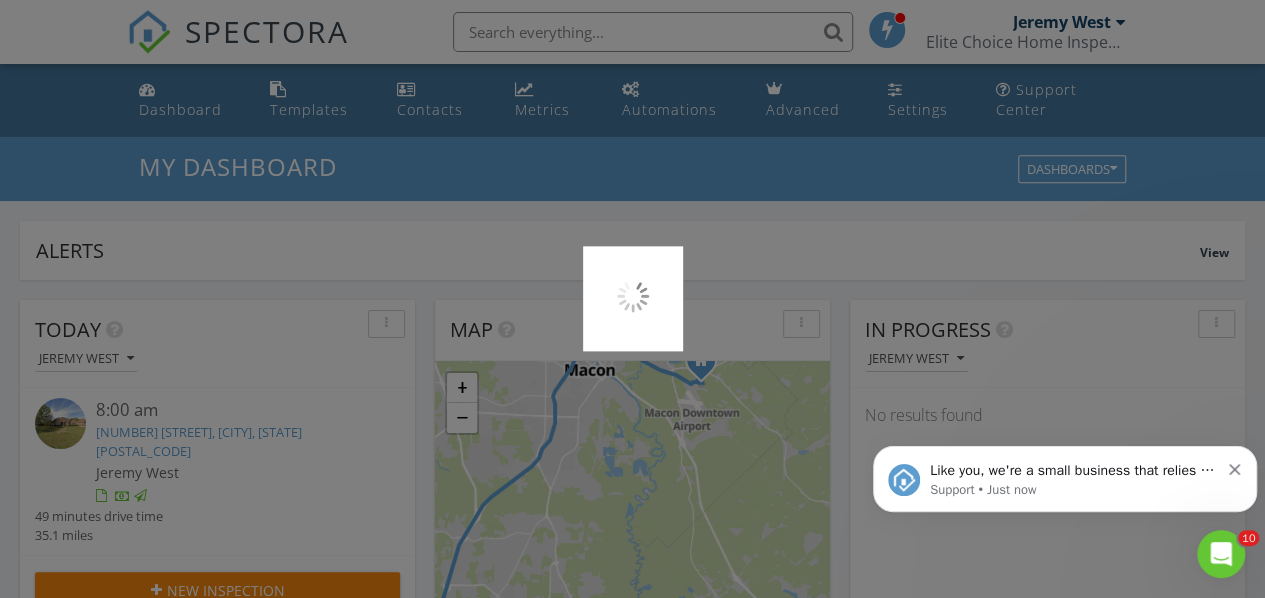 scroll, scrollTop: 0, scrollLeft: 0, axis: both 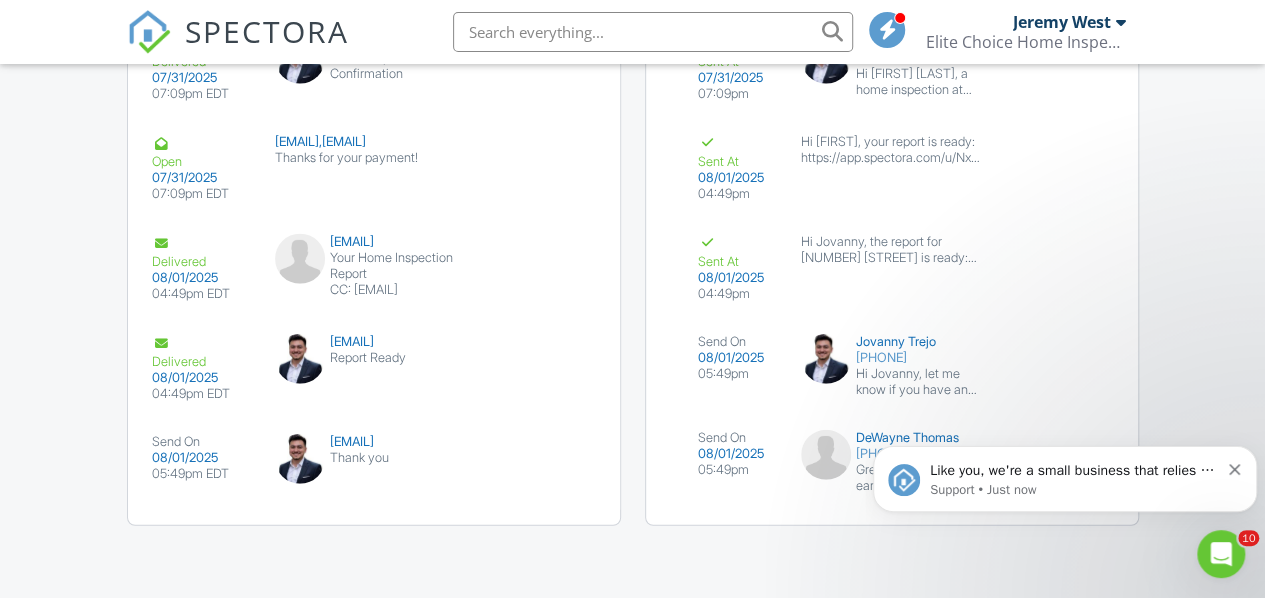 click on "[EMAIL]" at bounding box center [374, 442] 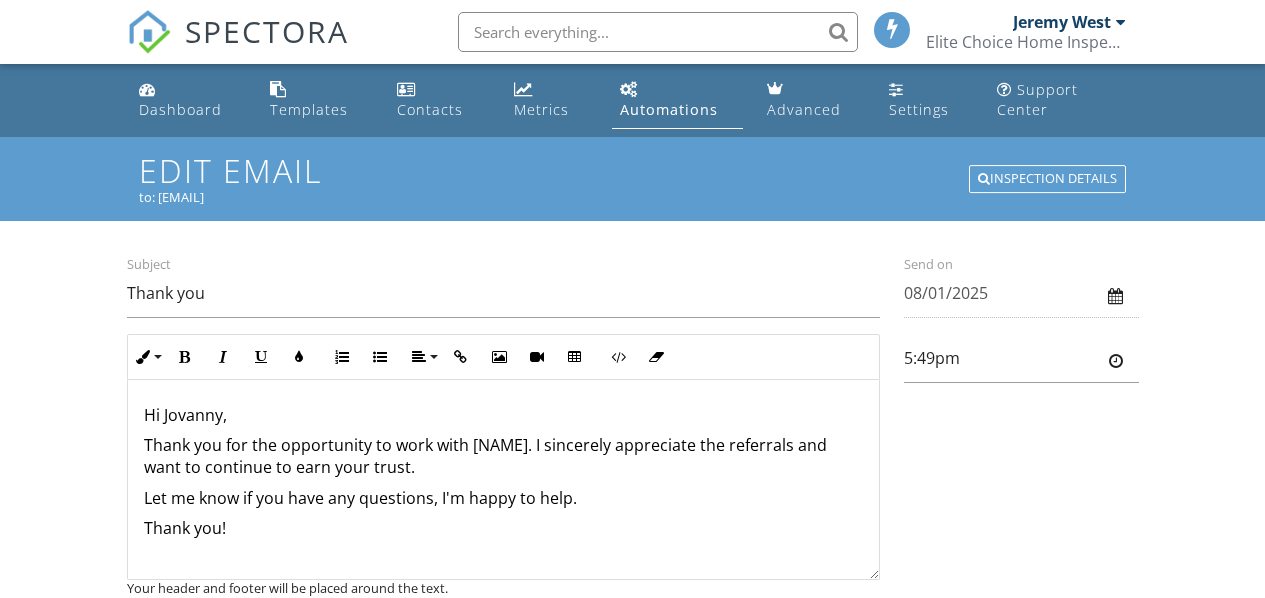 scroll, scrollTop: 0, scrollLeft: 0, axis: both 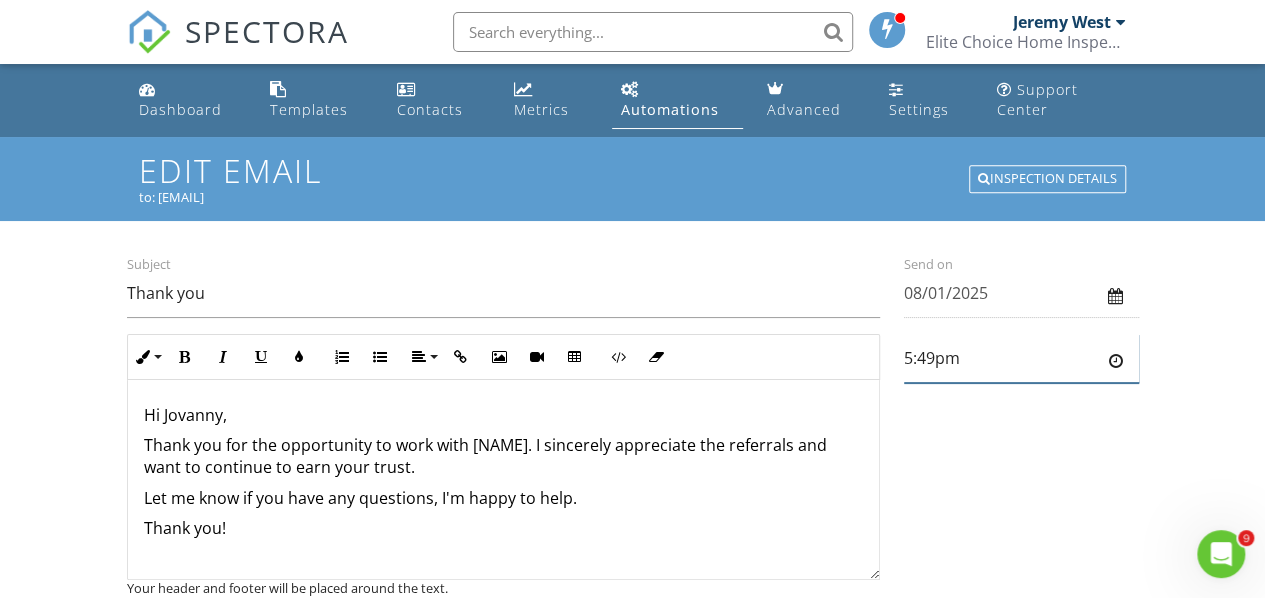click on "5:49pm" at bounding box center [1021, 358] 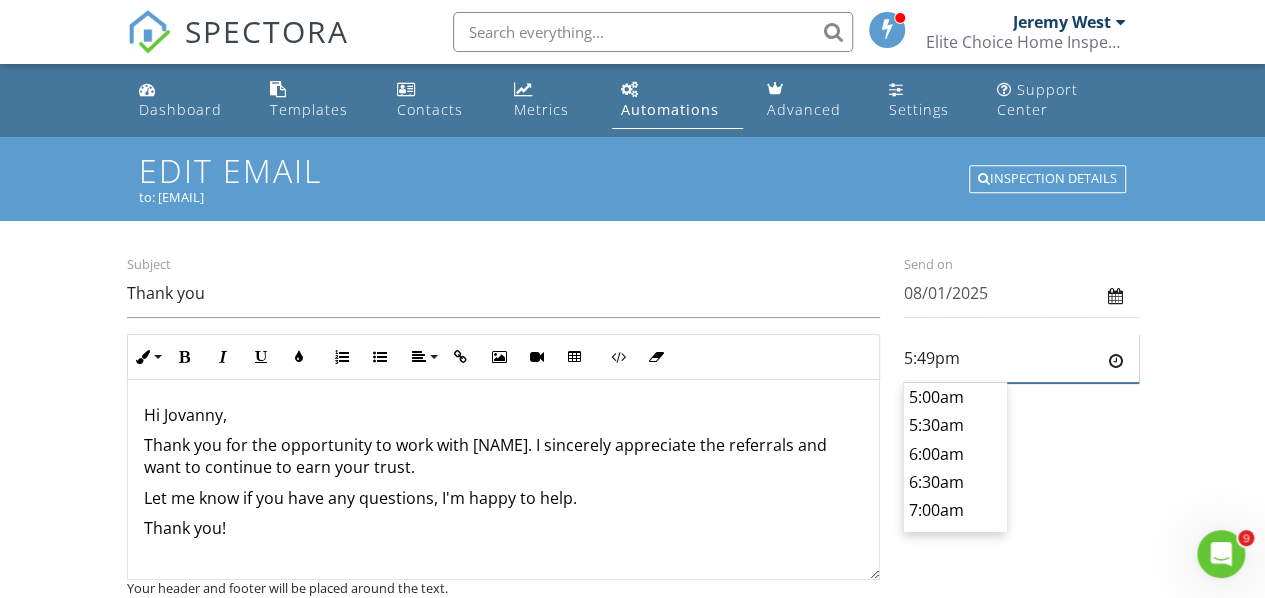 scroll, scrollTop: 710, scrollLeft: 0, axis: vertical 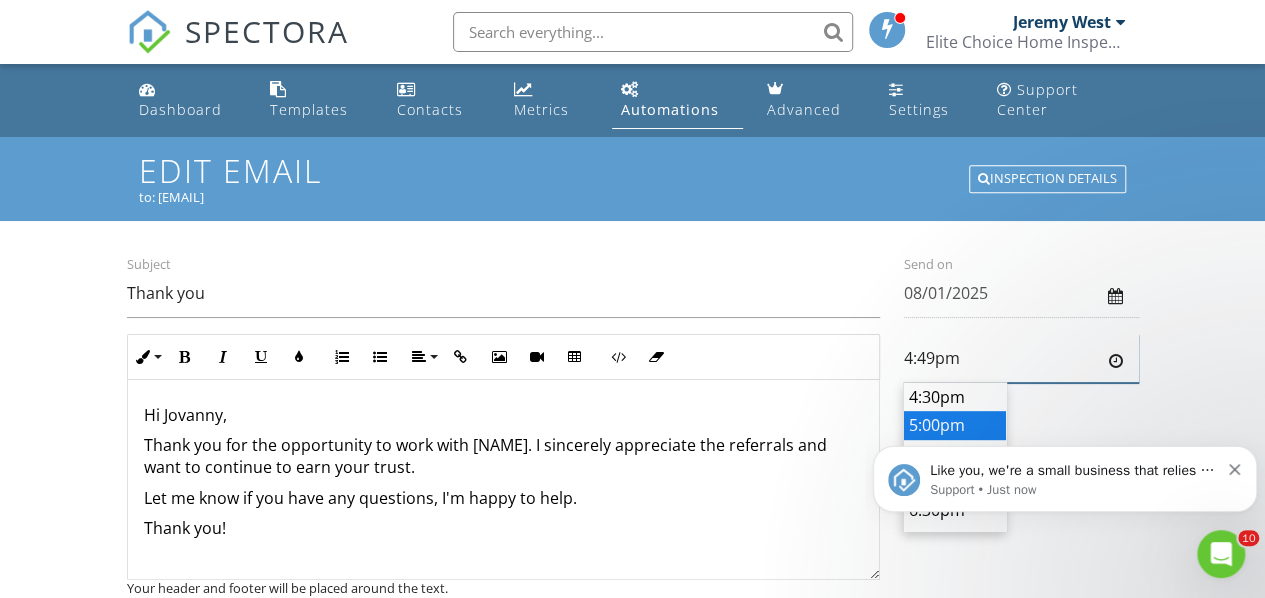 click on "4:49pm" at bounding box center [1021, 358] 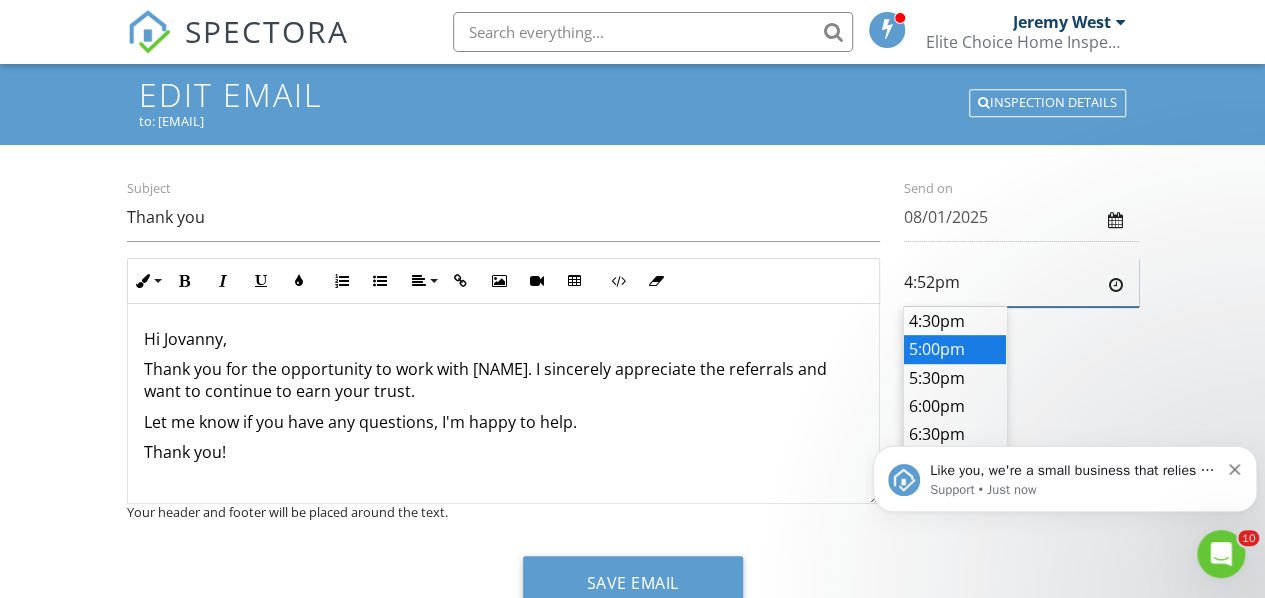 scroll, scrollTop: 153, scrollLeft: 0, axis: vertical 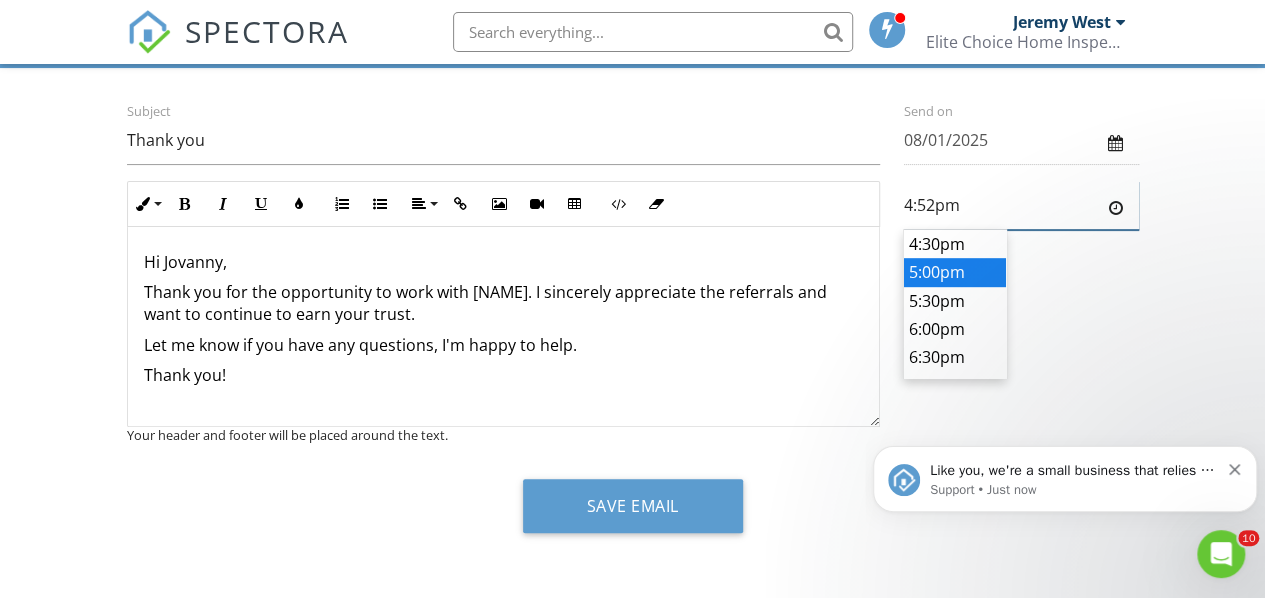 type on "4:52pm" 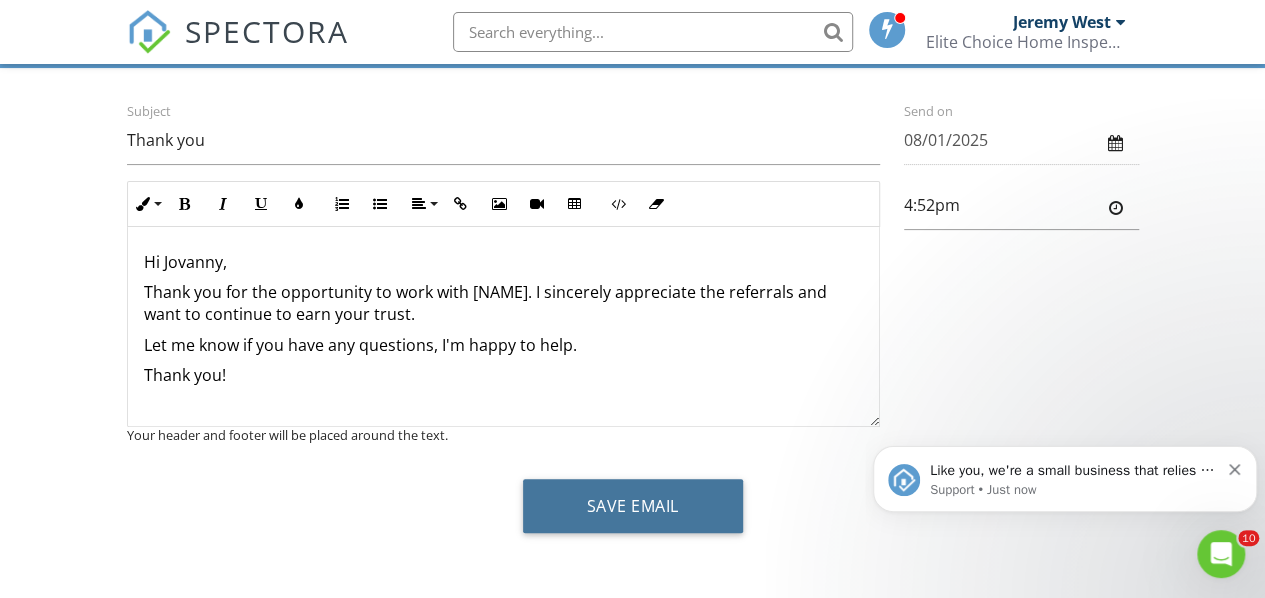 click on "Save Email" at bounding box center [633, 506] 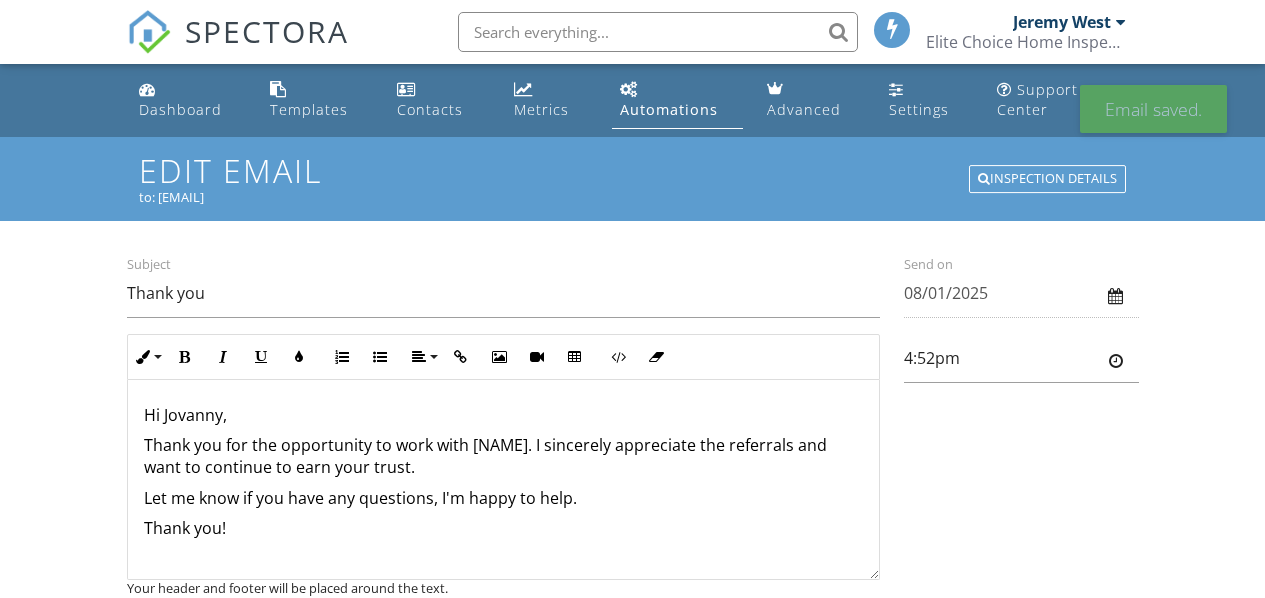 scroll, scrollTop: 0, scrollLeft: 0, axis: both 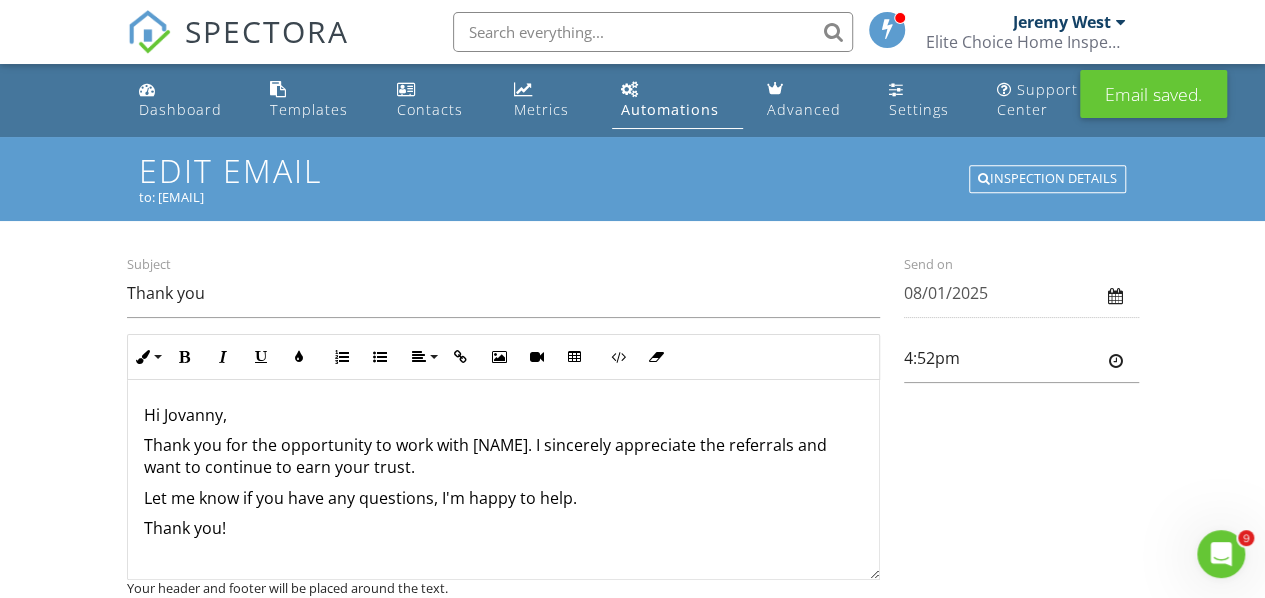 click on "Dashboard" at bounding box center [180, 109] 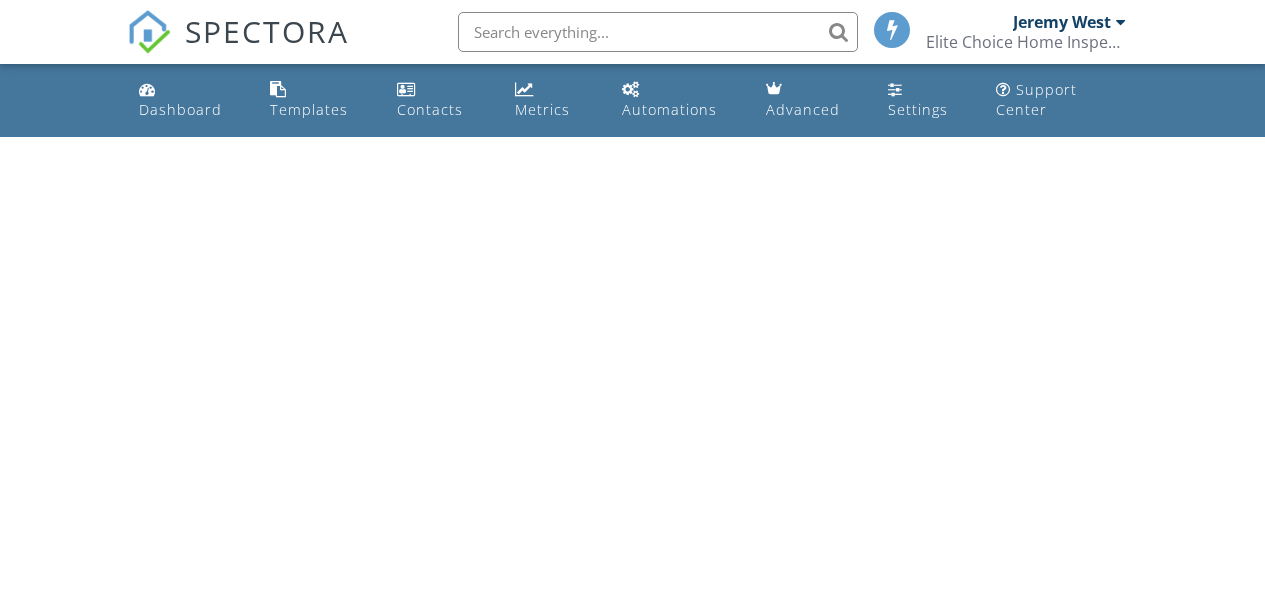 scroll, scrollTop: 0, scrollLeft: 0, axis: both 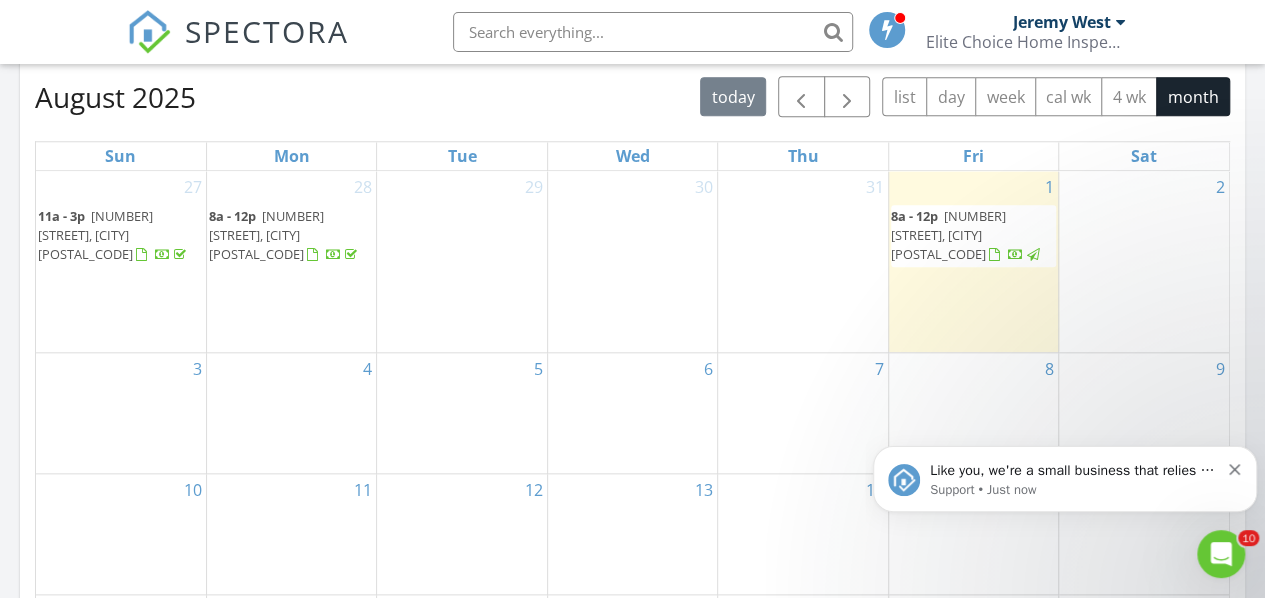 click on "[NUMBER] [STREET], [CITY] [POSTAL_CODE]" at bounding box center [948, 235] 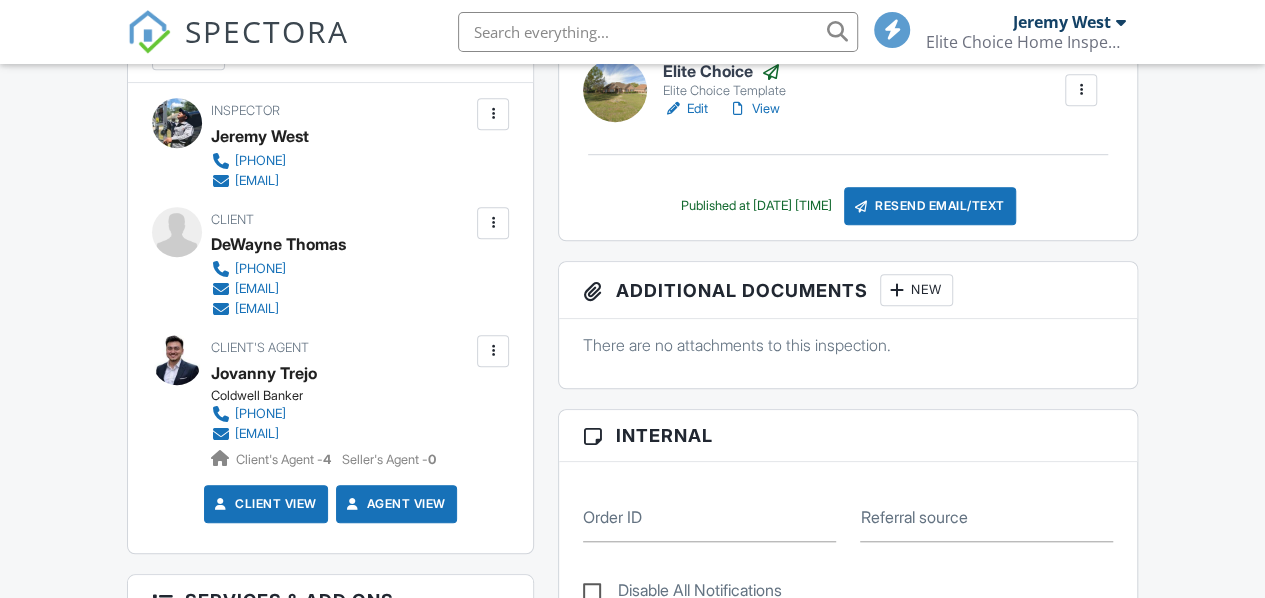 scroll, scrollTop: 2241, scrollLeft: 0, axis: vertical 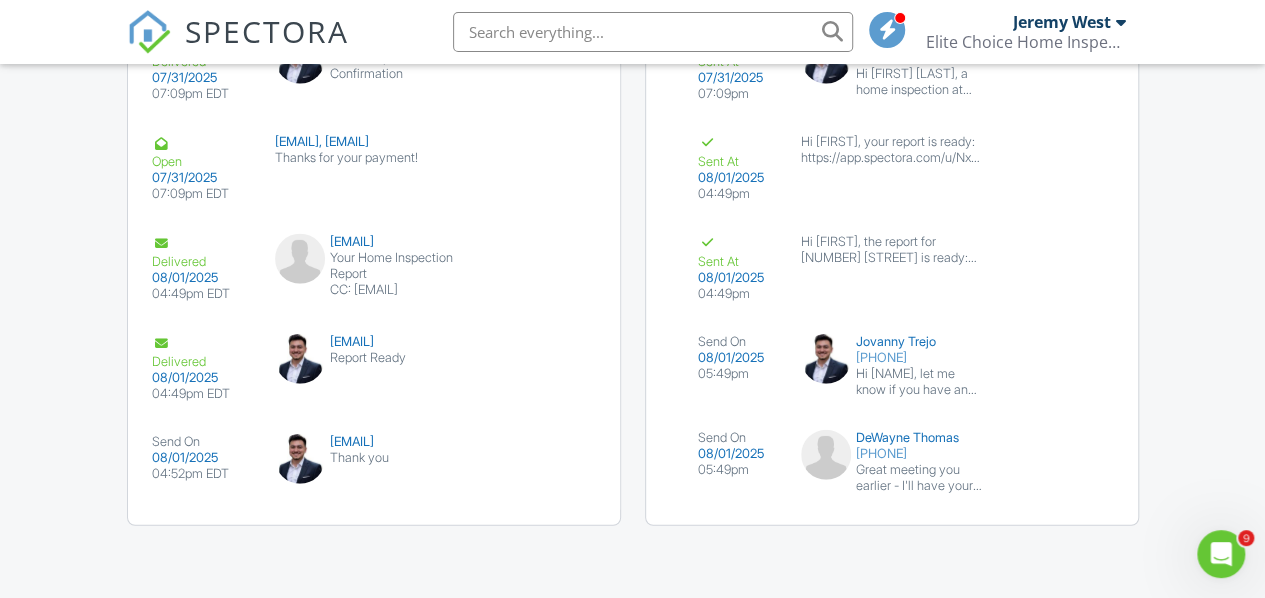 click at bounding box center (1063, 451) 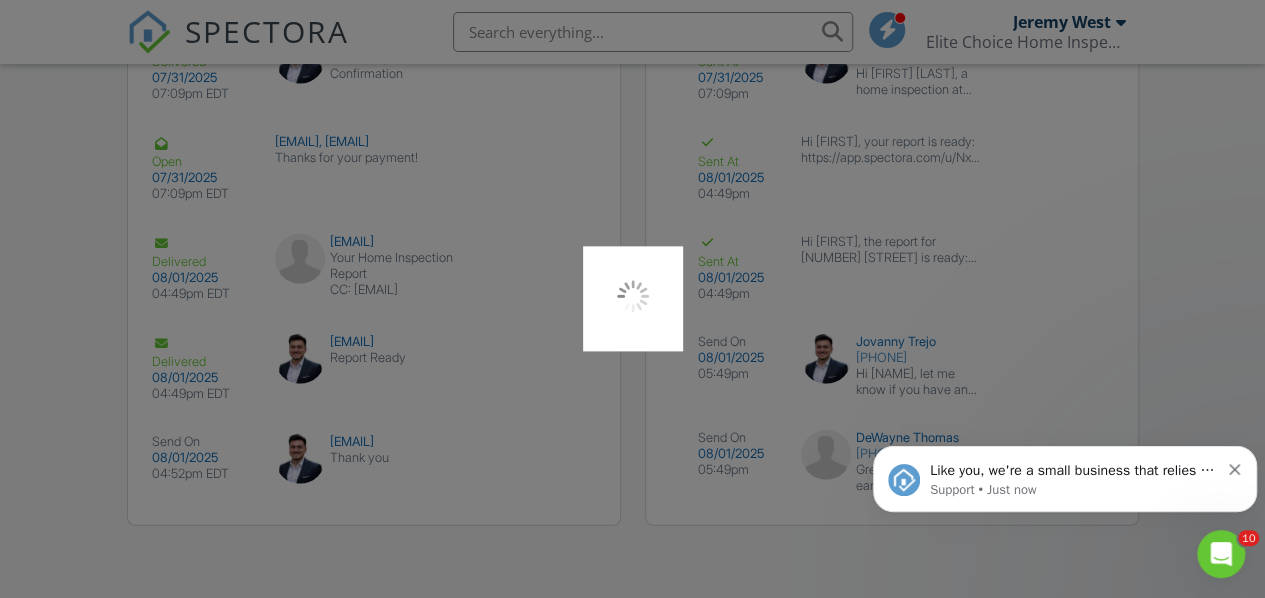 scroll, scrollTop: 0, scrollLeft: 0, axis: both 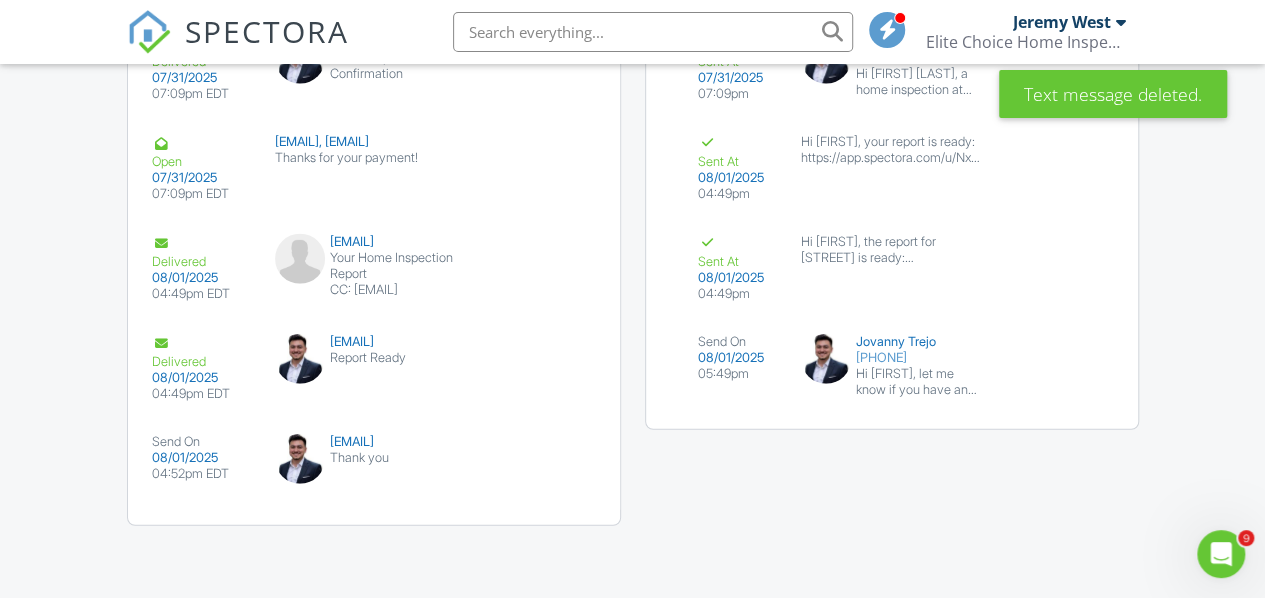 click at bounding box center [1059, 355] 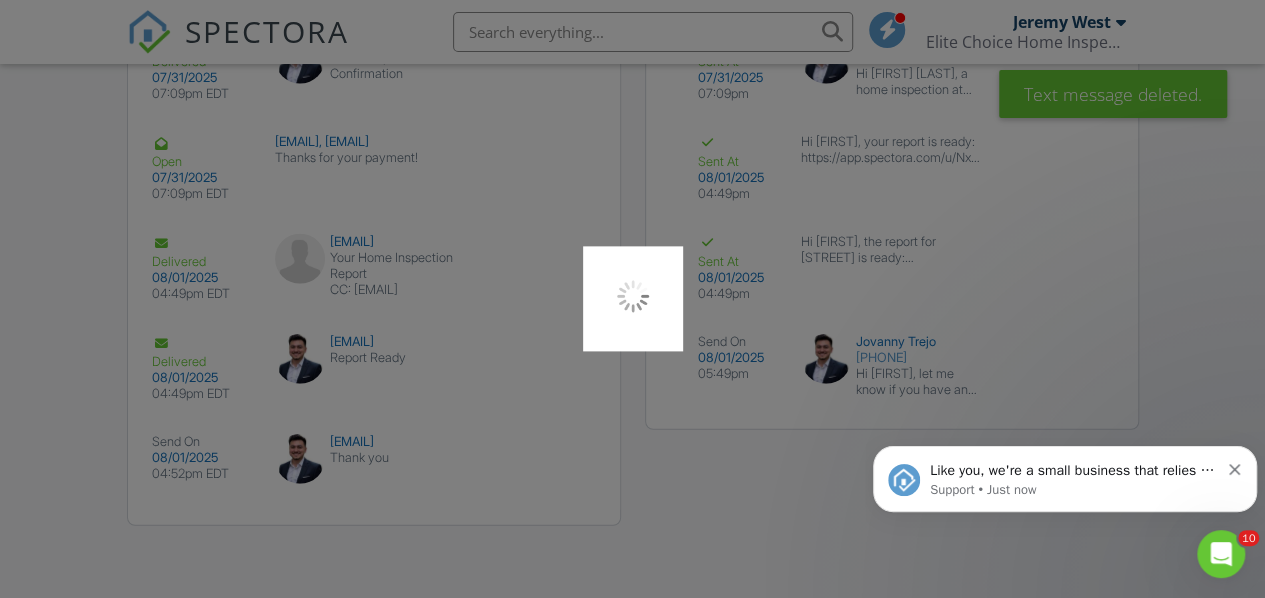 scroll, scrollTop: 0, scrollLeft: 0, axis: both 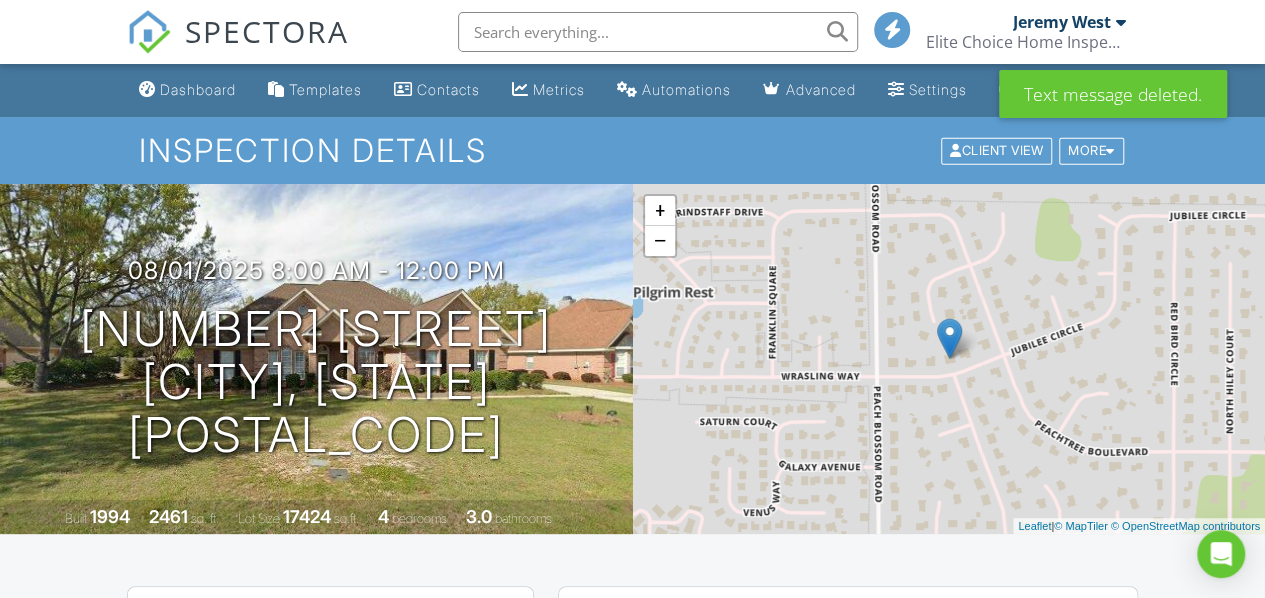 click on "Dashboard" at bounding box center (187, 90) 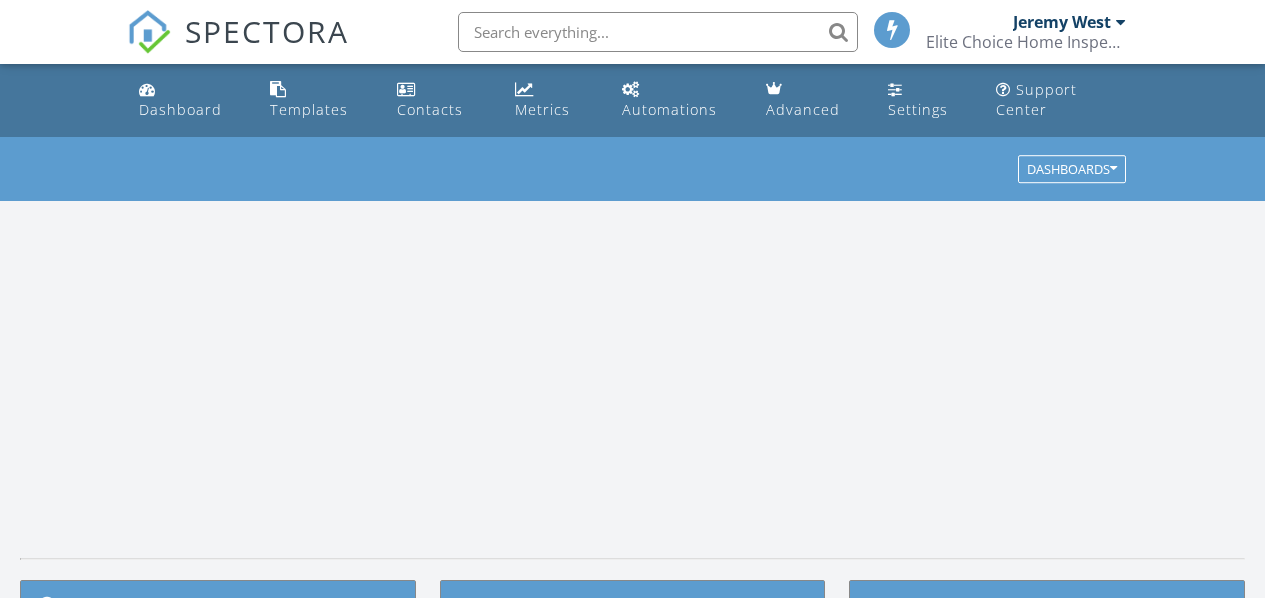 scroll, scrollTop: 0, scrollLeft: 0, axis: both 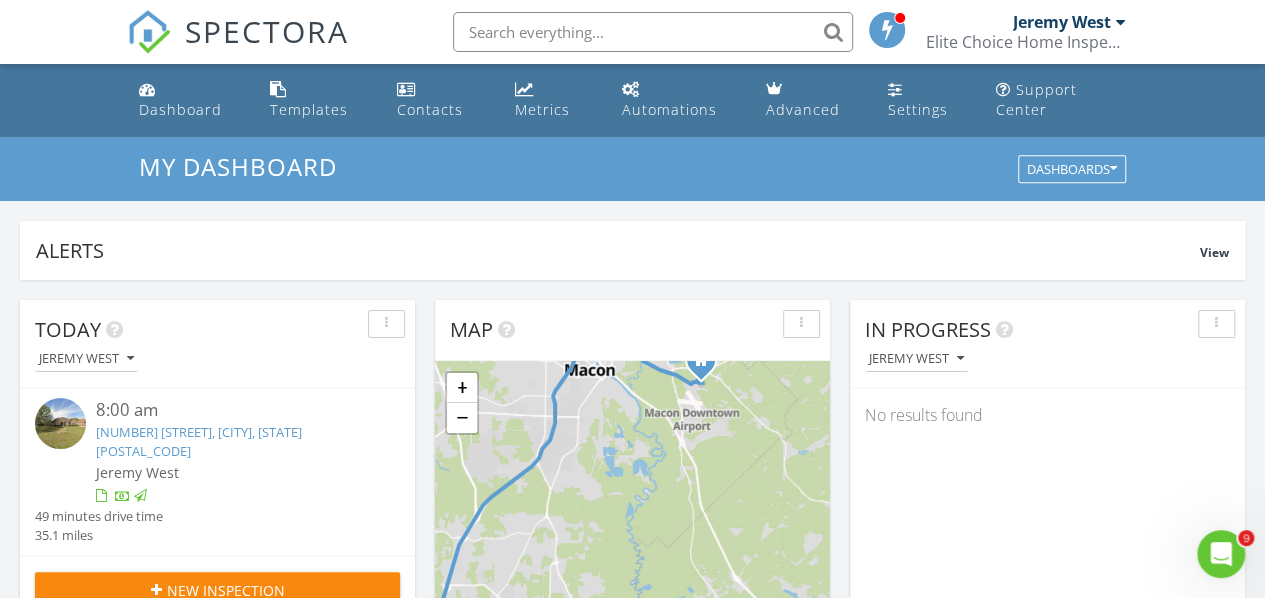 click on "[NUMBER] [STREET], [CITY], [STATE] [POSTAL_CODE]" at bounding box center [199, 441] 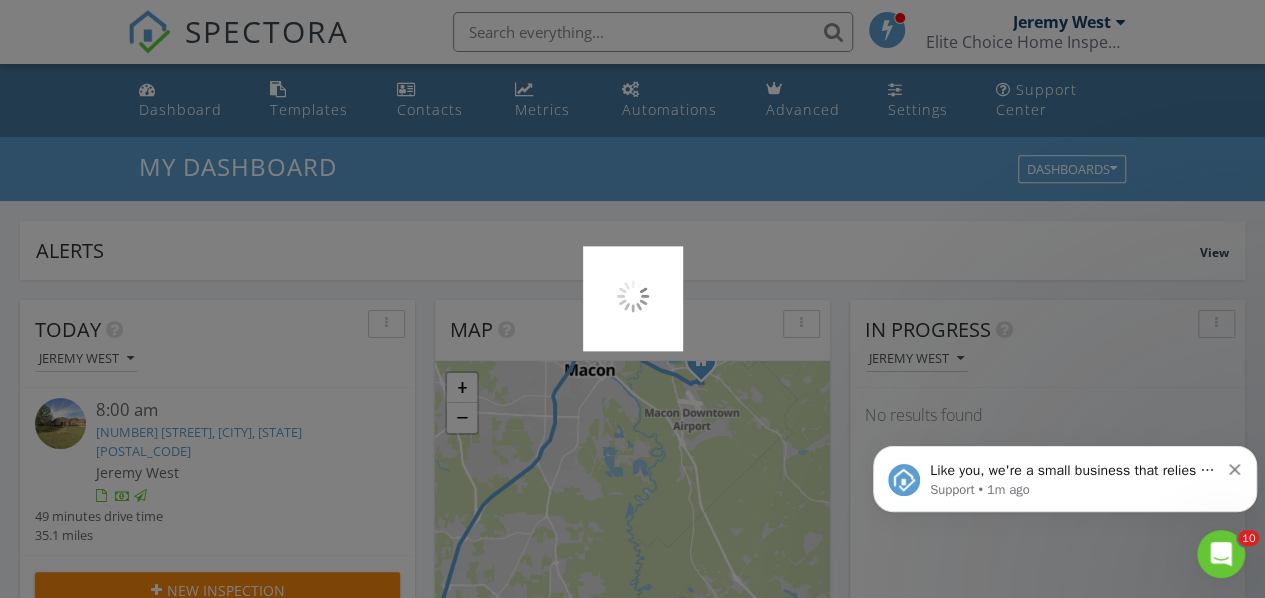scroll, scrollTop: 0, scrollLeft: 0, axis: both 